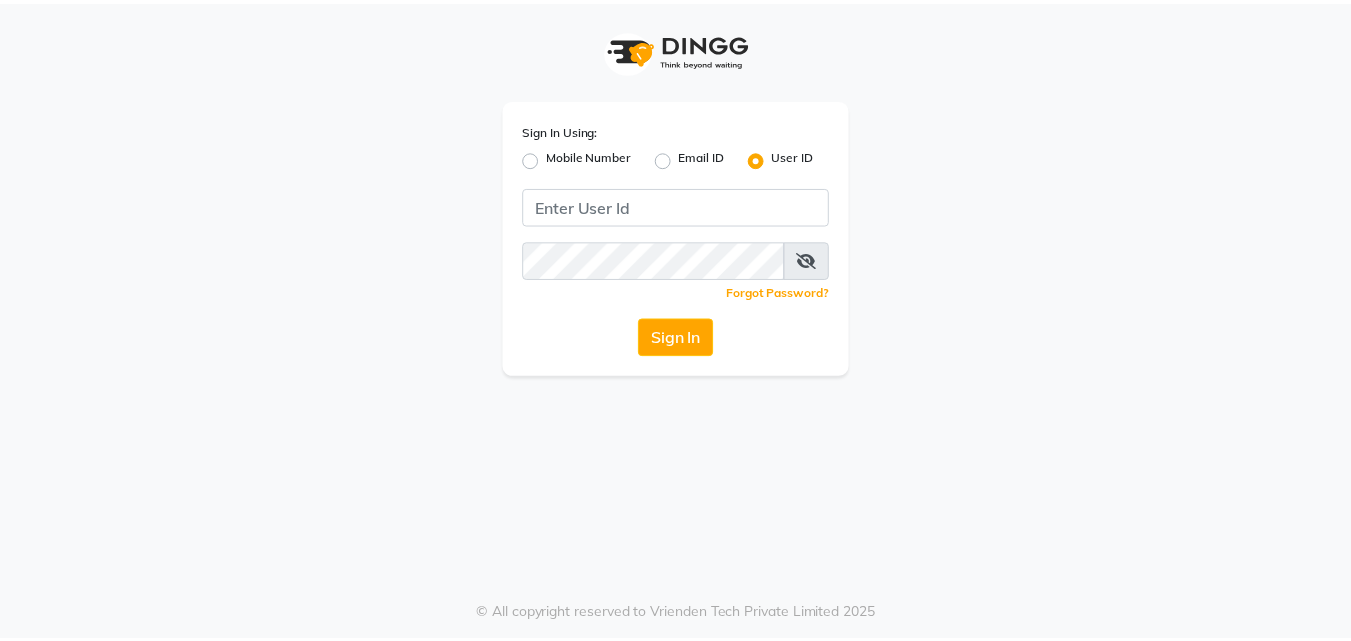 scroll, scrollTop: 0, scrollLeft: 0, axis: both 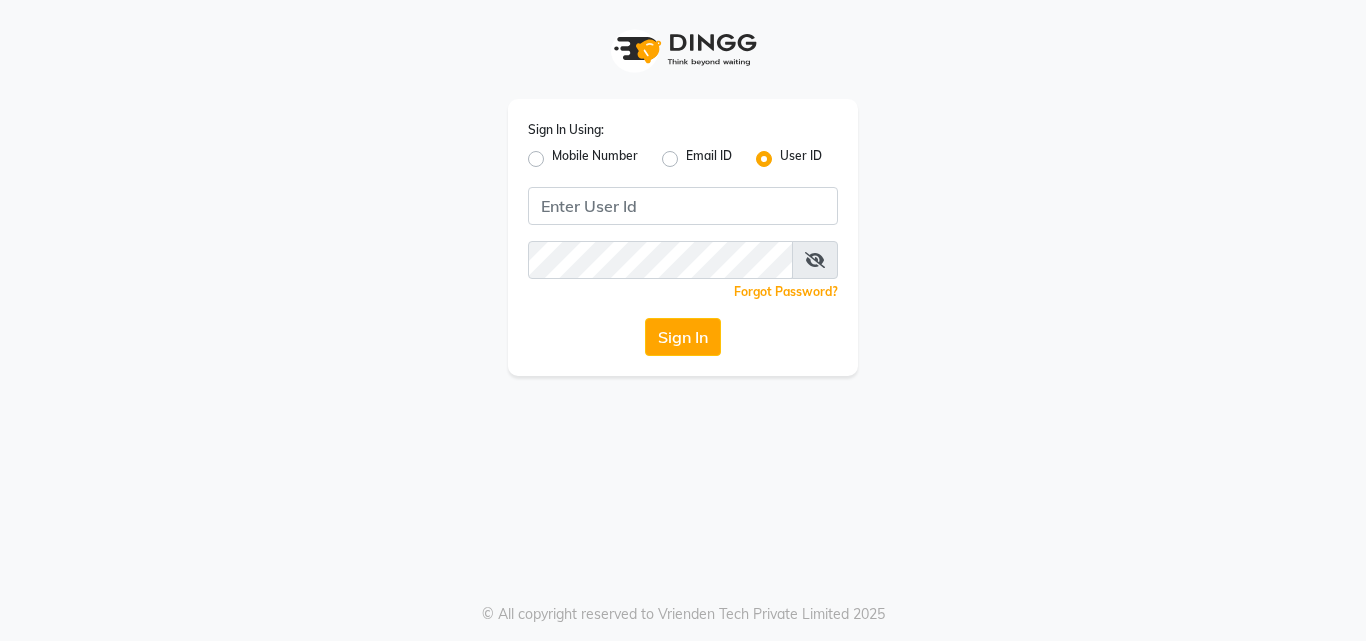 click on "Mobile Number" 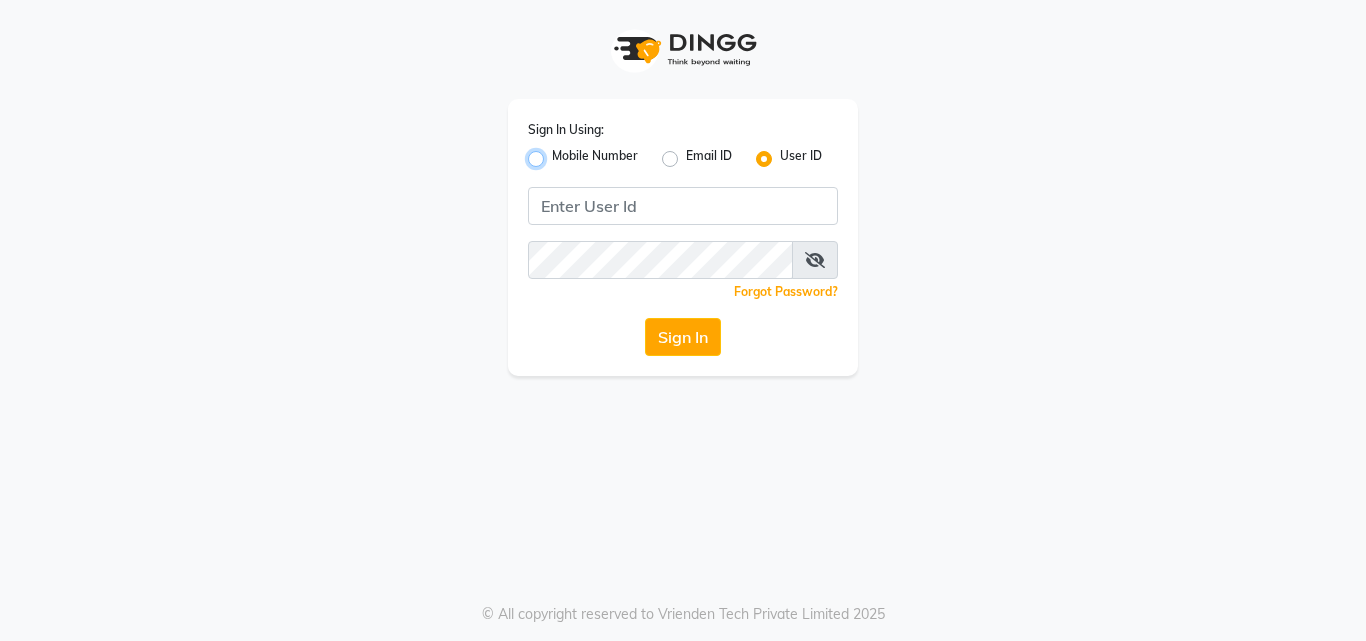 click on "Mobile Number" at bounding box center (558, 153) 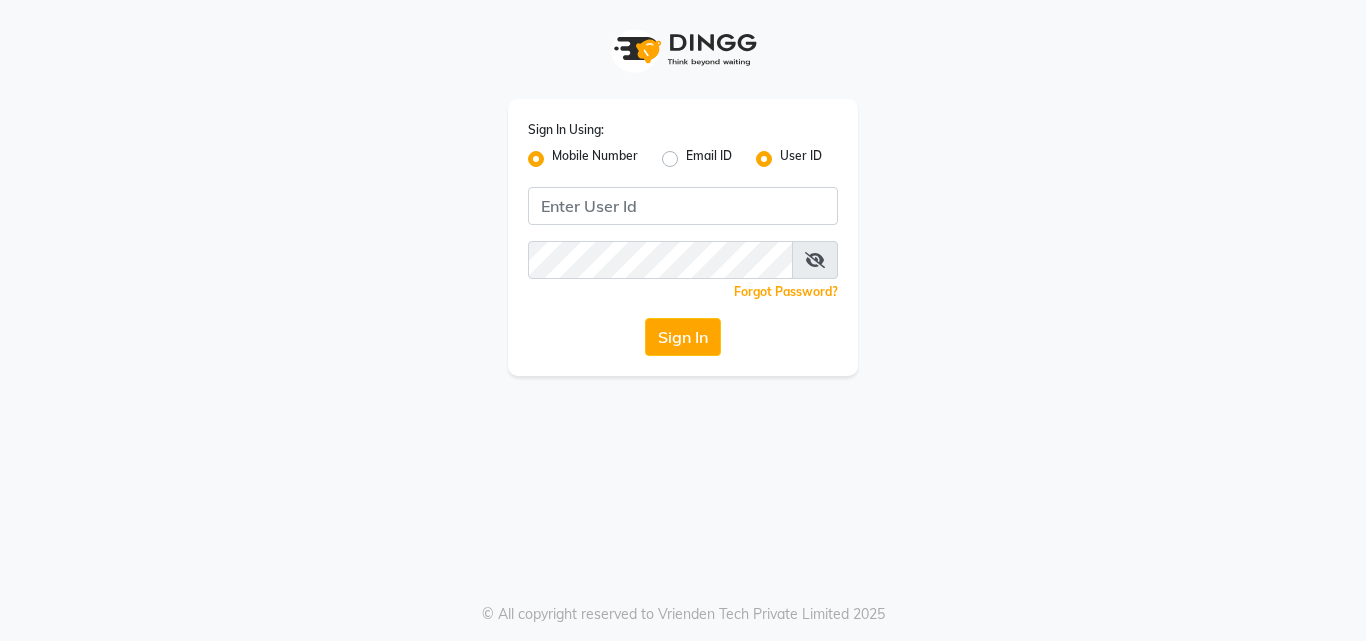 click on "Mobile Number" 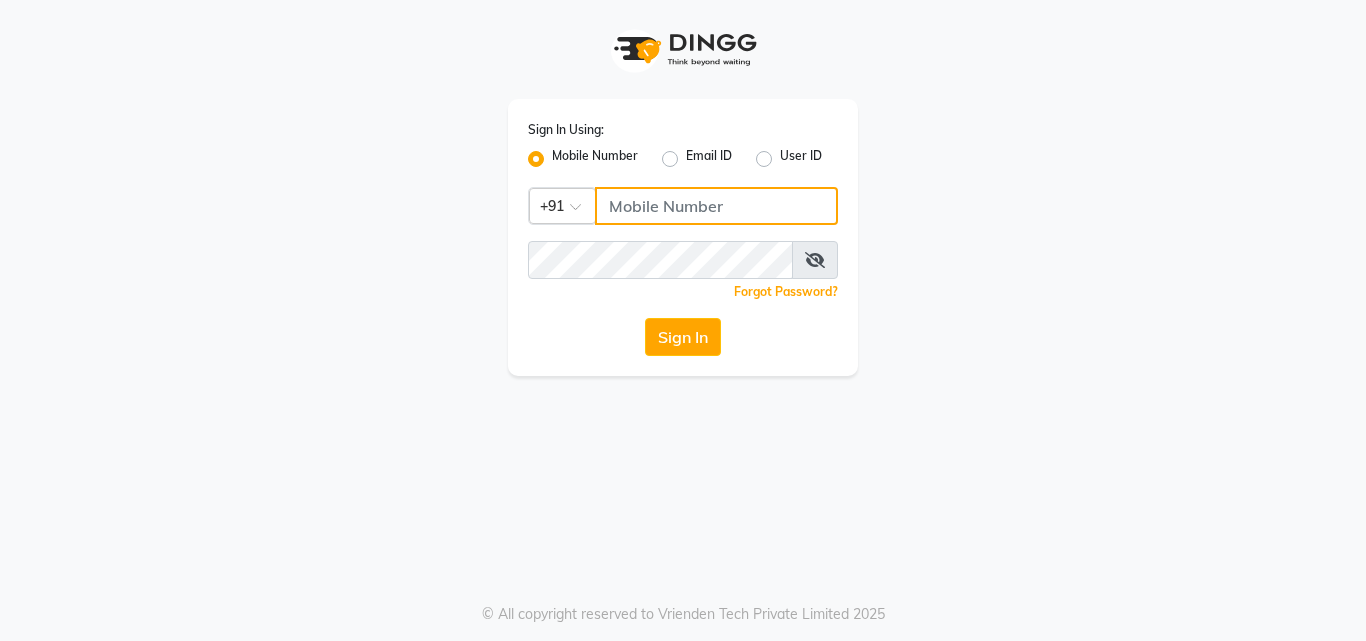 click 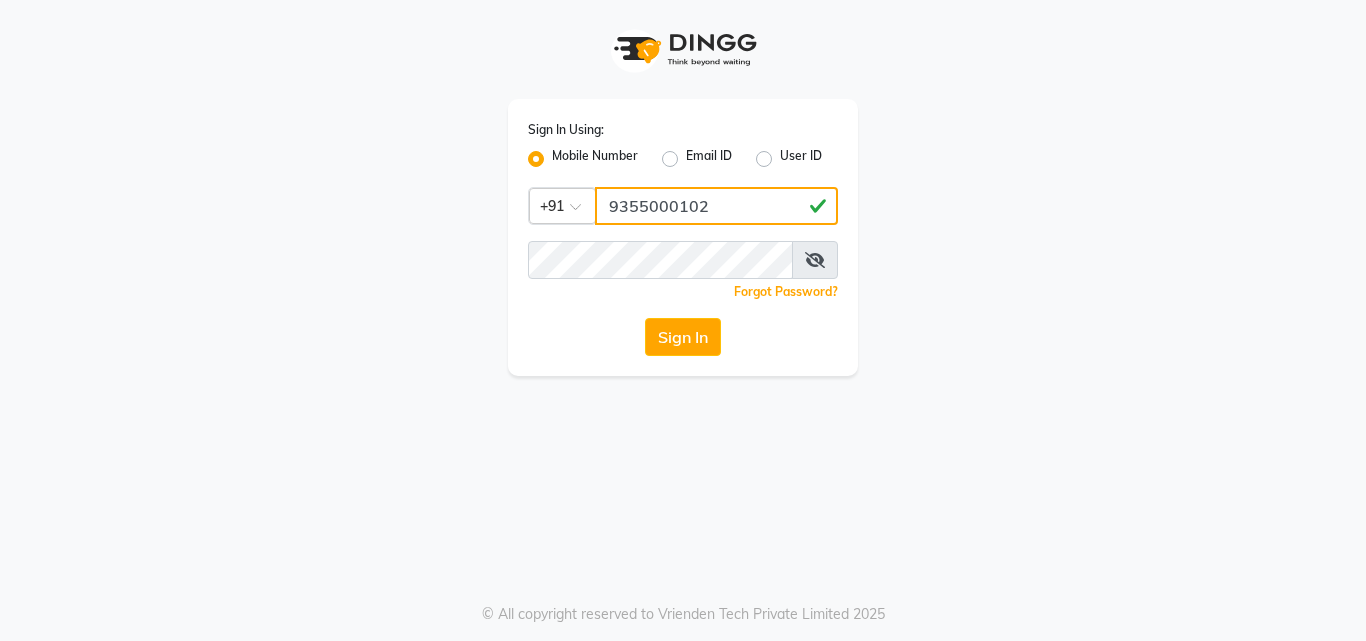 type on "9355000102" 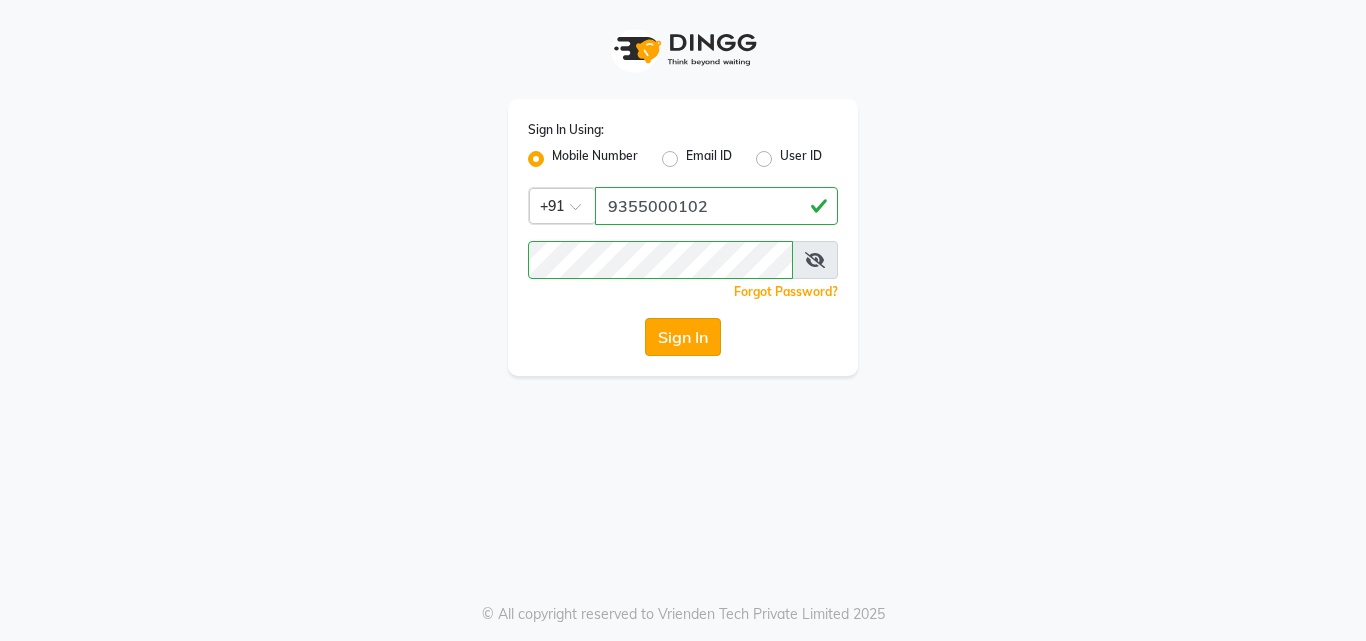 click on "Sign In" 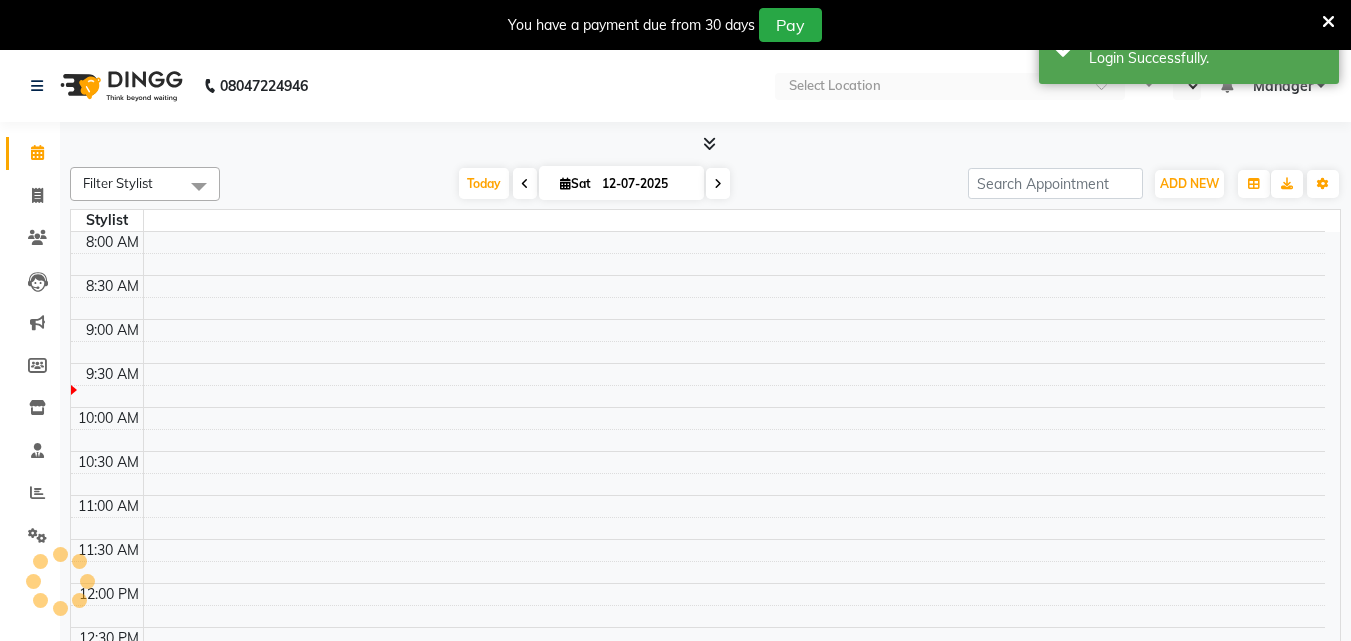 select on "en" 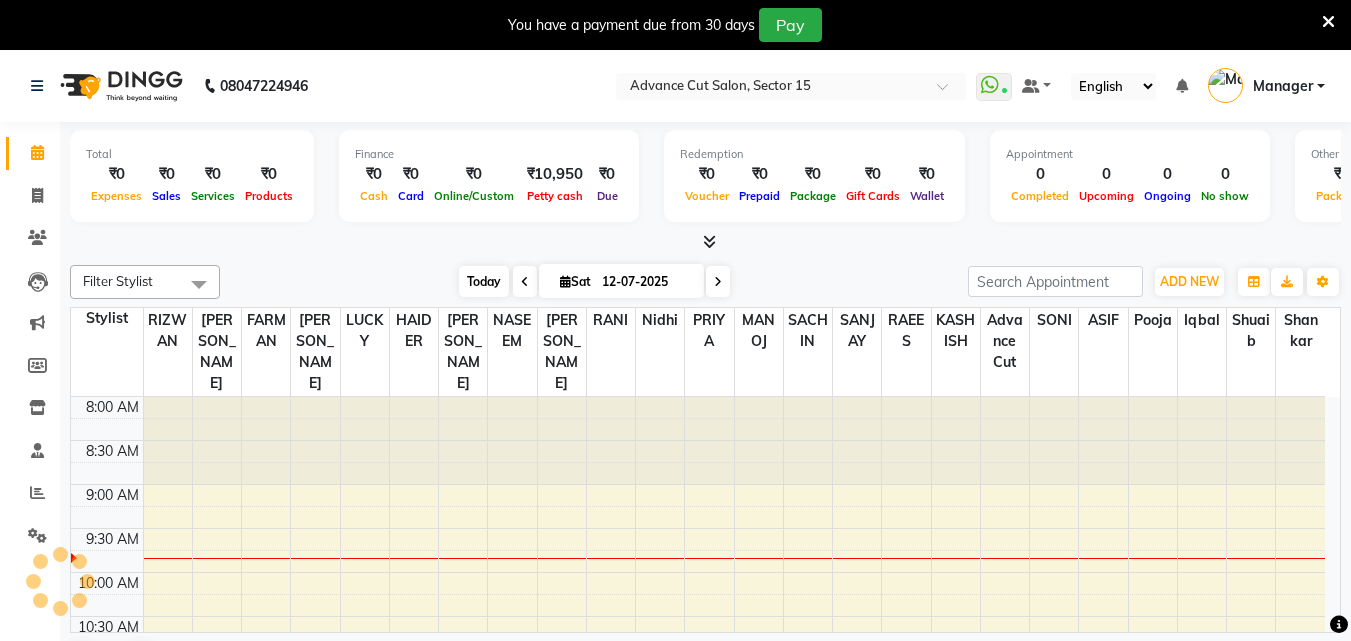 scroll, scrollTop: 0, scrollLeft: 0, axis: both 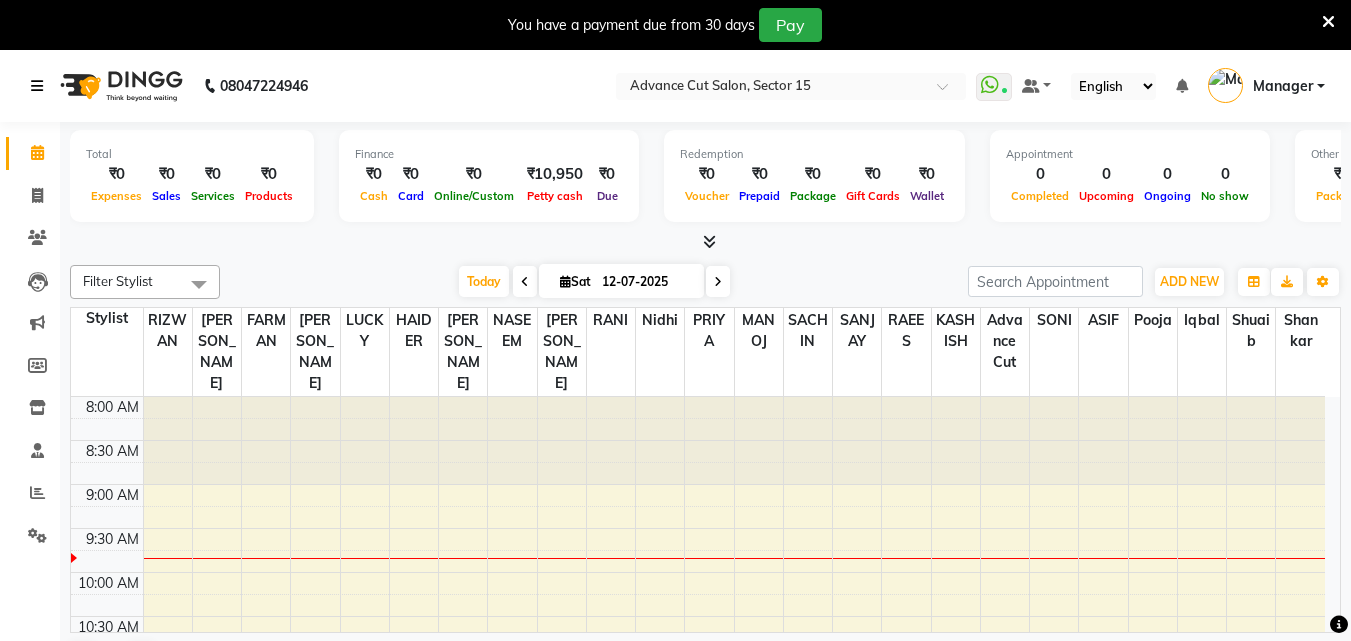 click at bounding box center (37, 86) 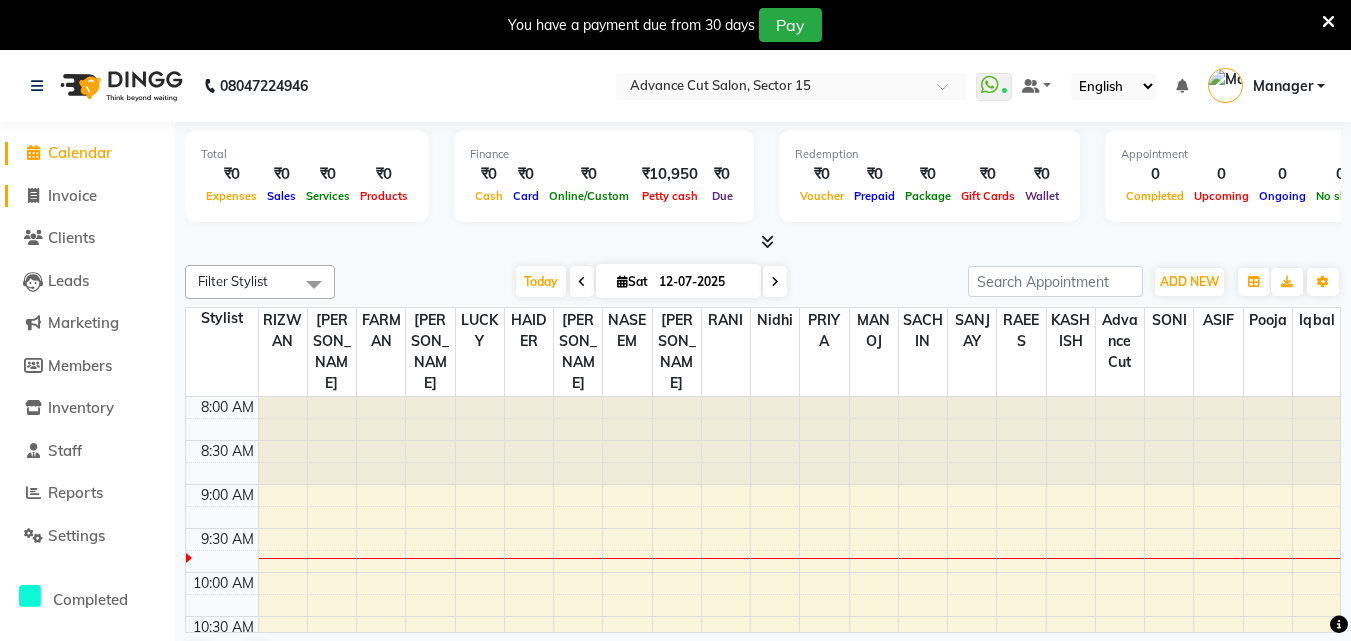 click on "Invoice" 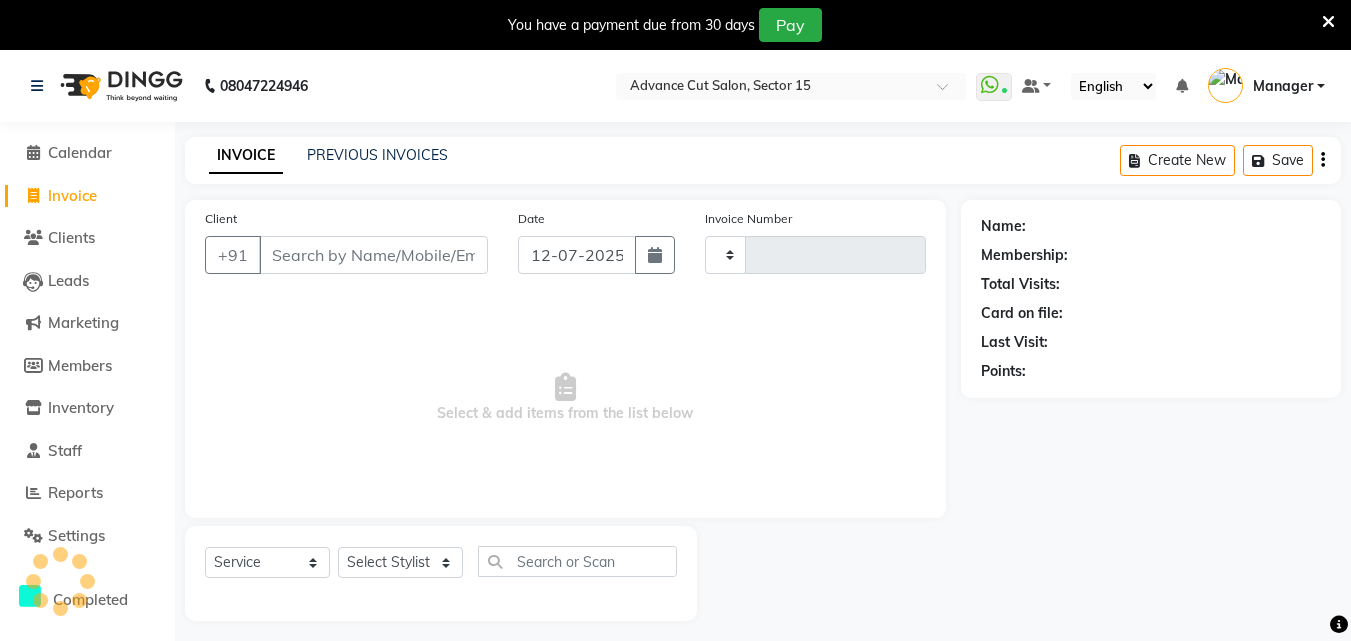 type on "4509" 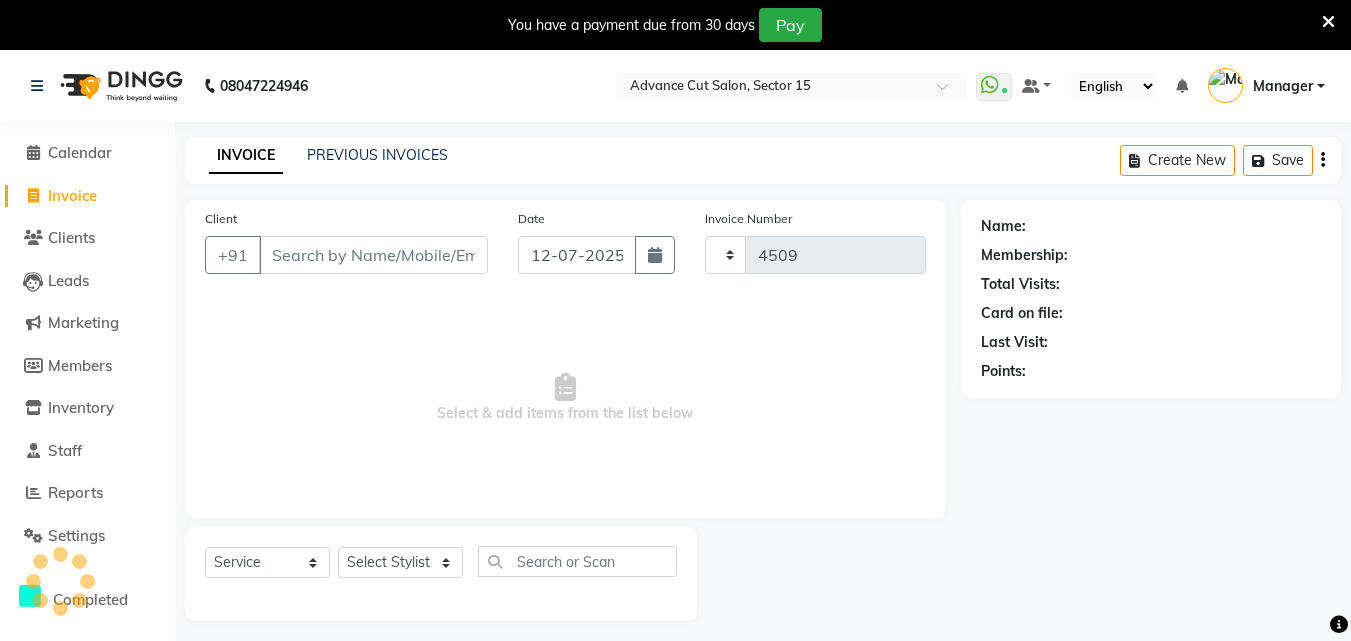 select on "6255" 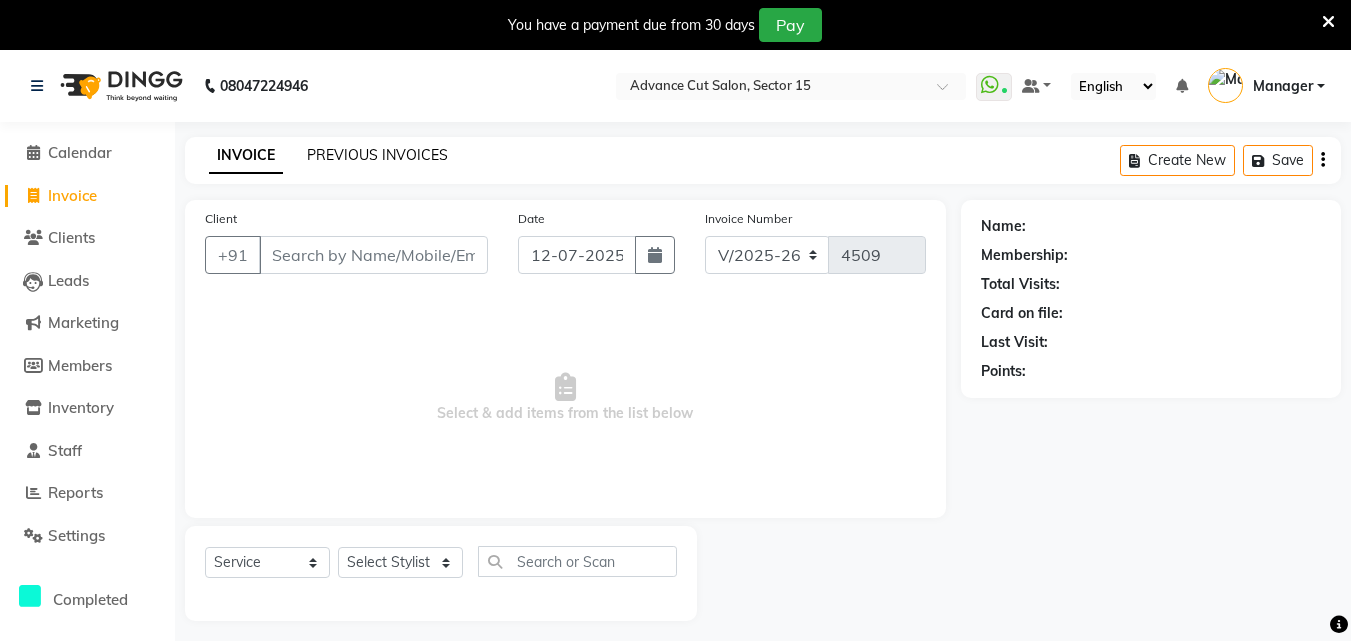 click on "PREVIOUS INVOICES" 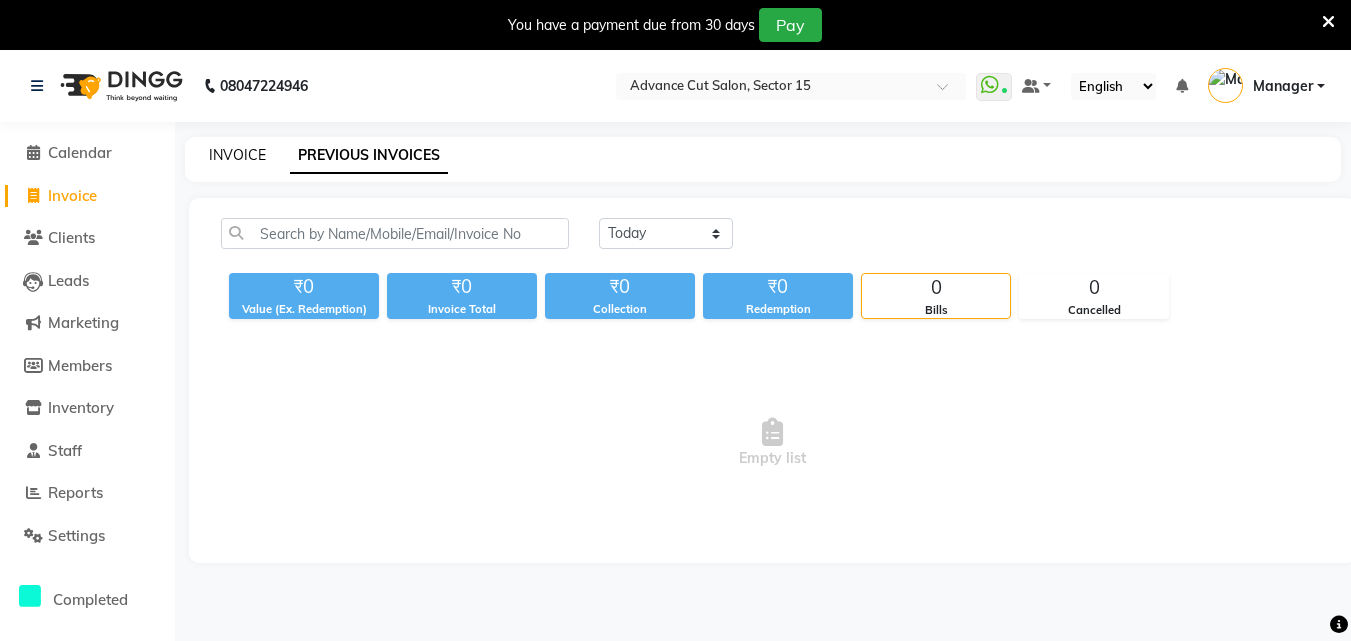 click on "INVOICE" 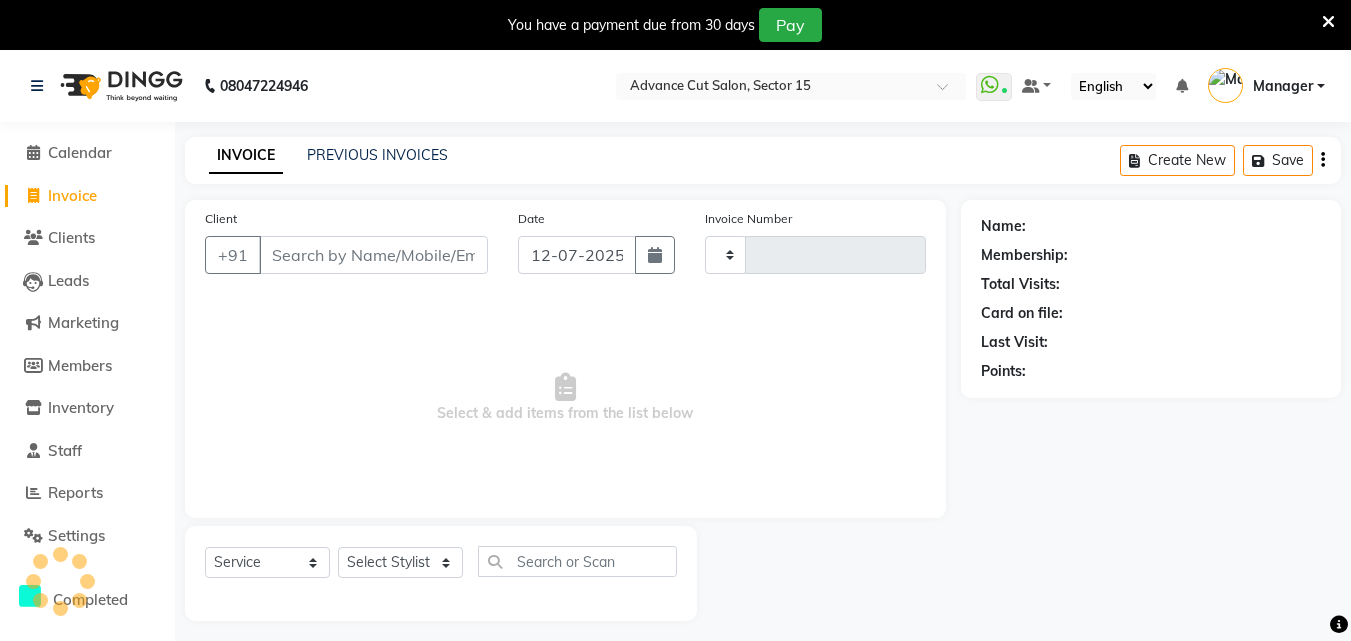 scroll, scrollTop: 50, scrollLeft: 0, axis: vertical 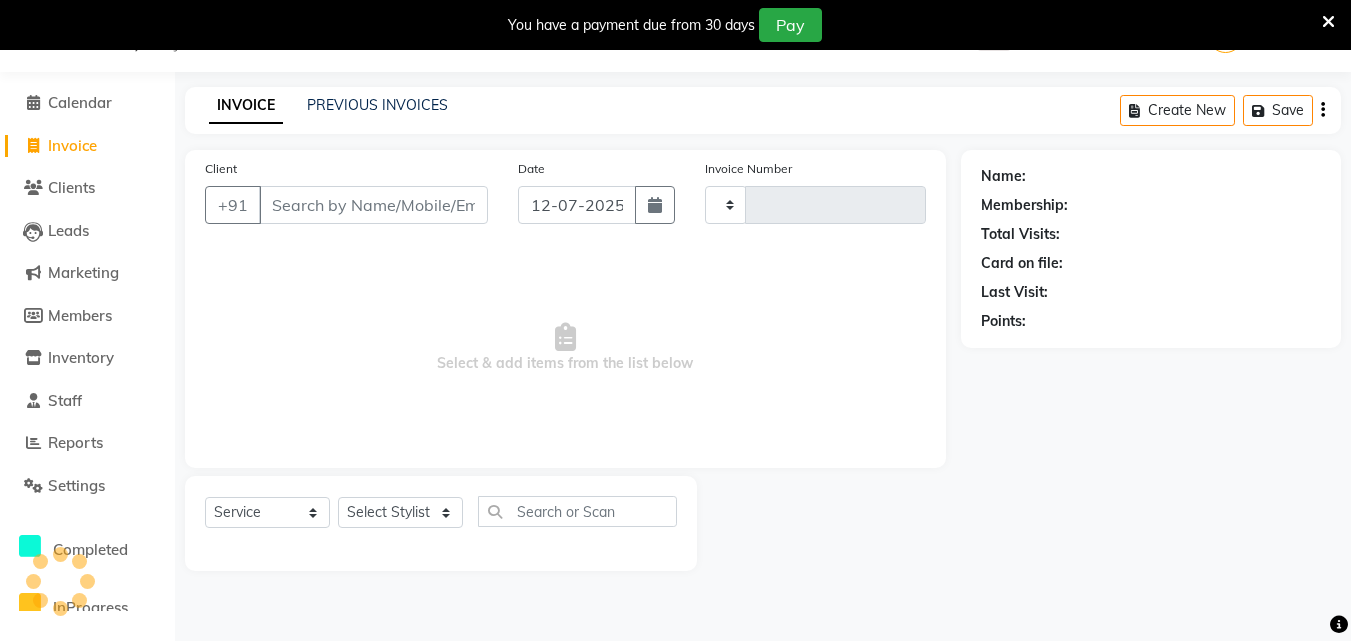type on "4509" 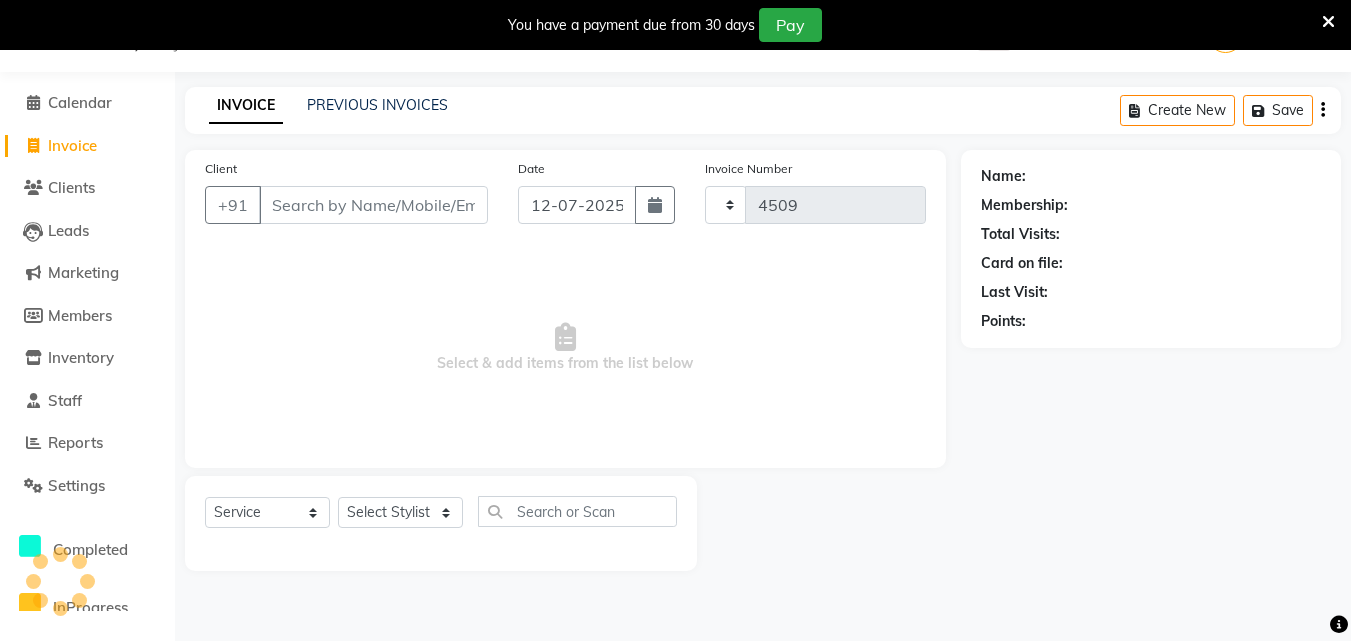 select on "6255" 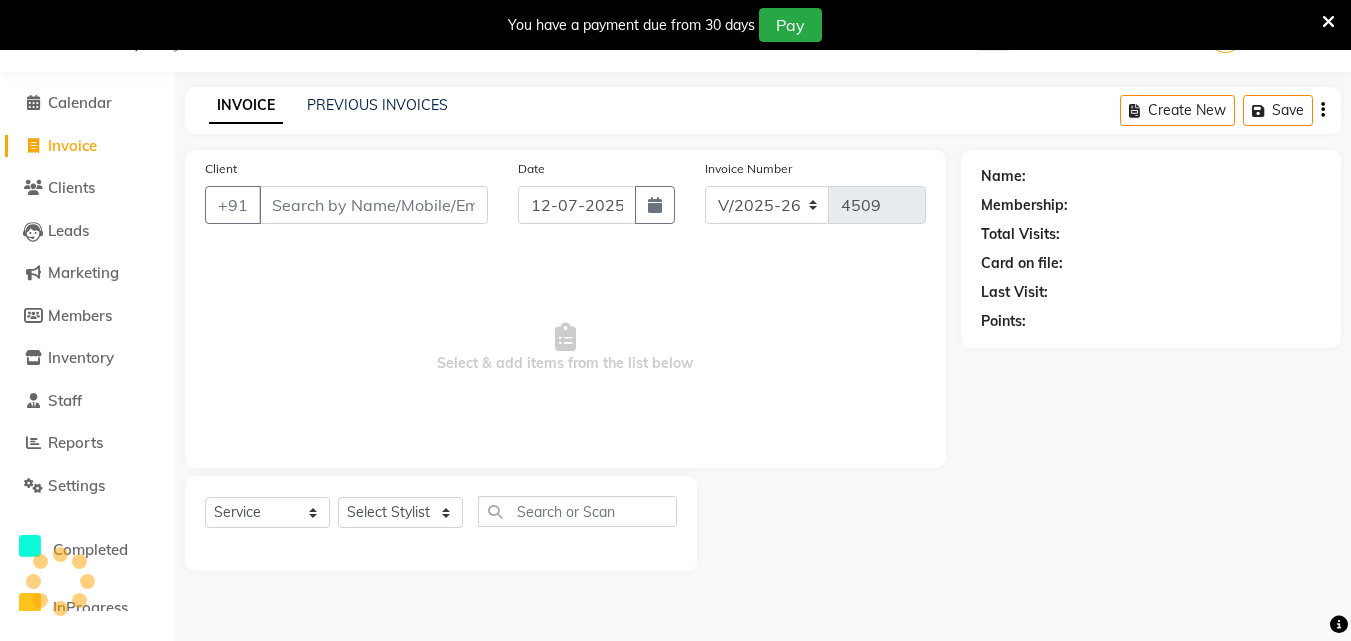 click on "Client" at bounding box center (373, 205) 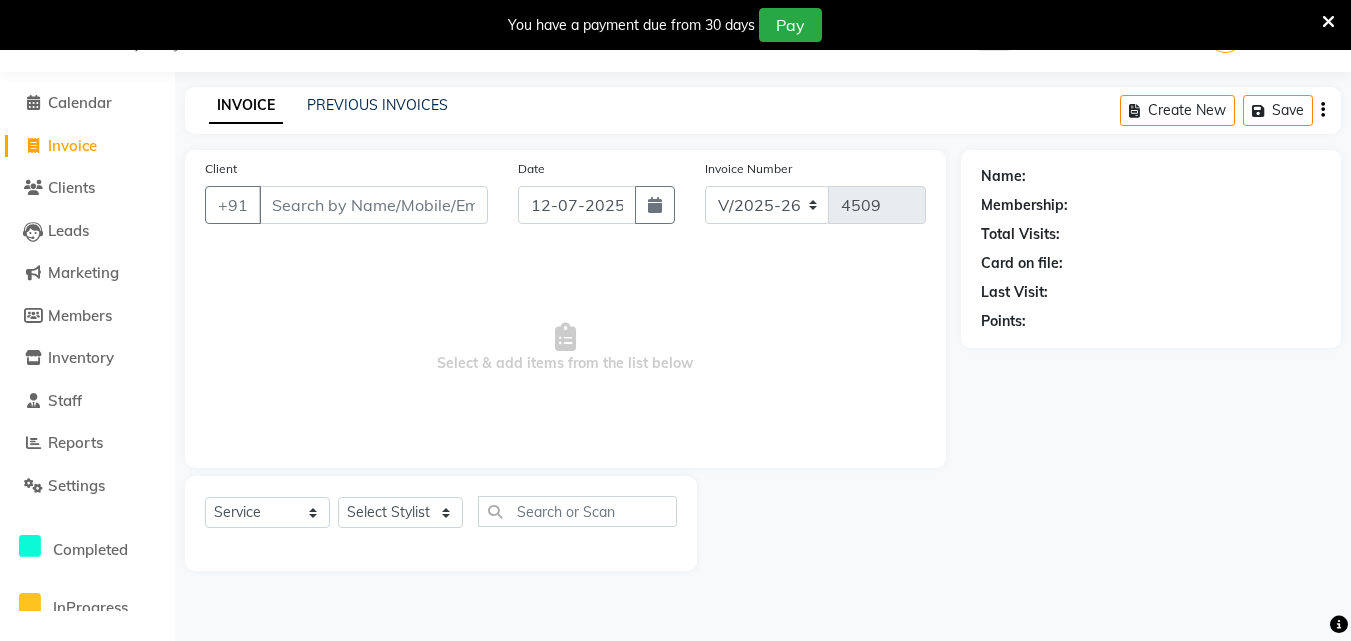 click at bounding box center (1328, 22) 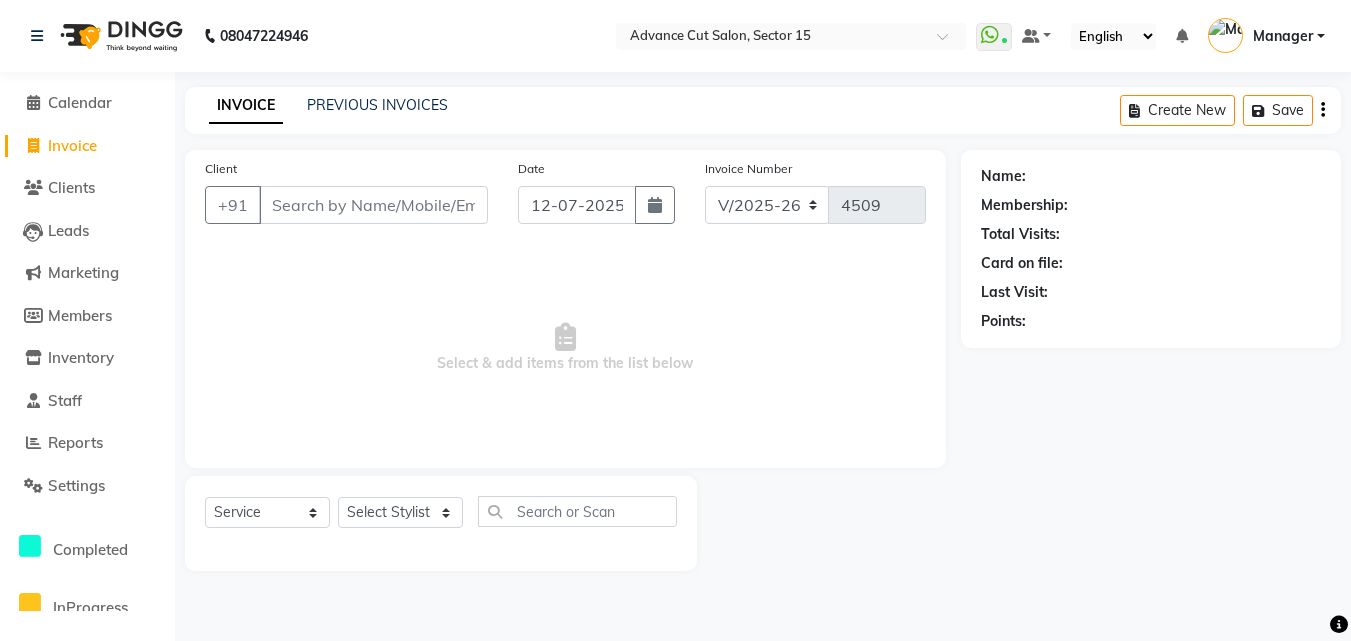 scroll, scrollTop: 0, scrollLeft: 0, axis: both 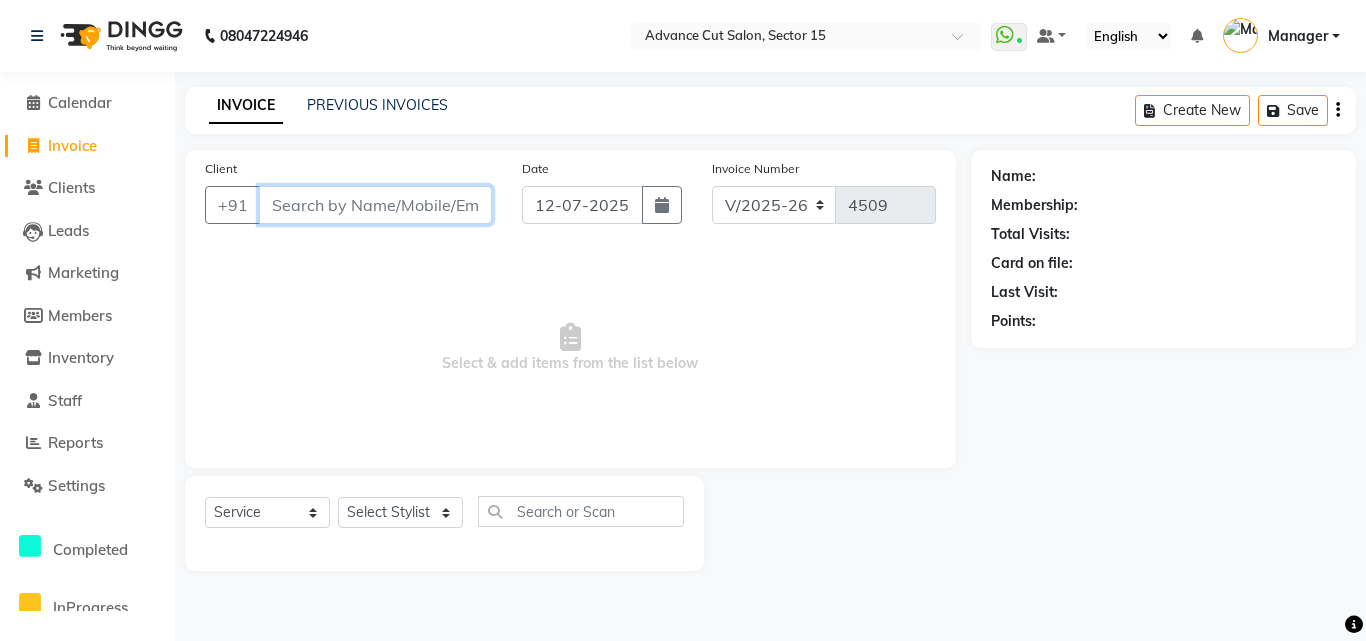 click on "Client" at bounding box center [375, 205] 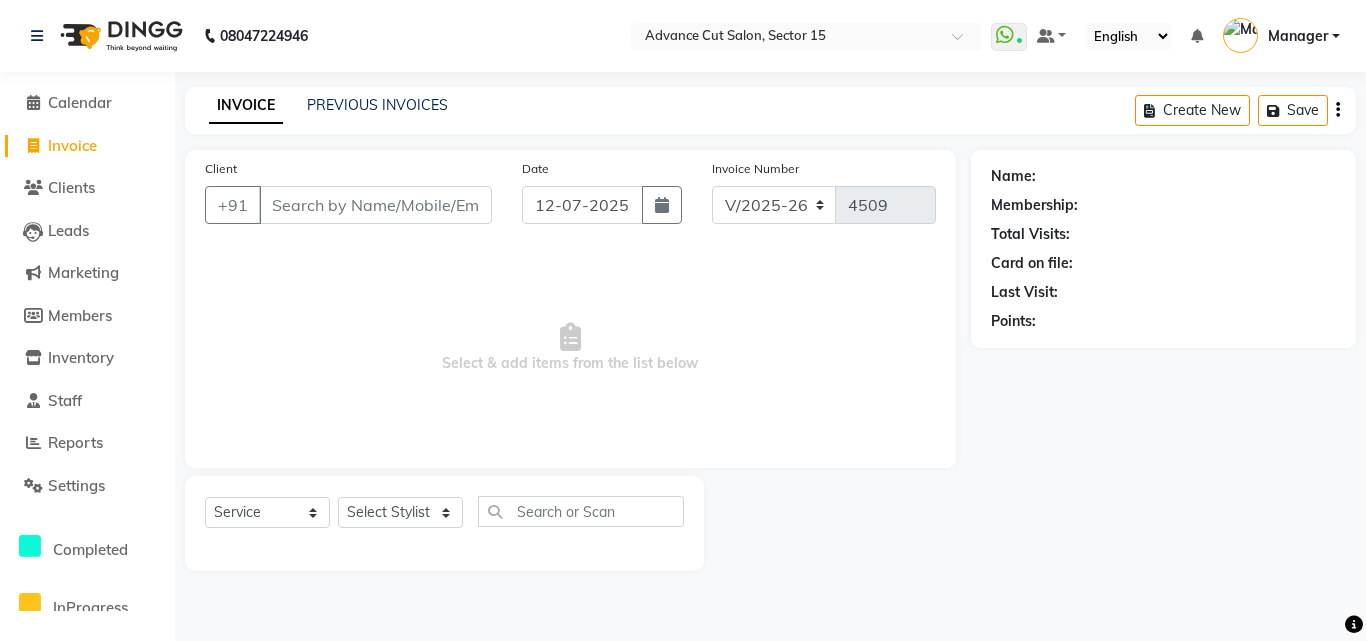 click 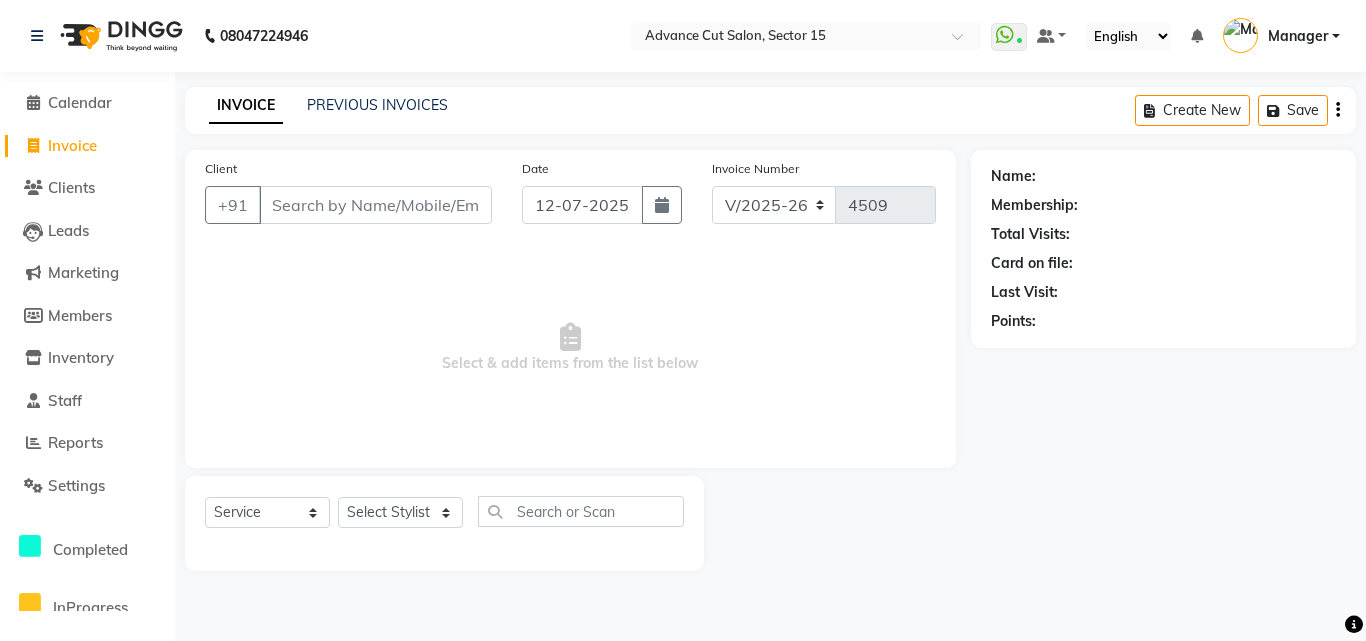 click on "INVOICE PREVIOUS INVOICES Create New   Save  Client +91 Date [DATE] Invoice Number V/2025 V/[PHONE_NUMBER]  Select & add items from the list below  Select  Service  Product  Membership  Package Voucher Prepaid Gift Card  Select Stylist Advance Cut  [PERSON_NAME] [PERSON_NAME] [PERSON_NAME] LUCKY Manager [PERSON_NAME] [PERSON_NAME] Pooja  [PERSON_NAME] [PERSON_NAME] [PERSON_NAME] [PERSON_NAME] [PERSON_NAME] [PERSON_NAME] Name: Membership: Total Visits: Card on file: Last Visit:  Points:" 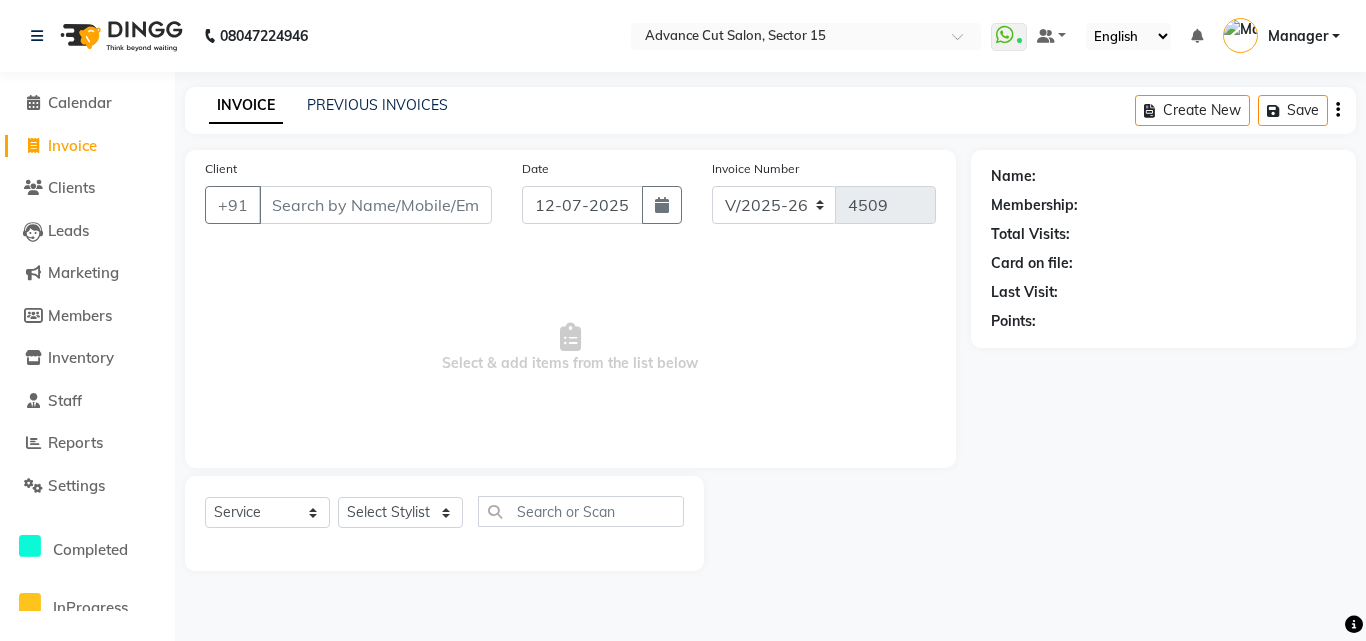 click 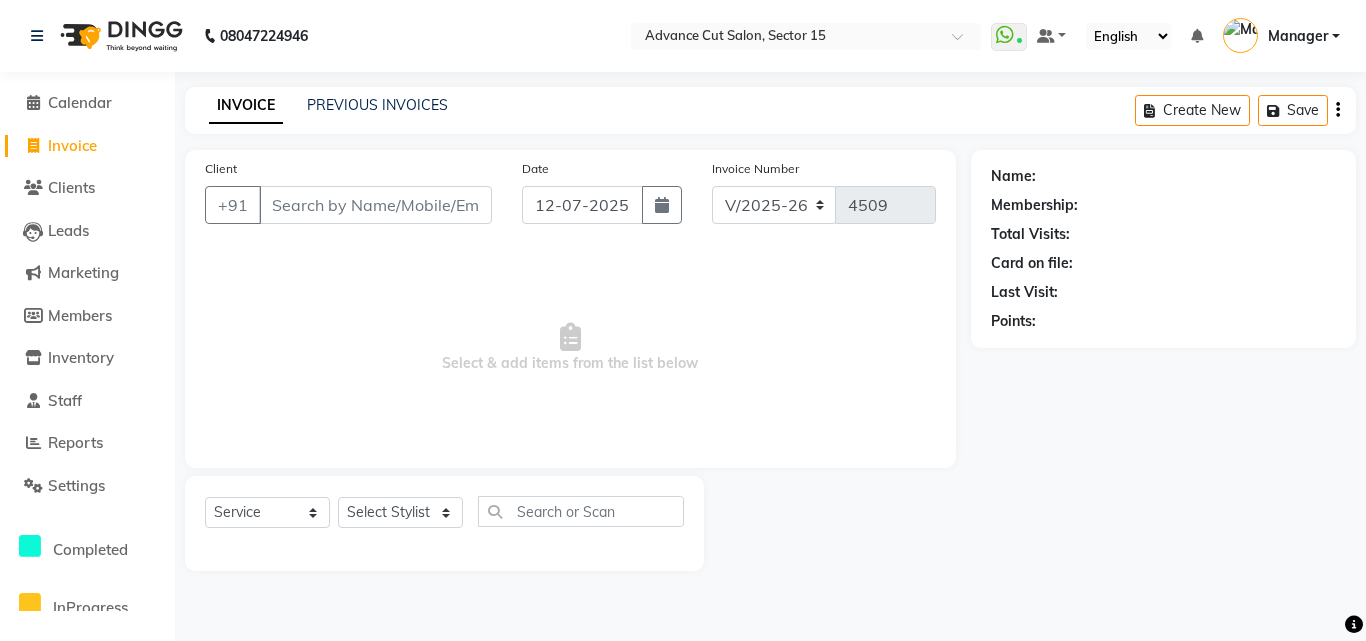 click 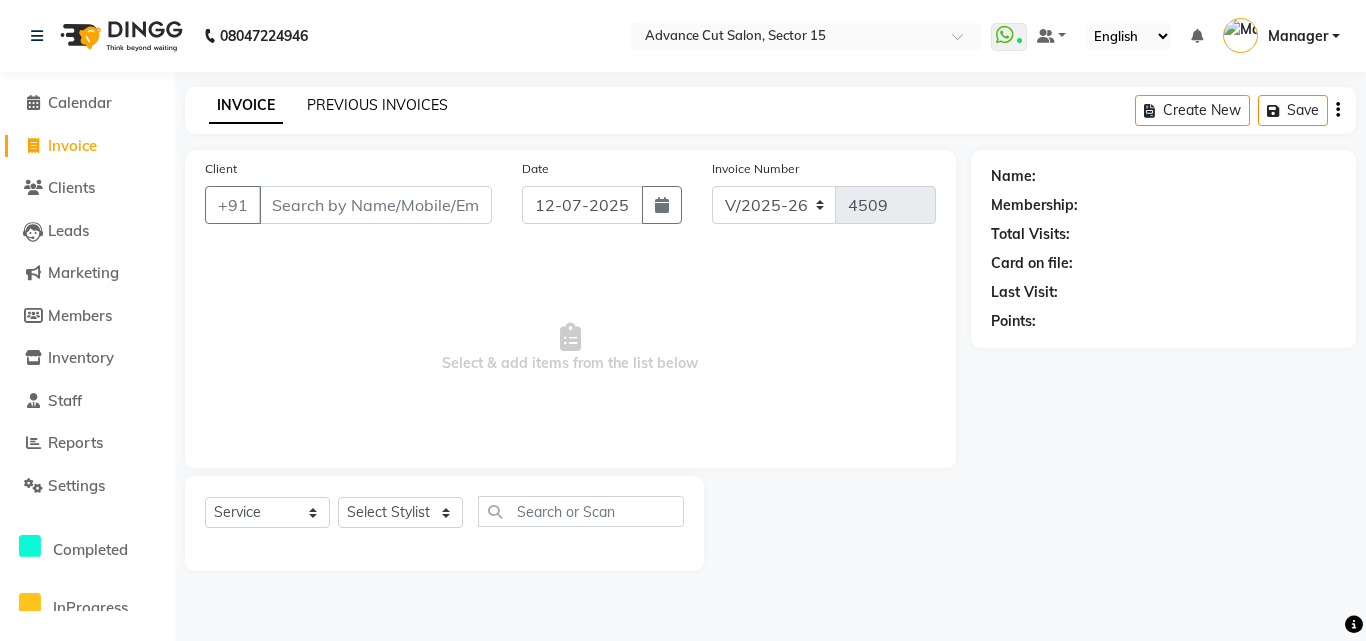 click on "PREVIOUS INVOICES" 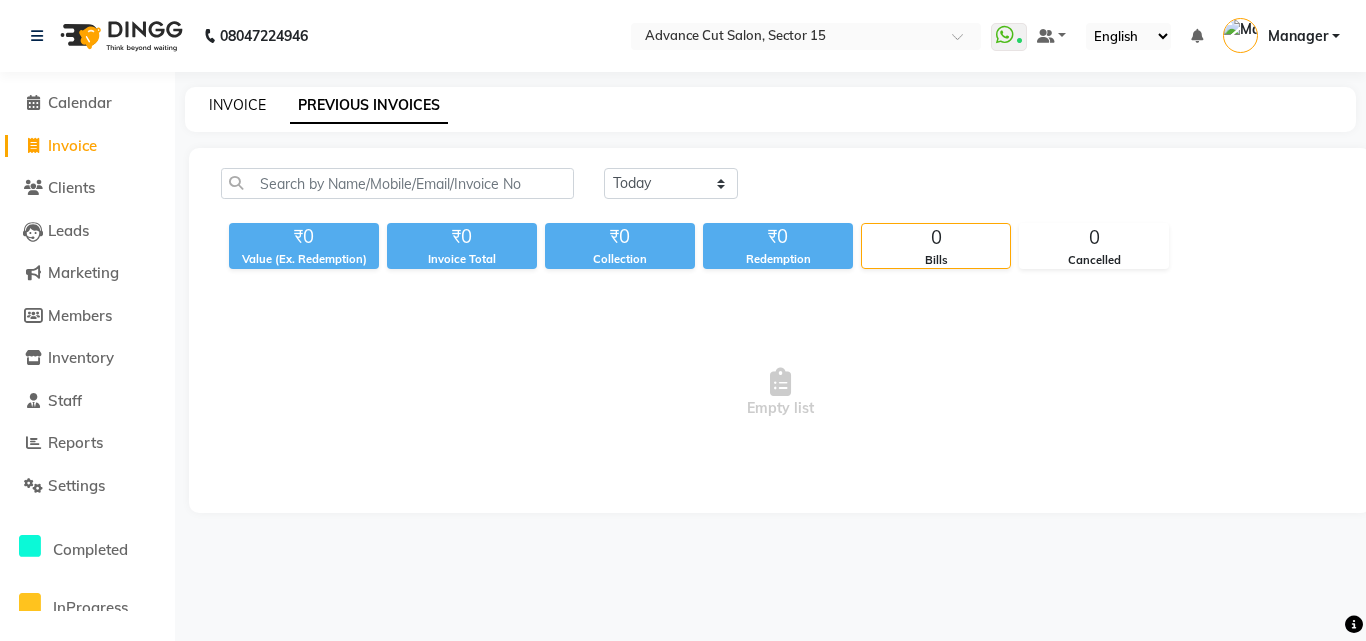 click on "INVOICE" 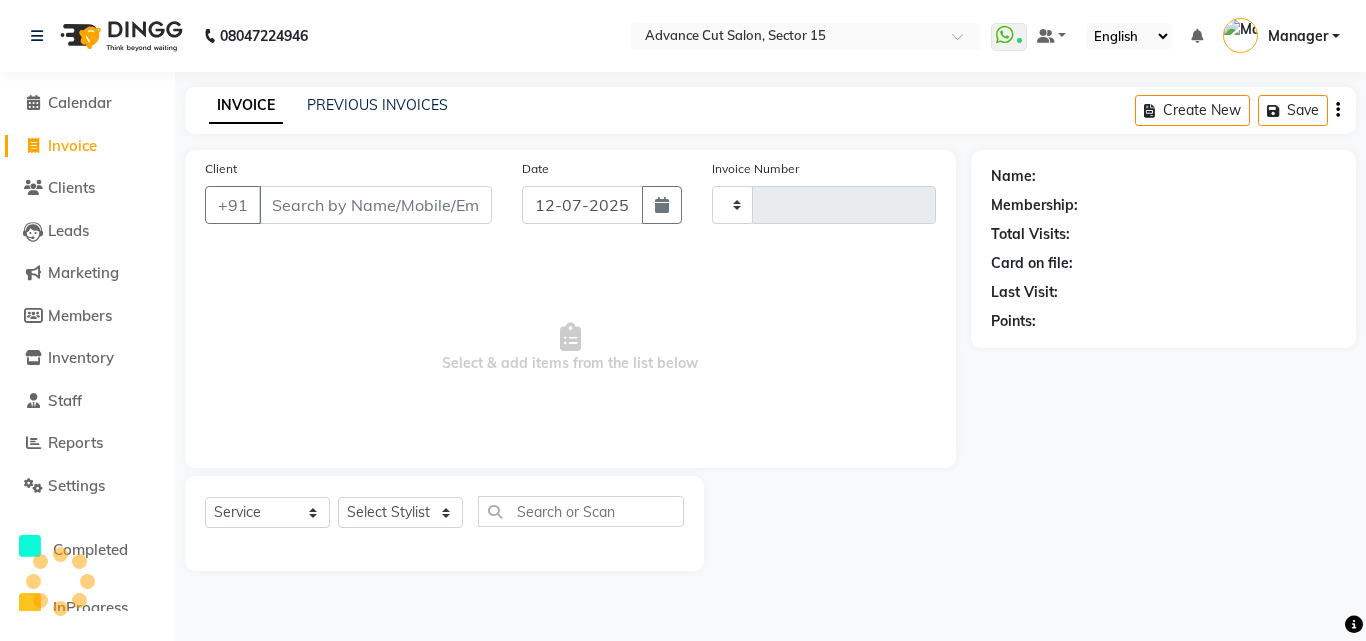 type on "4509" 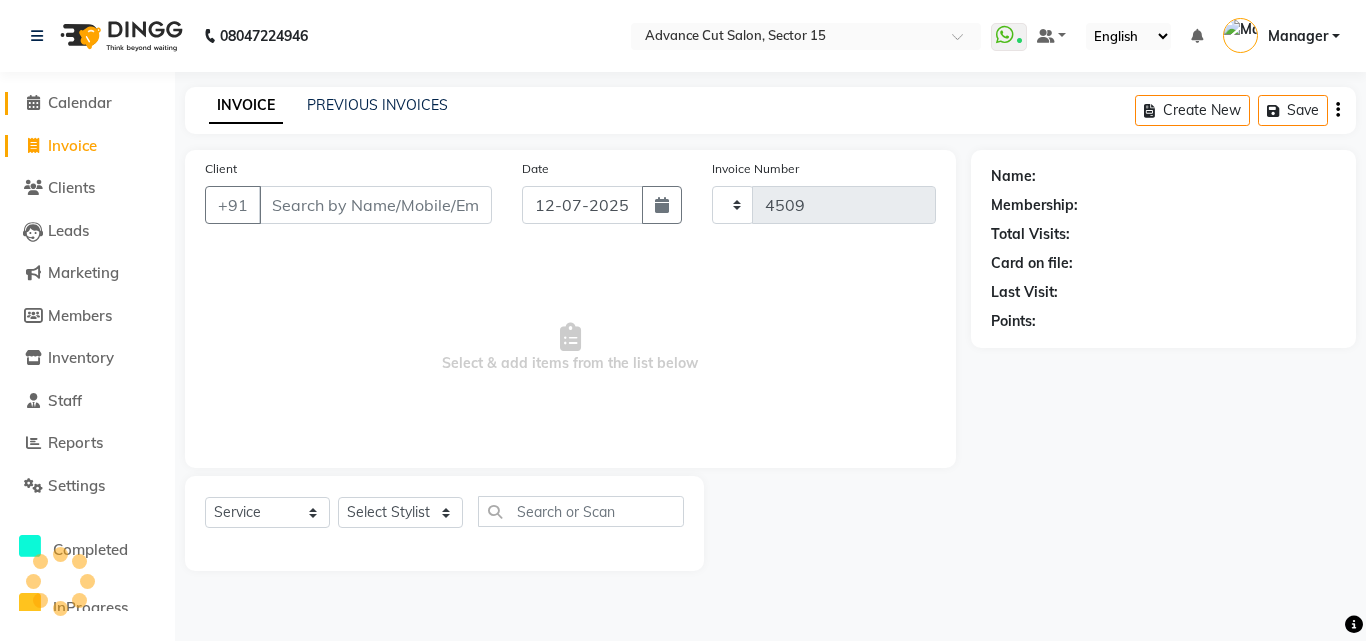 select on "6255" 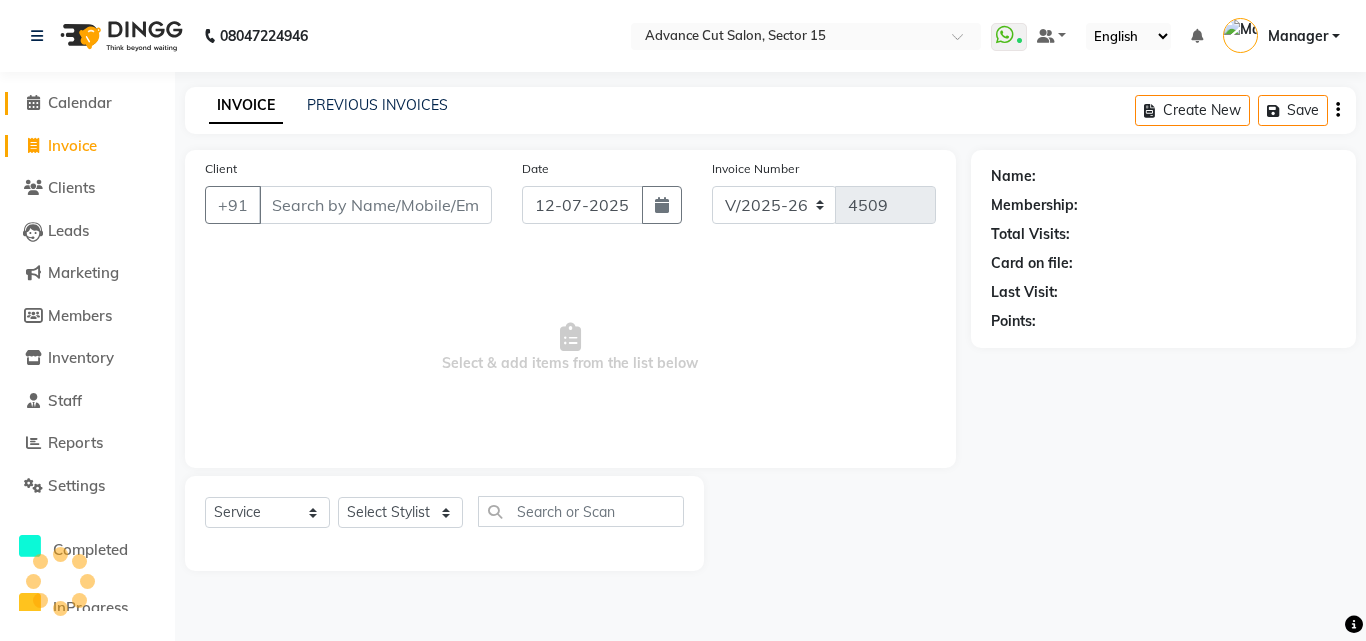 click on "Calendar" 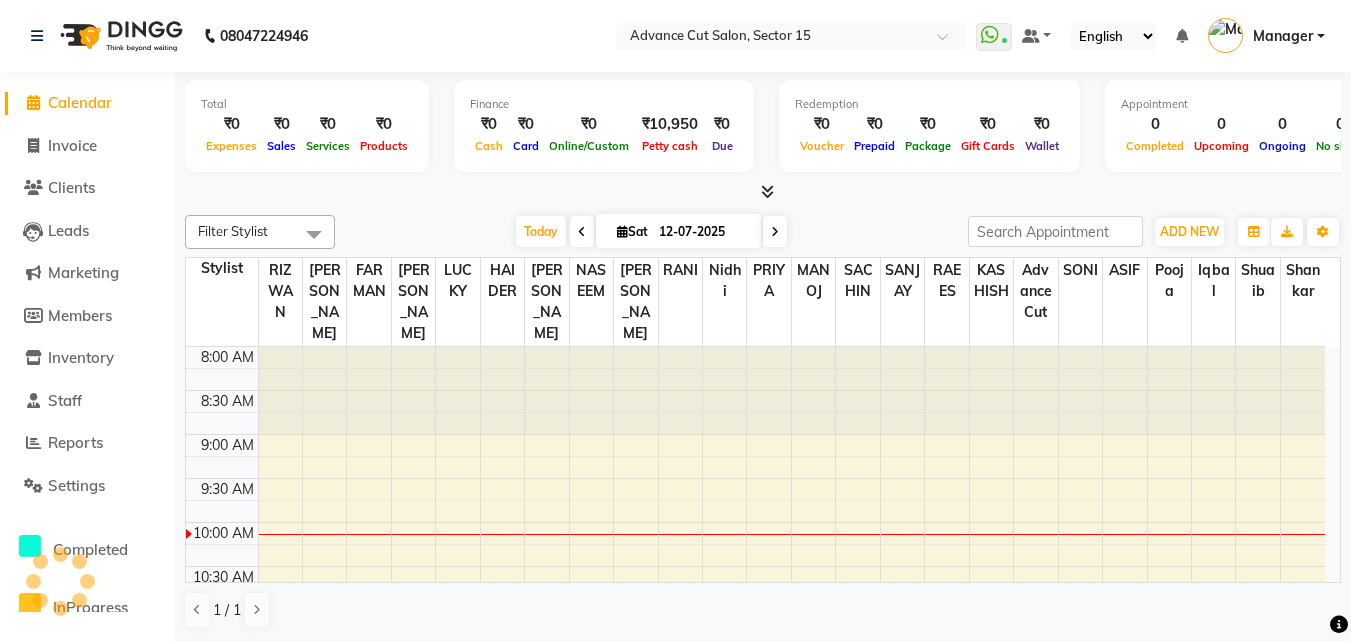 scroll, scrollTop: 0, scrollLeft: 0, axis: both 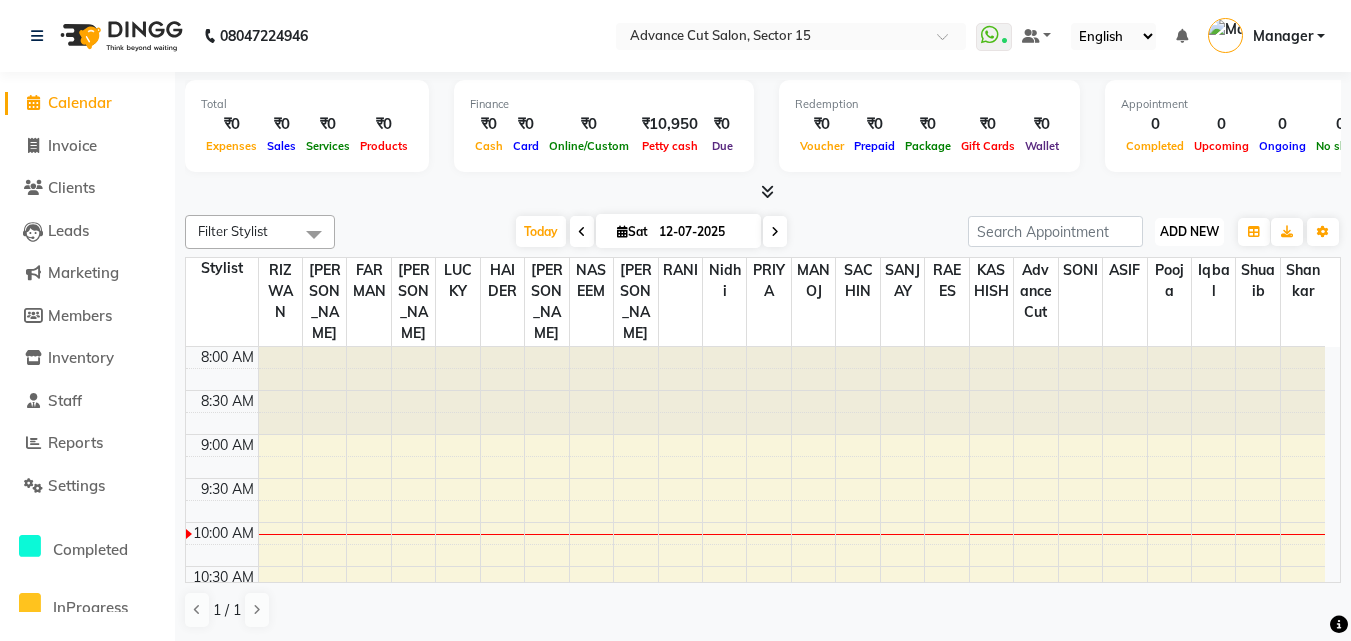 click on "ADD NEW Toggle Dropdown" at bounding box center [1189, 232] 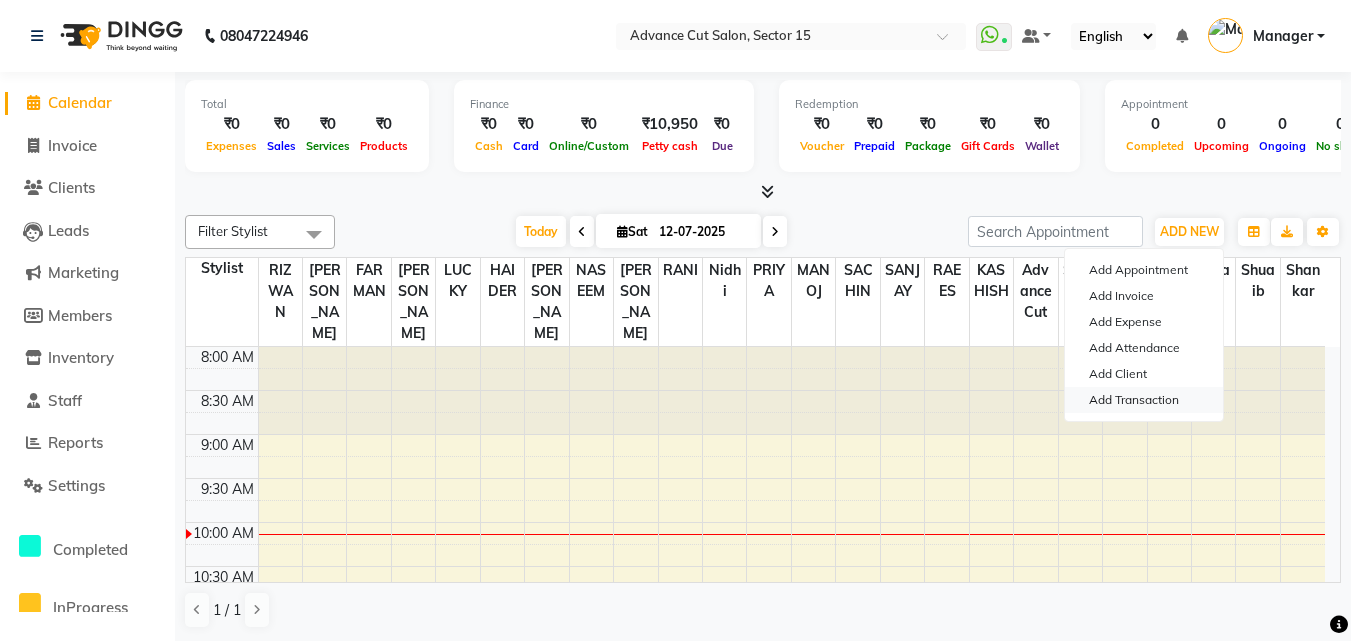 click on "Add Transaction" at bounding box center (1144, 400) 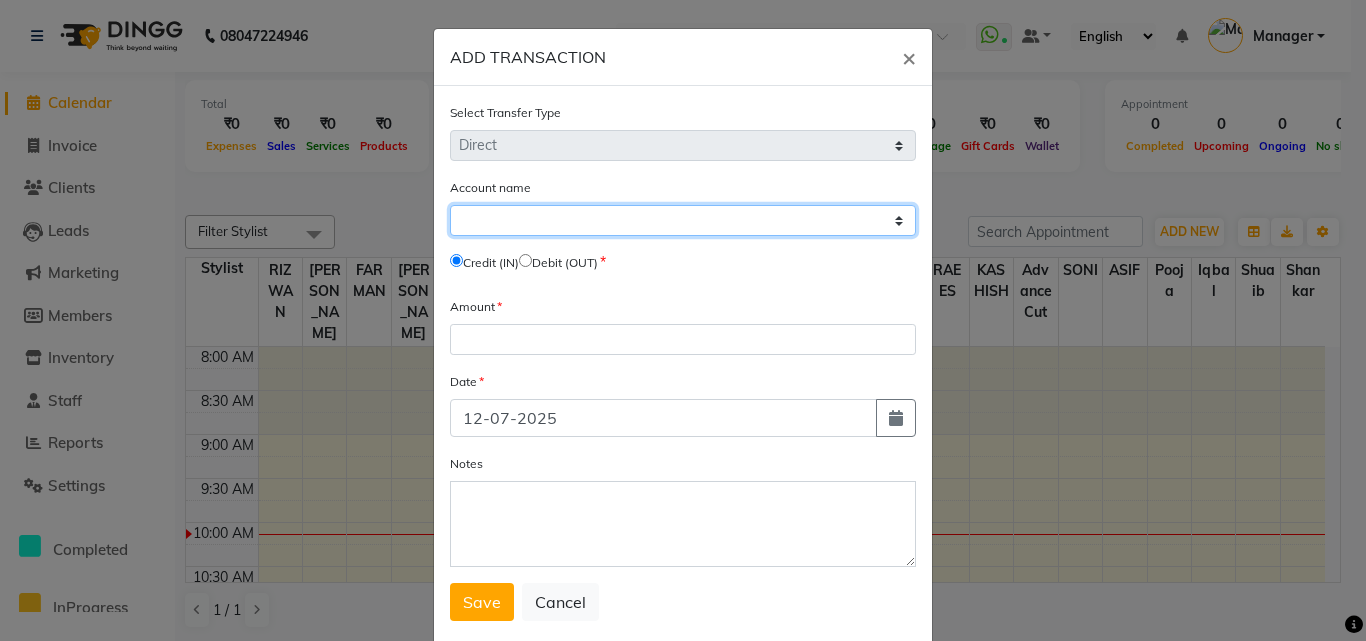 click on "Select [PERSON_NAME] Cash Default Account" 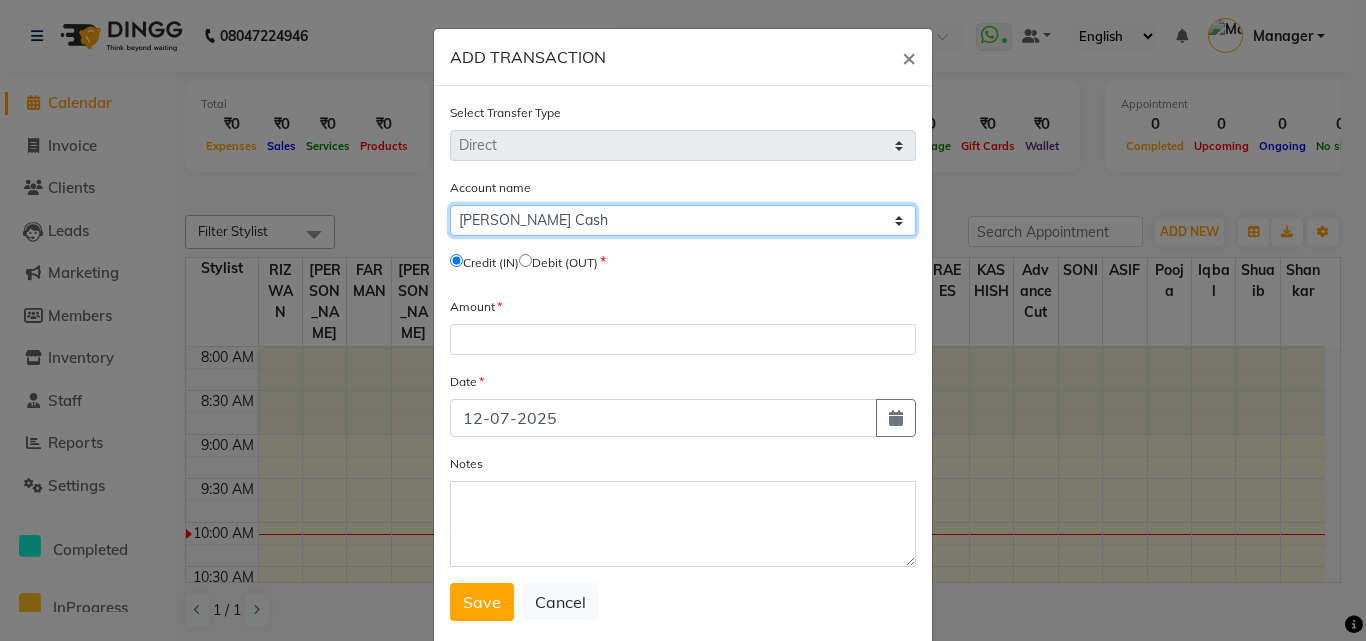 click on "Select [PERSON_NAME] Cash Default Account" 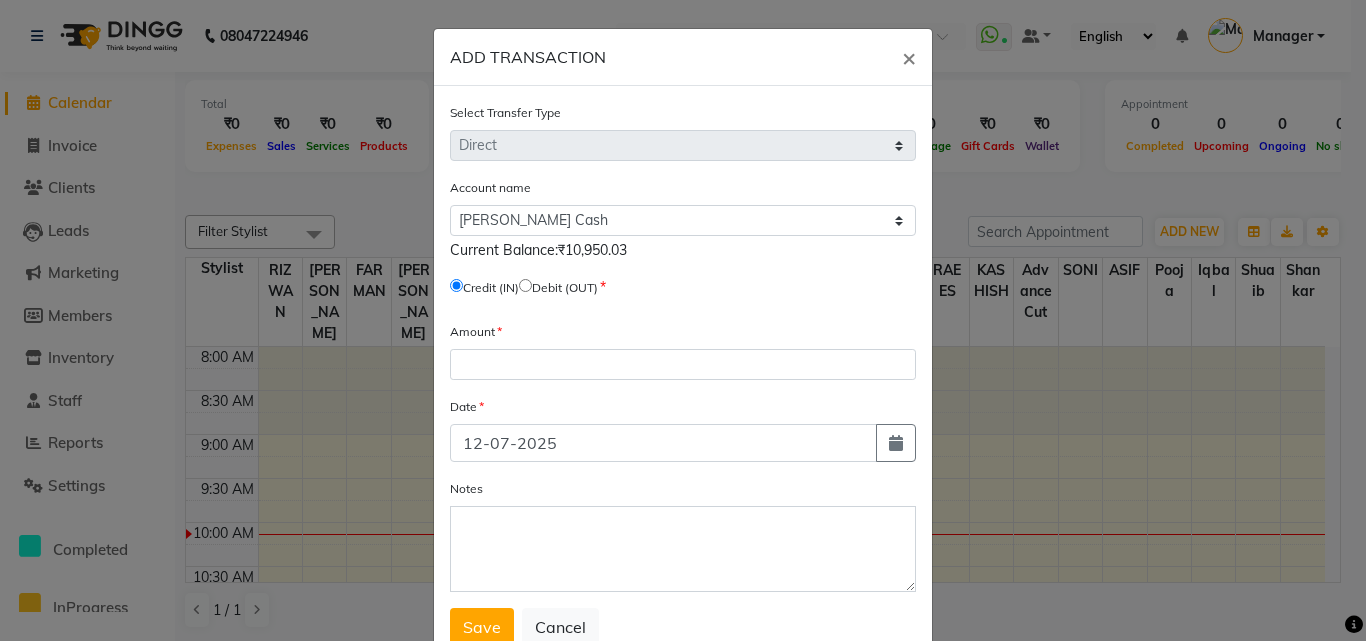 click 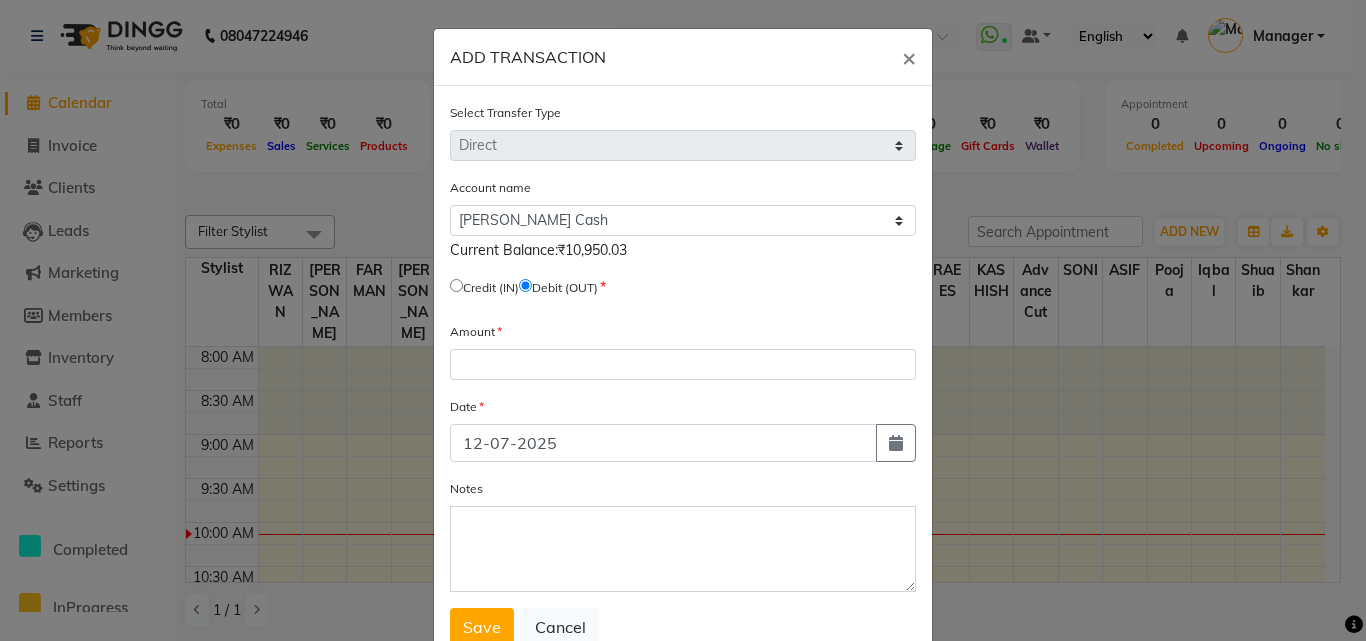 click 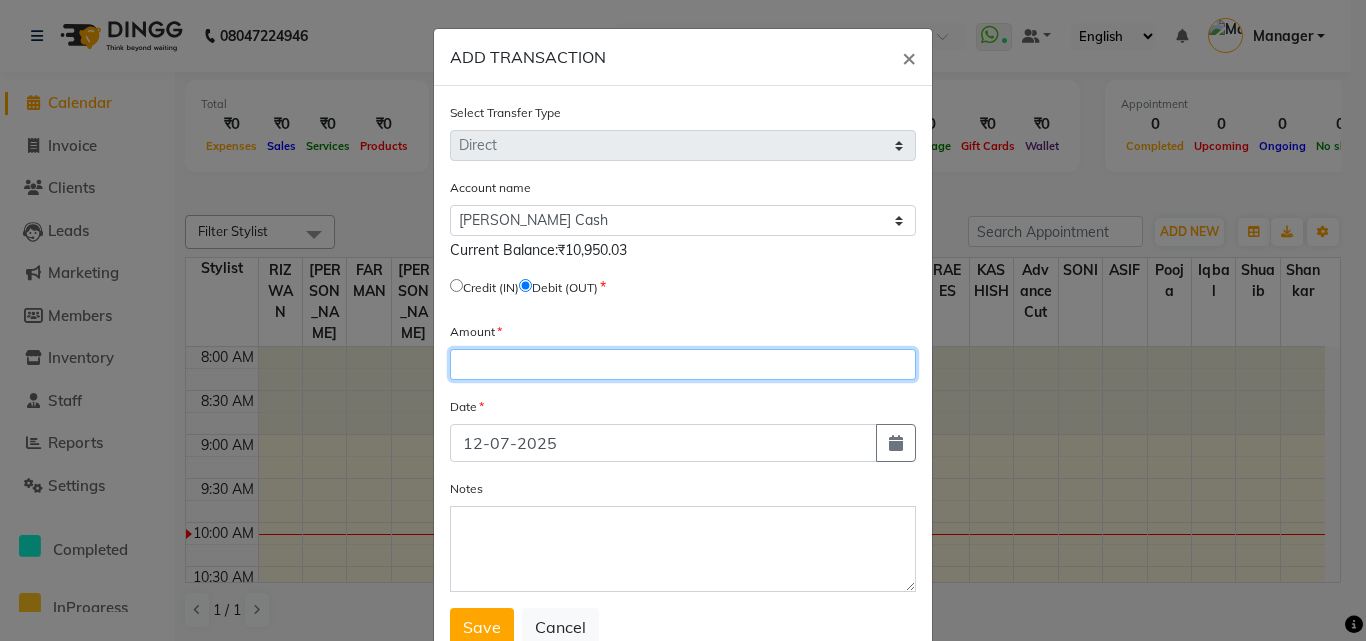 click 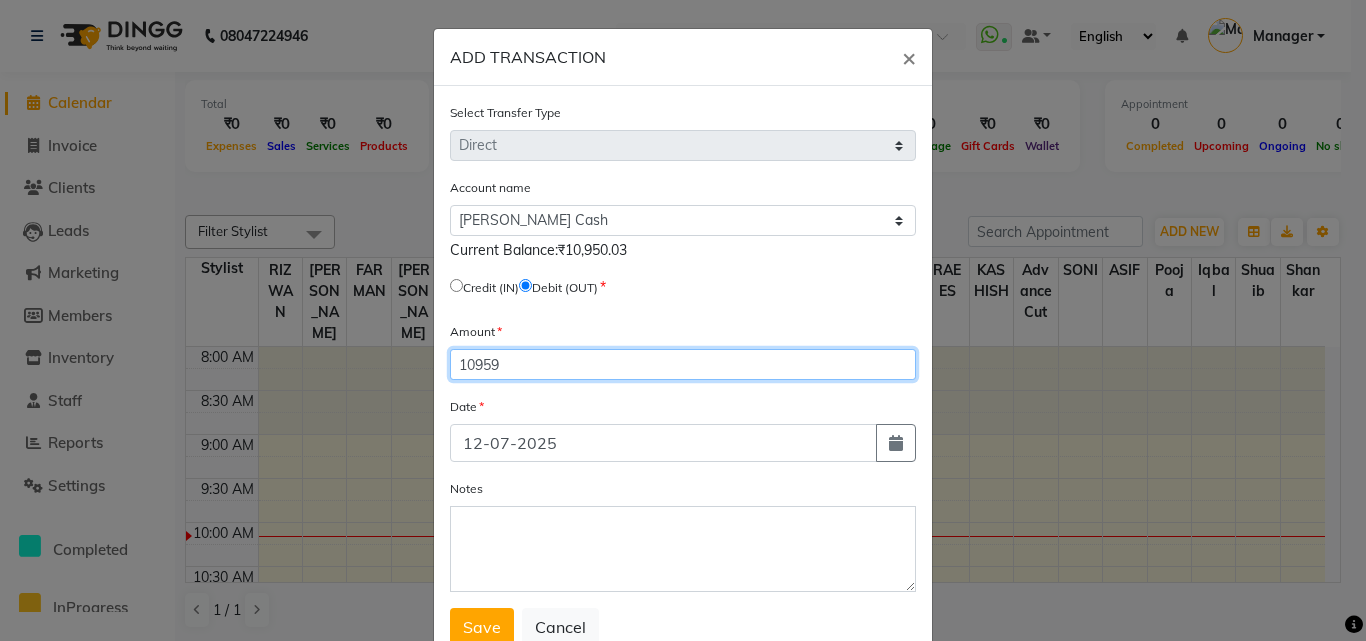 click on "10959" 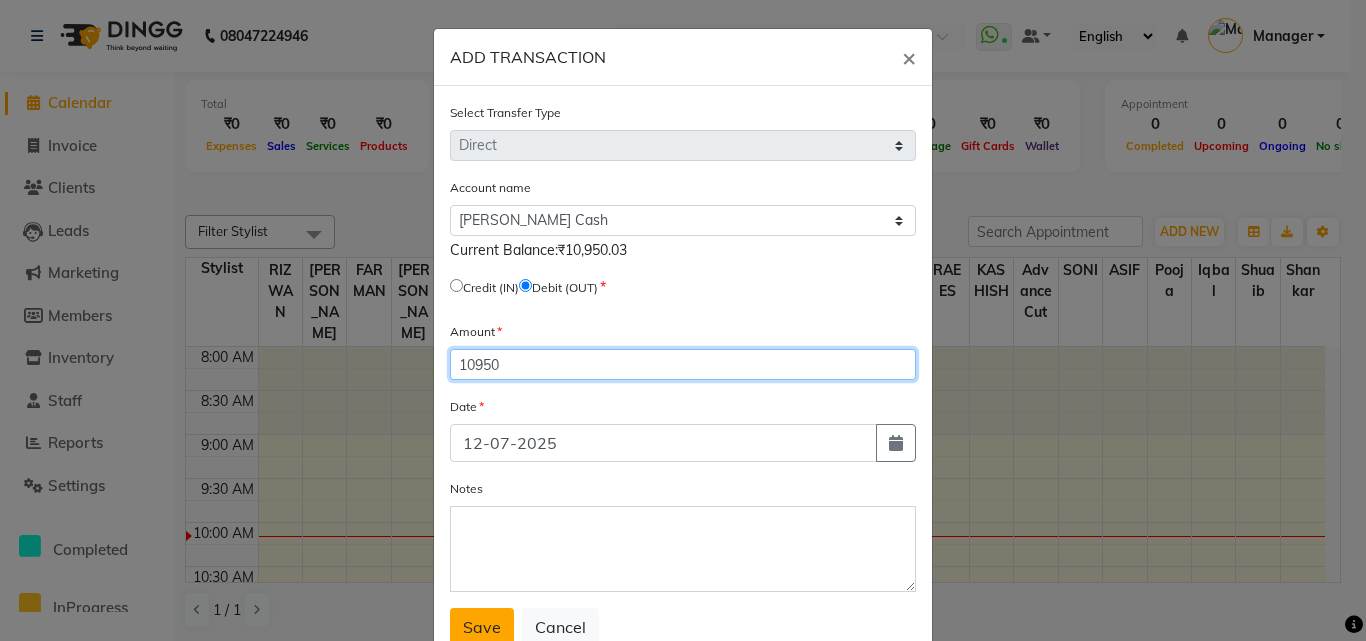 type on "10950" 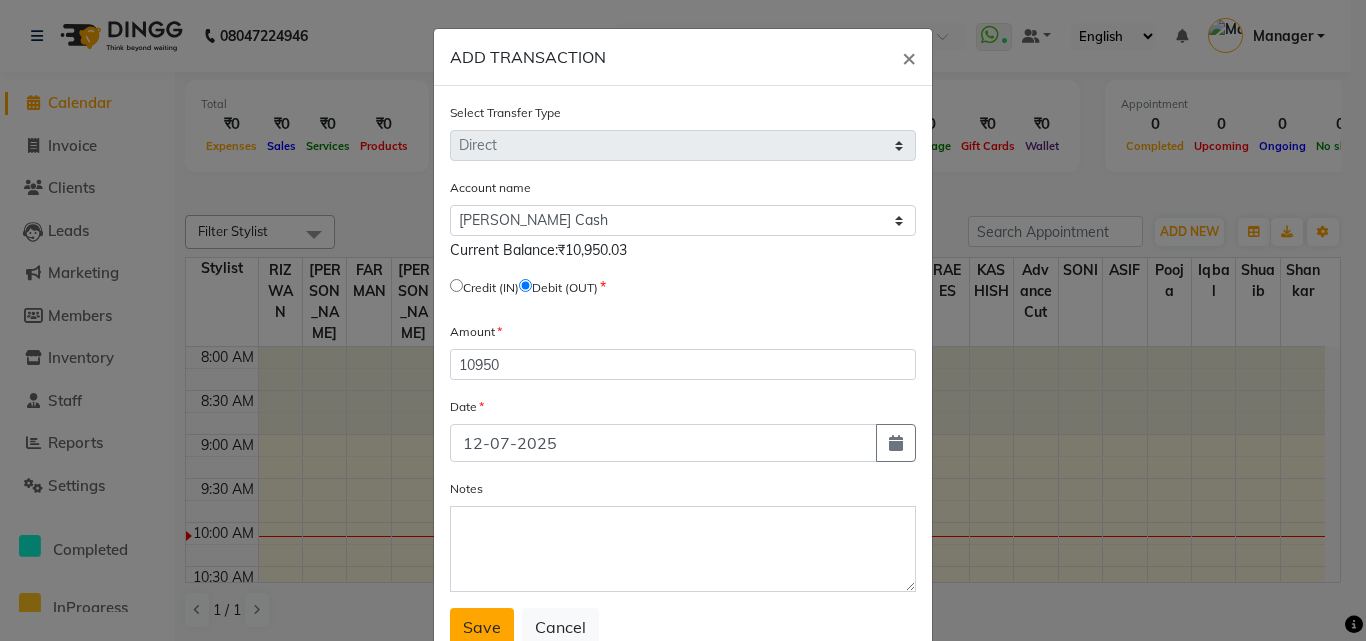 click on "Save" at bounding box center (482, 627) 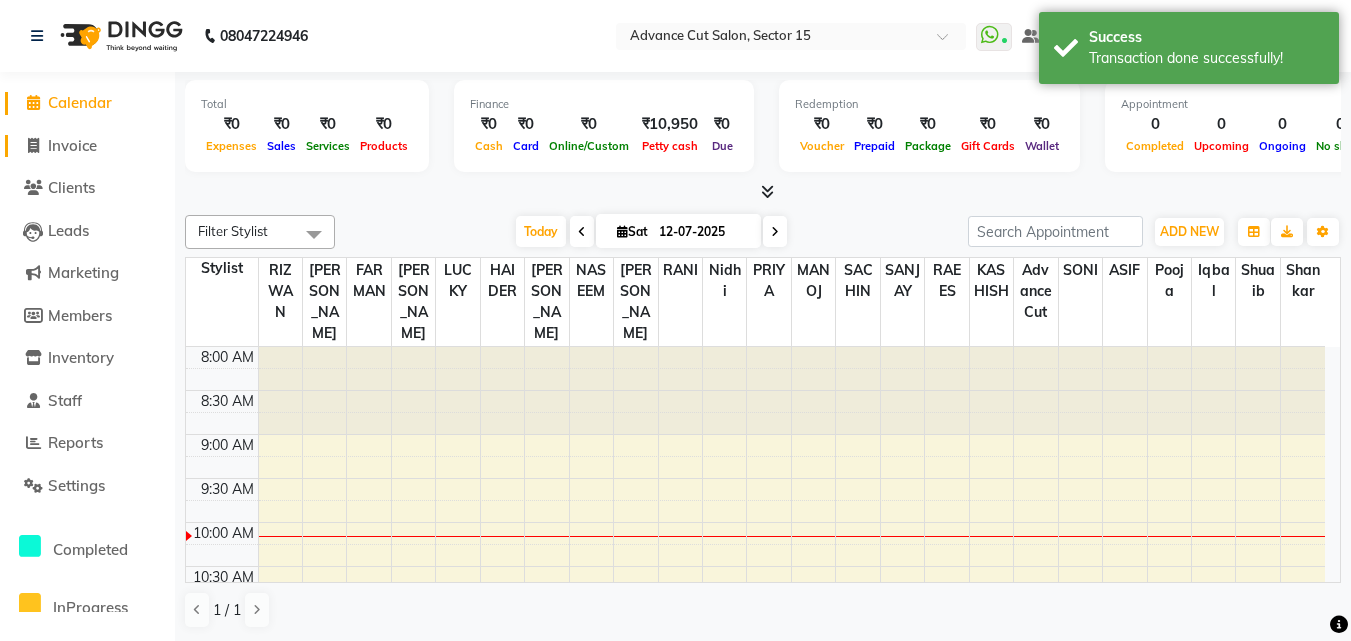 click on "Invoice" 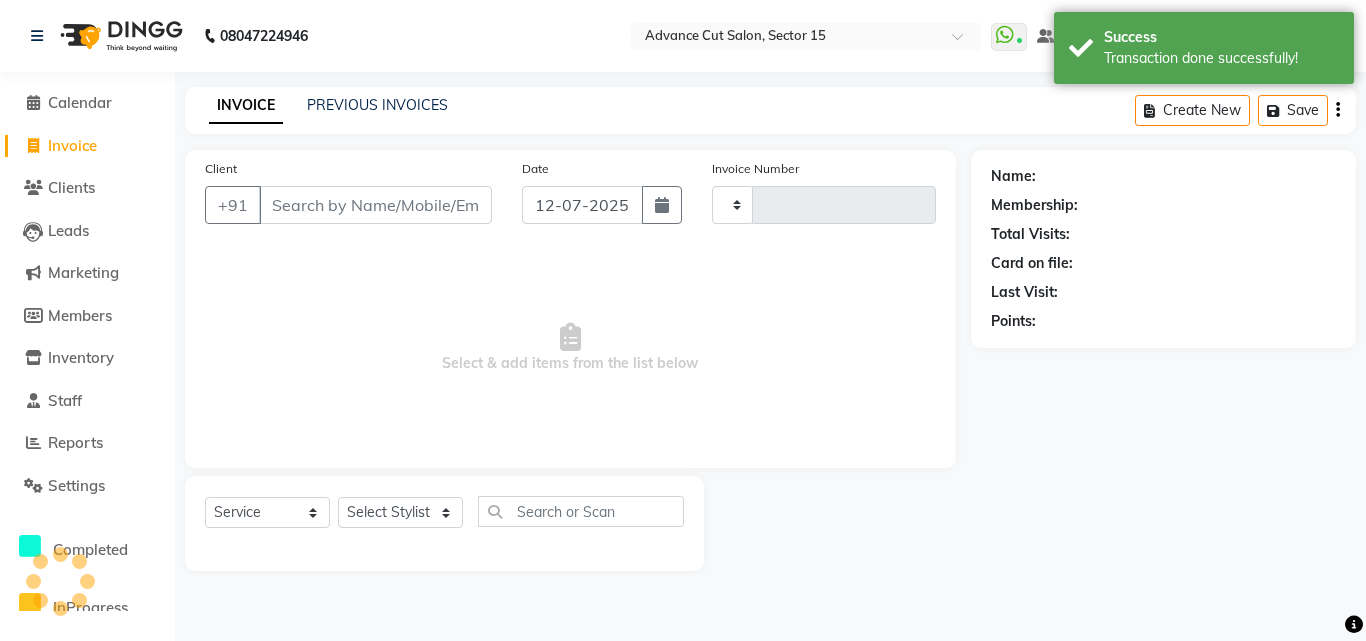 type on "4509" 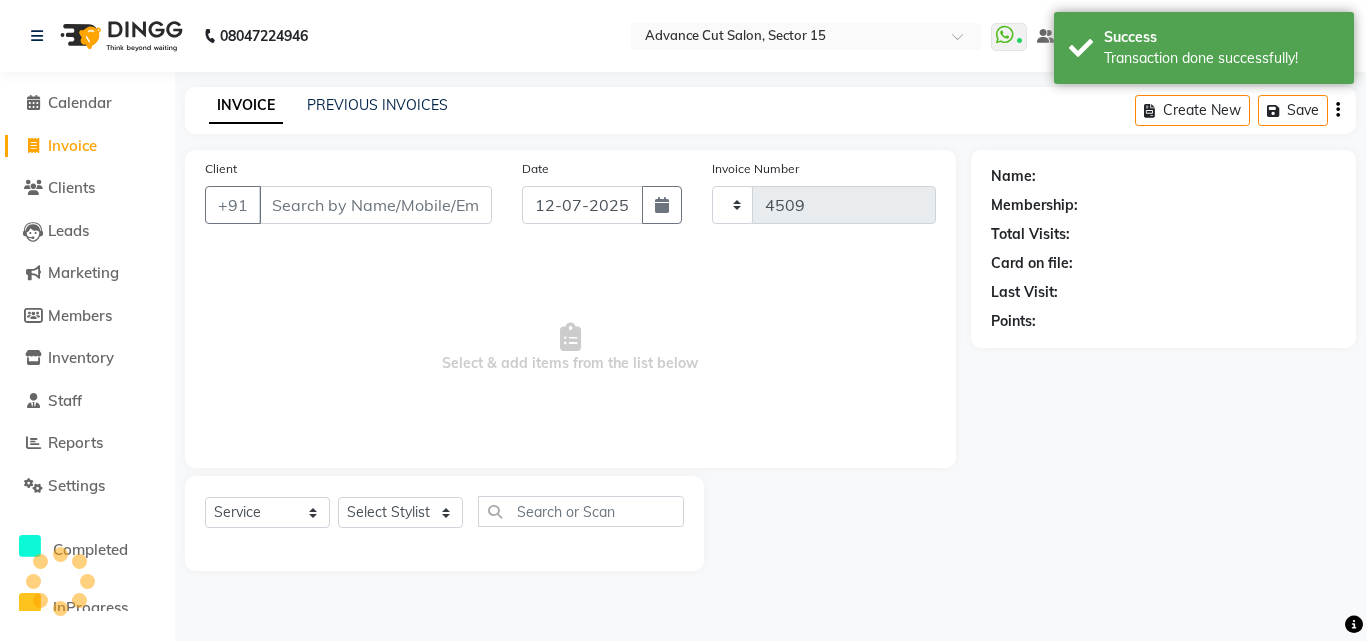 select on "6255" 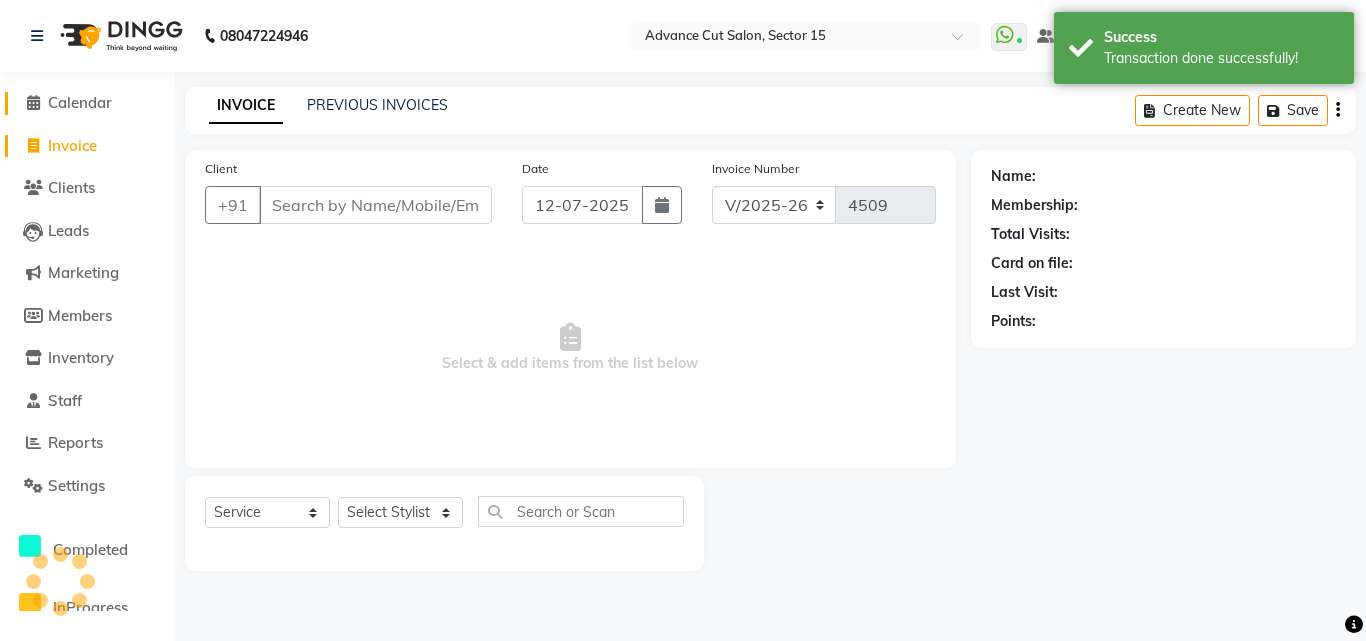 click on "Calendar" 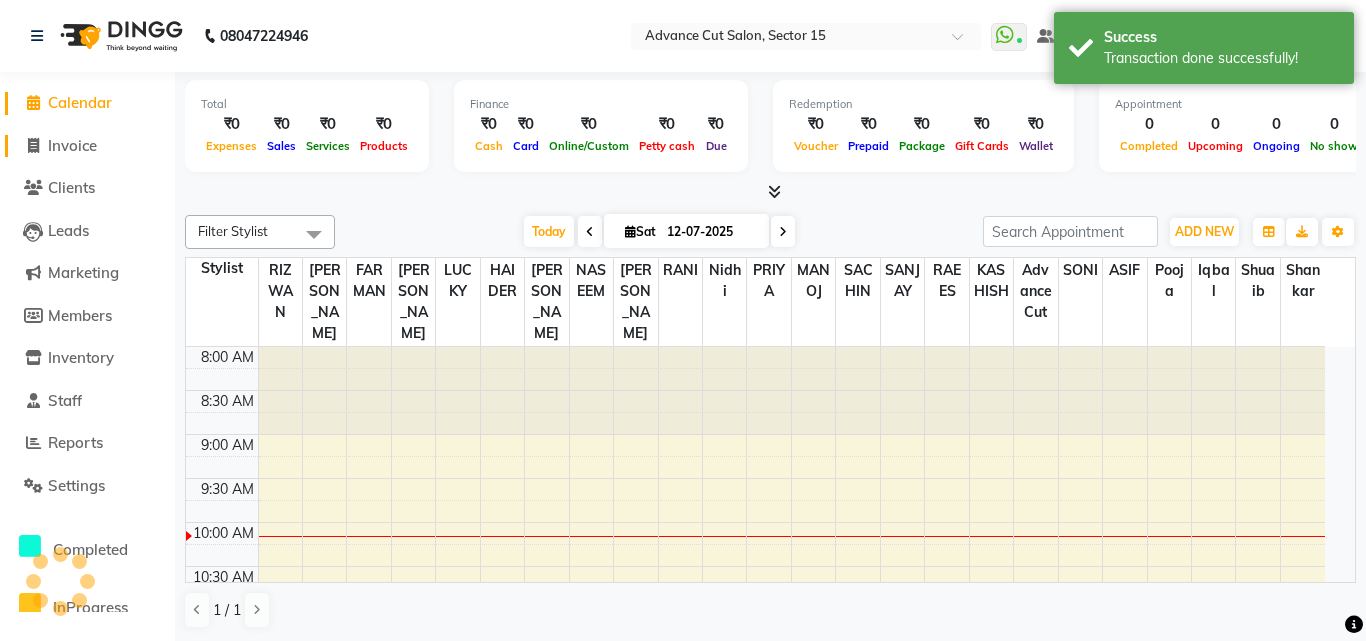 click on "Invoice" 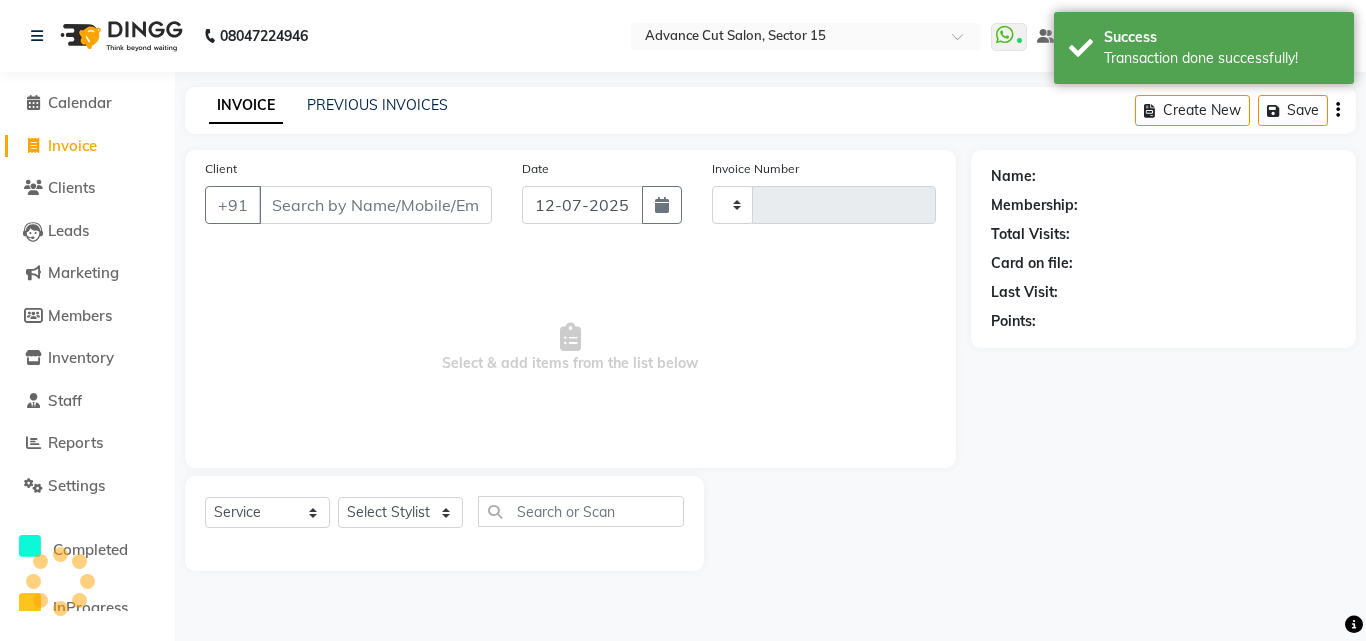 type on "4509" 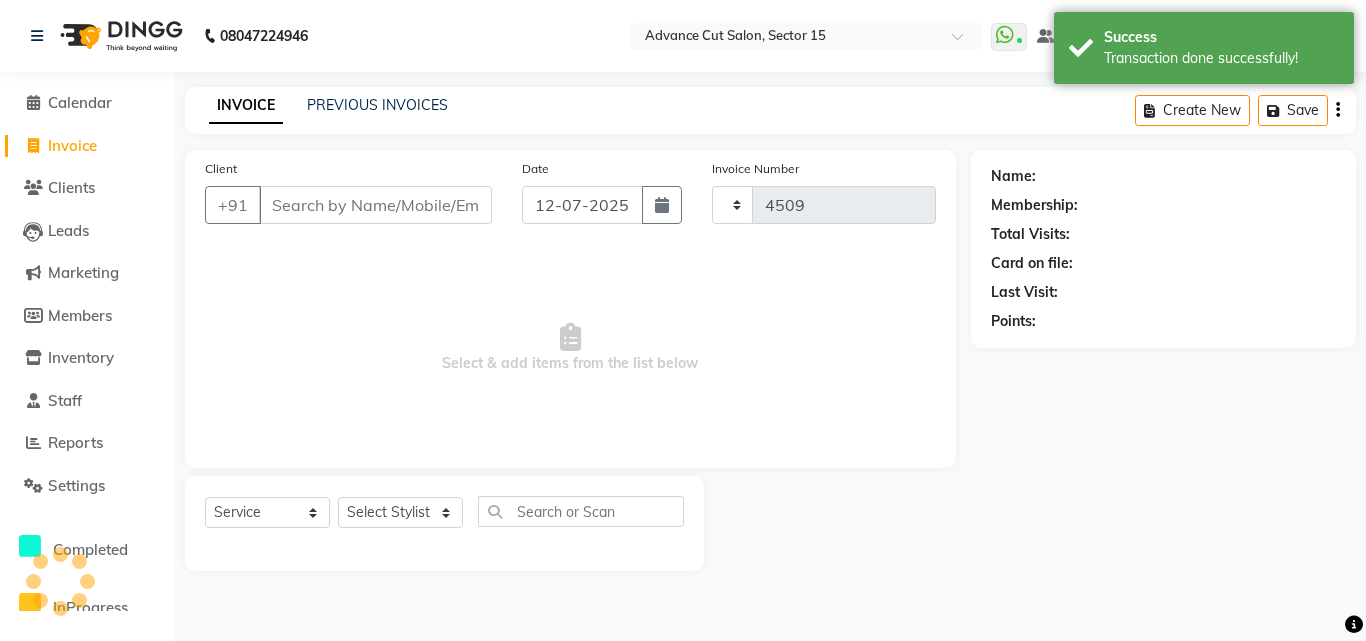 select on "6255" 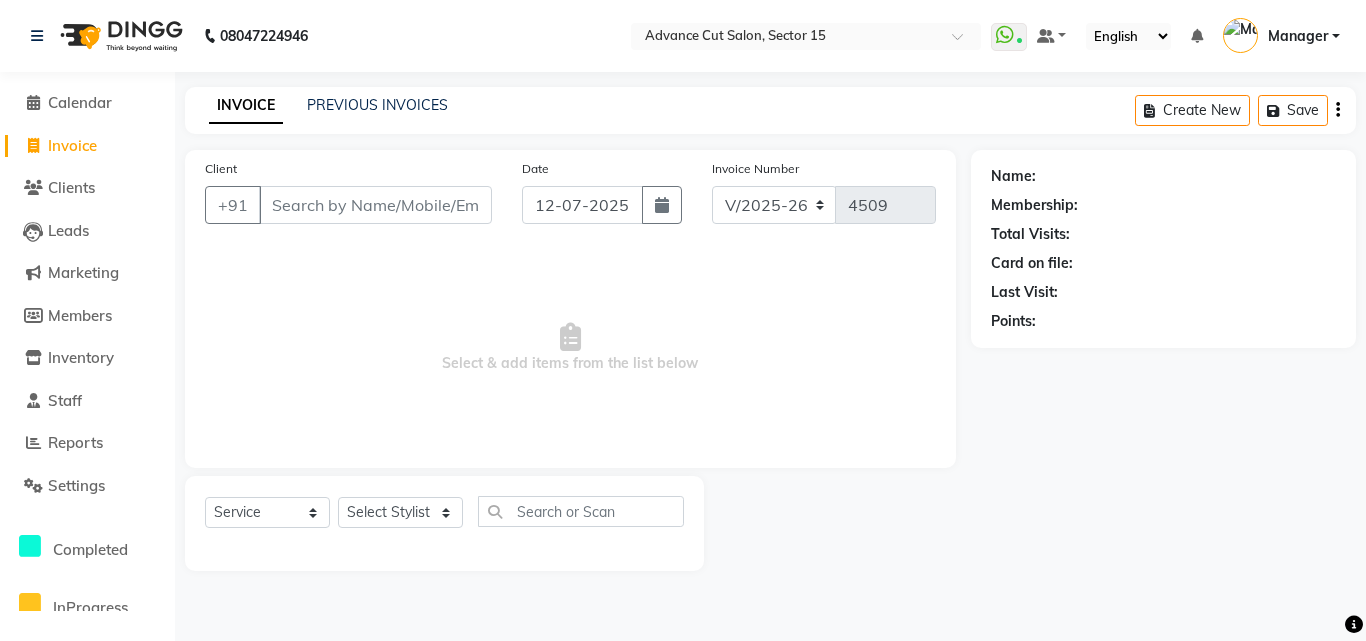 click on "08047224946 Select Location × Advance Cut Salon, Sector 15  WhatsApp Status  ✕ Status:  Connected Most Recent Message: [DATE]     09:39 PM Recent Service Activity: [DATE]     09:48 AM Default Panel My Panel English ENGLISH Español العربية मराठी हिंदी ગુજરાતી தமிழ் 中文 Notifications nothing to show Manager Manage Profile Change Password Sign out  Version:3.15.4  ☀ Advance Cut Salon, Sector 15  Calendar  Invoice  Clients  Leads   Marketing  Members  Inventory  Staff  Reports  Settings Completed InProgress Upcoming Dropped Tentative Check-In Confirm Bookings Generate Report Segments Page Builder INVOICE PREVIOUS INVOICES Create New   Save  Client +91 Date [DATE] Invoice Number V/2025 V/[PHONE_NUMBER]  Select & add items from the list below  Select  Service  Product  Membership  Package Voucher Prepaid Gift Card  Select Stylist Advance Cut  [PERSON_NAME] [PERSON_NAME] [PERSON_NAME] LUCKY Manager [PERSON_NAME] [PERSON_NAME] Pooja  [PERSON_NAME] RANI" at bounding box center (683, 320) 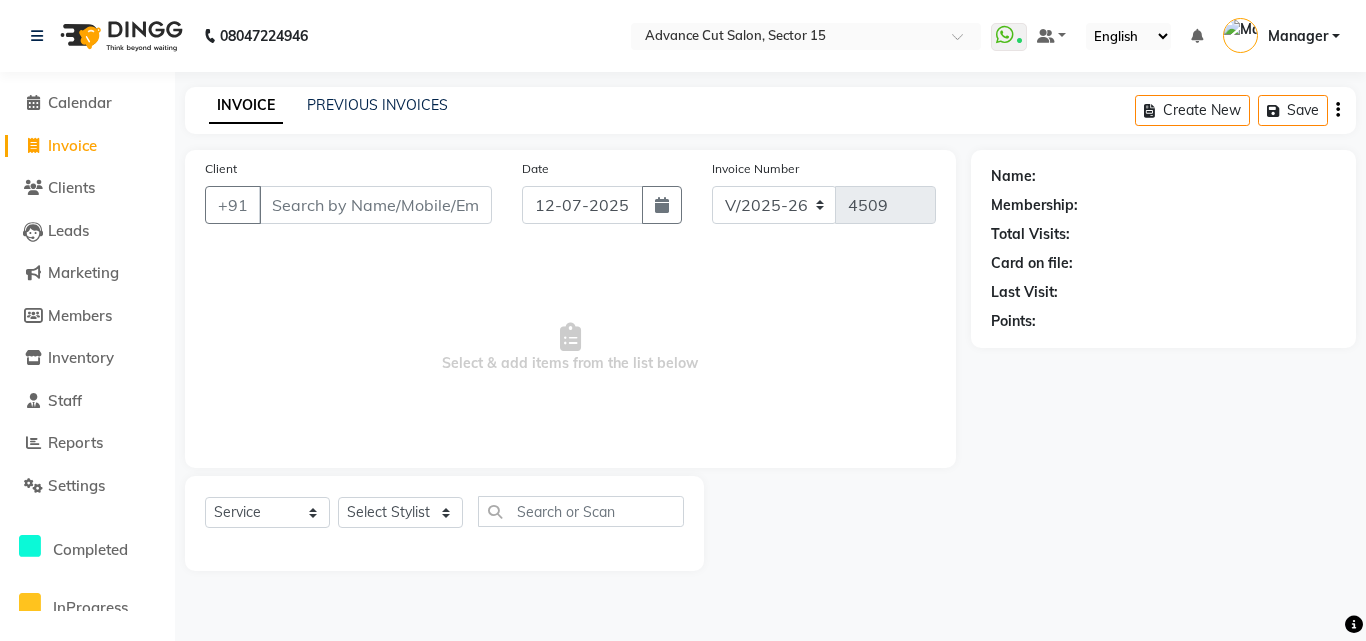 click on "INVOICE PREVIOUS INVOICES Create New   Save" 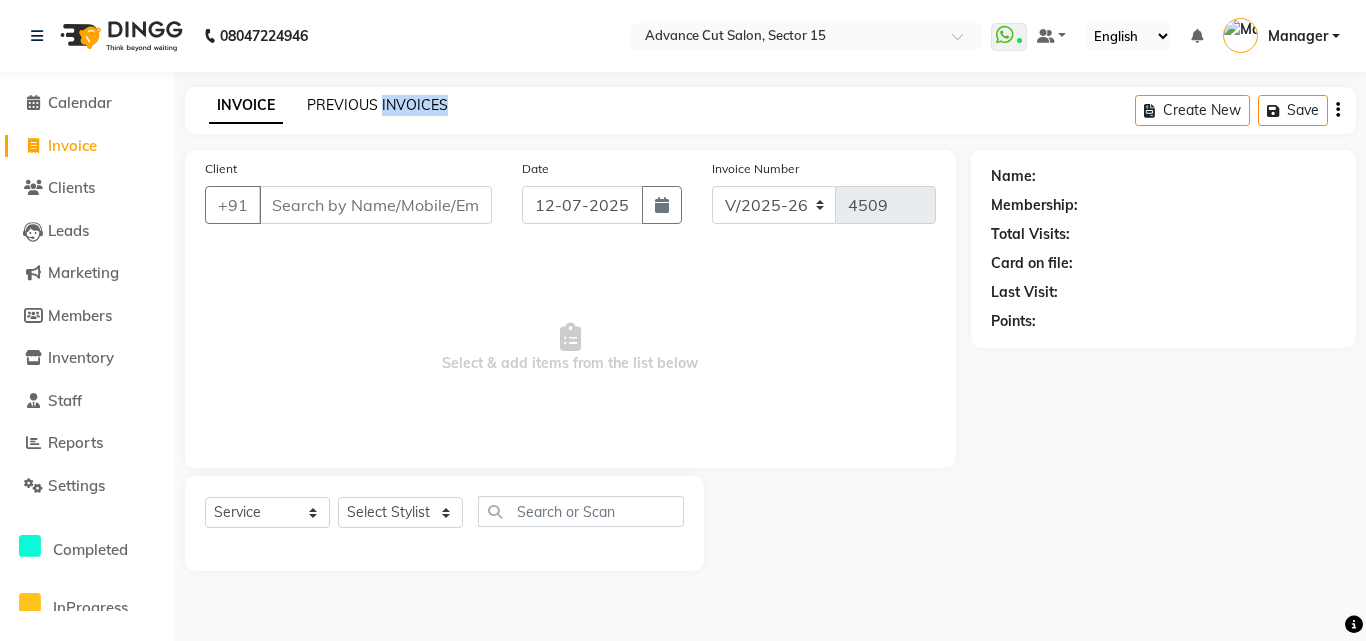 click on "INVOICE PREVIOUS INVOICES Create New   Save" 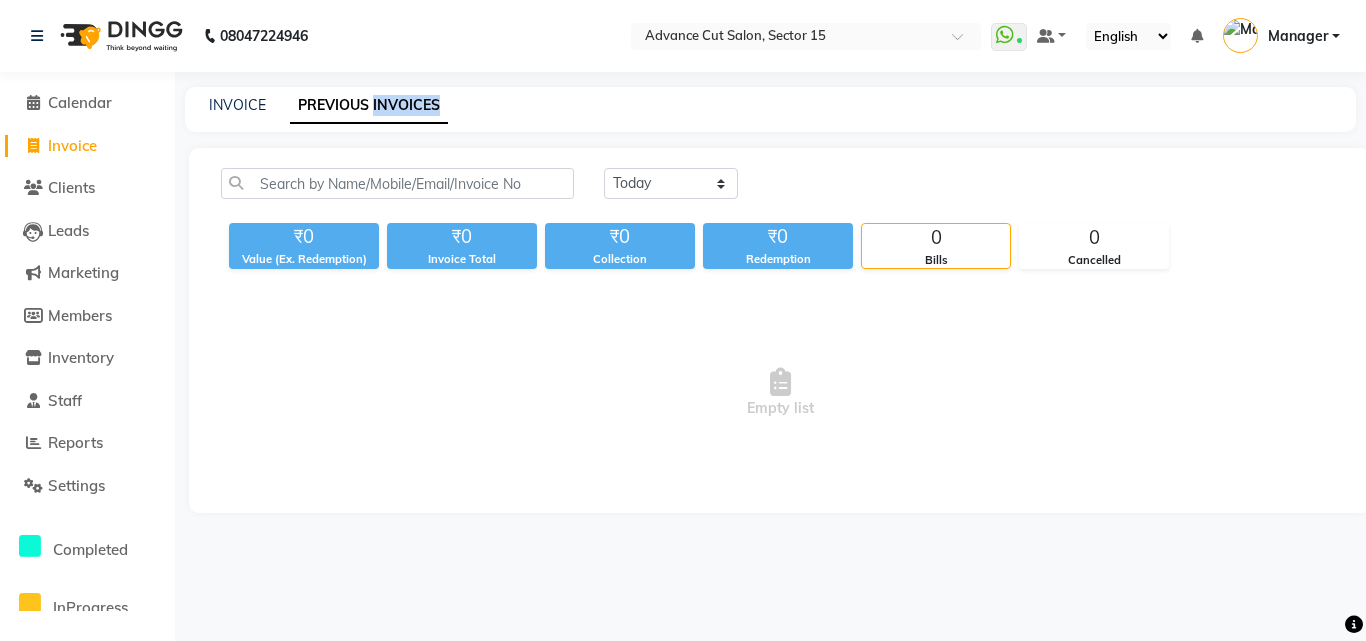 click on "PREVIOUS INVOICES" 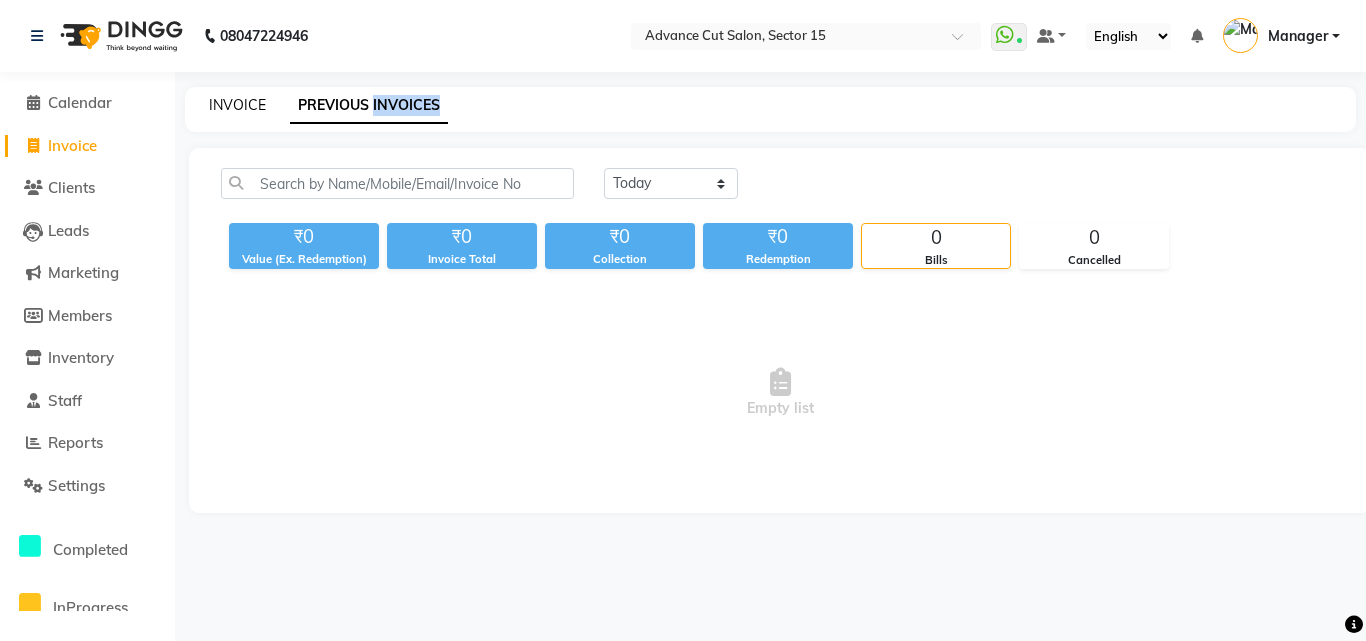 click on "INVOICE" 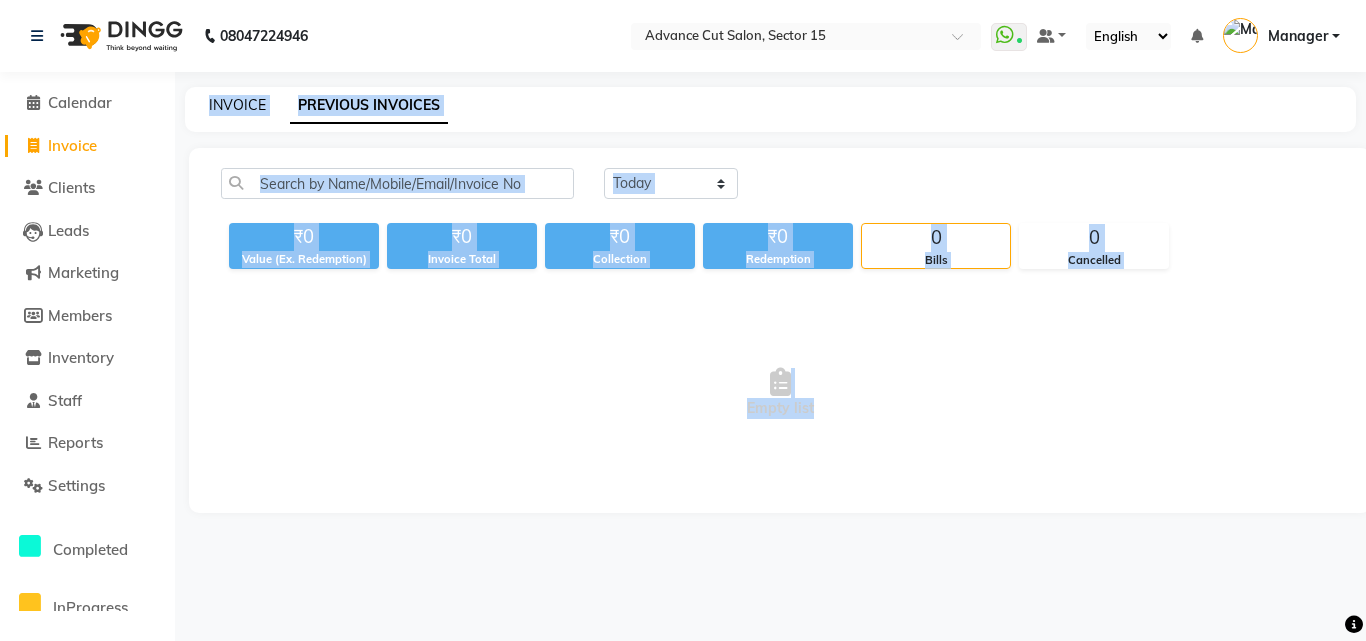 select on "service" 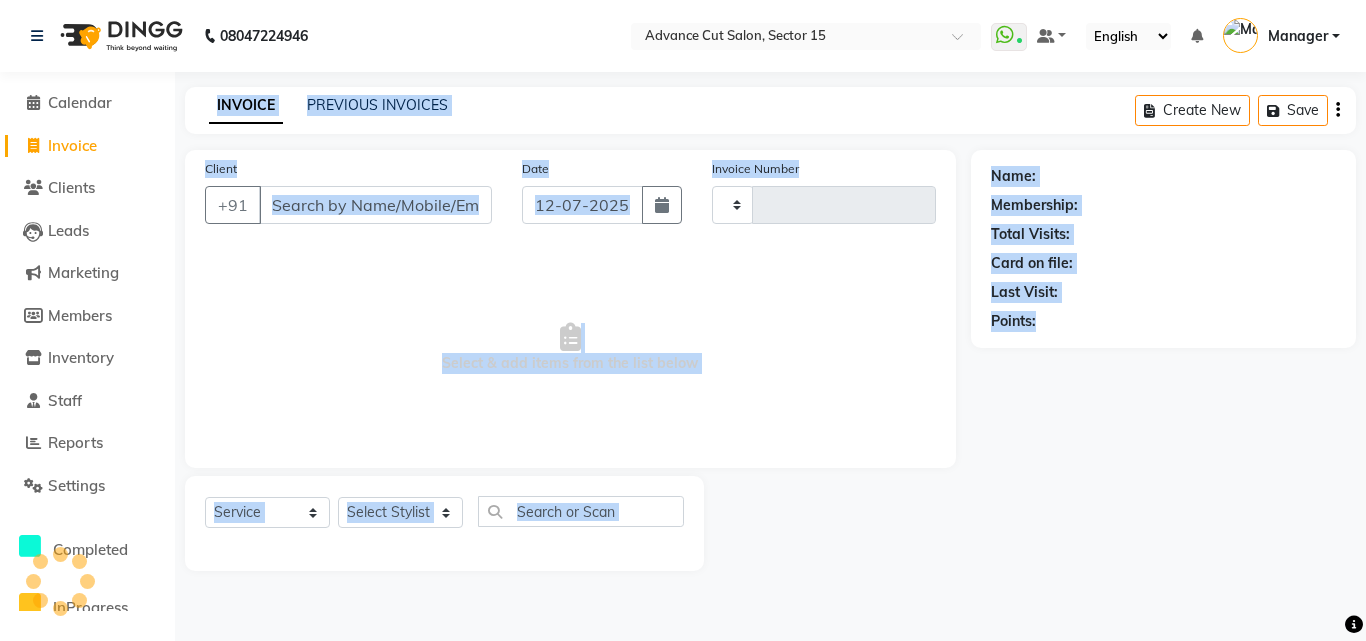 type on "4509" 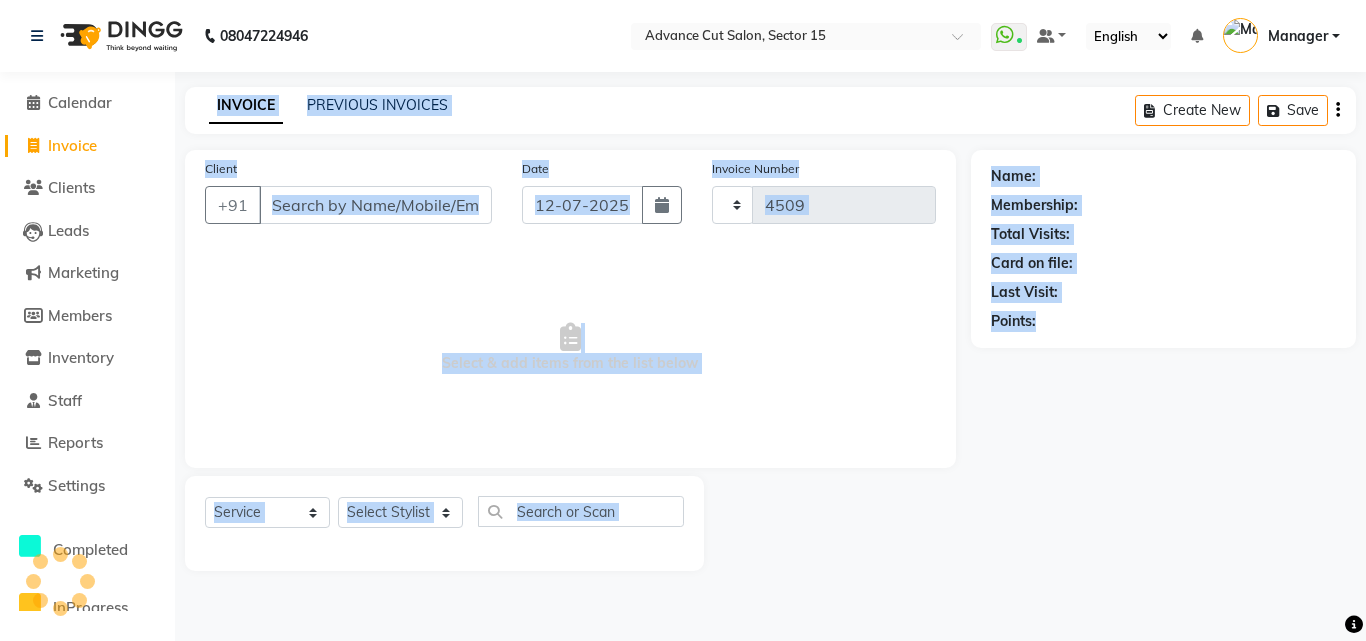select on "6255" 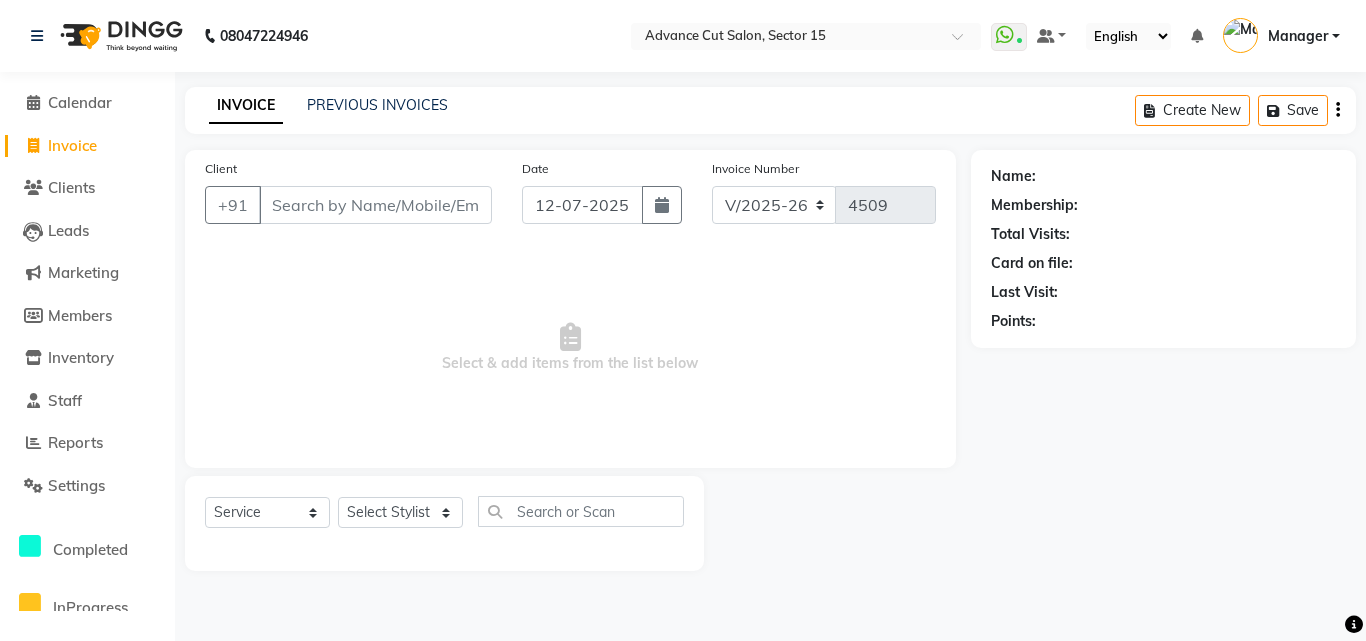 drag, startPoint x: 340, startPoint y: 236, endPoint x: 330, endPoint y: 214, distance: 24.166092 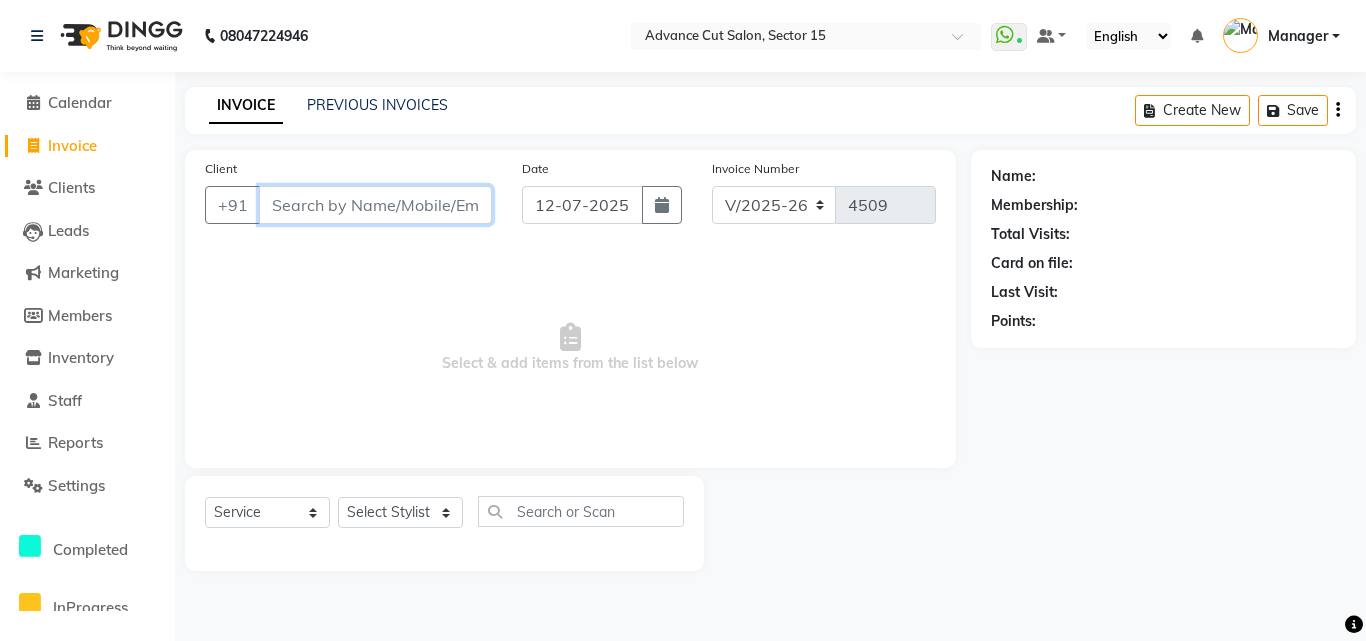 click on "Client" at bounding box center (375, 205) 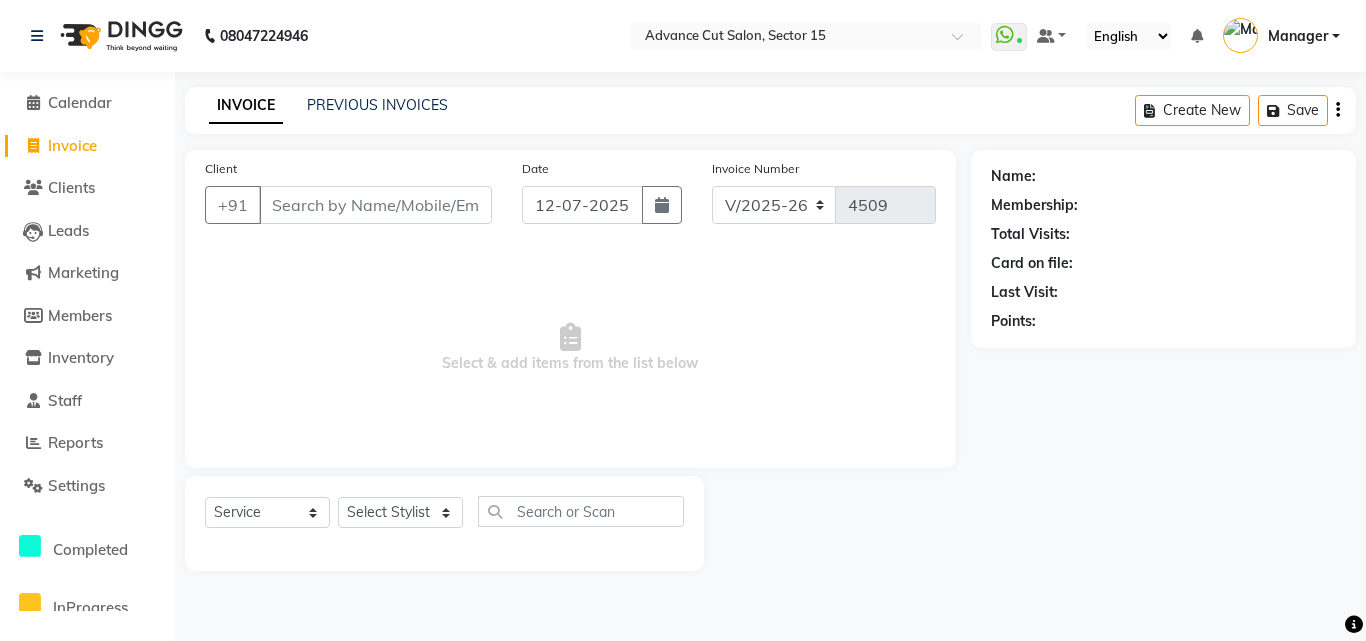 click on "Reports" 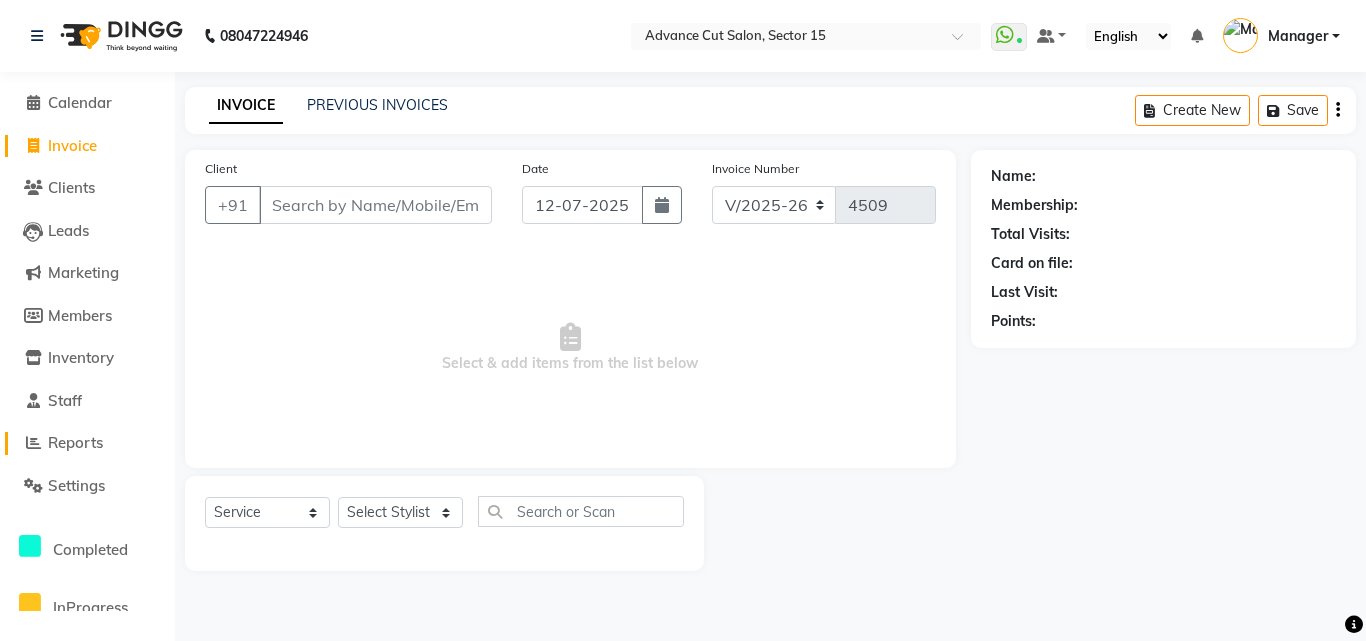 click on "Reports" 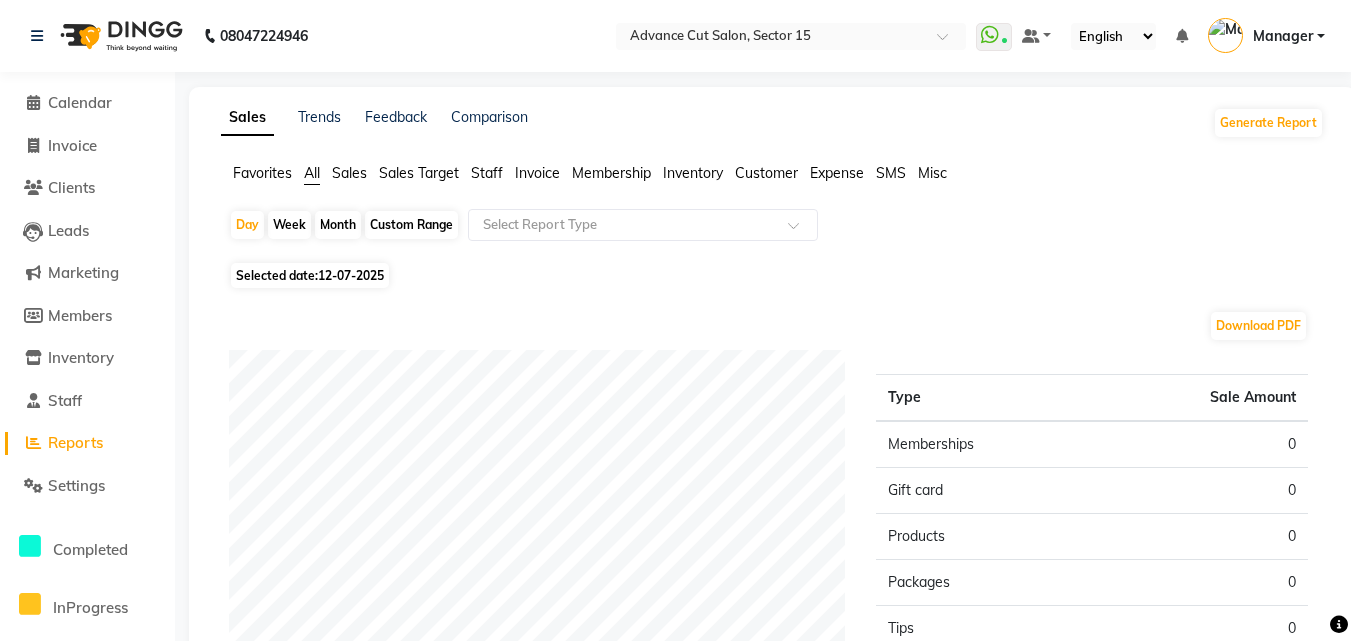 click on "12-07-2025" 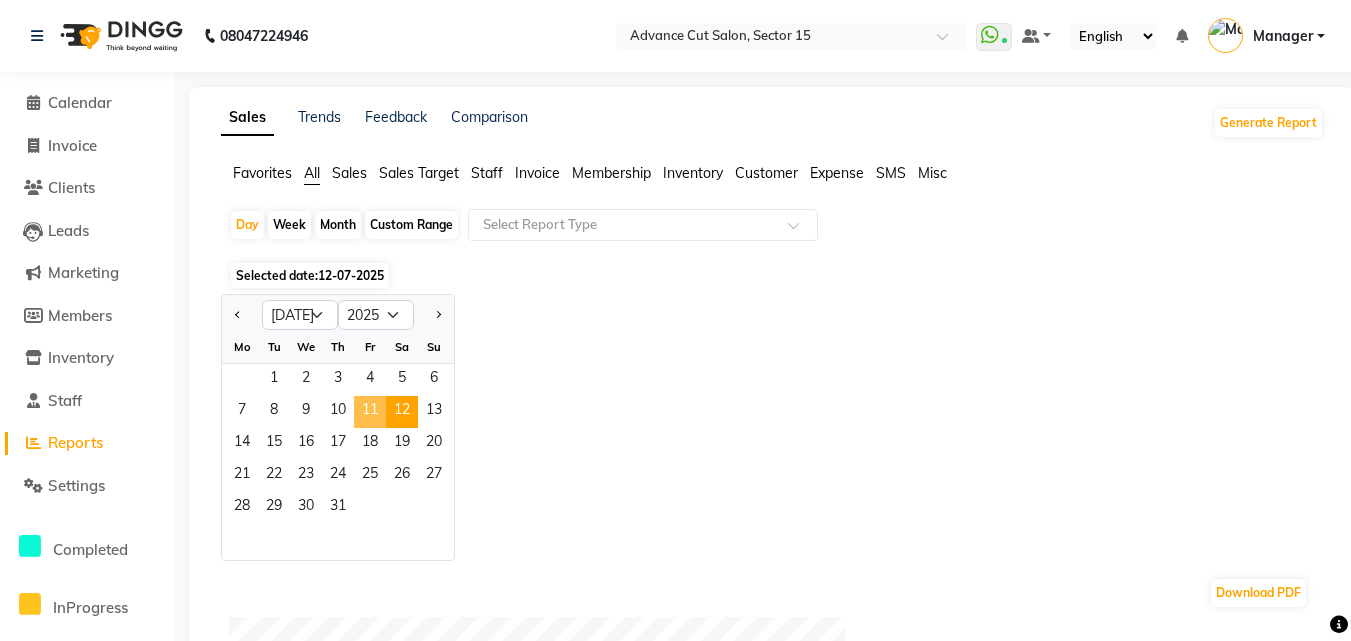 click on "11" 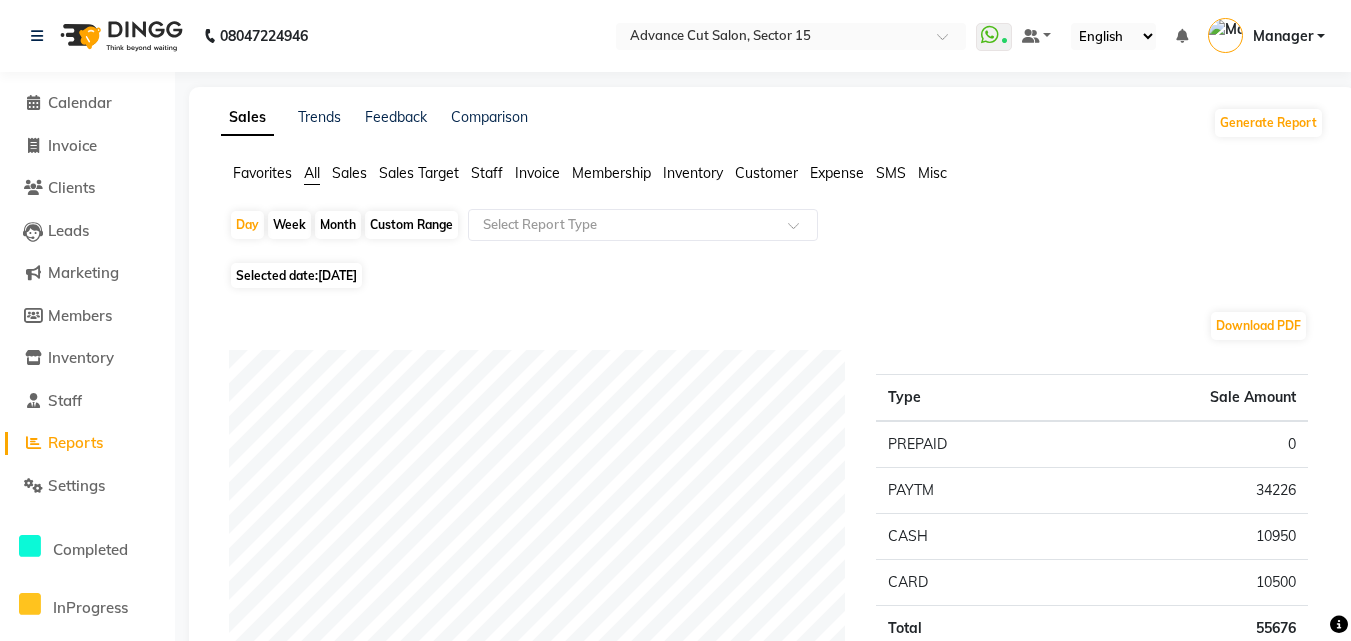 click on "Day   Week   Month   Custom Range  Select Report Type" 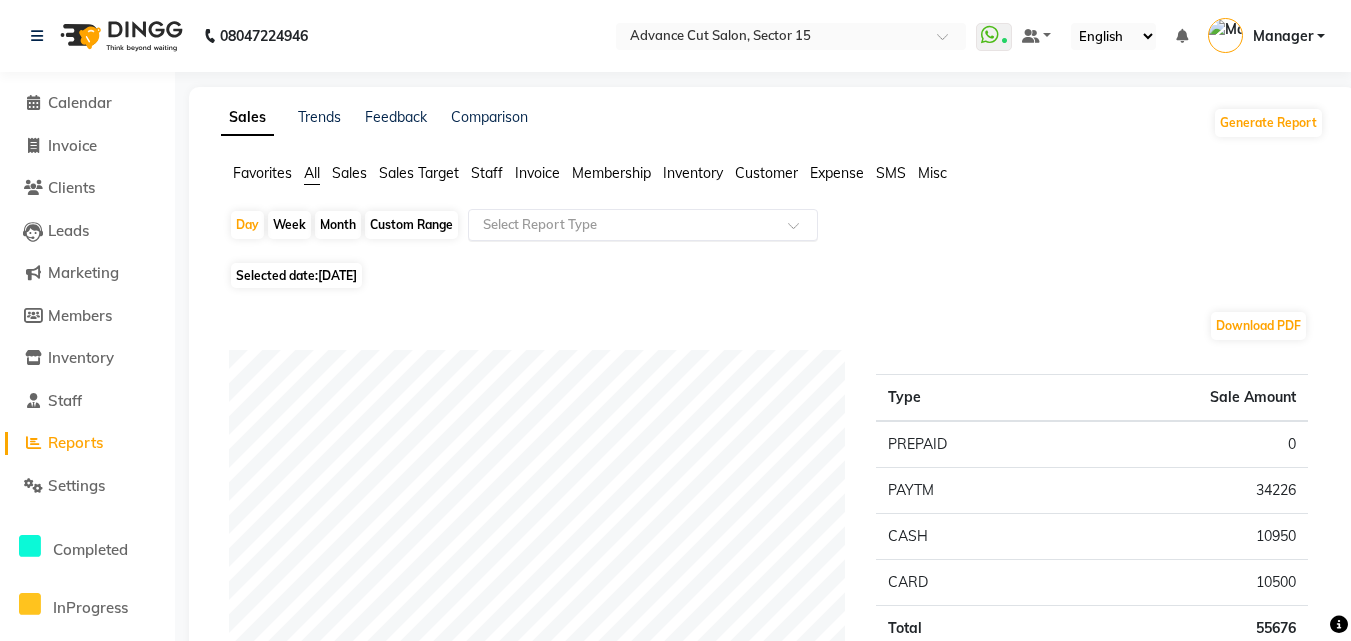click 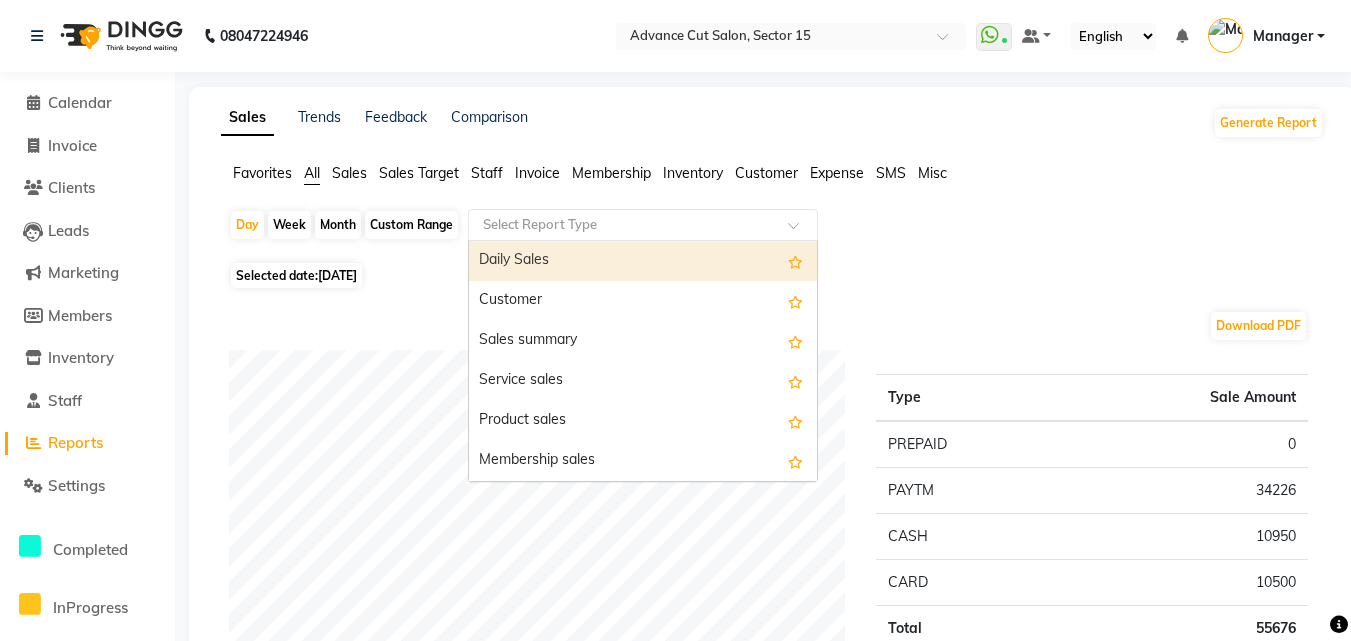 click 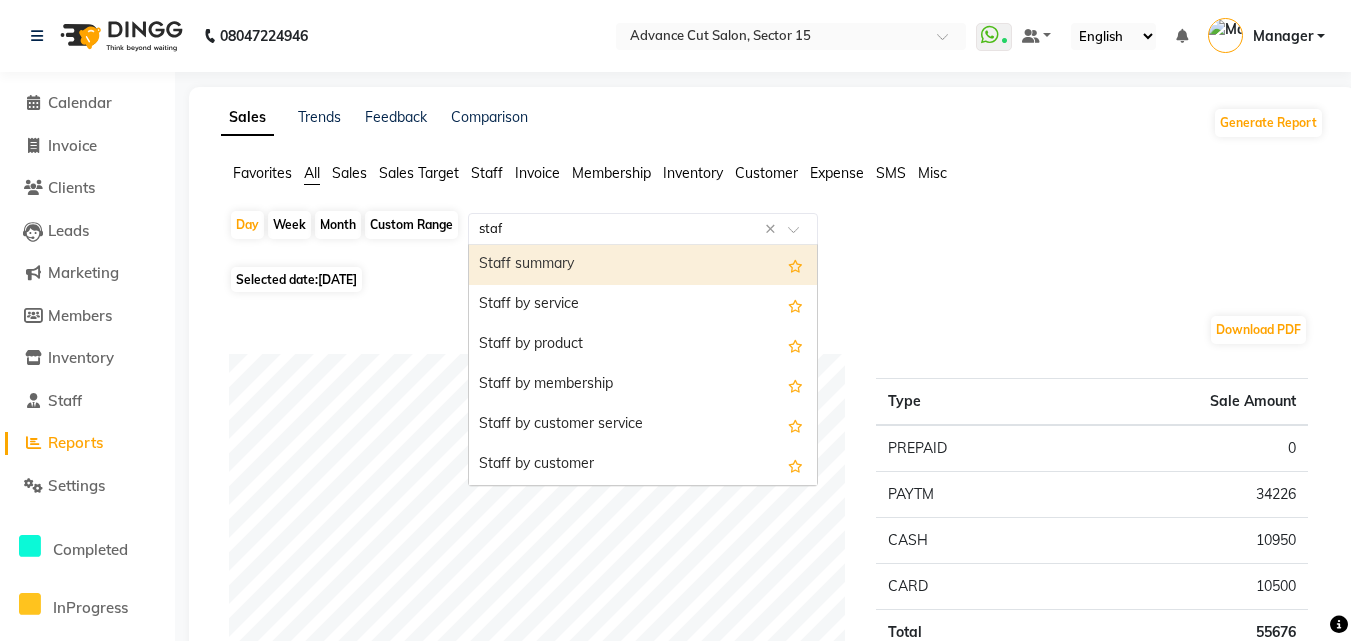 type on "staff" 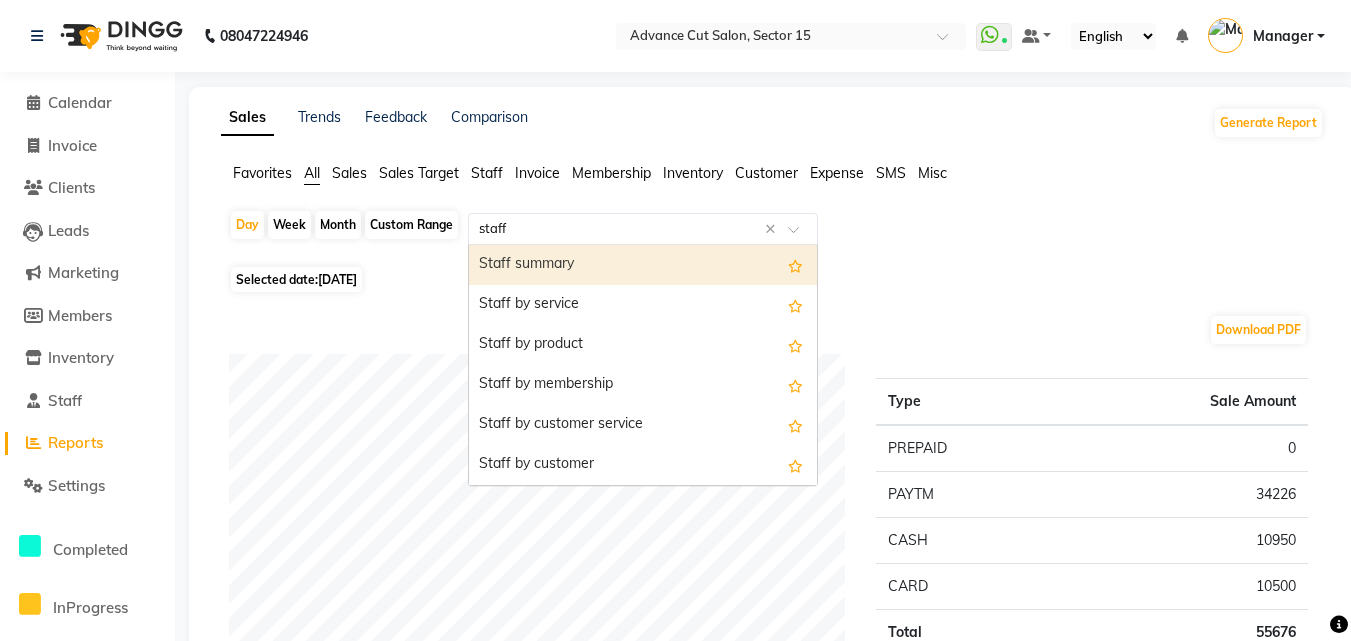 click on "Staff summary" at bounding box center [643, 265] 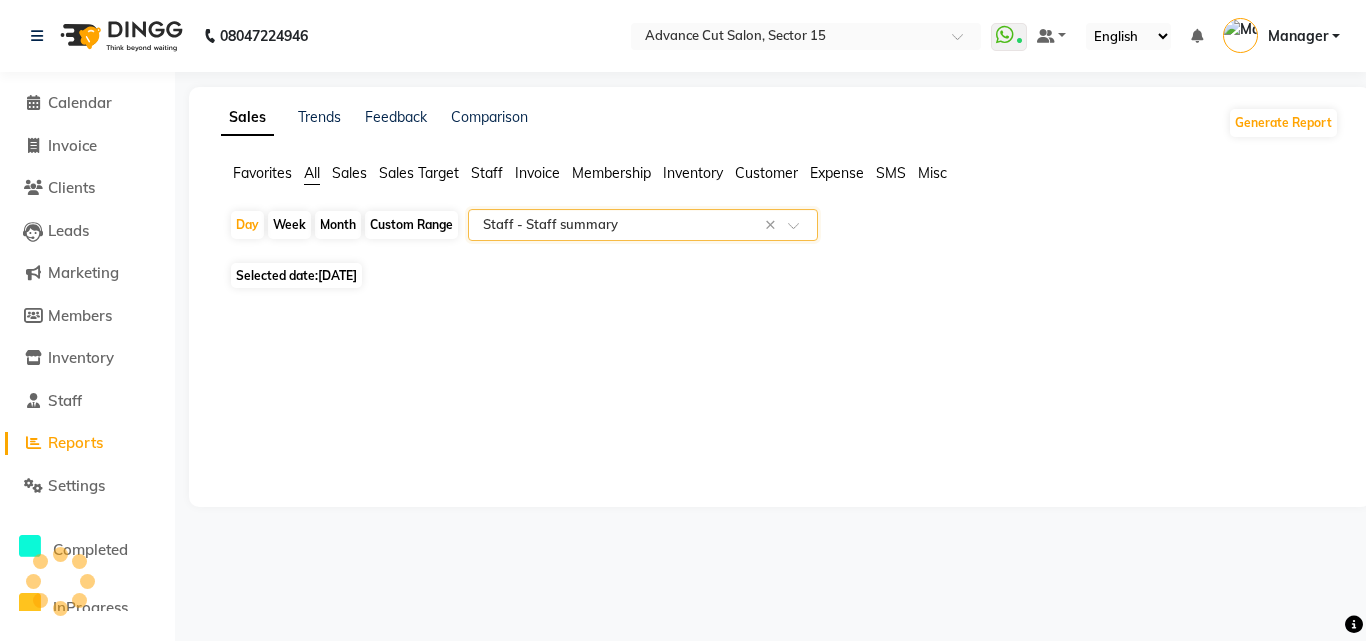select on "full_report" 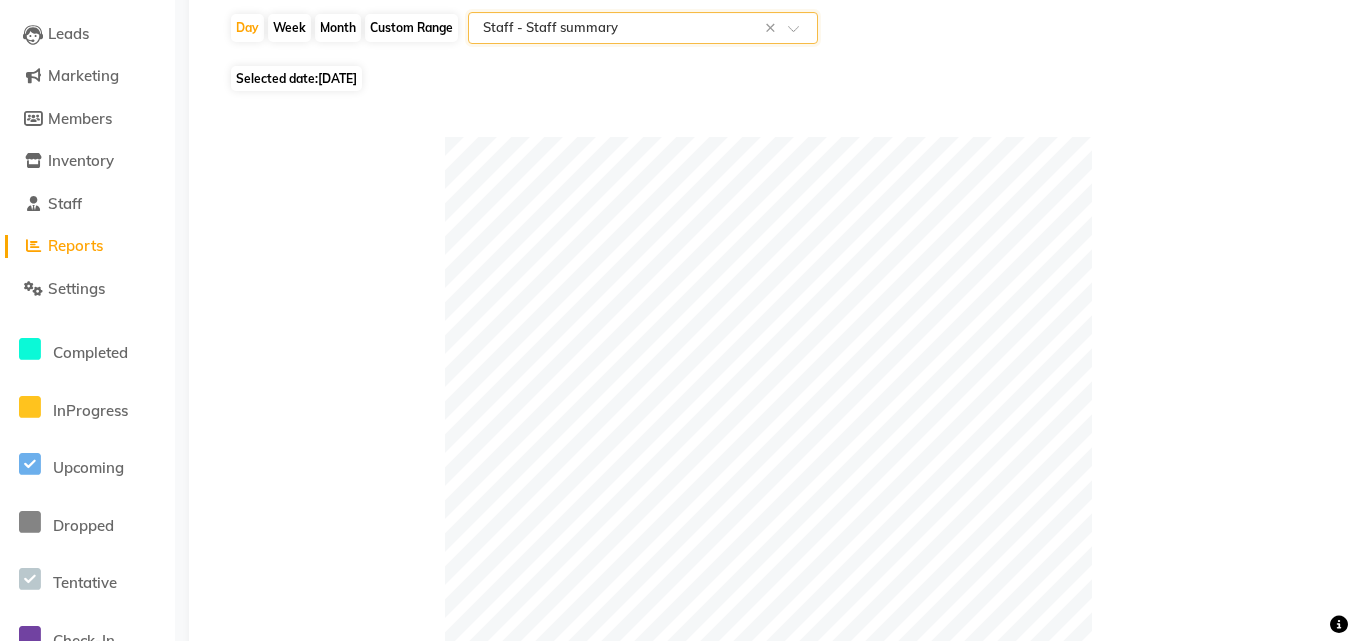 scroll, scrollTop: 235, scrollLeft: 0, axis: vertical 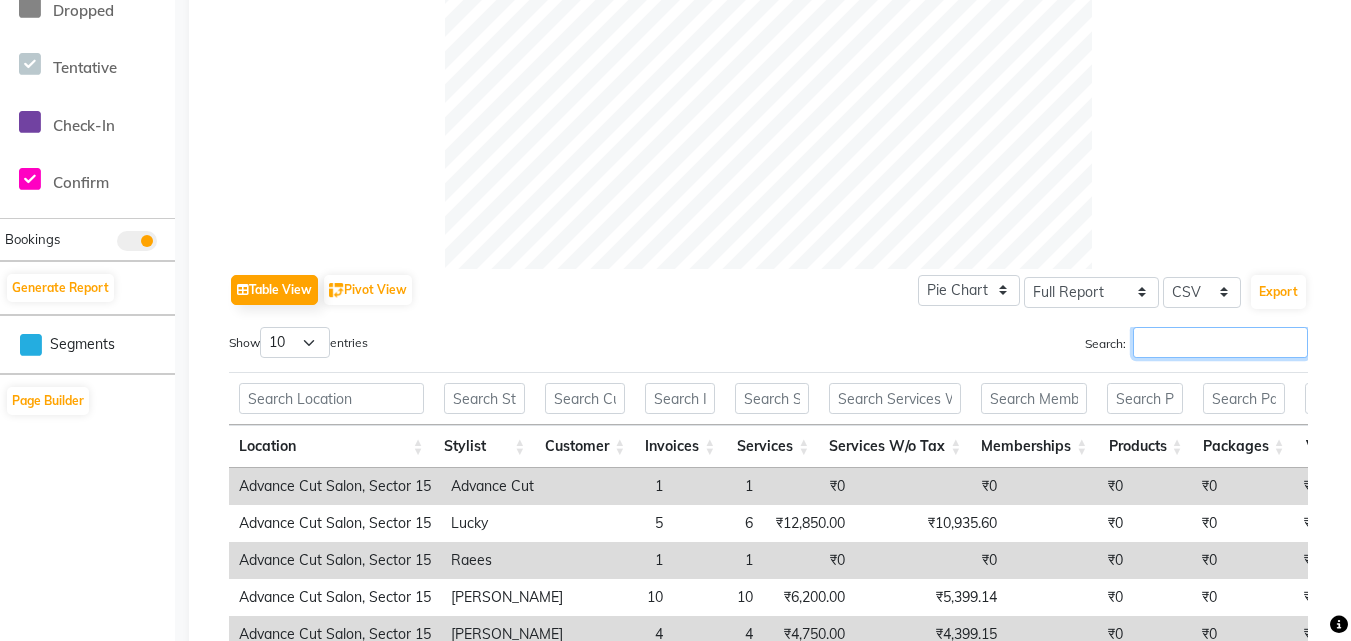 click on "Search:" at bounding box center (1220, 342) 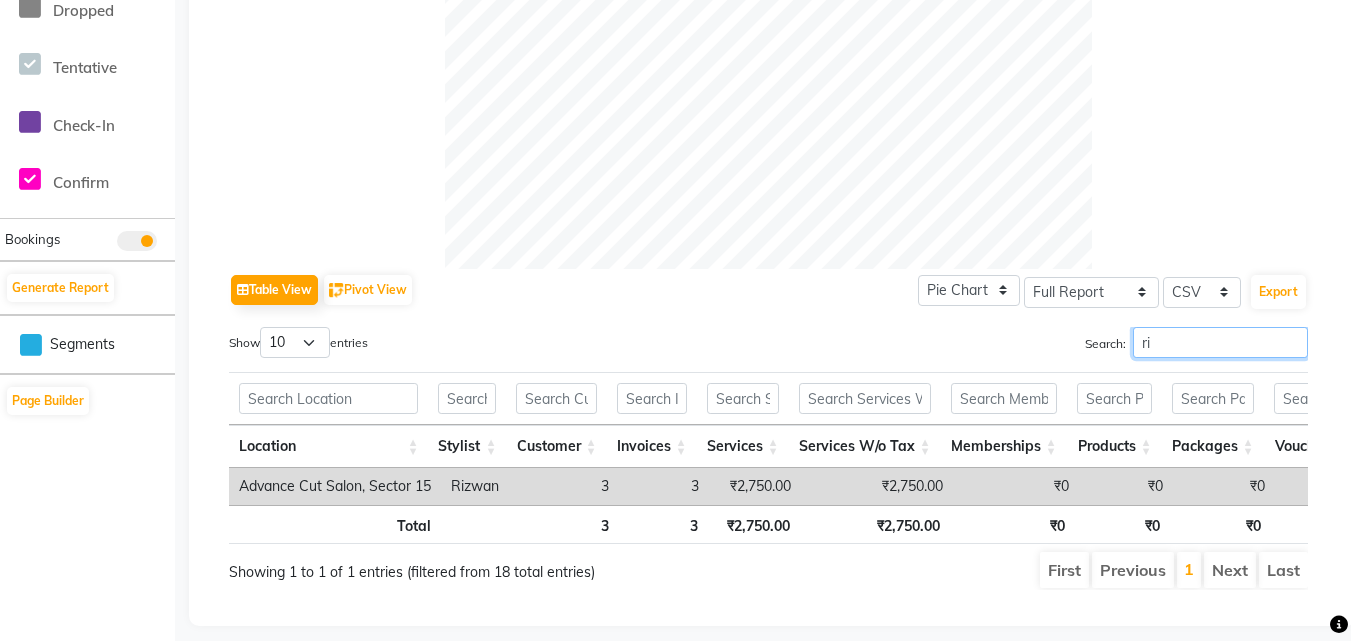 type on "r" 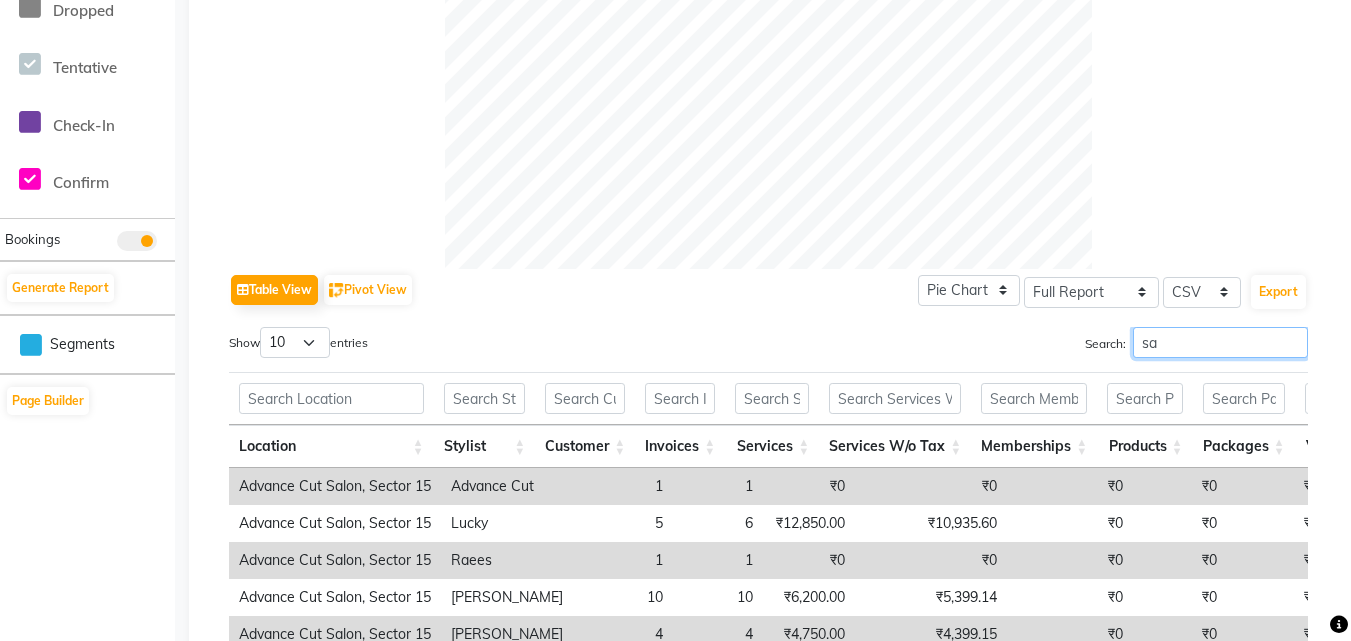 type on "s" 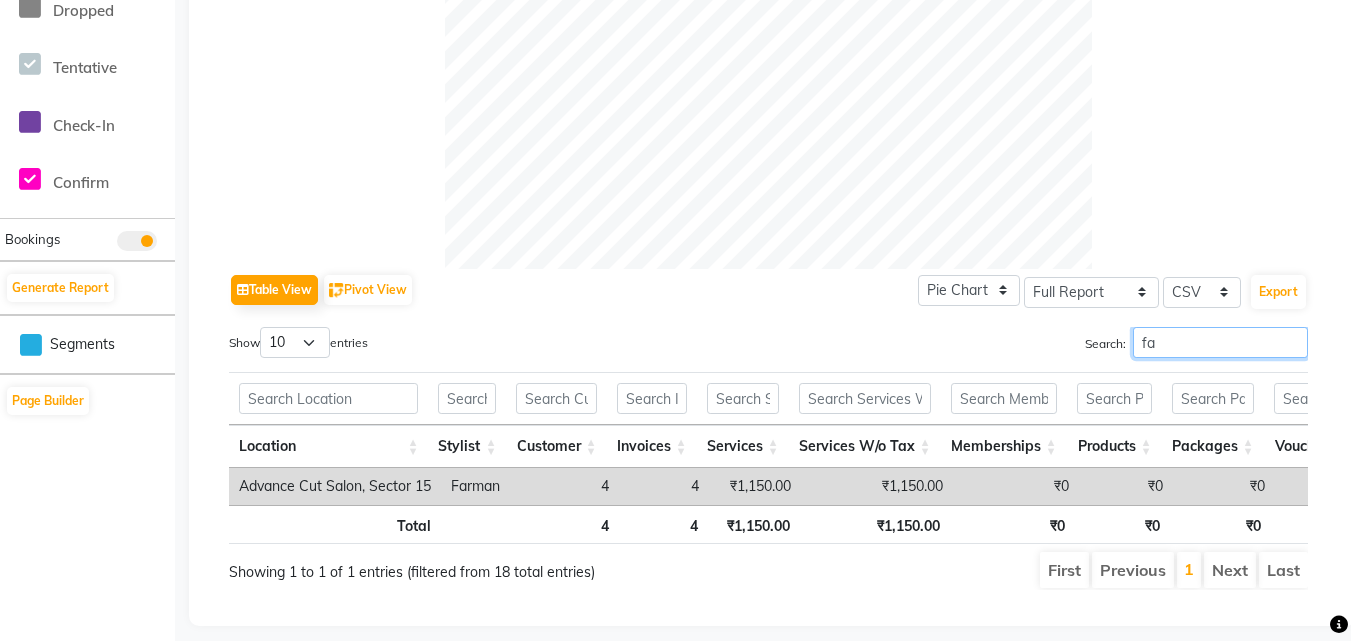 type on "f" 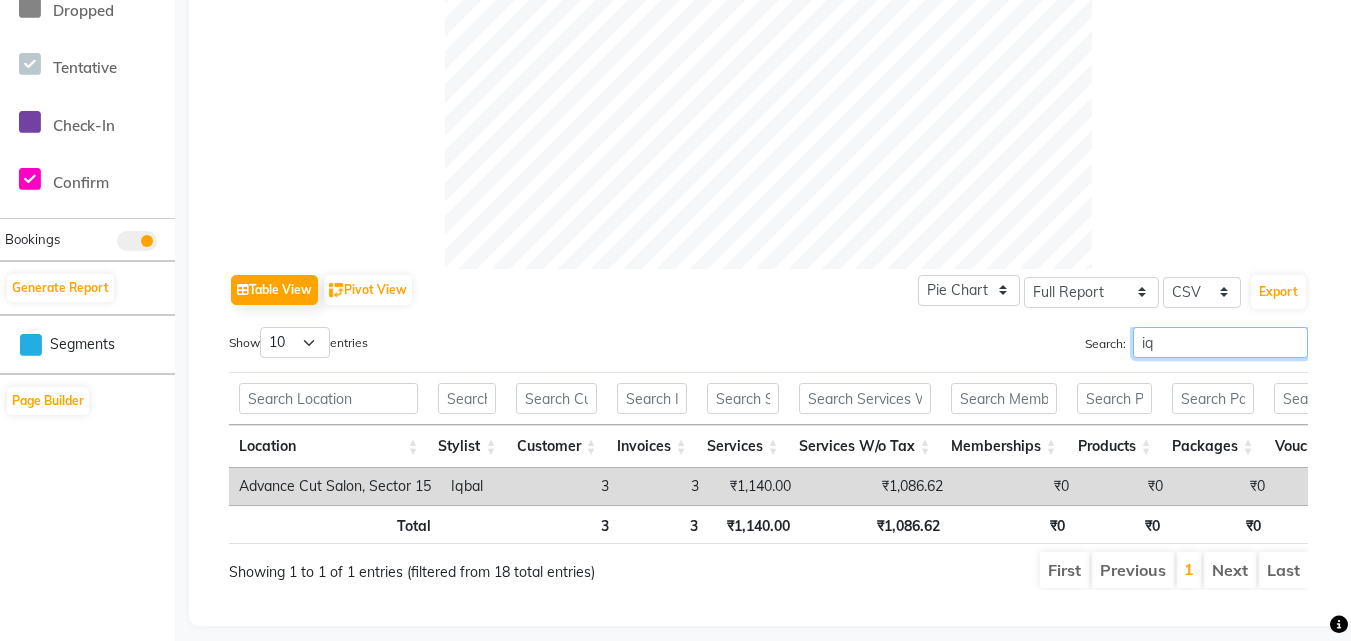 type on "i" 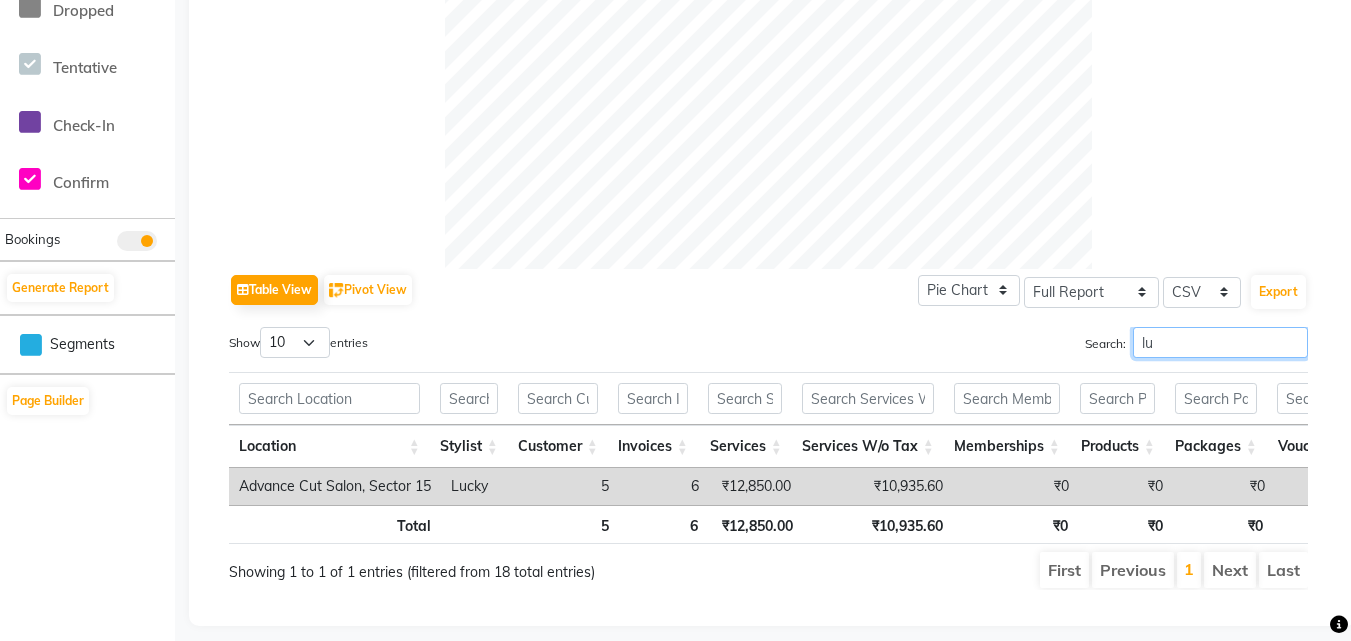type on "l" 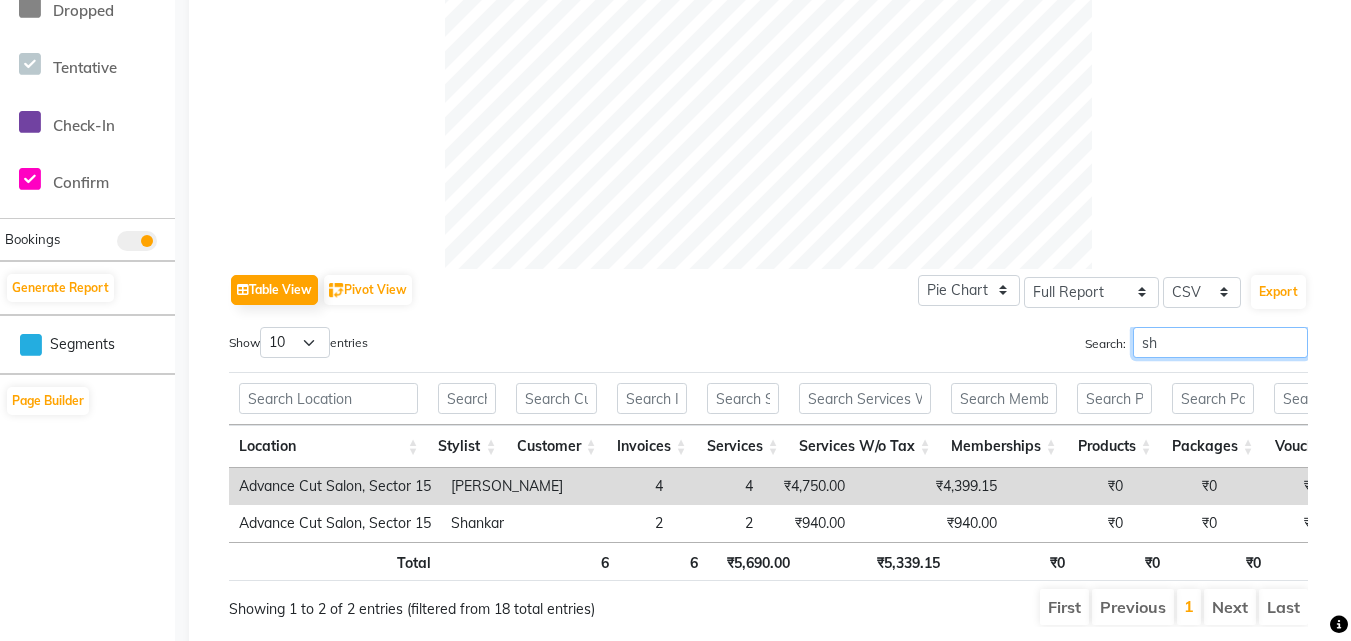 type on "s" 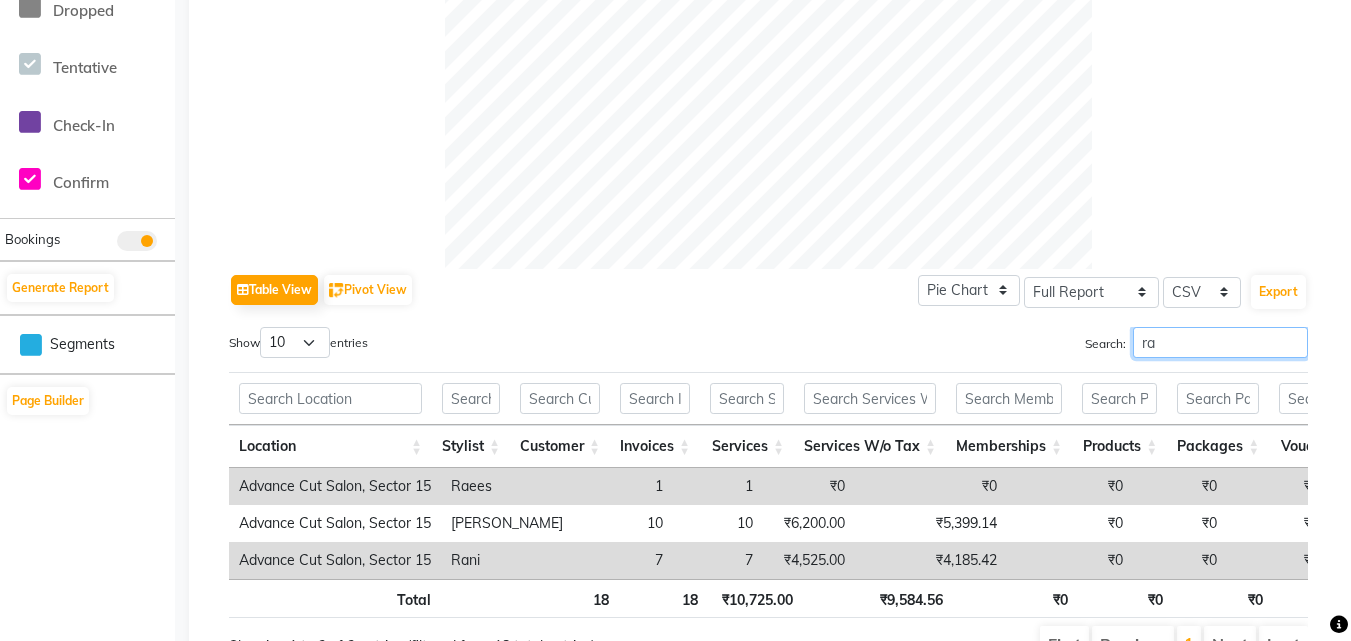 type on "r" 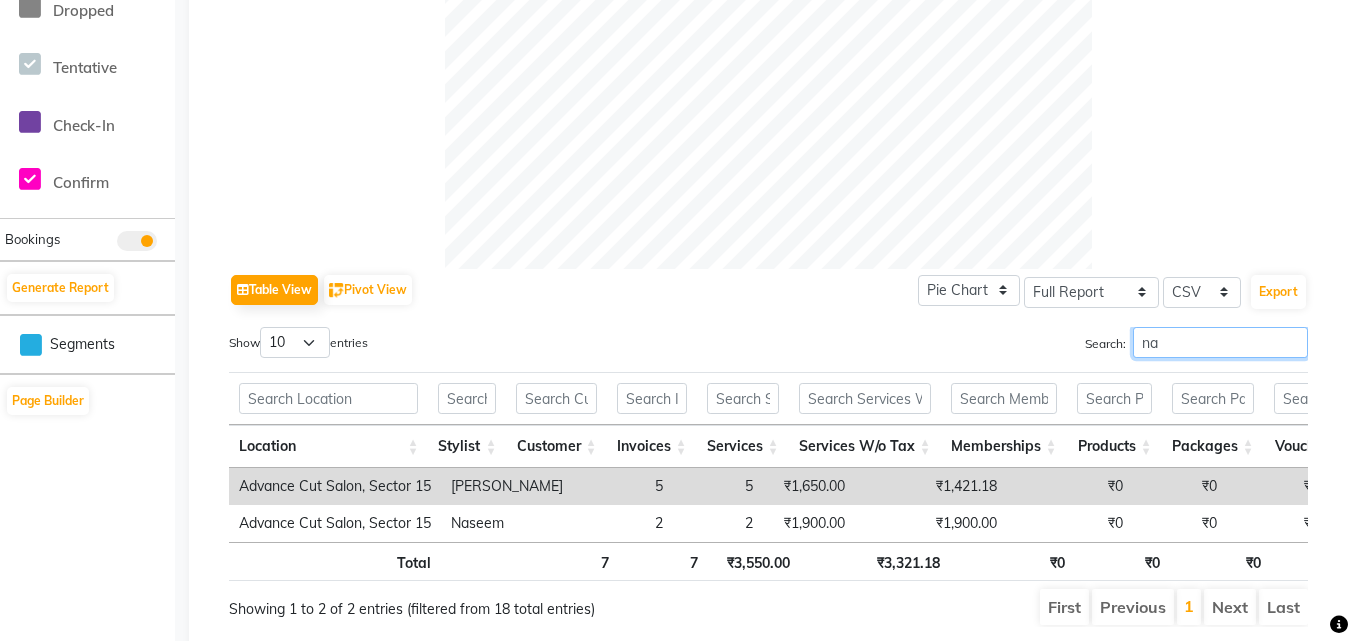 type on "n" 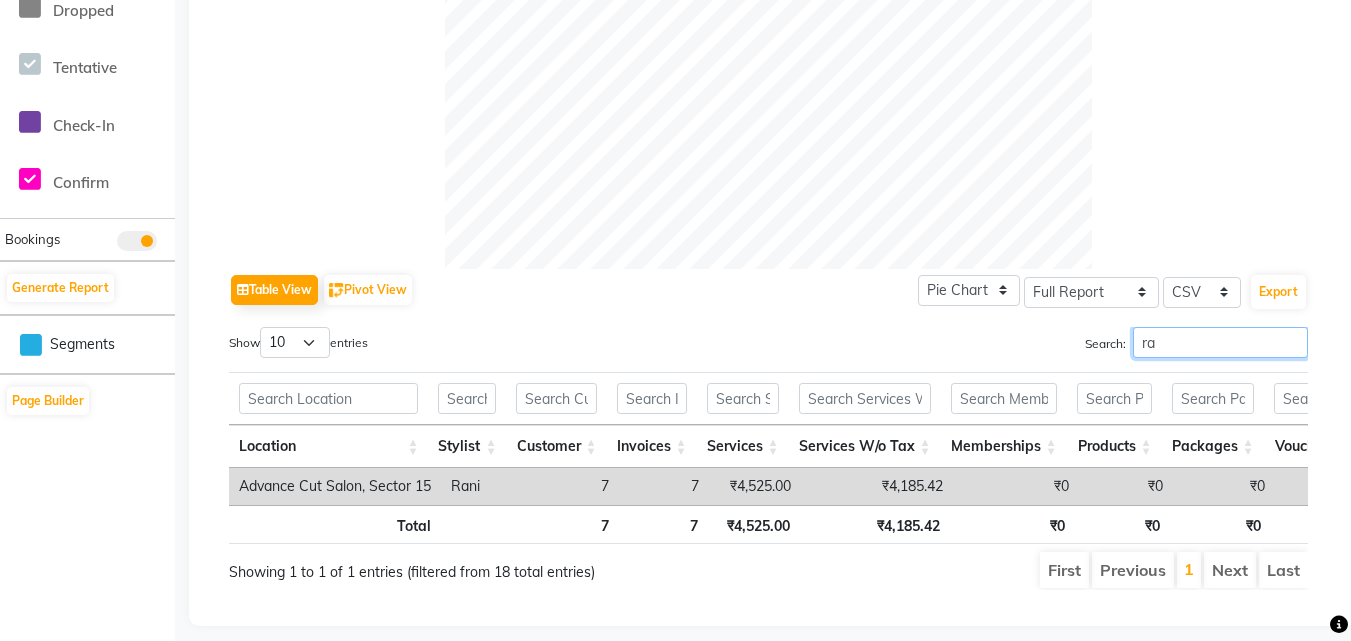 type on "r" 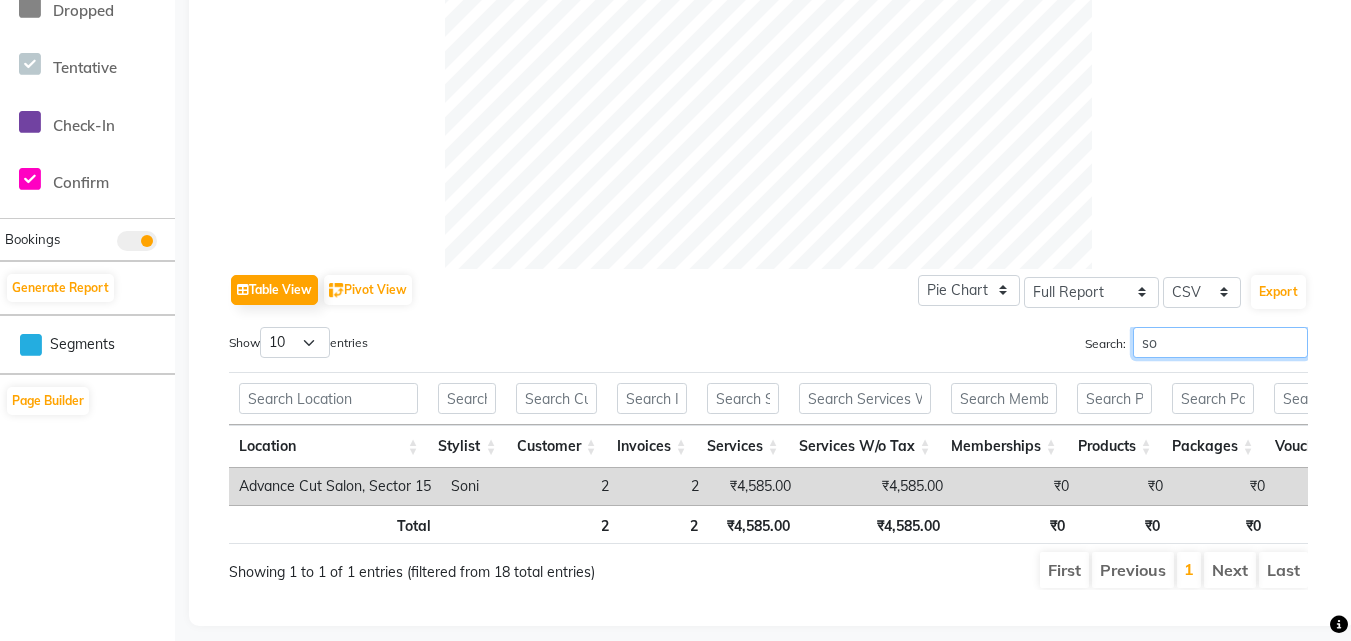 type on "s" 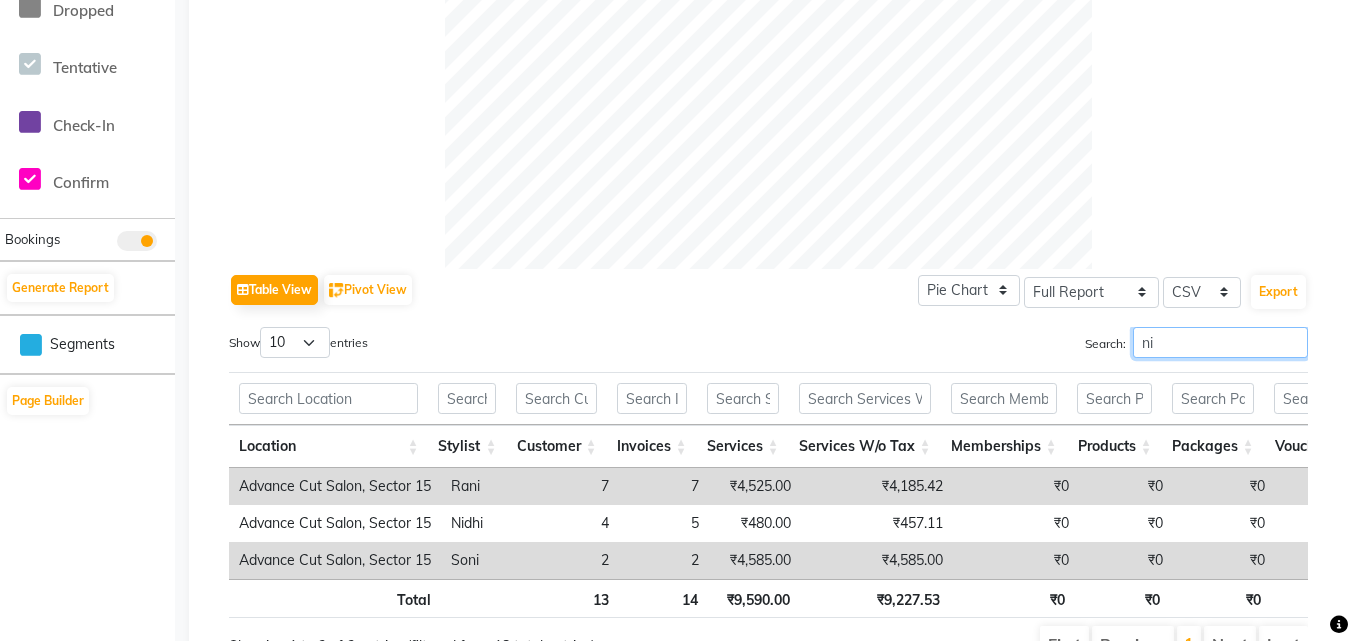 type on "n" 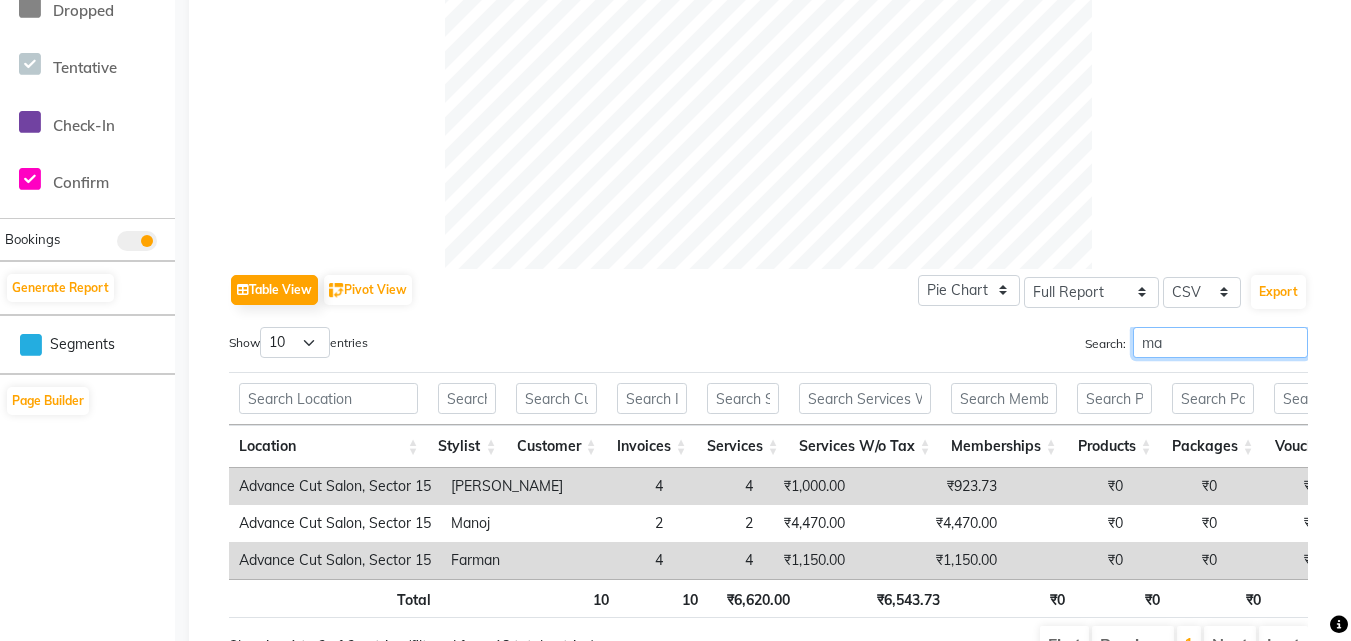 type on "m" 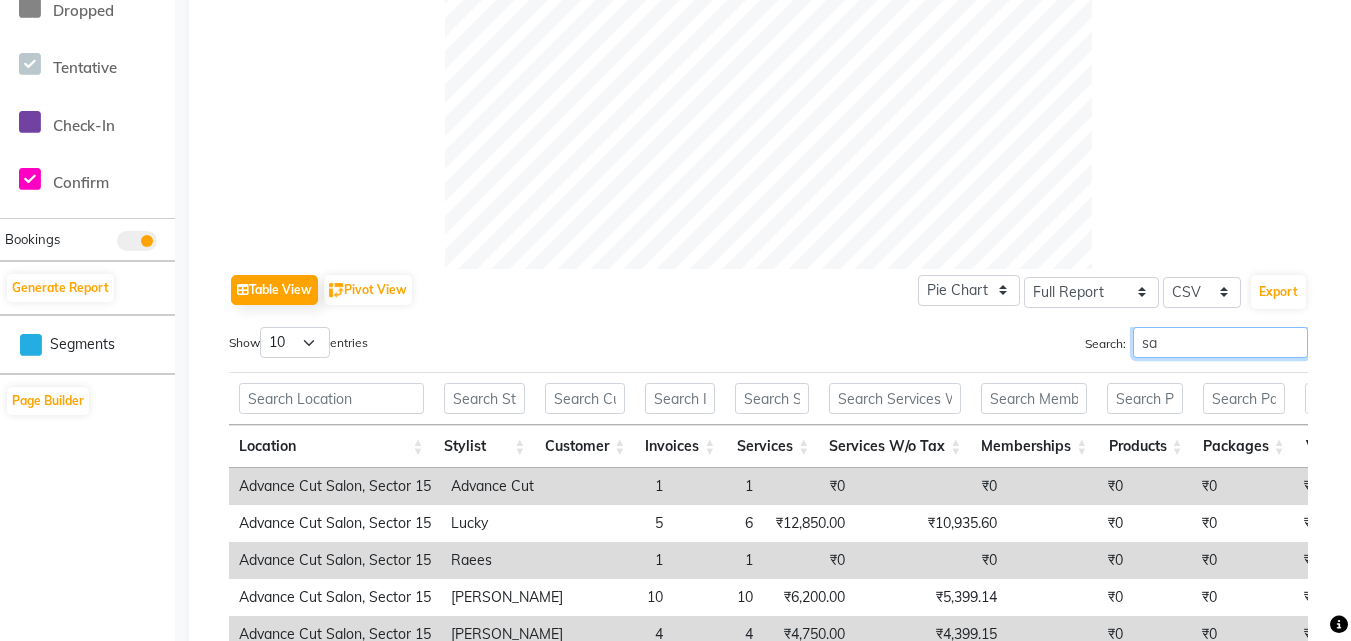 type on "s" 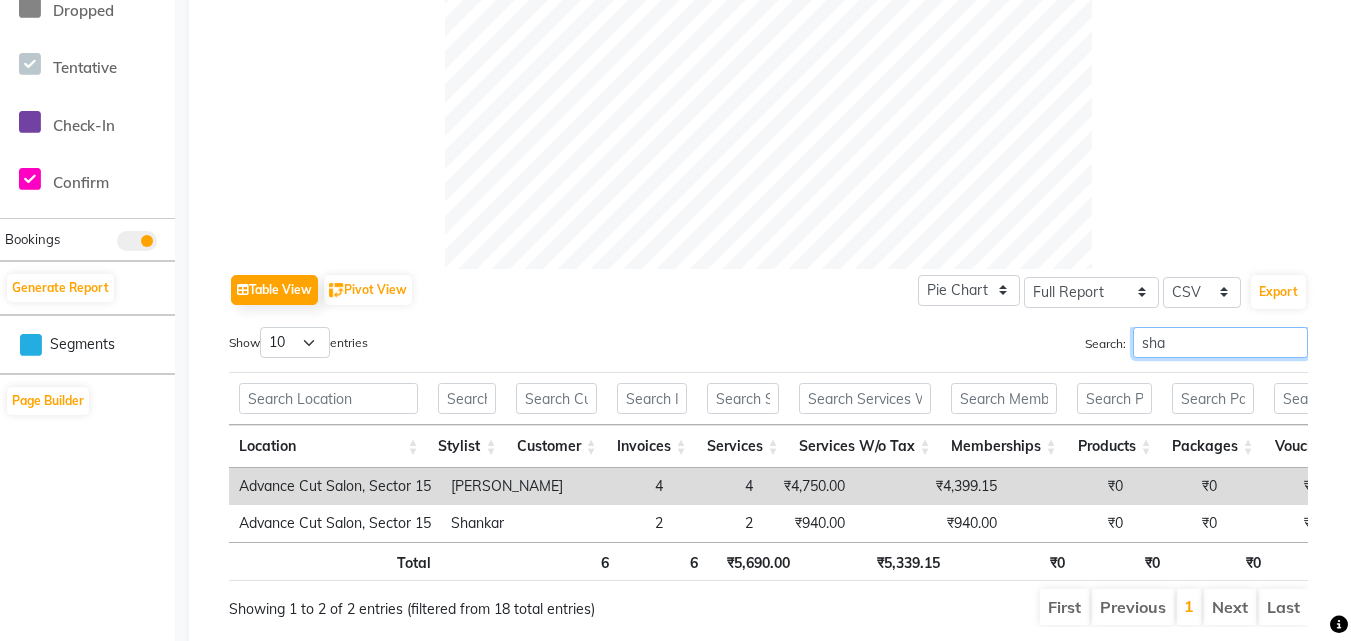 type on "shan" 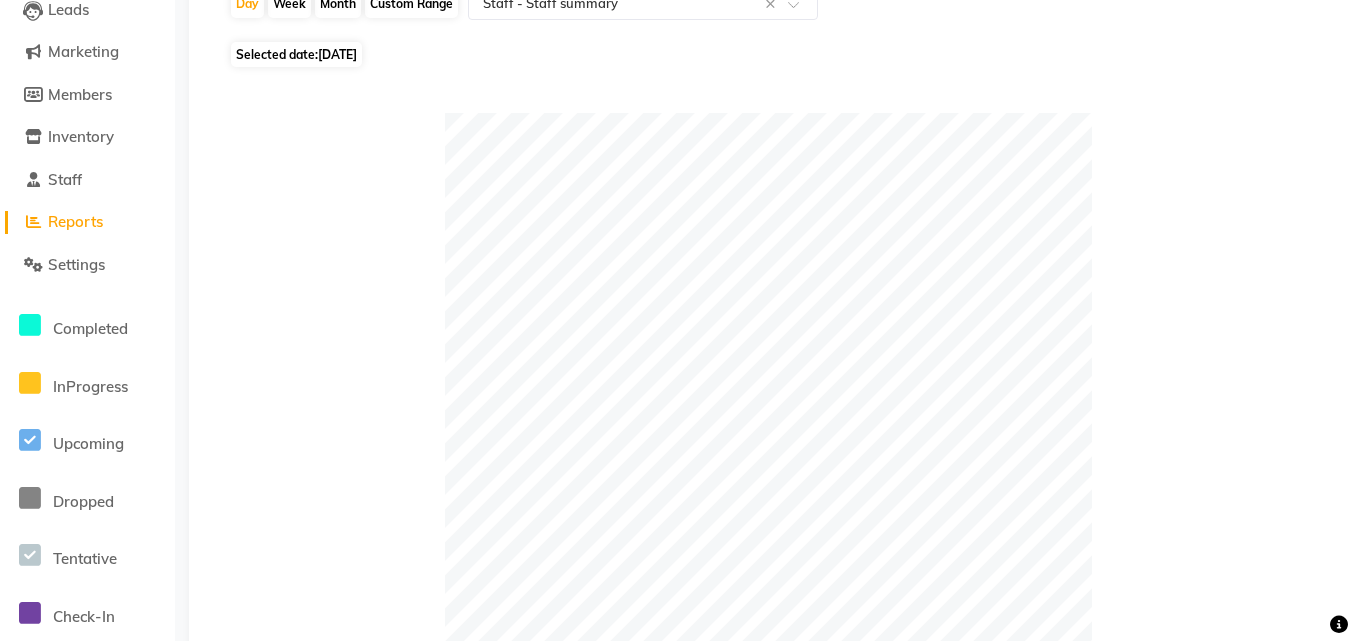 scroll, scrollTop: 0, scrollLeft: 0, axis: both 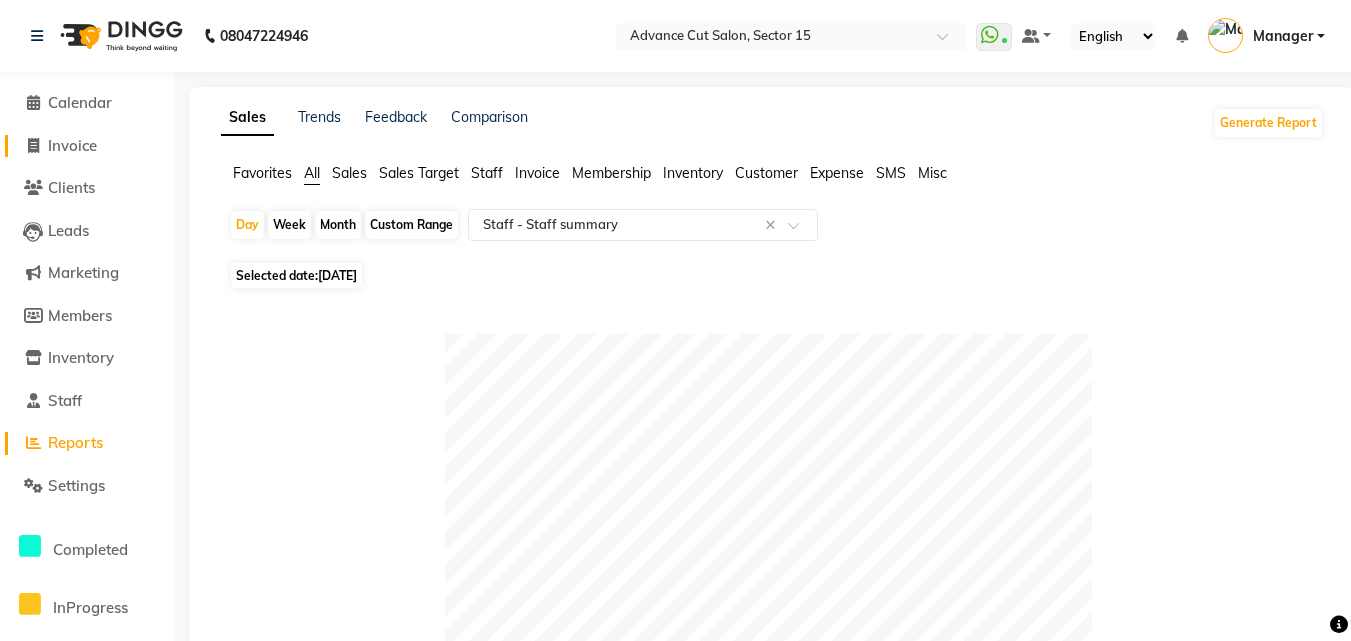 click on "Invoice" 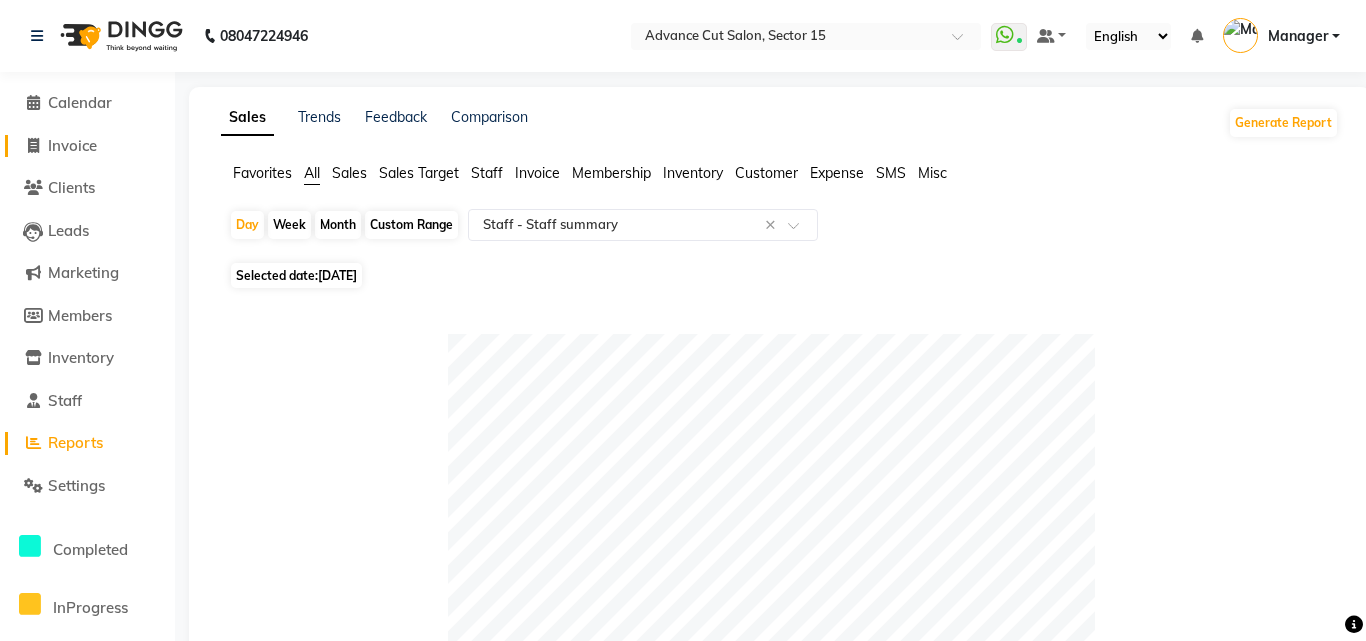 click on "Invoice" 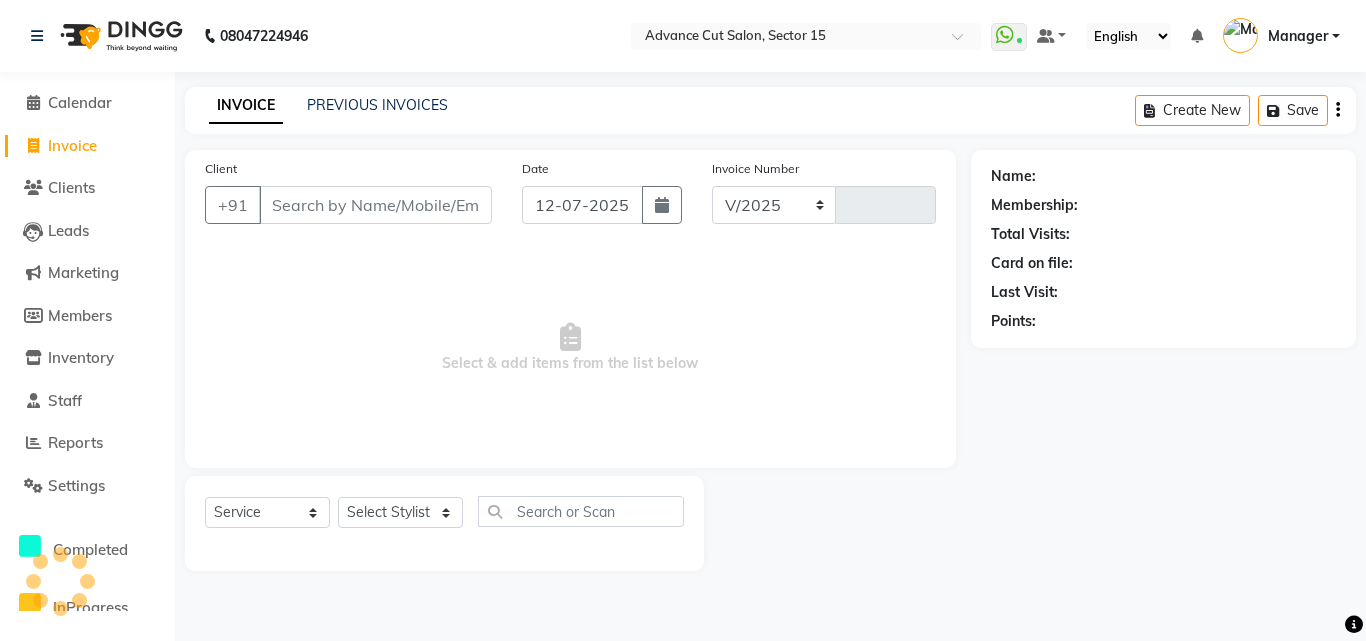 select on "6255" 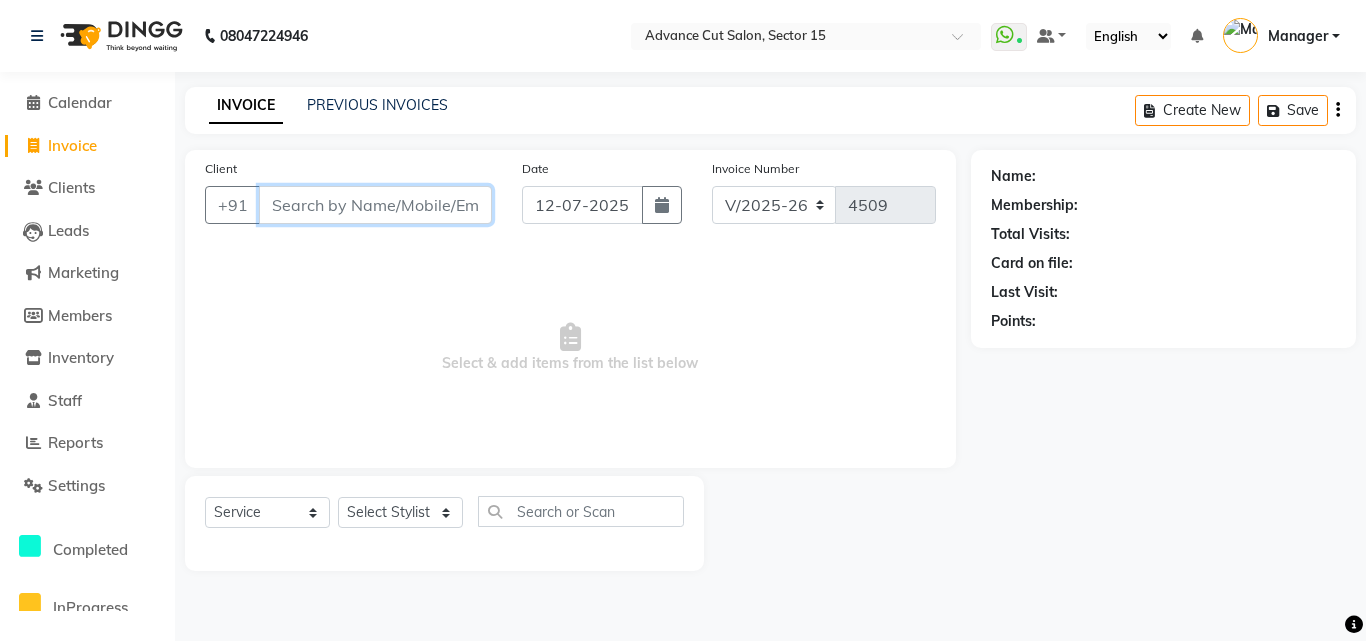 click on "Client" at bounding box center [375, 205] 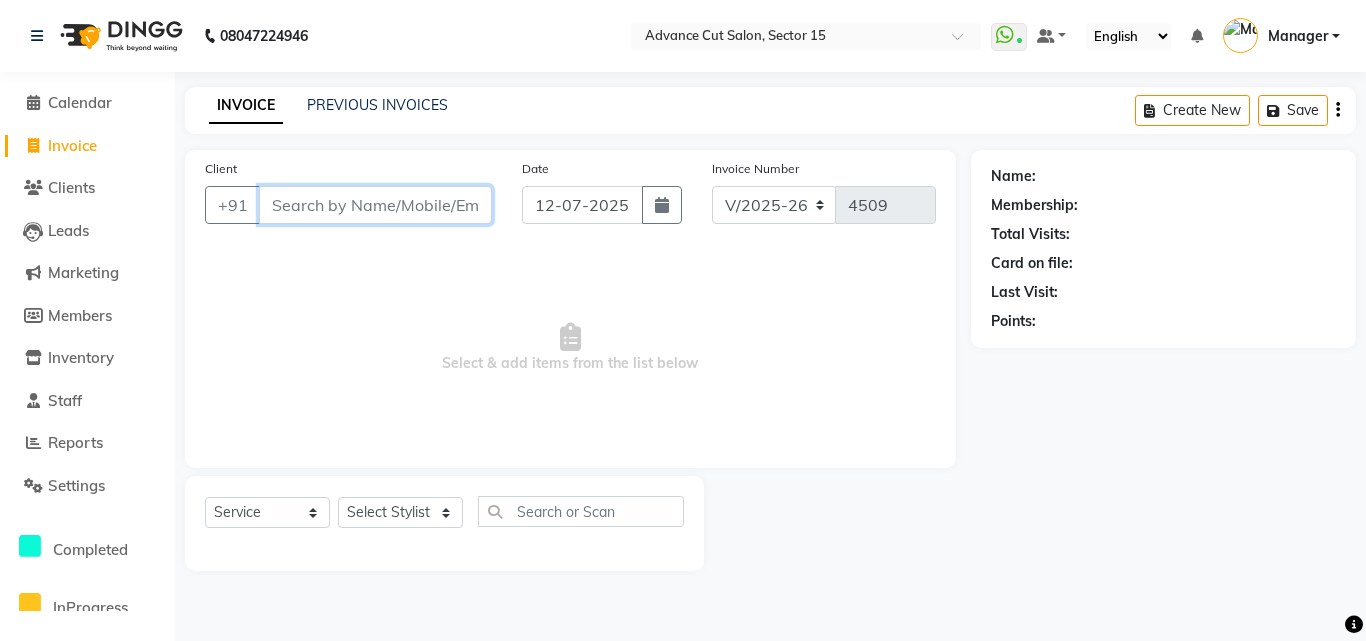 type on "7" 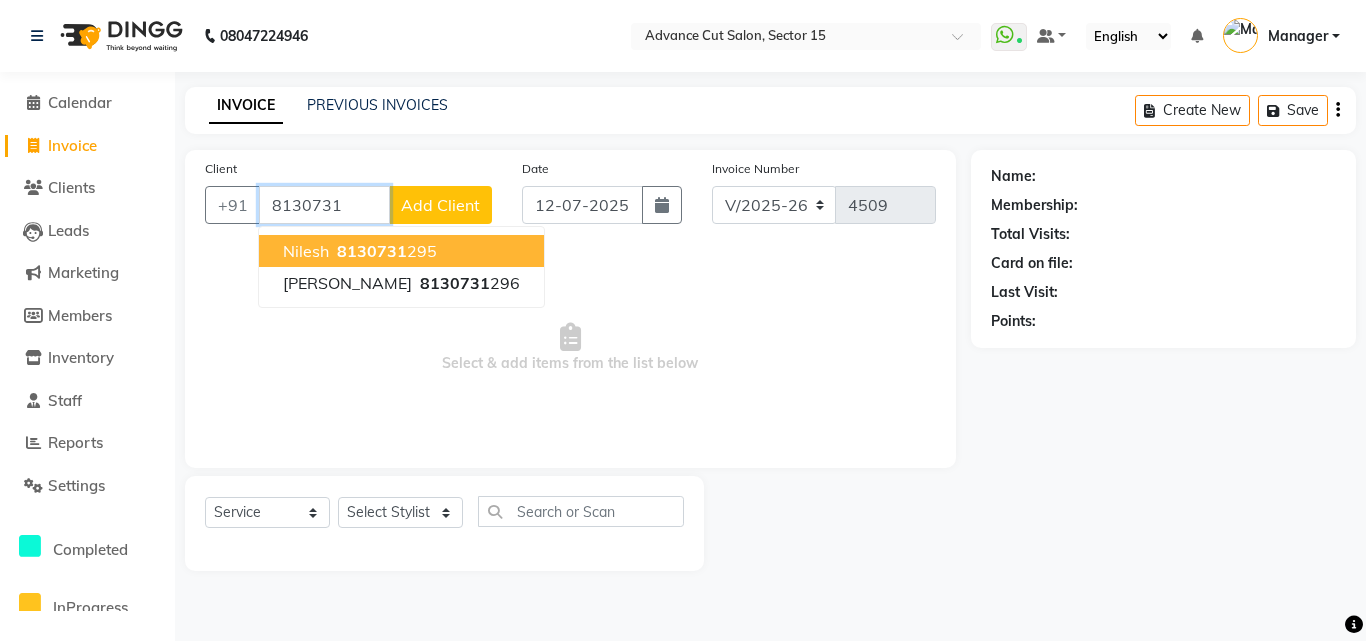 click on "8130731 295" at bounding box center (385, 251) 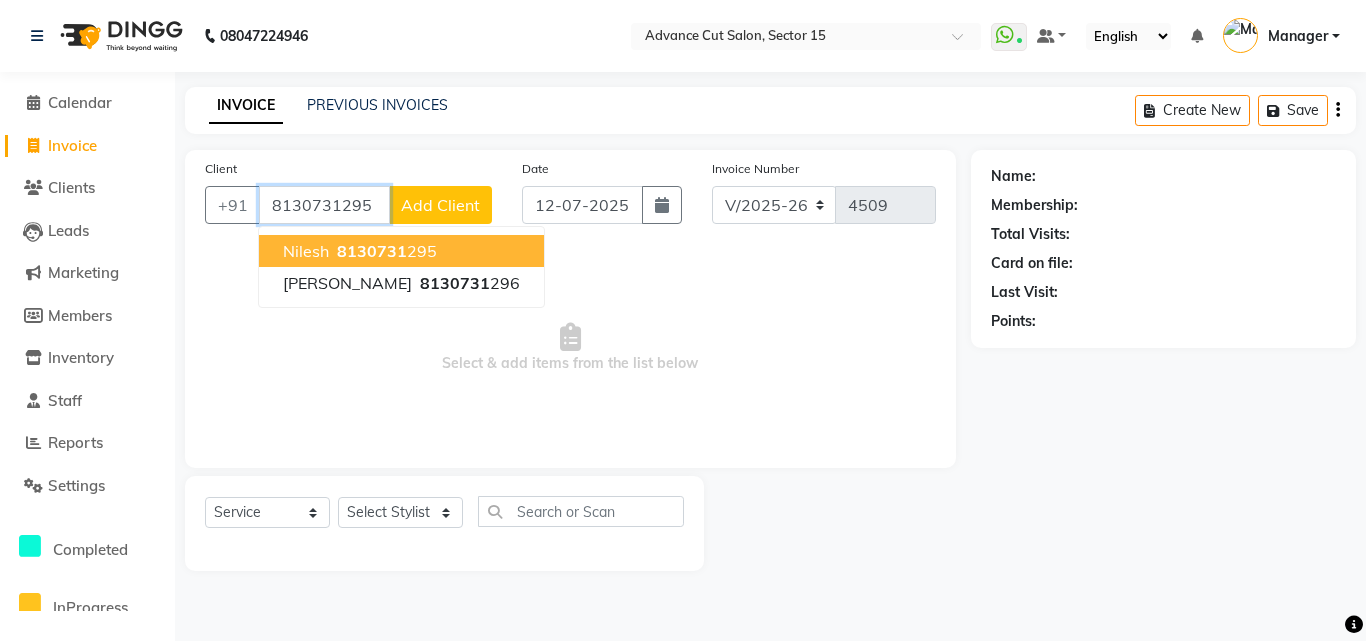 type on "8130731295" 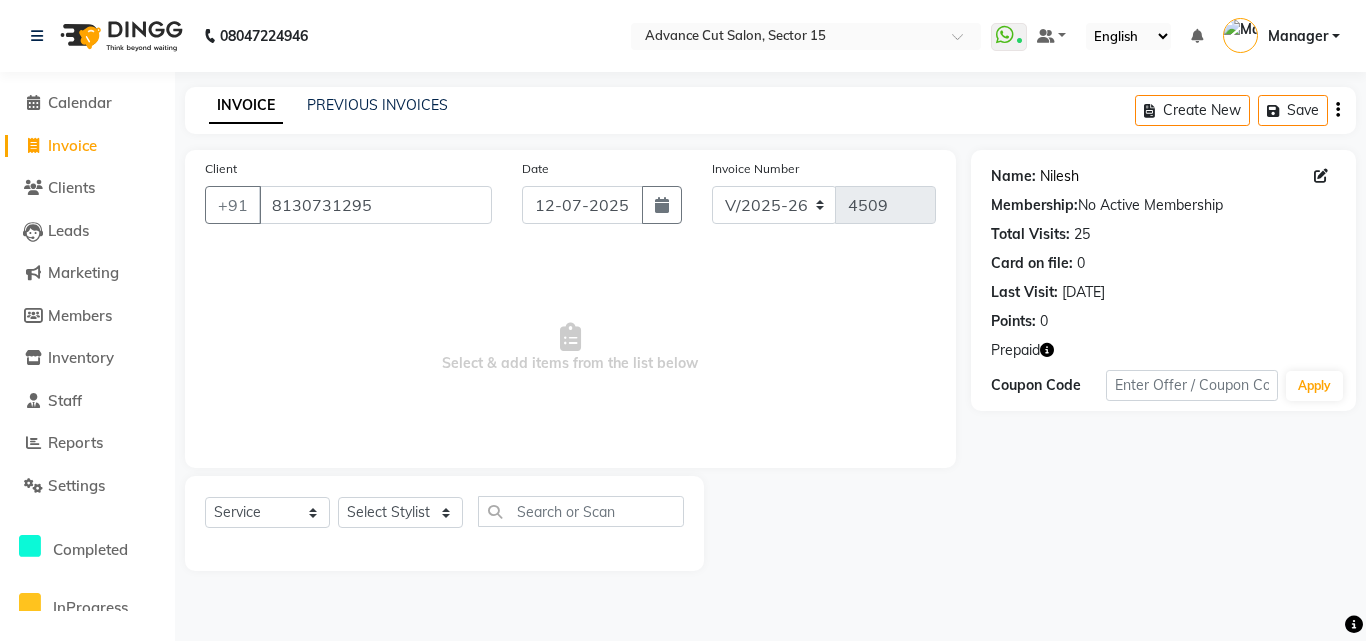 click on "Nilesh" 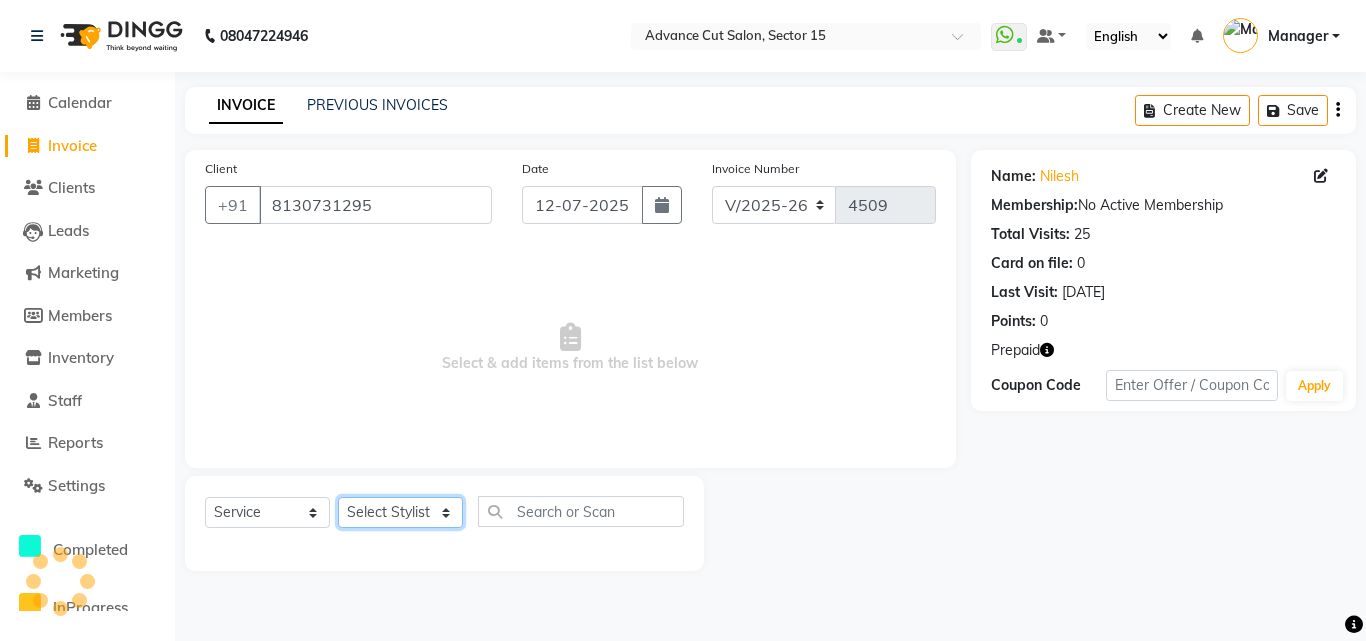 click on "Select Stylist Advance Cut  [PERSON_NAME] [PERSON_NAME] [PERSON_NAME] LUCKY Manager [PERSON_NAME] [PERSON_NAME] Pooja  [PERSON_NAME] RANI [PERSON_NAME] [PERSON_NAME] [PERSON_NAME] [PERSON_NAME] [PERSON_NAME]" 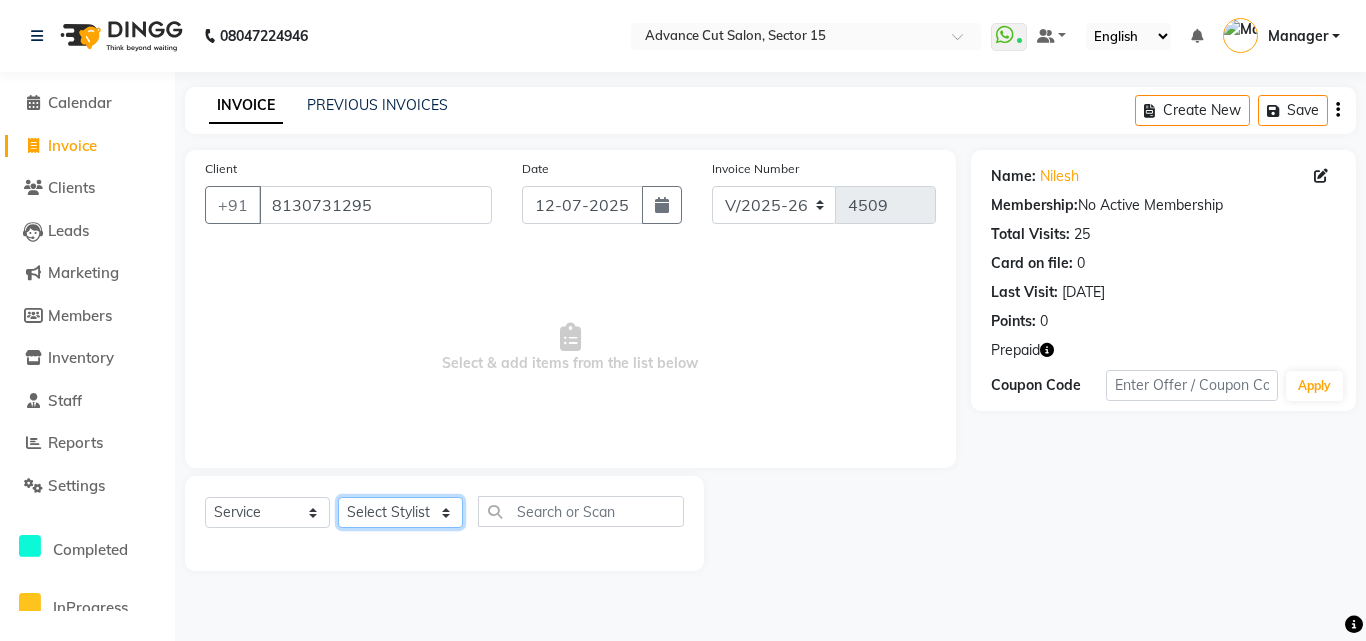 click on "Select Stylist Advance Cut  [PERSON_NAME] [PERSON_NAME] [PERSON_NAME] LUCKY Manager [PERSON_NAME] [PERSON_NAME] Pooja  [PERSON_NAME] RANI [PERSON_NAME] [PERSON_NAME] [PERSON_NAME] [PERSON_NAME] [PERSON_NAME]" 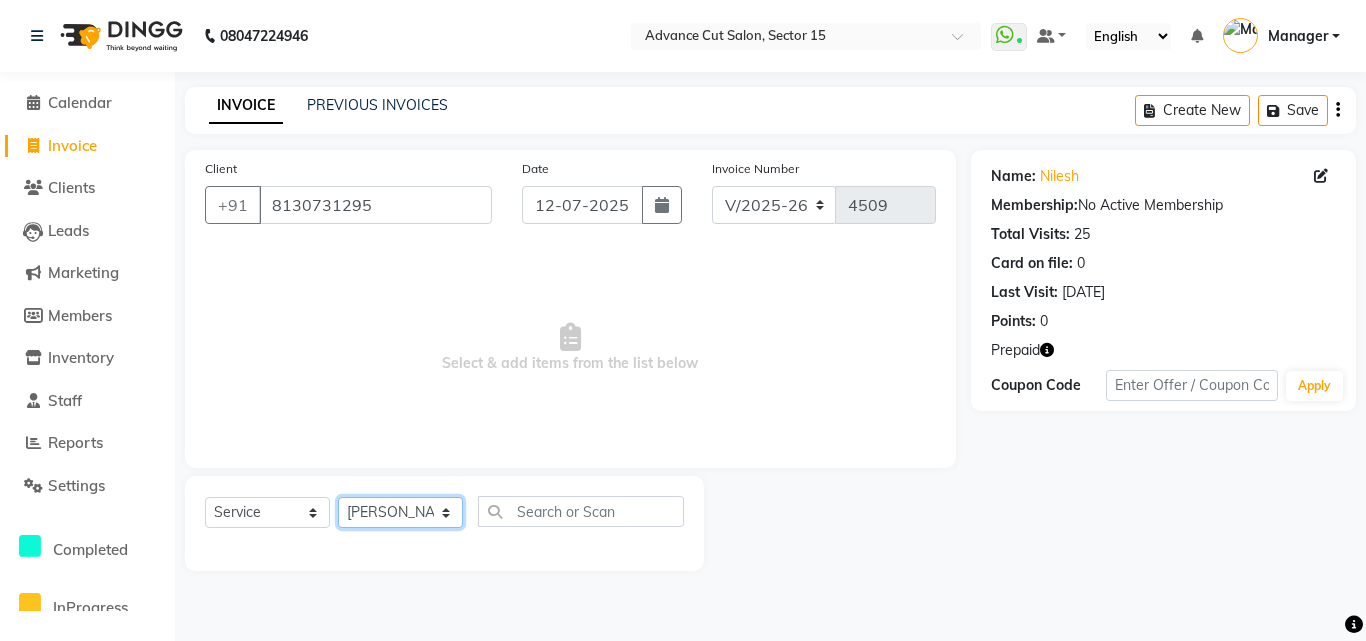 click on "Select Stylist Advance Cut  [PERSON_NAME] [PERSON_NAME] [PERSON_NAME] LUCKY Manager [PERSON_NAME] [PERSON_NAME] Pooja  [PERSON_NAME] RANI [PERSON_NAME] [PERSON_NAME] [PERSON_NAME] [PERSON_NAME] [PERSON_NAME]" 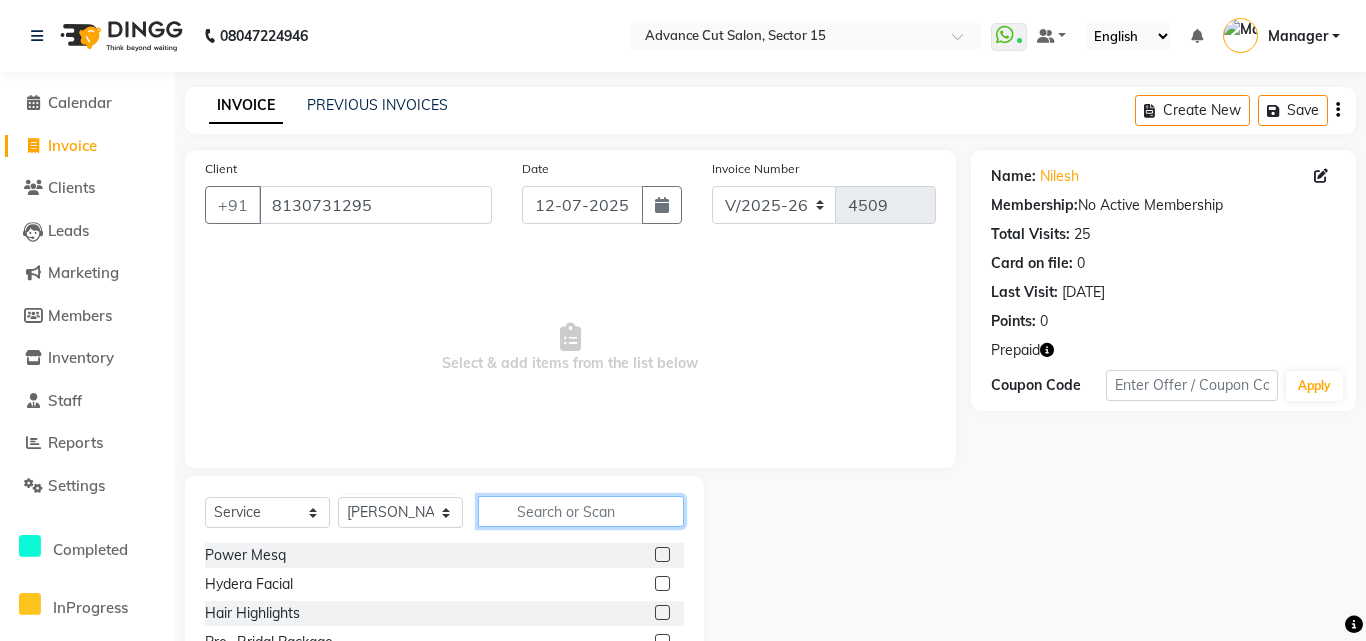 click 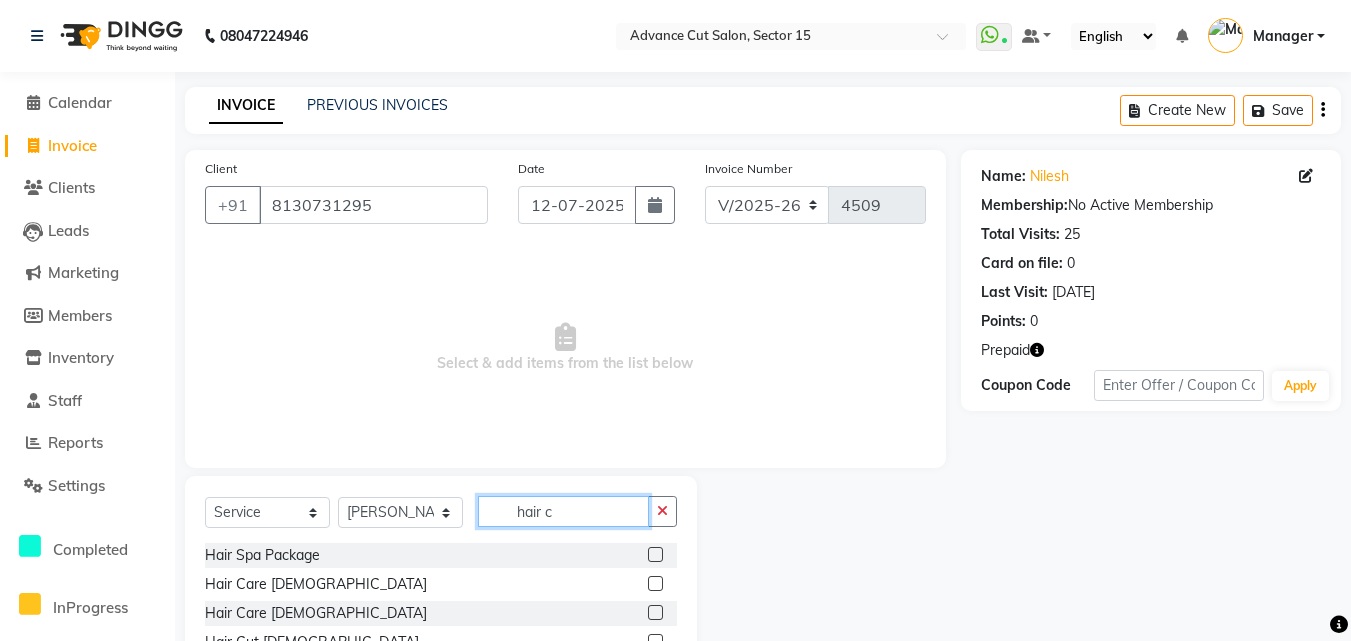 scroll, scrollTop: 124, scrollLeft: 0, axis: vertical 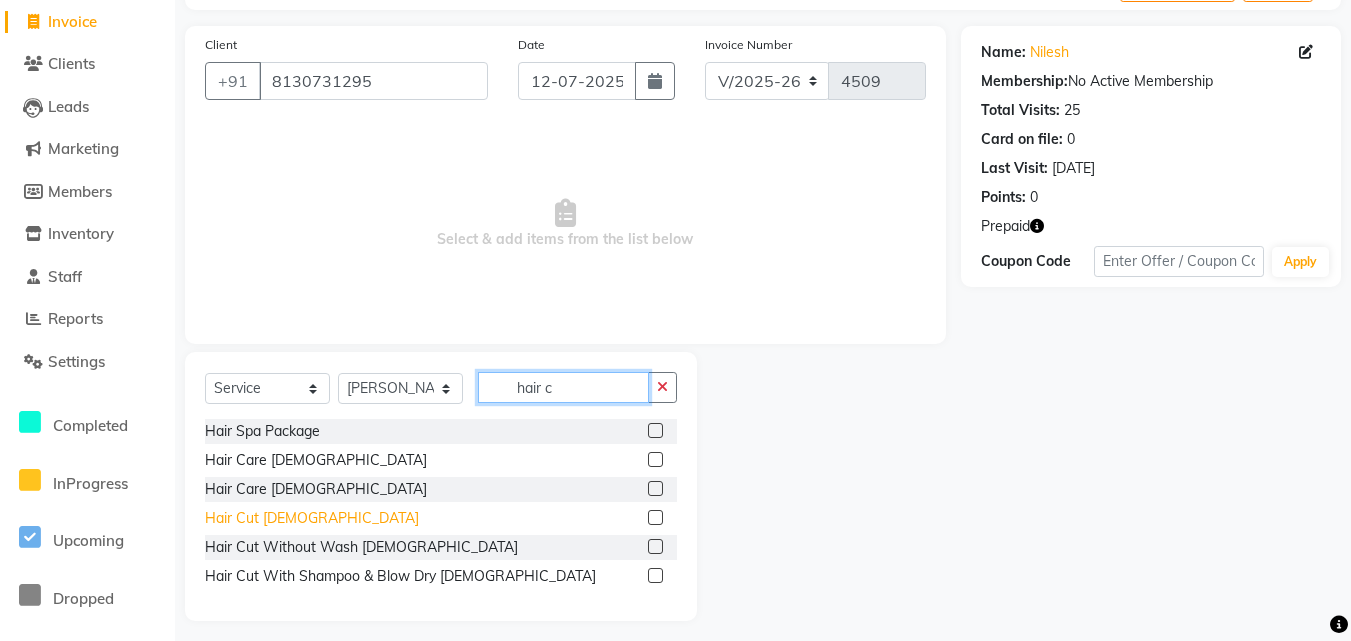type on "hair c" 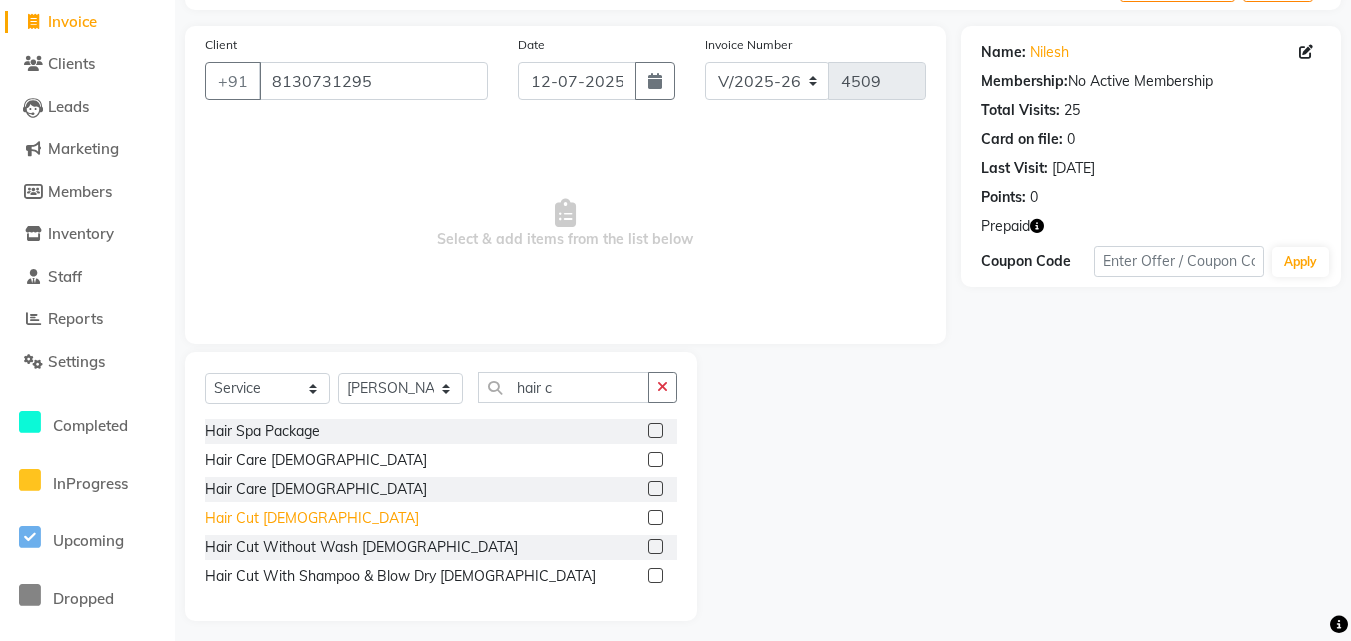 click on "Hair Cut  [DEMOGRAPHIC_DATA]" 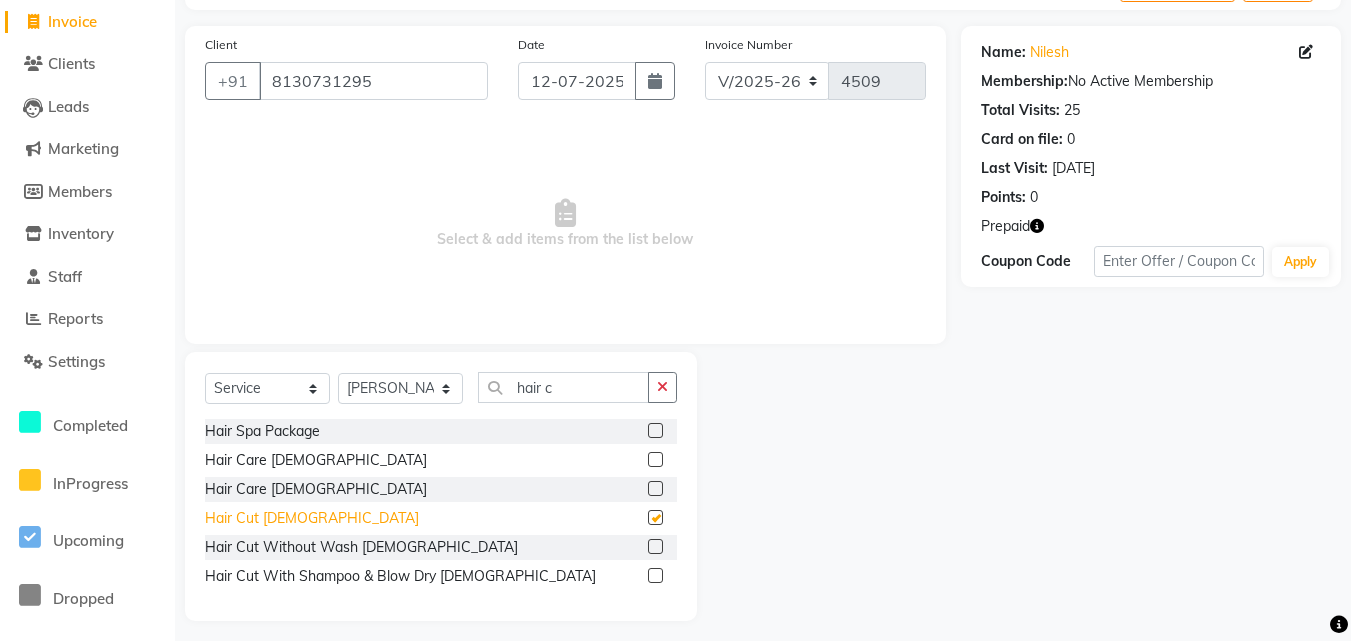 click on "Hair Cut  [DEMOGRAPHIC_DATA]" 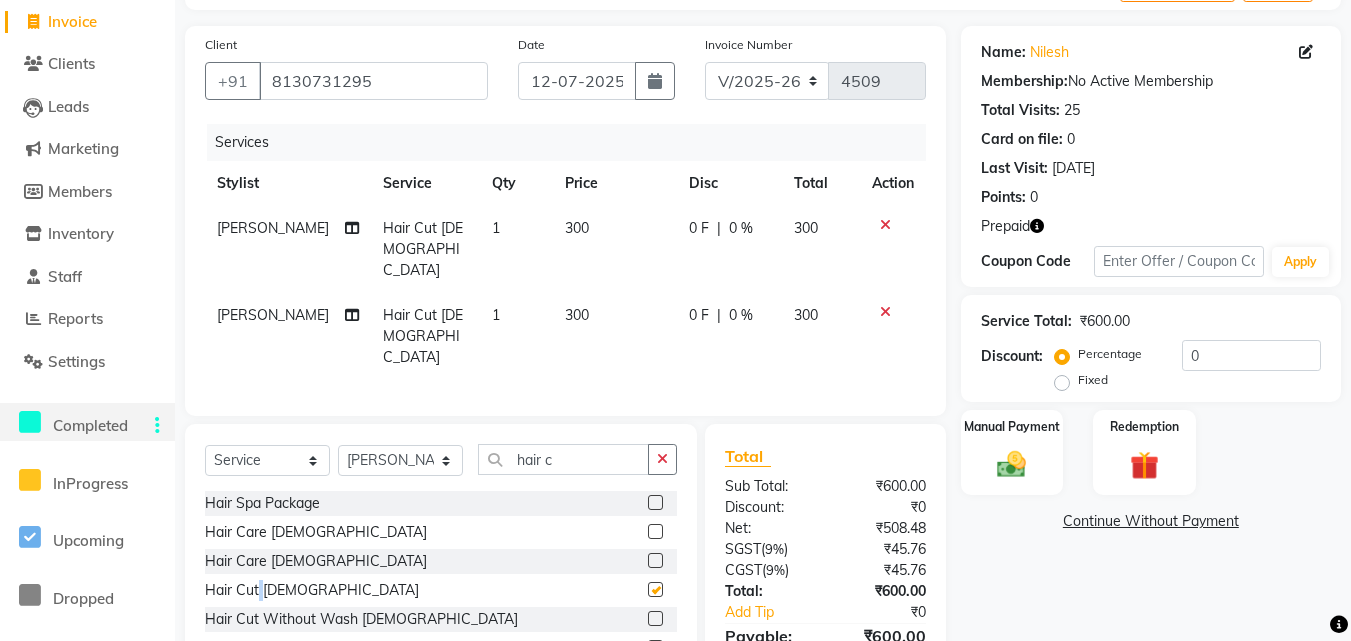 checkbox on "false" 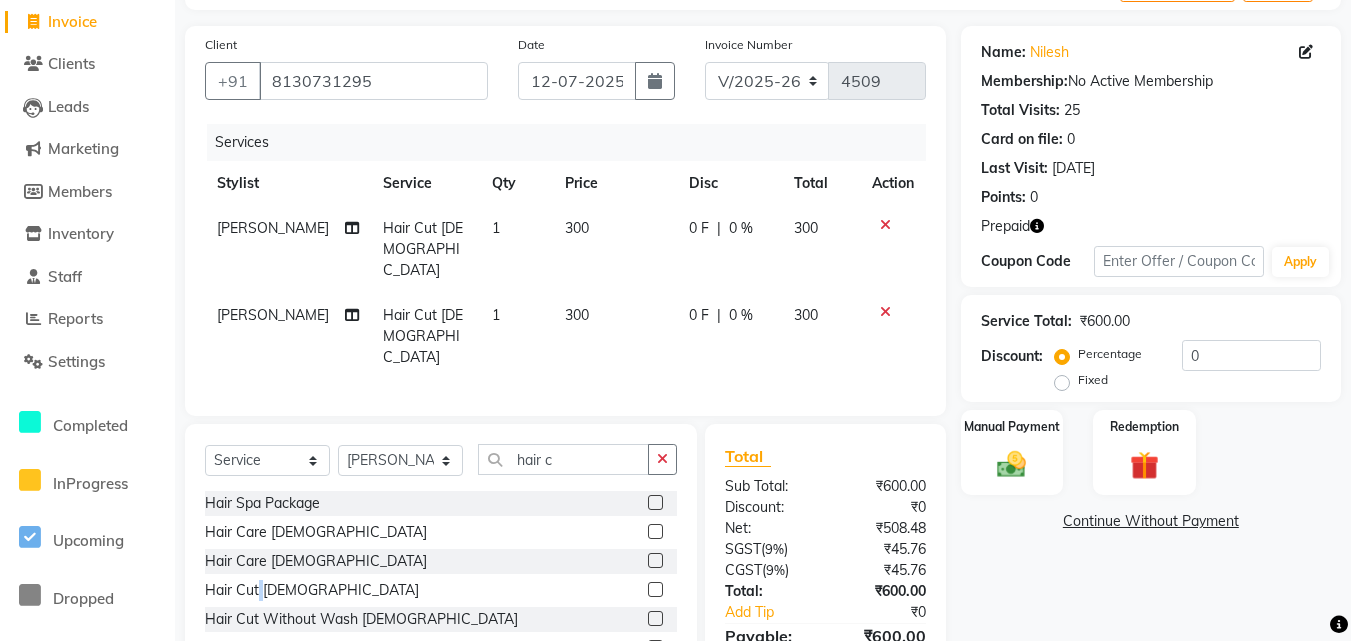 click 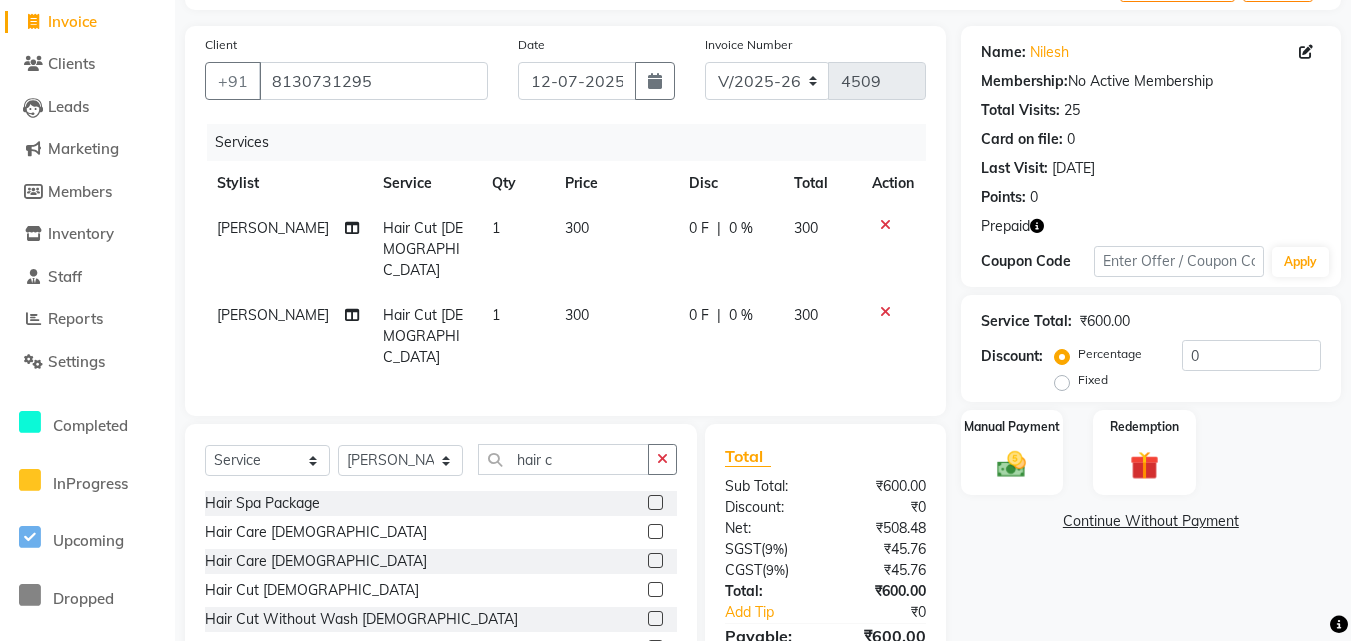 click 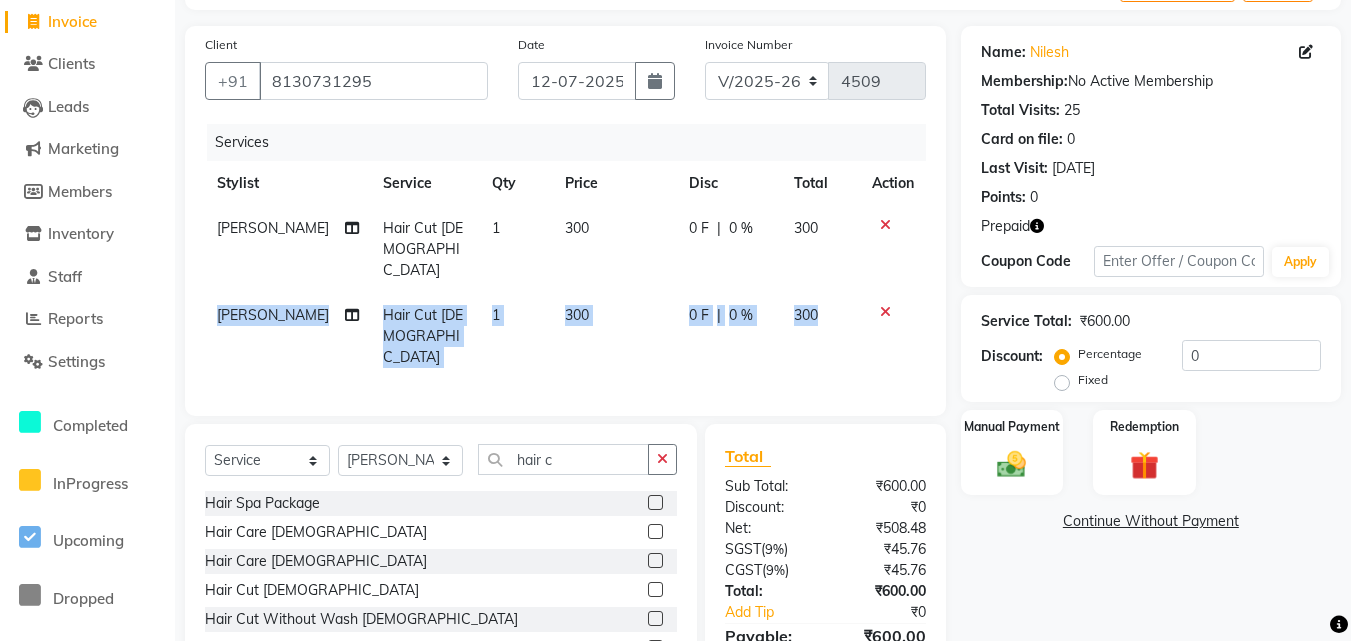 click on "Services Stylist Service Qty Price Disc Total Action SALMAN Hair Cut  [DEMOGRAPHIC_DATA] 1 300 0 F | 0 % 300 SALMAN Hair Cut  [DEMOGRAPHIC_DATA] 1 300 0 F | 0 % 300" 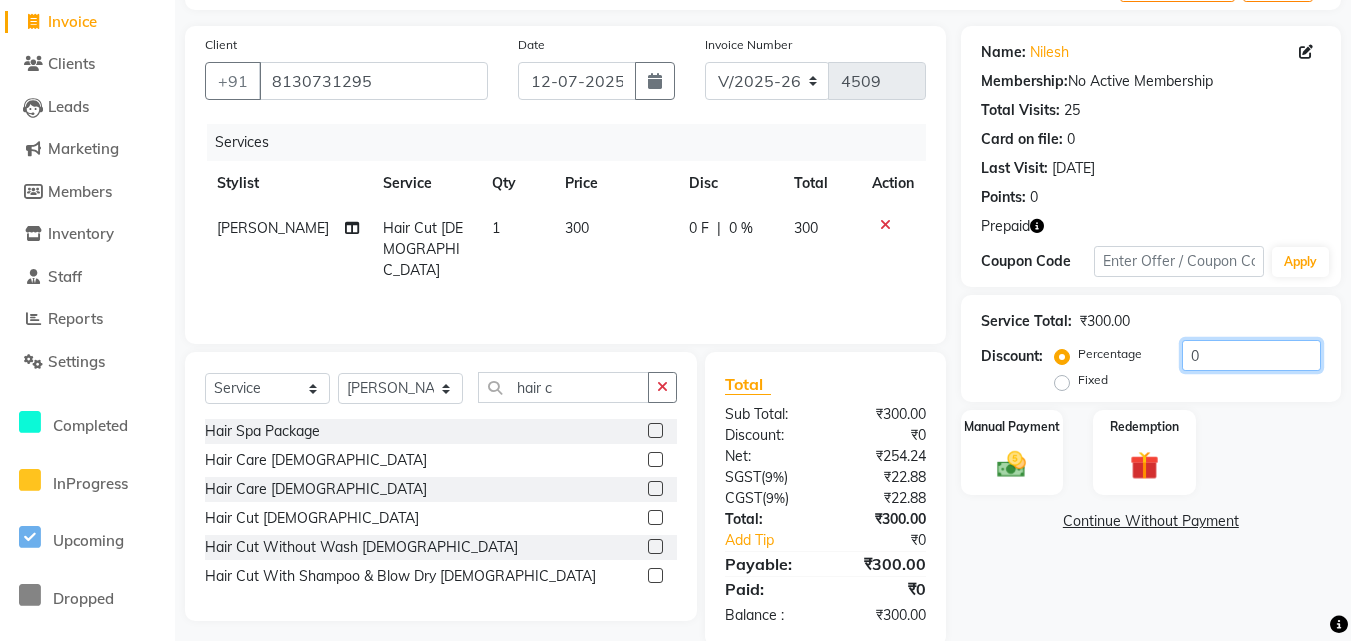 click on "0" 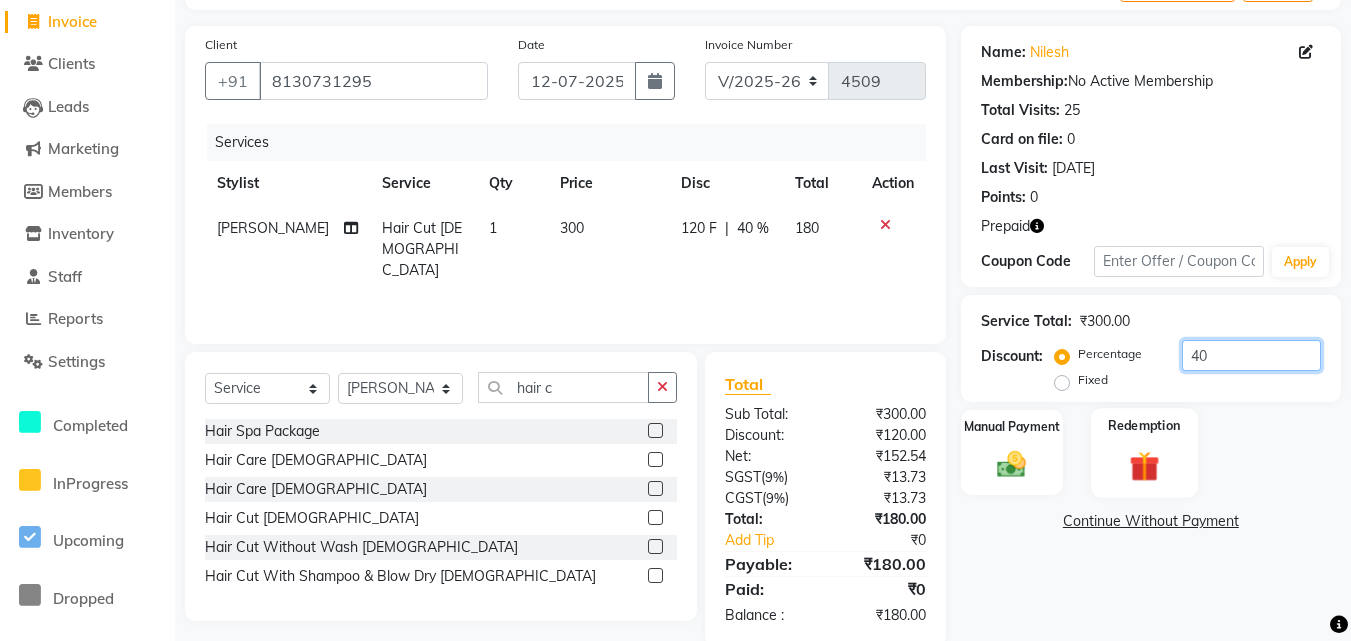 type on "40" 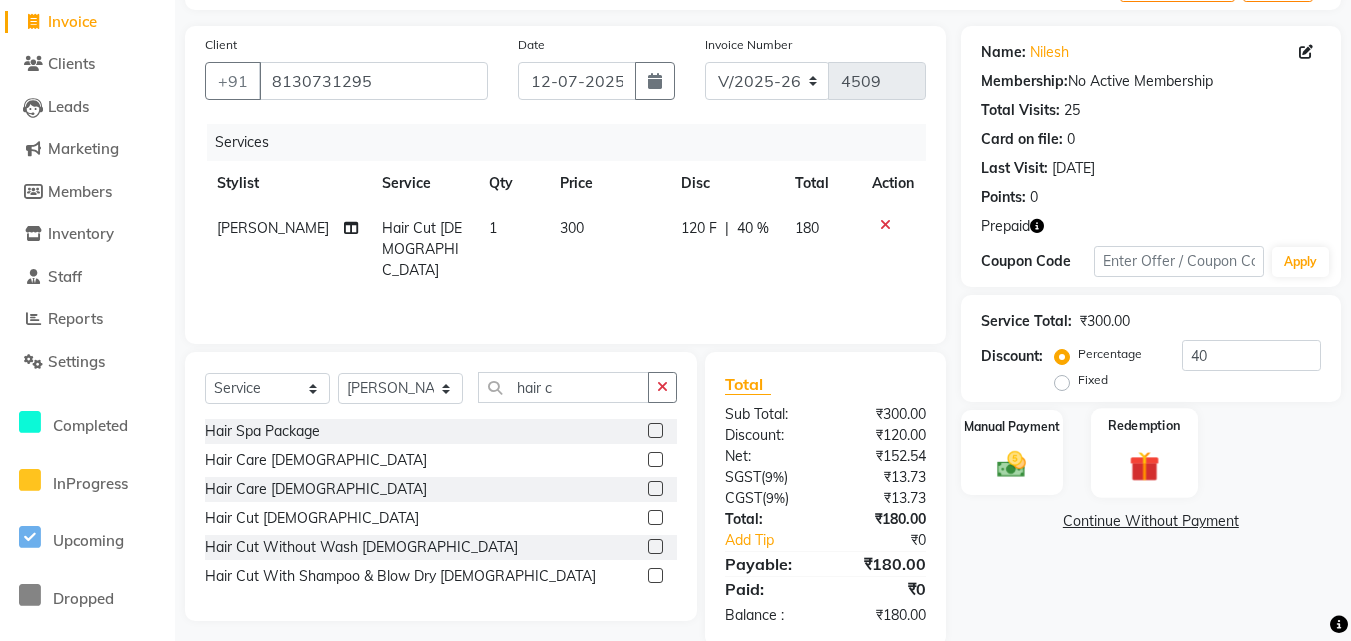 click 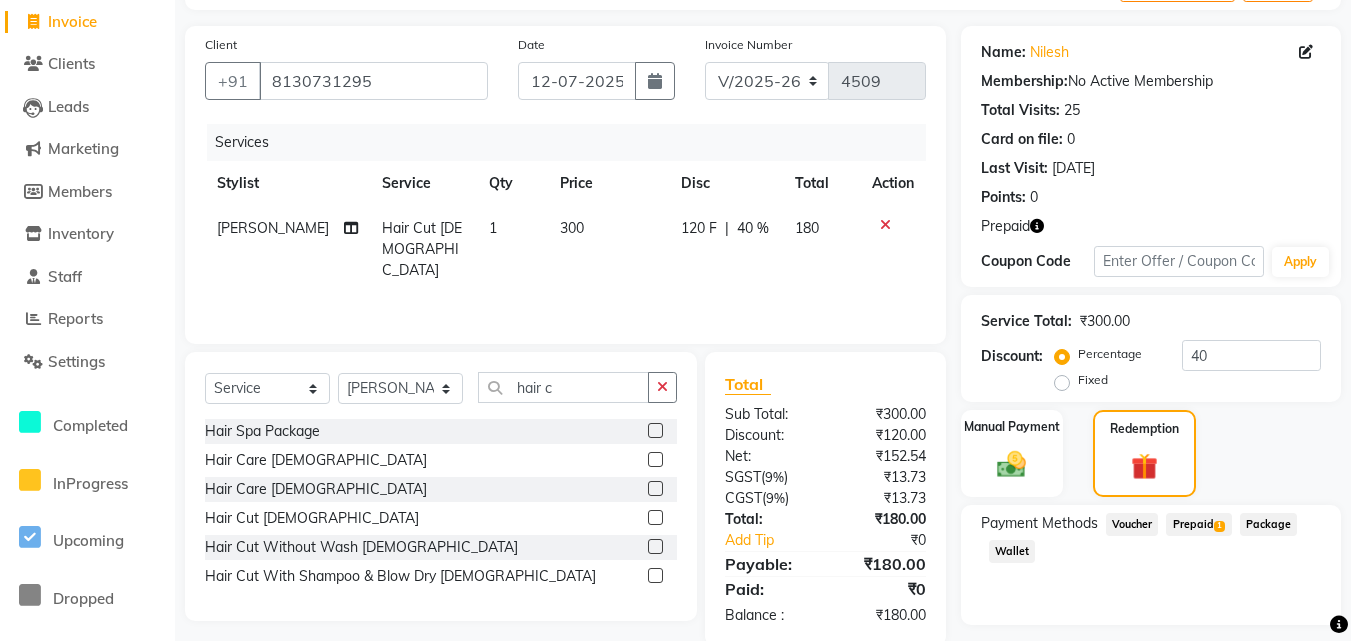 click on "Prepaid  1" 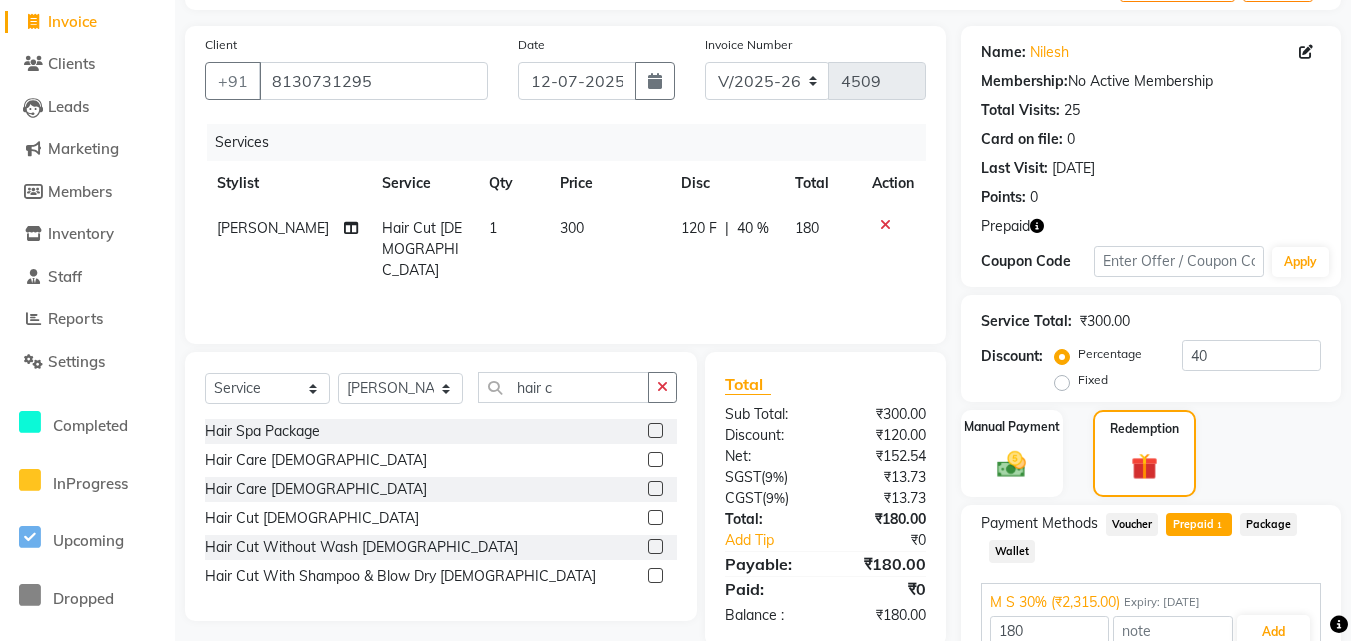 click on "180 Add" at bounding box center (1151, 632) 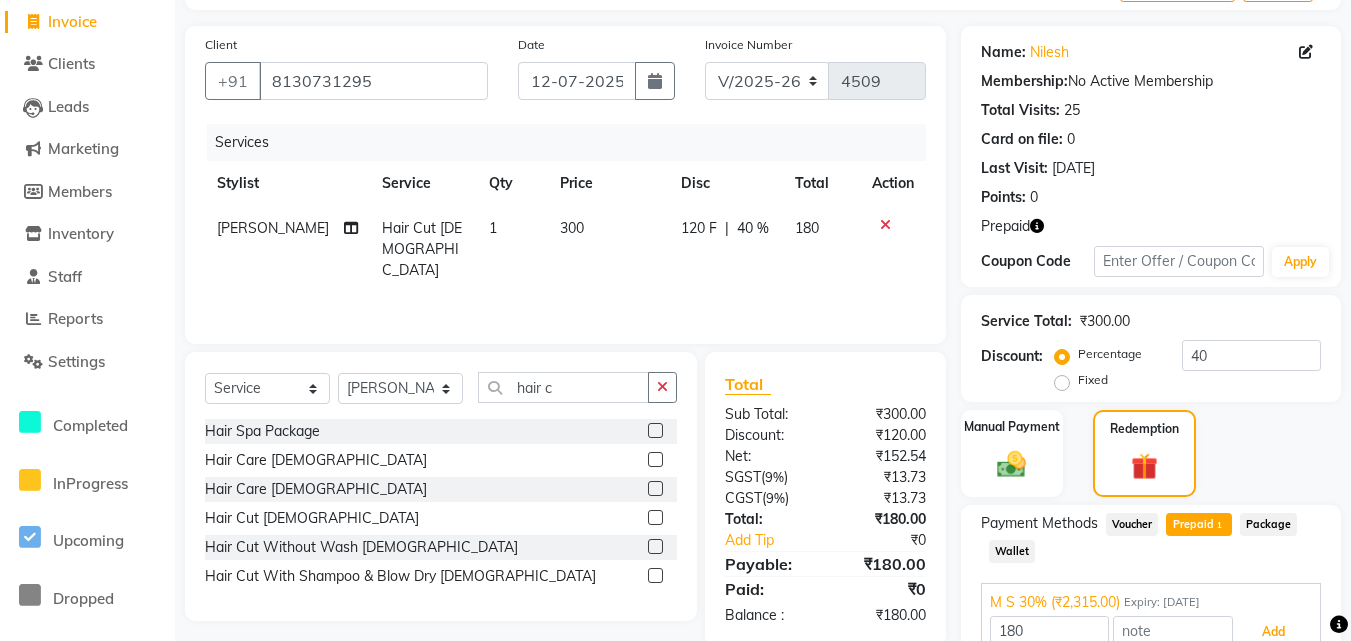 click on "Add" at bounding box center [1273, 632] 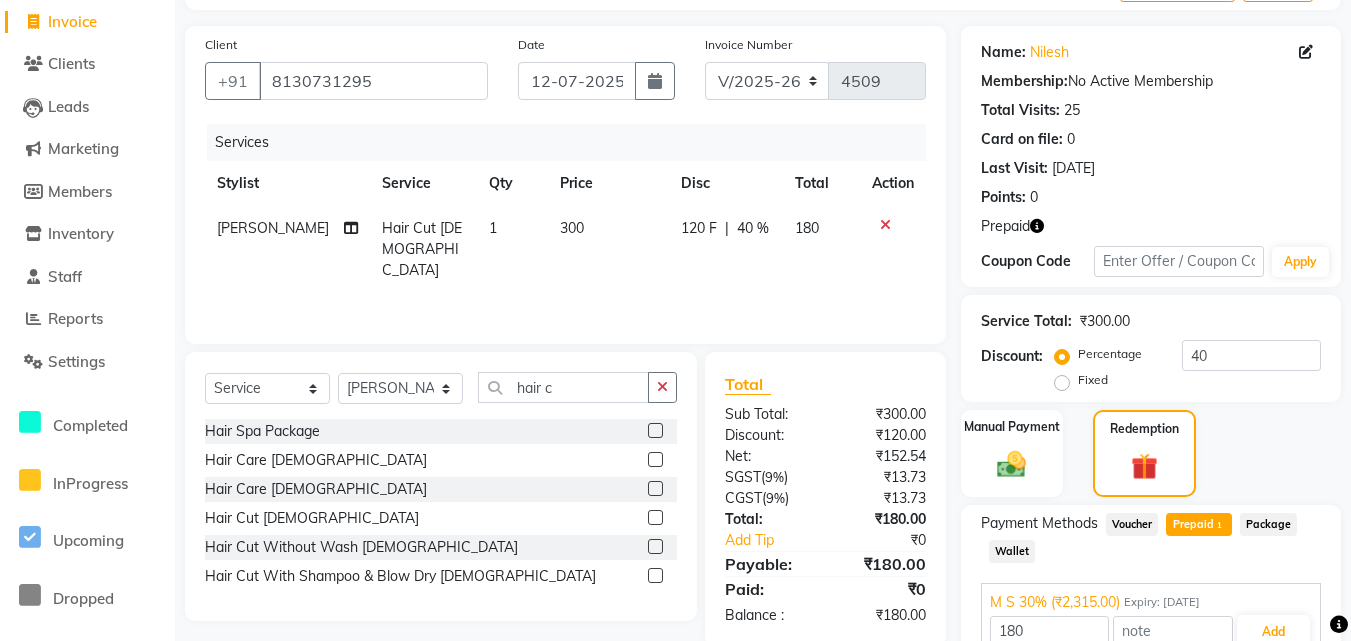 click on "Payment Methods  Voucher   Prepaid  1  Package   Wallet  M S 30%	 (₹2,315.00) Expiry: [DATE] 180 Add" 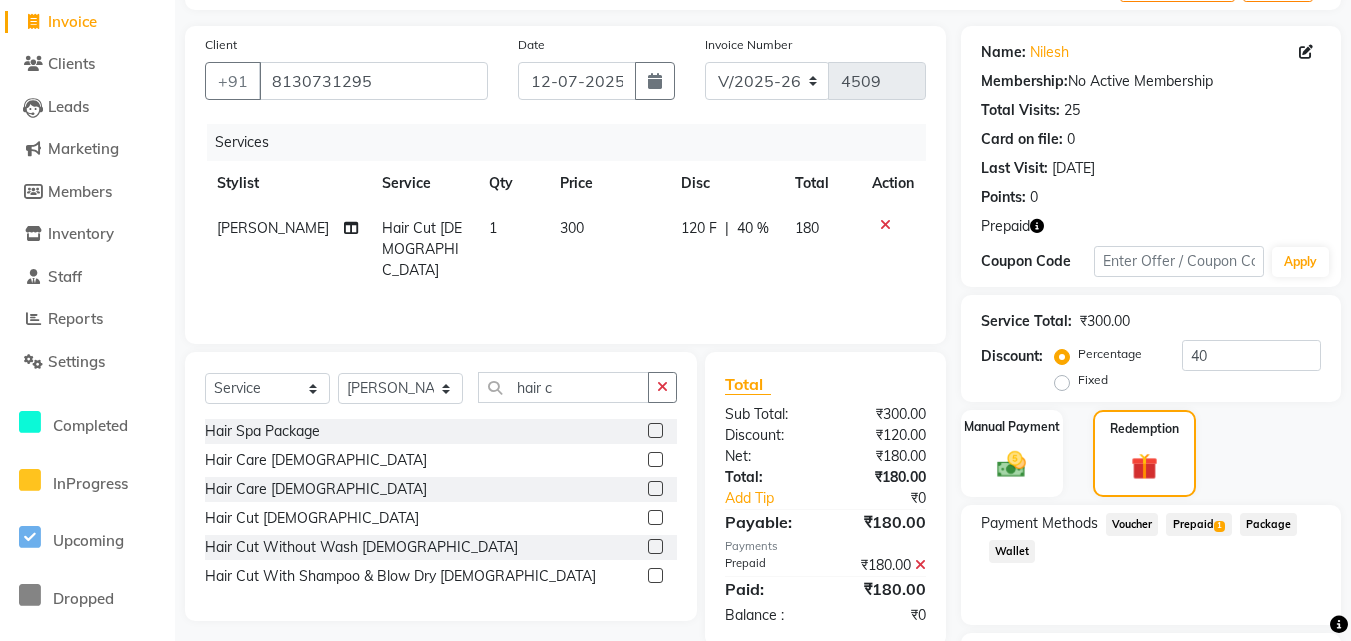 scroll, scrollTop: 292, scrollLeft: 0, axis: vertical 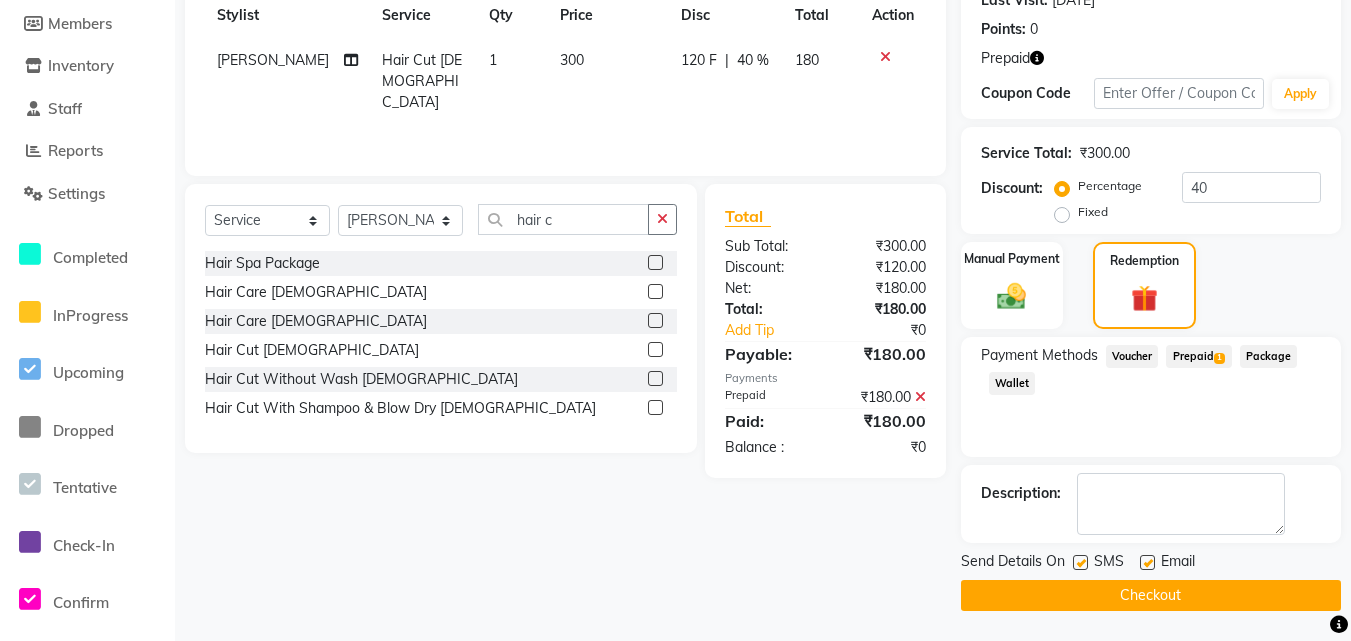 click on "Checkout" 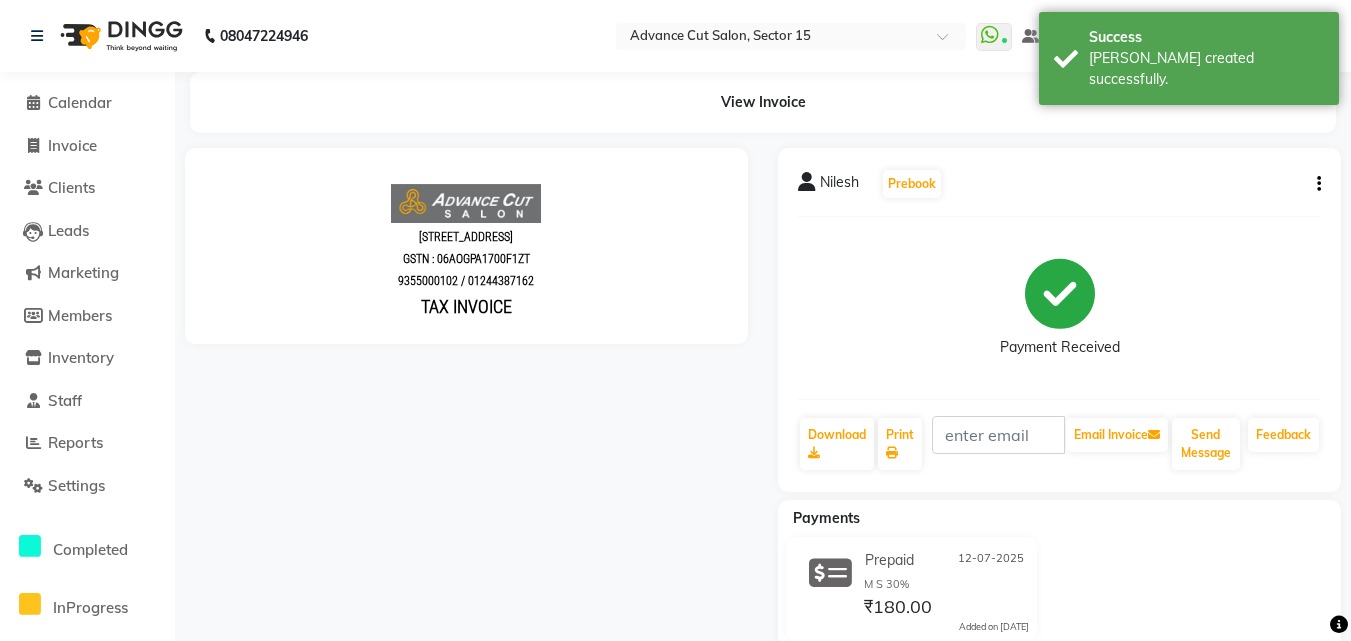 scroll, scrollTop: 0, scrollLeft: 0, axis: both 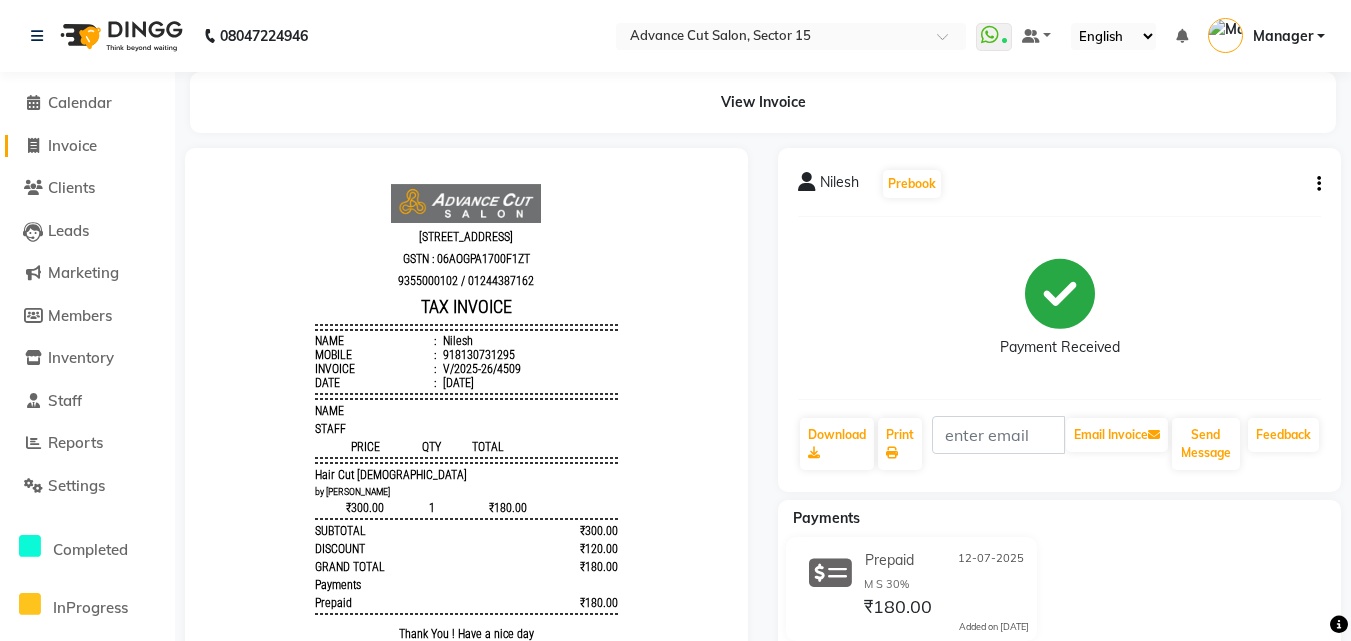 click on "Invoice" 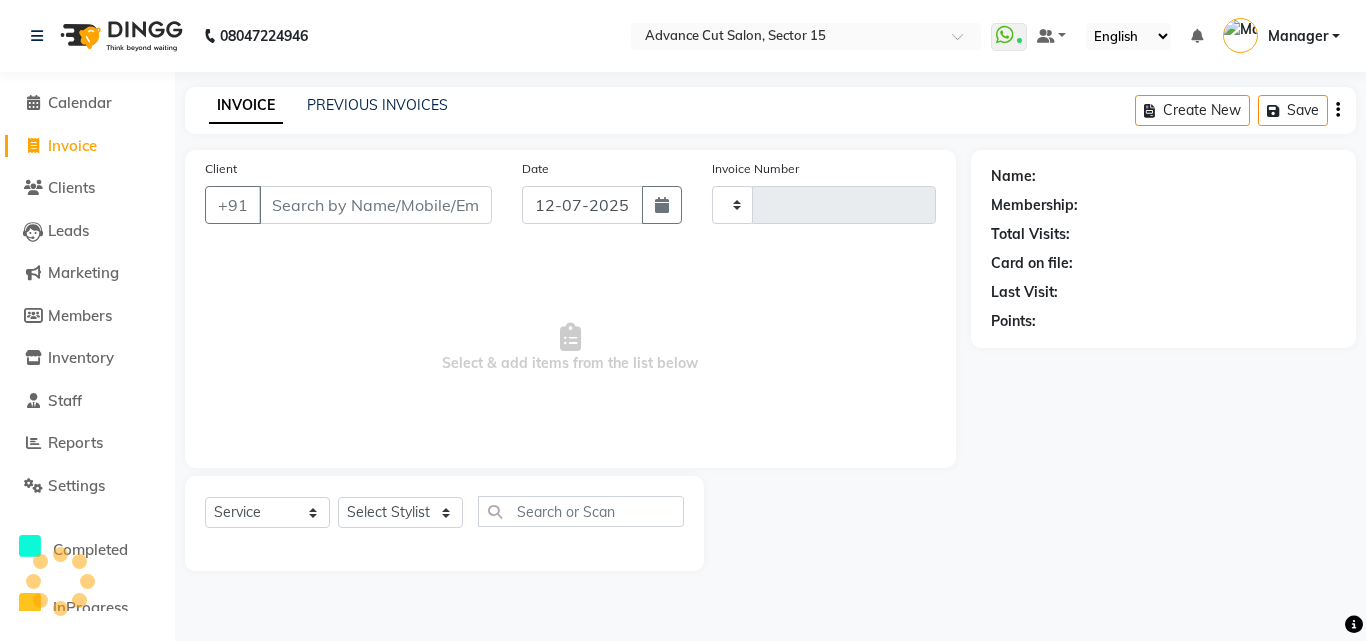 click on "Invoice" 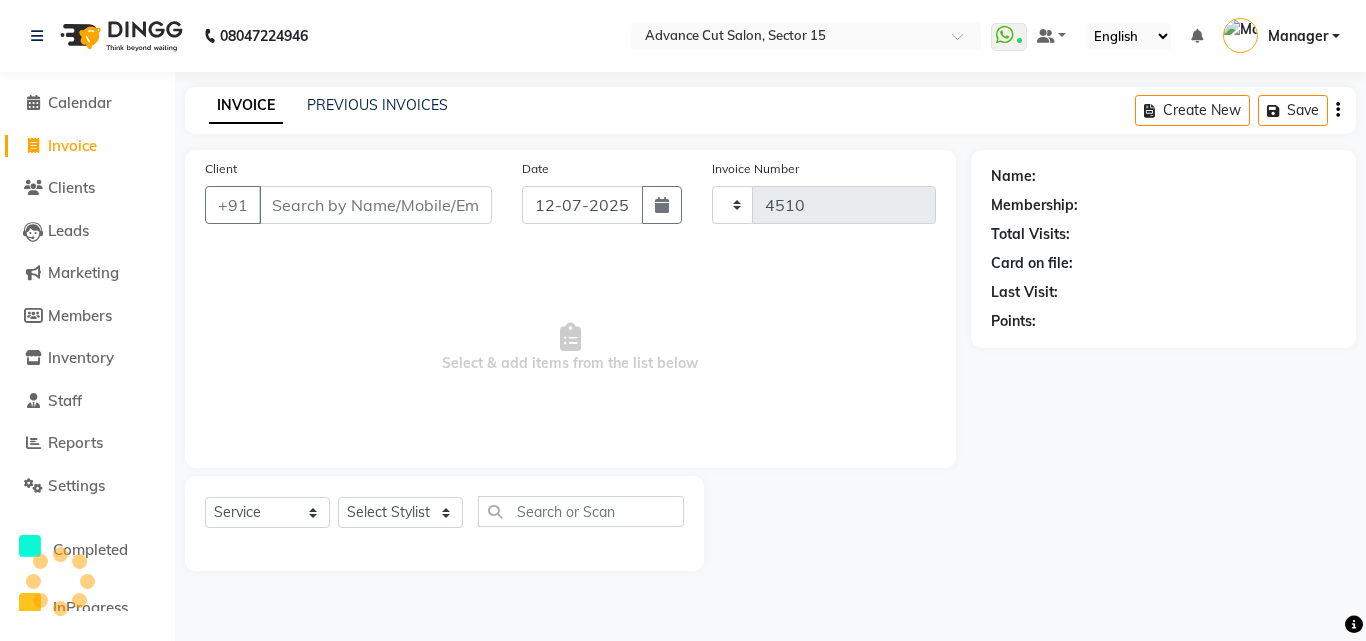 select on "6255" 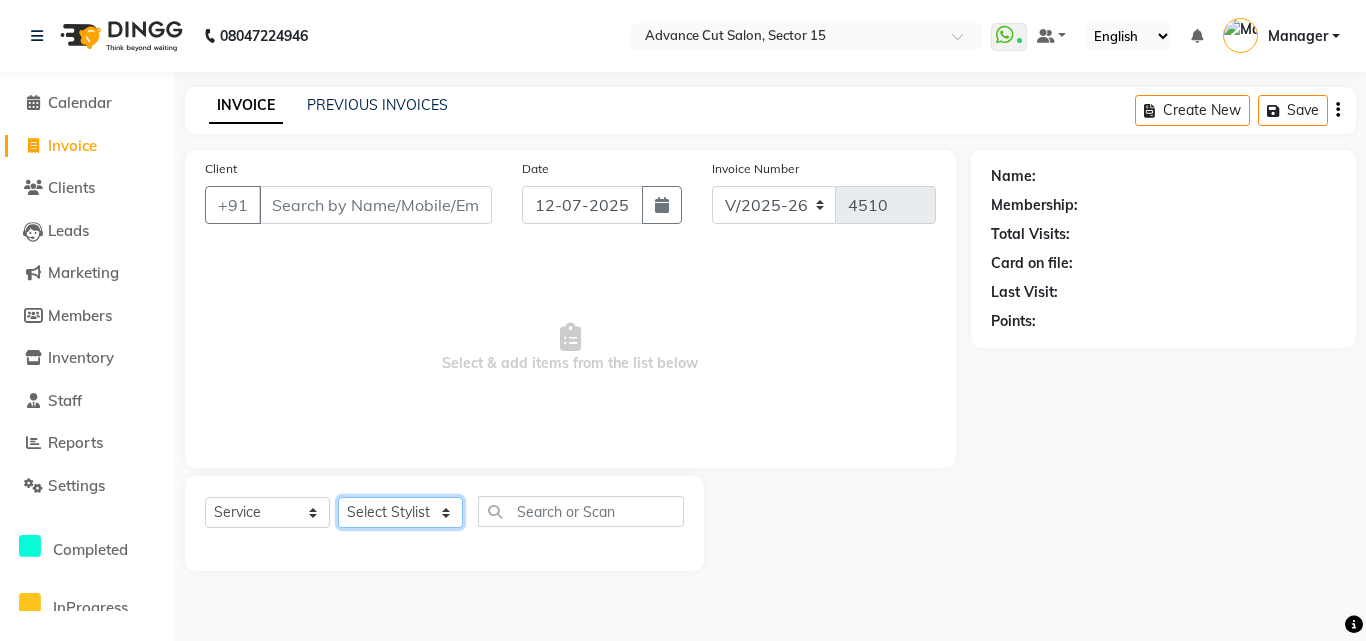 click on "Select Stylist Advance Cut  [PERSON_NAME] [PERSON_NAME] [PERSON_NAME] LUCKY Manager [PERSON_NAME] [PERSON_NAME] Pooja  [PERSON_NAME] RANI [PERSON_NAME] [PERSON_NAME] [PERSON_NAME] [PERSON_NAME] [PERSON_NAME]" 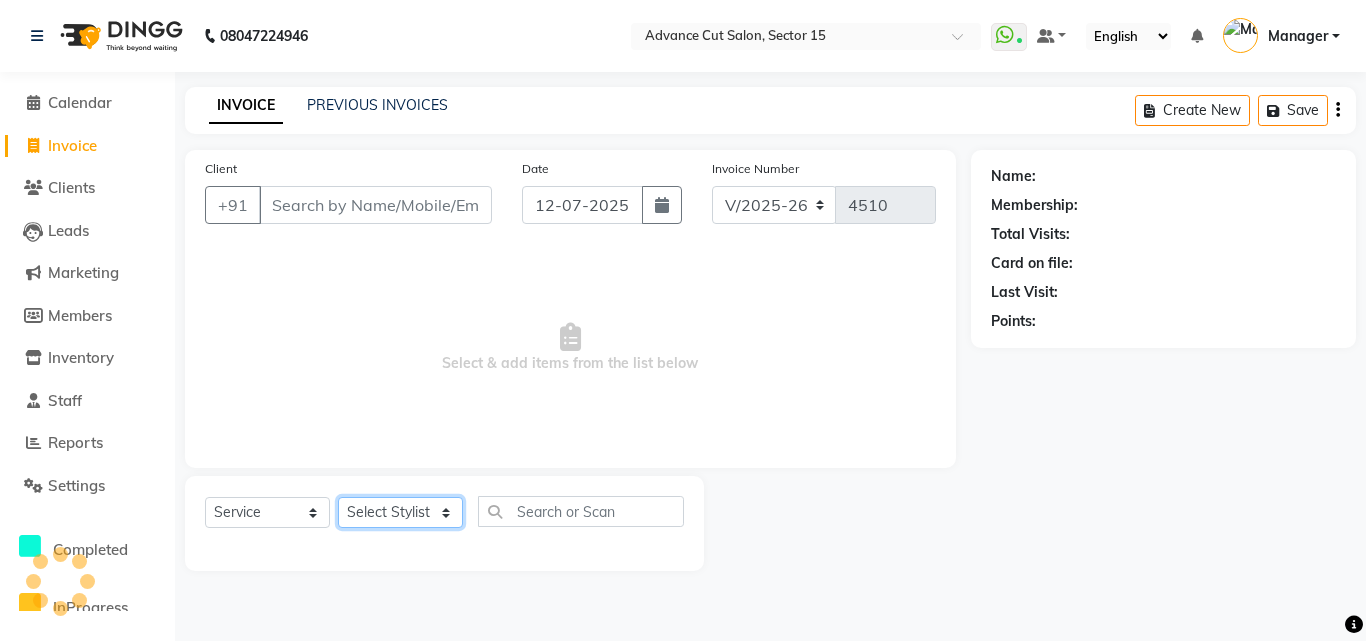 select on "46519" 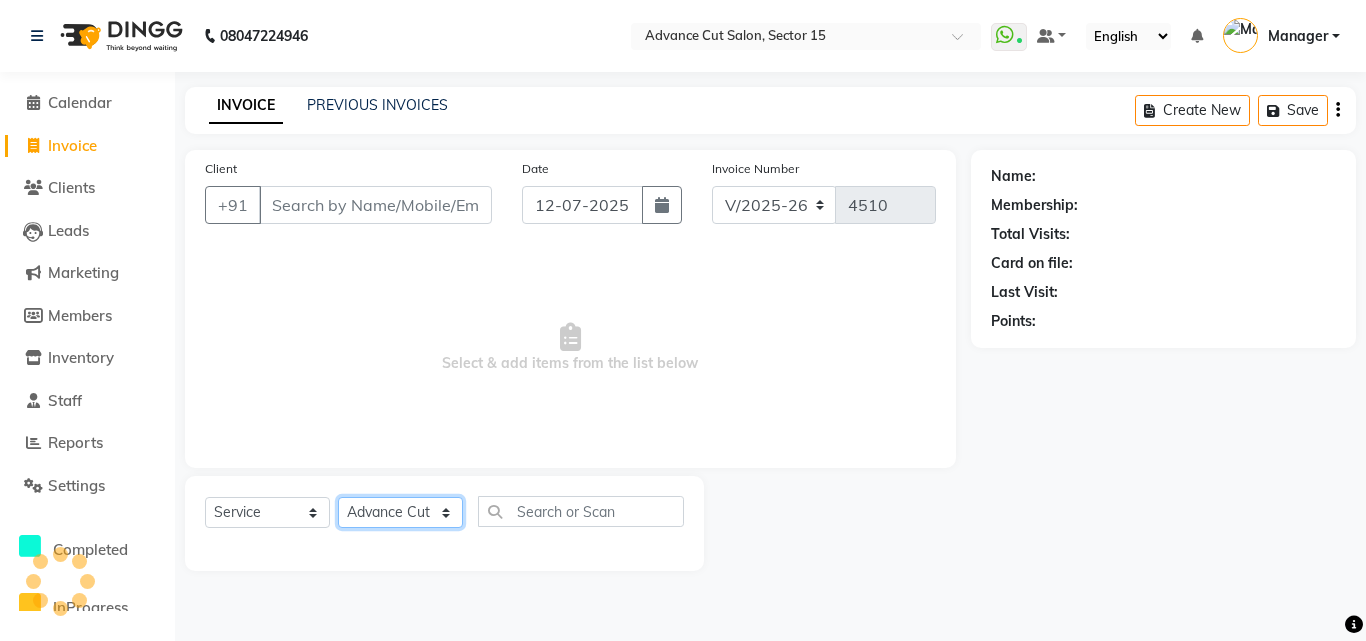 click on "Select Stylist Advance Cut  [PERSON_NAME] [PERSON_NAME] [PERSON_NAME] LUCKY Manager [PERSON_NAME] [PERSON_NAME] Pooja  [PERSON_NAME] RANI [PERSON_NAME] [PERSON_NAME] [PERSON_NAME] [PERSON_NAME] [PERSON_NAME]" 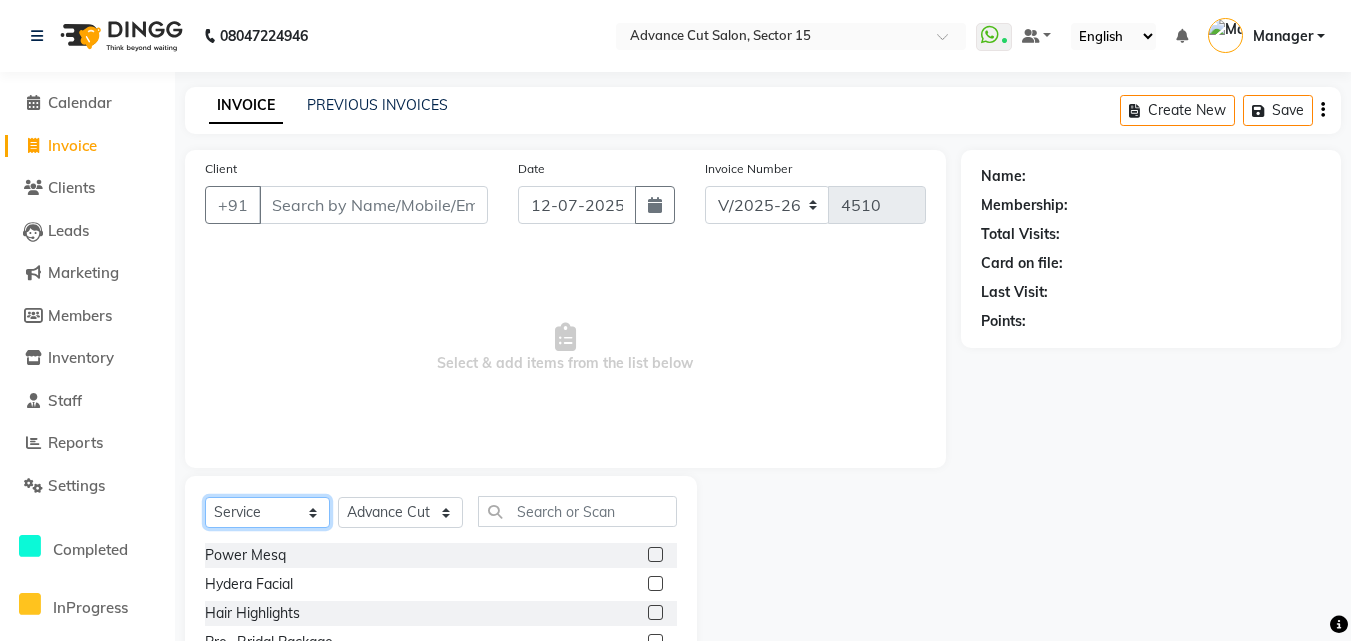 click on "Select  Service  Product  Membership  Package Voucher Prepaid Gift Card" 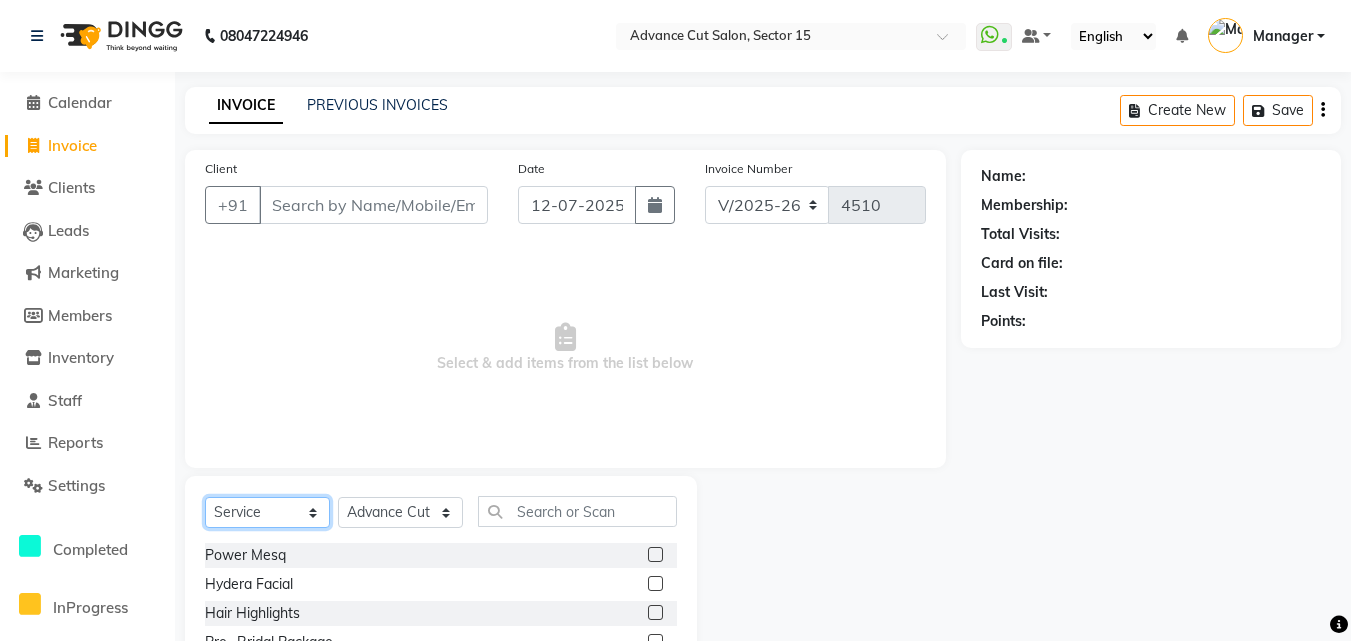 click on "Select  Service  Product  Membership  Package Voucher Prepaid Gift Card" 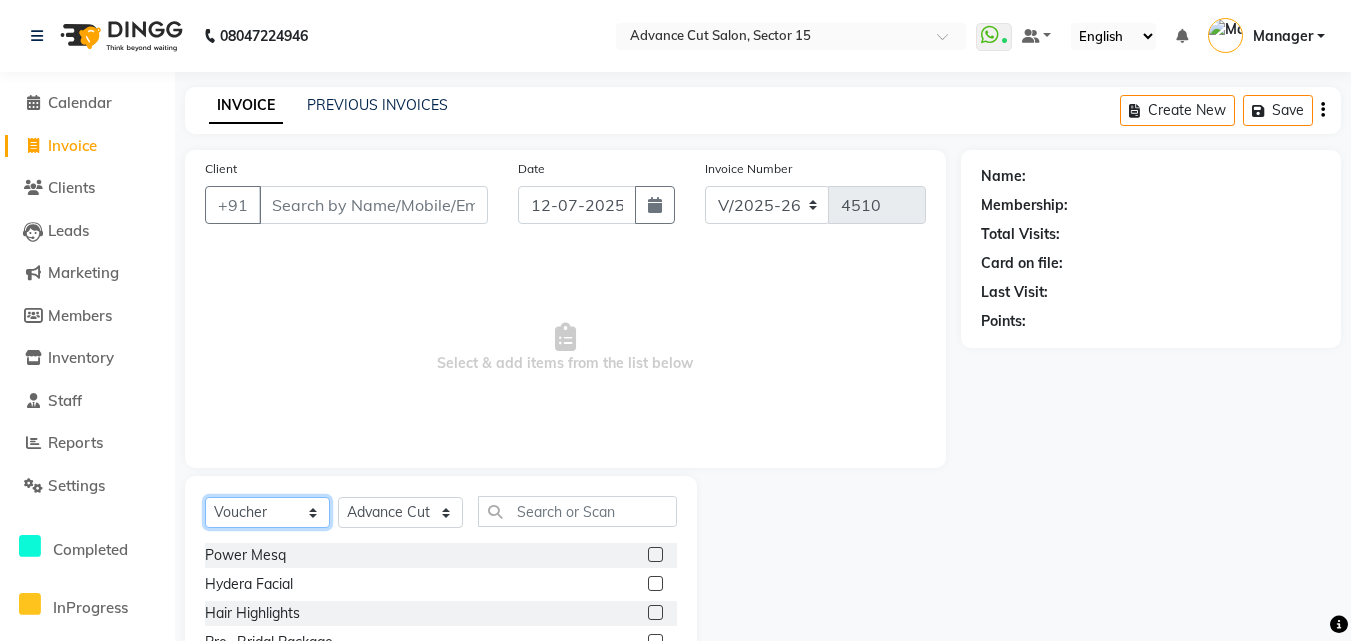 click on "Select  Service  Product  Membership  Package Voucher Prepaid Gift Card" 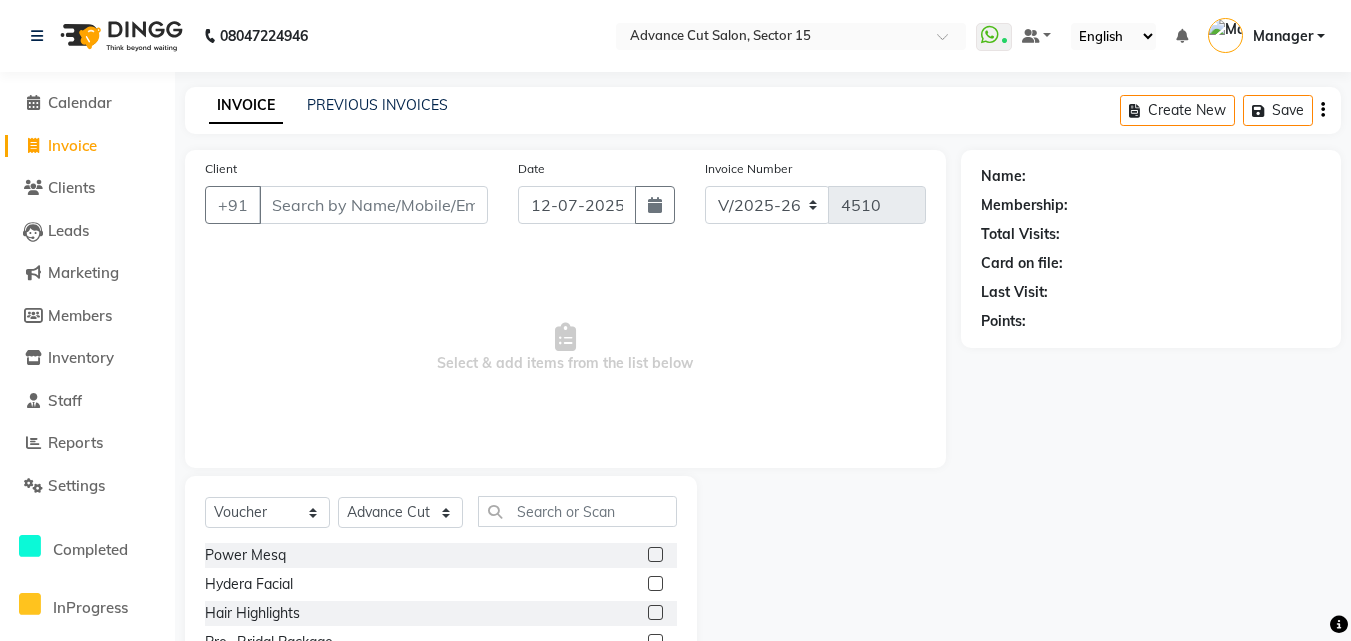 click on "Select & add items from the list below" at bounding box center [565, 348] 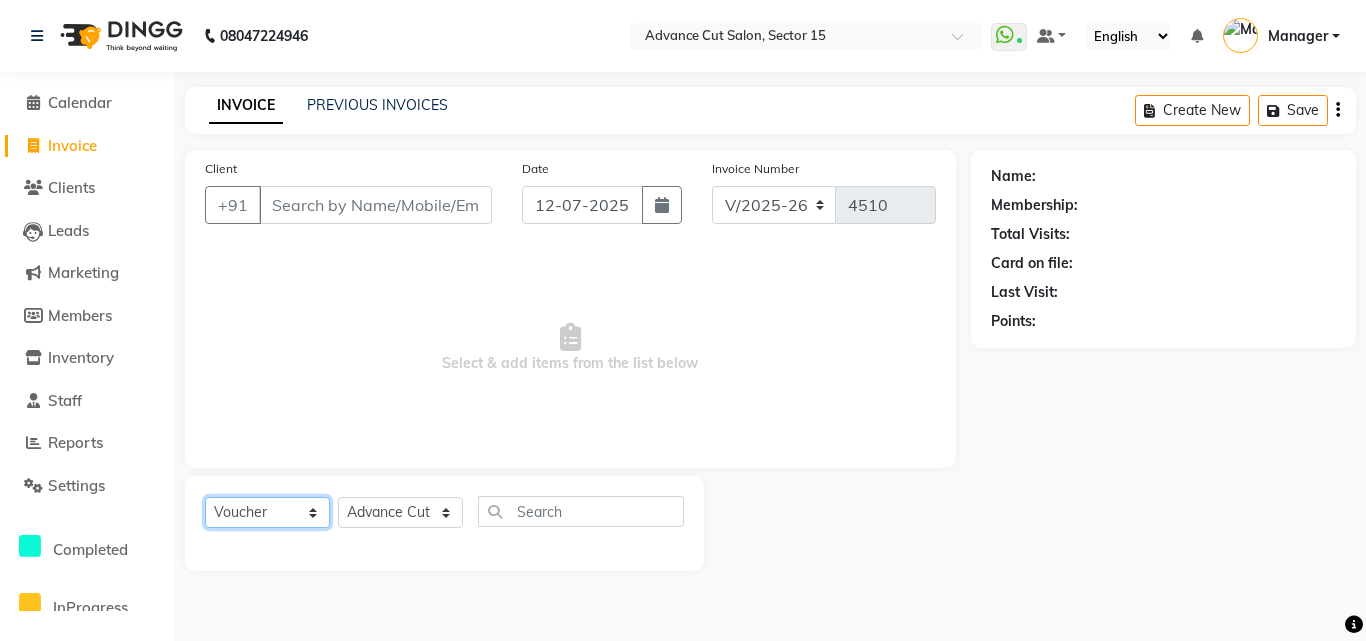 click on "Select  Service  Product  Membership  Package Voucher Prepaid Gift Card" 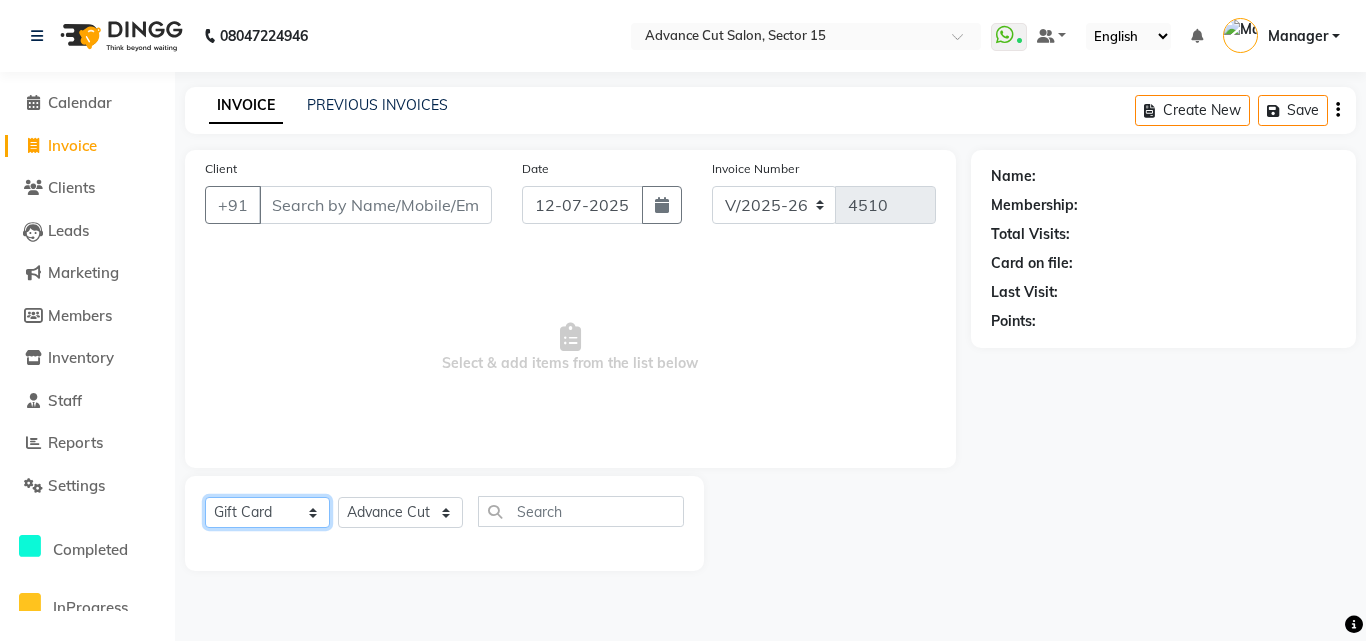 click on "Select  Service  Product  Membership  Package Voucher Prepaid Gift Card" 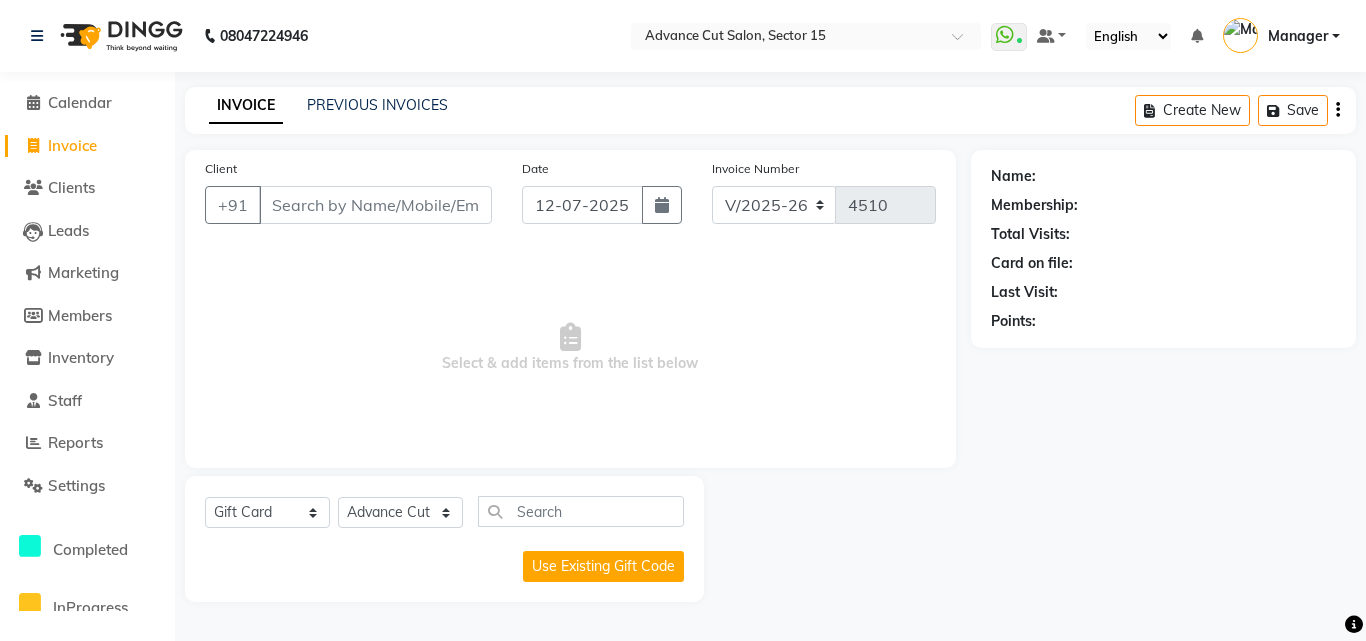 click on "Client +91 Date [DATE] Invoice Number V/2025 V/[PHONE_NUMBER]  Select & add items from the list below" 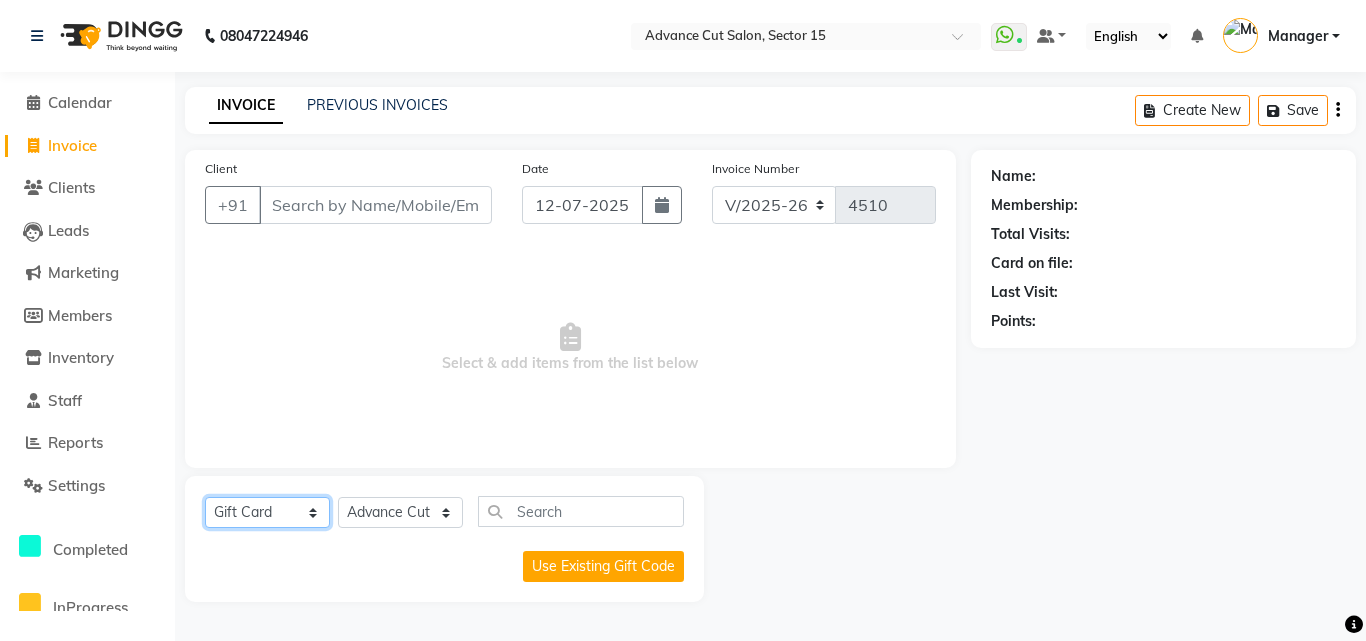 click on "Select  Service  Product  Membership  Package Voucher Prepaid Gift Card" 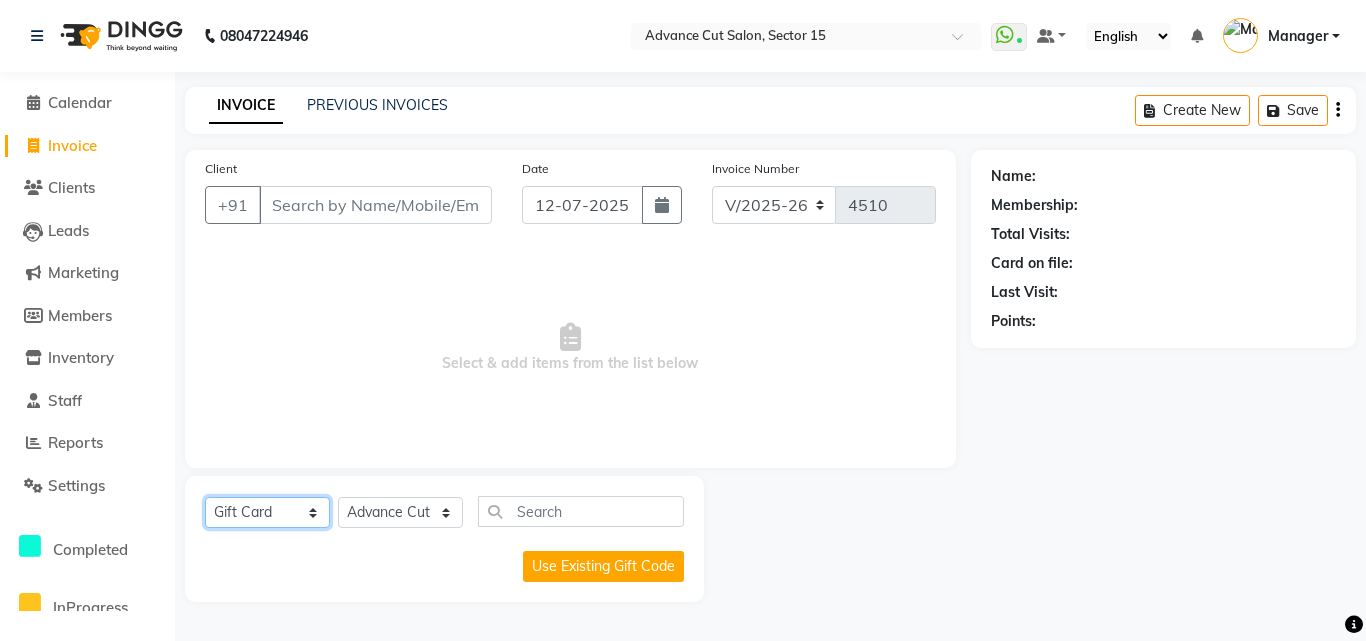 select on "P" 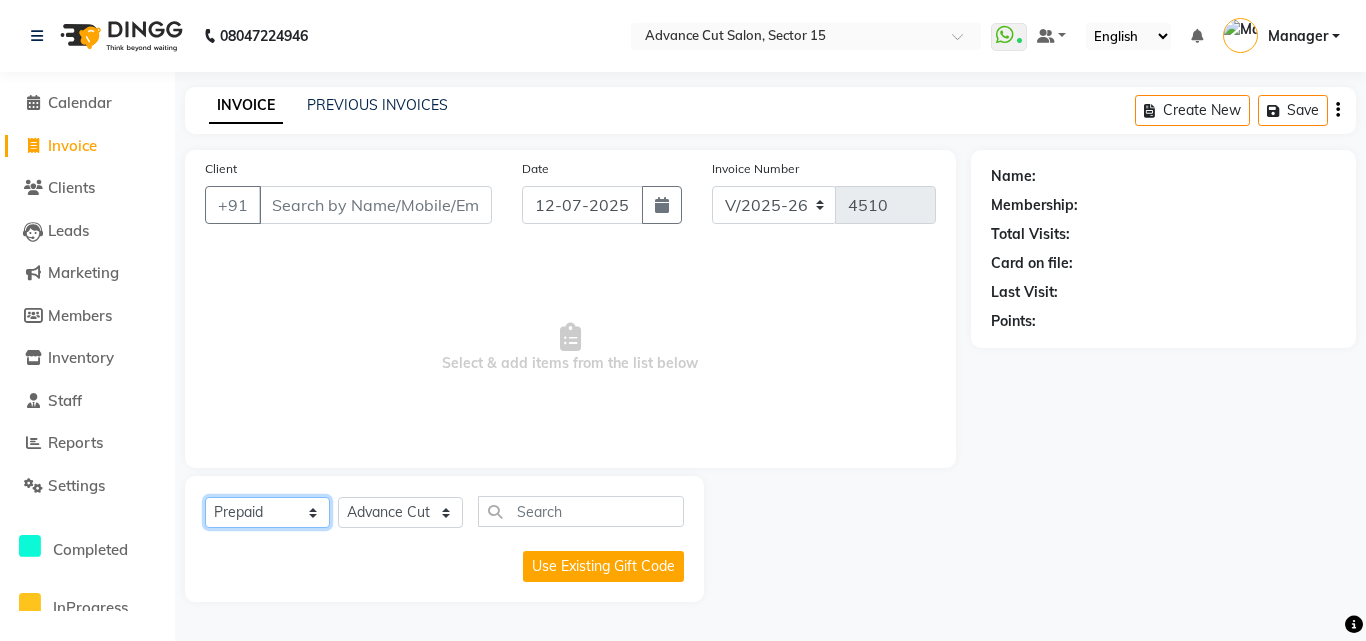 click on "Select  Service  Product  Membership  Package Voucher Prepaid Gift Card" 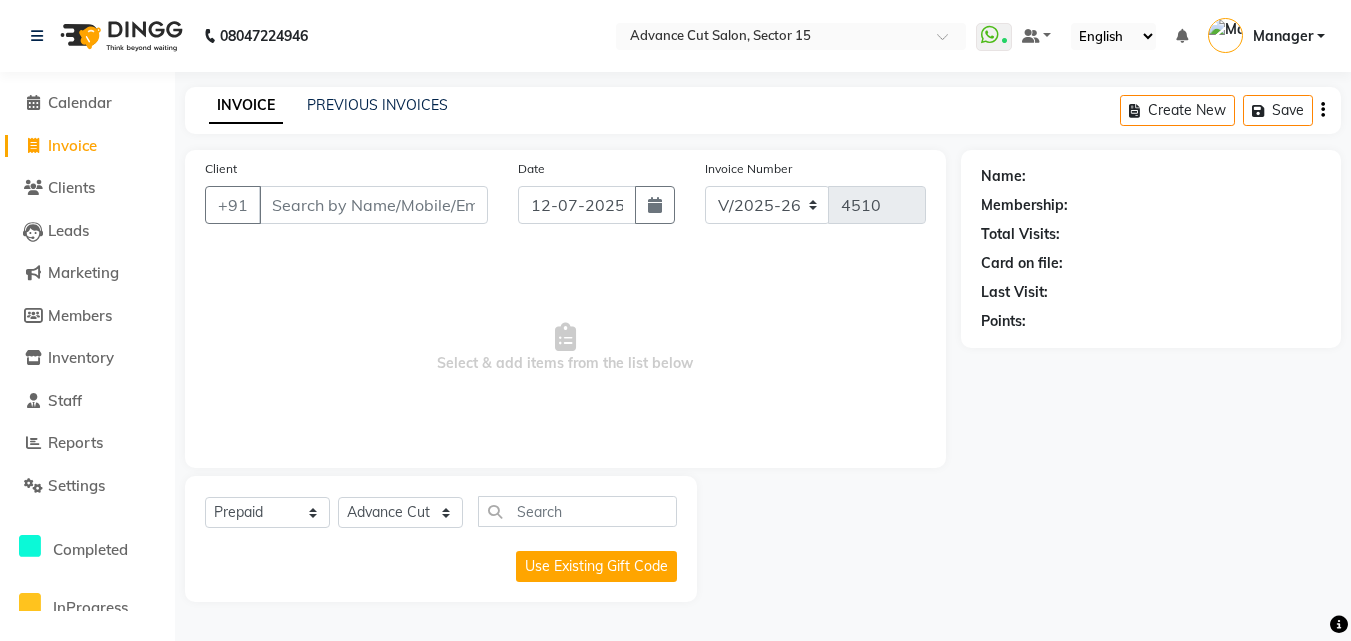 click on "Client +91 Date [DATE] Invoice Number V/2025 V/[PHONE_NUMBER]  Select & add items from the list below" 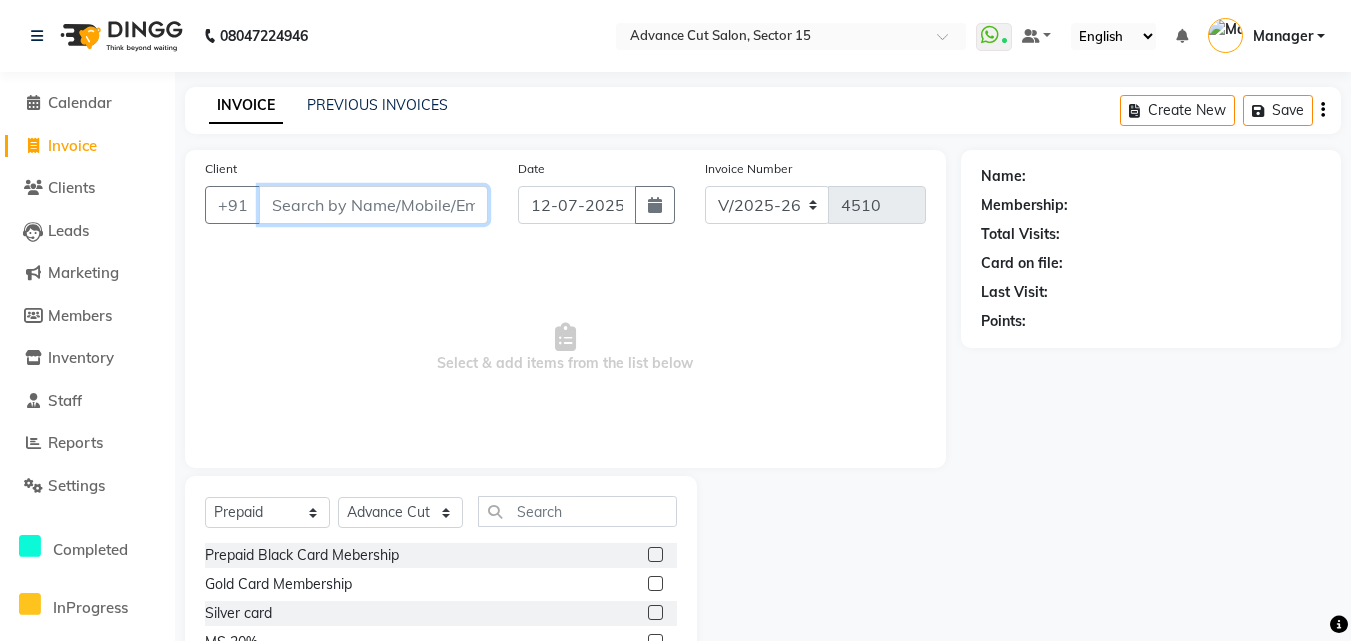 click on "Client" at bounding box center (373, 205) 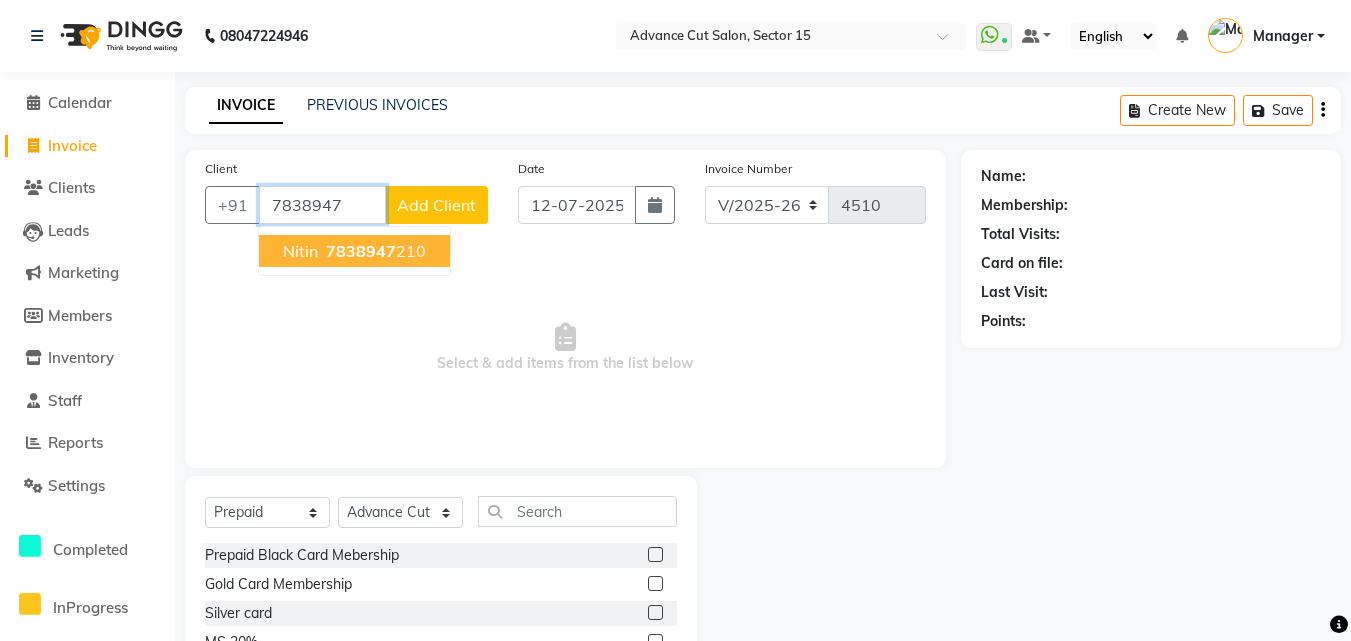 click on "7838947 210" at bounding box center (374, 251) 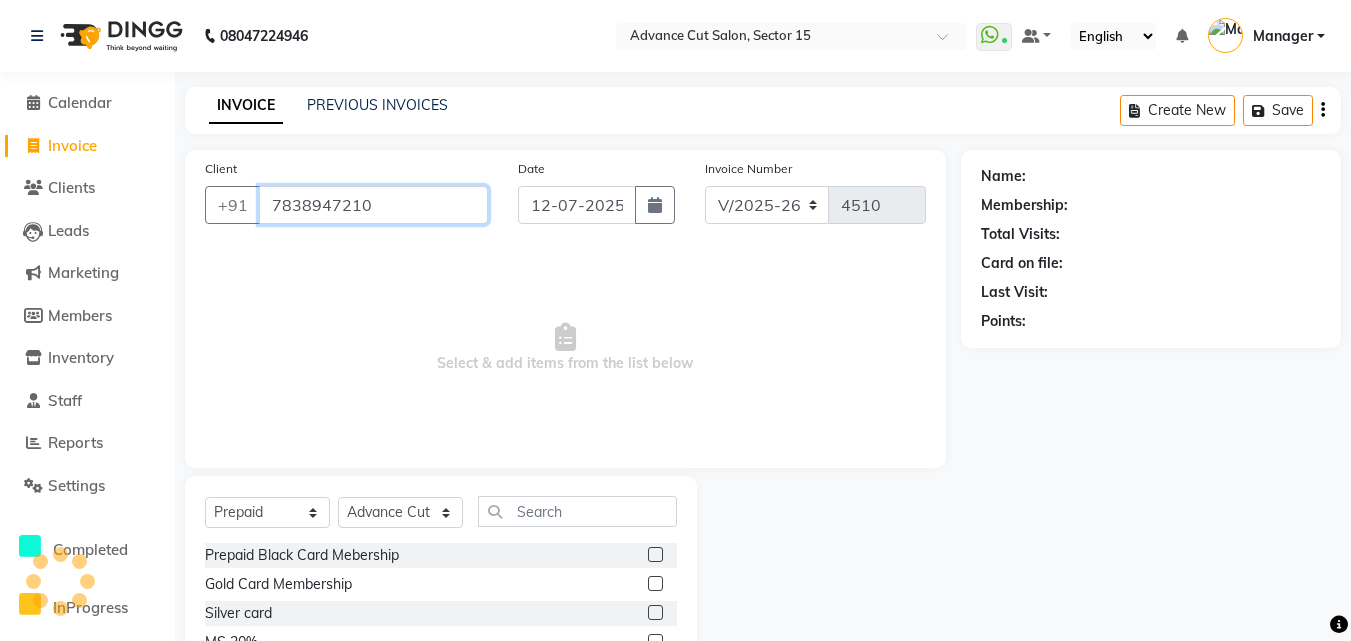 type on "7838947210" 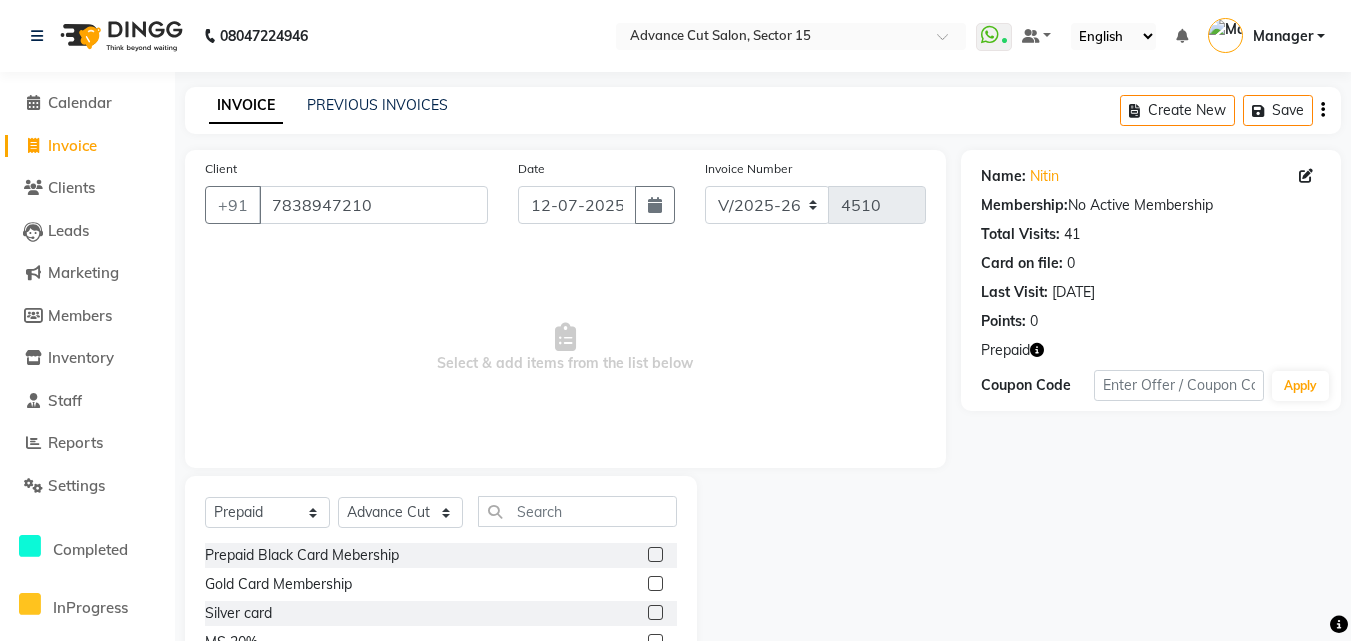 click 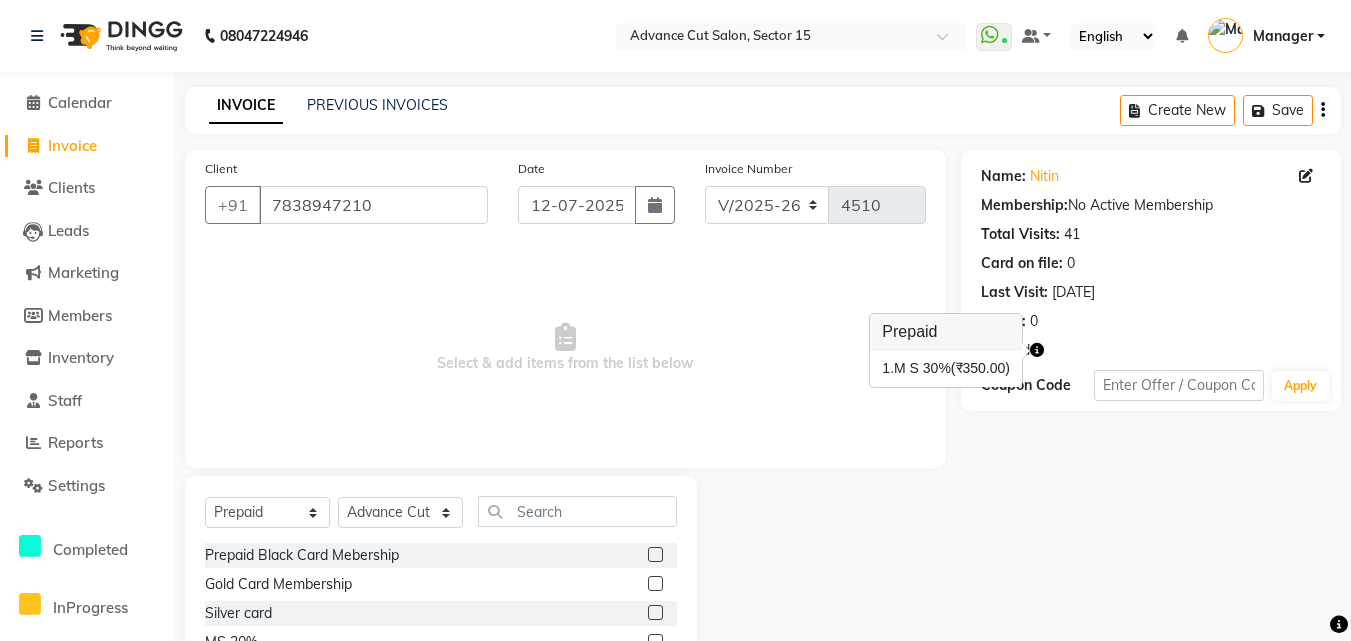 click 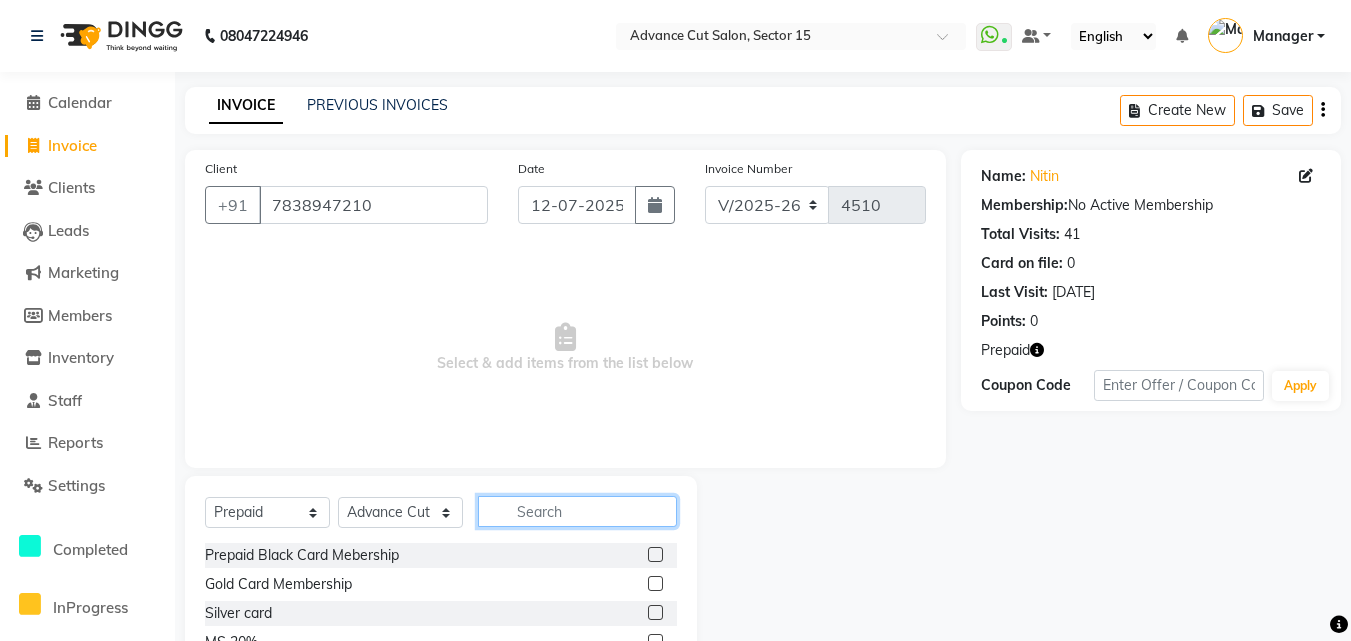 click 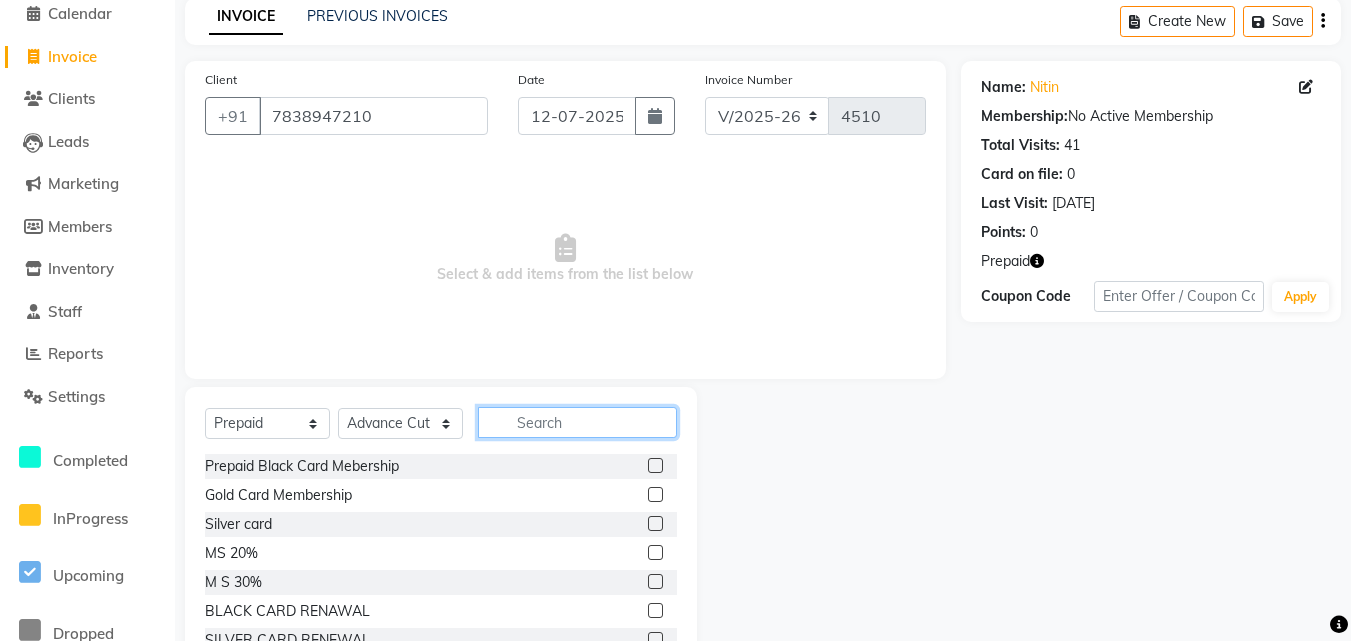 scroll, scrollTop: 160, scrollLeft: 0, axis: vertical 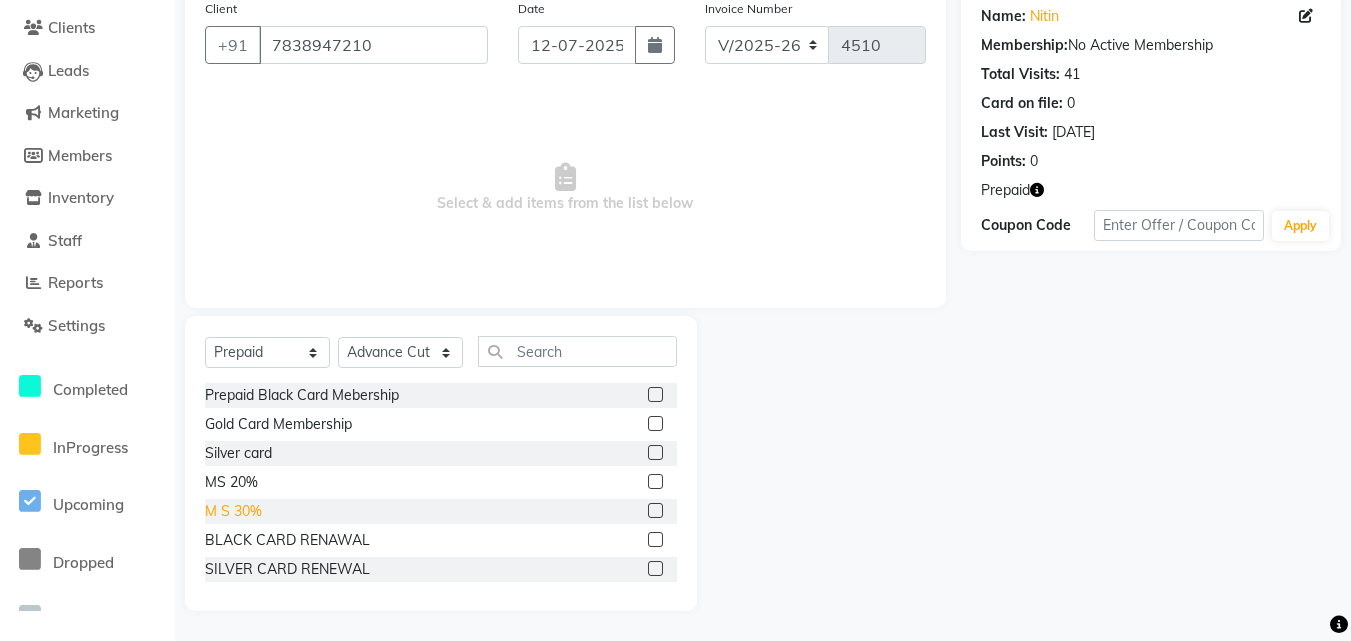 click on "M S 30%" 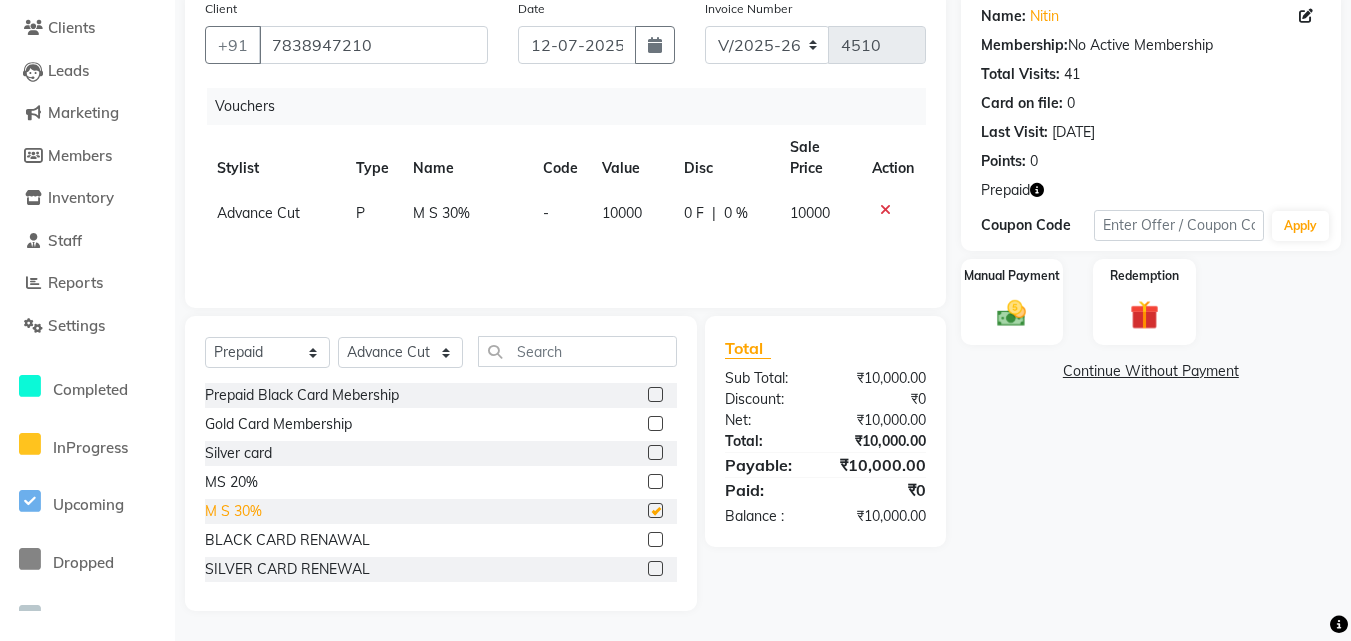 checkbox on "false" 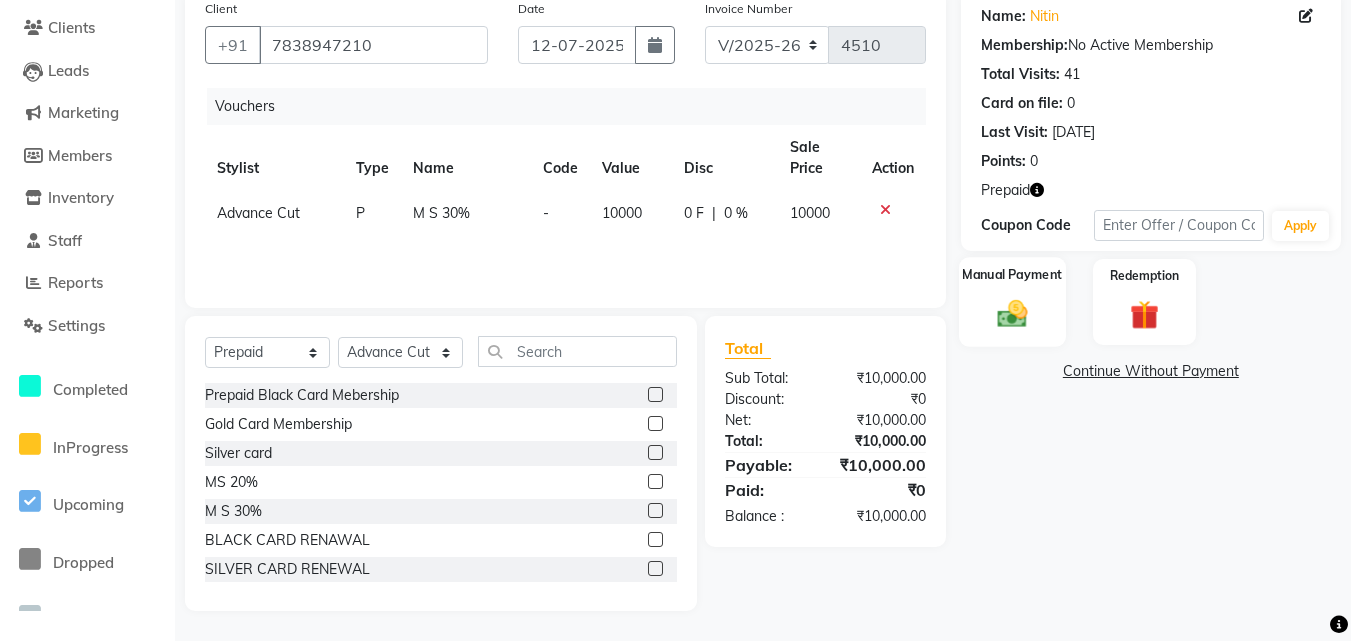 click 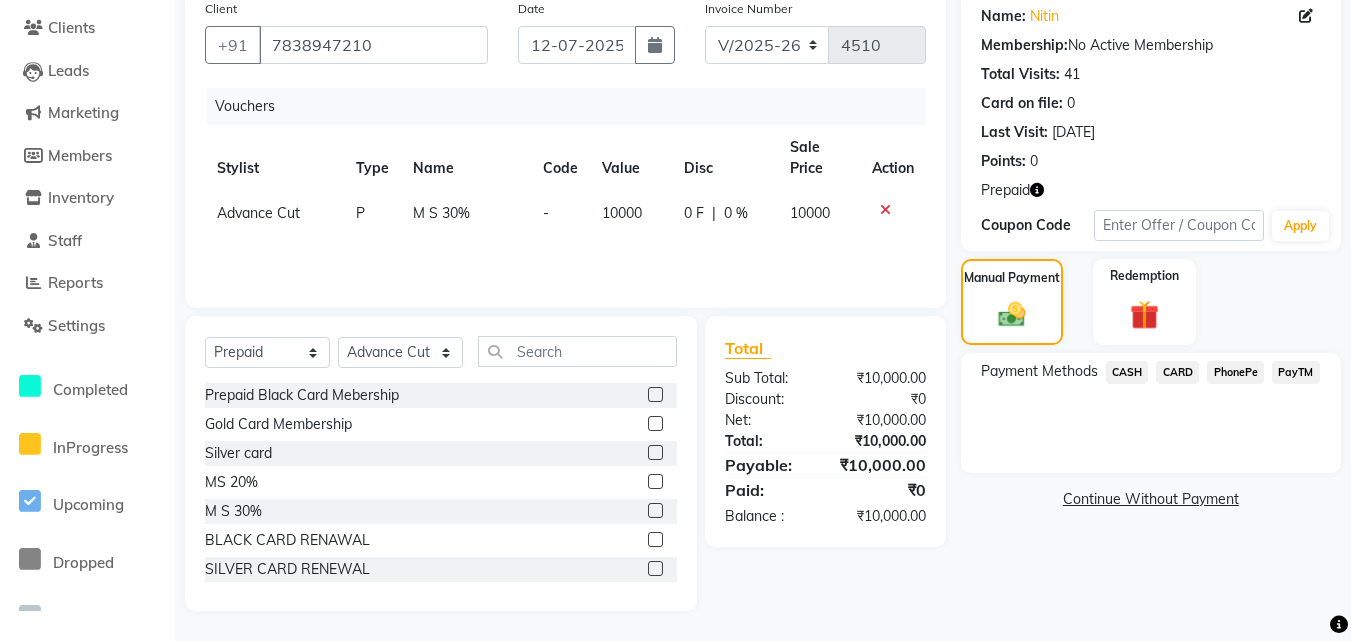 click on "CARD" 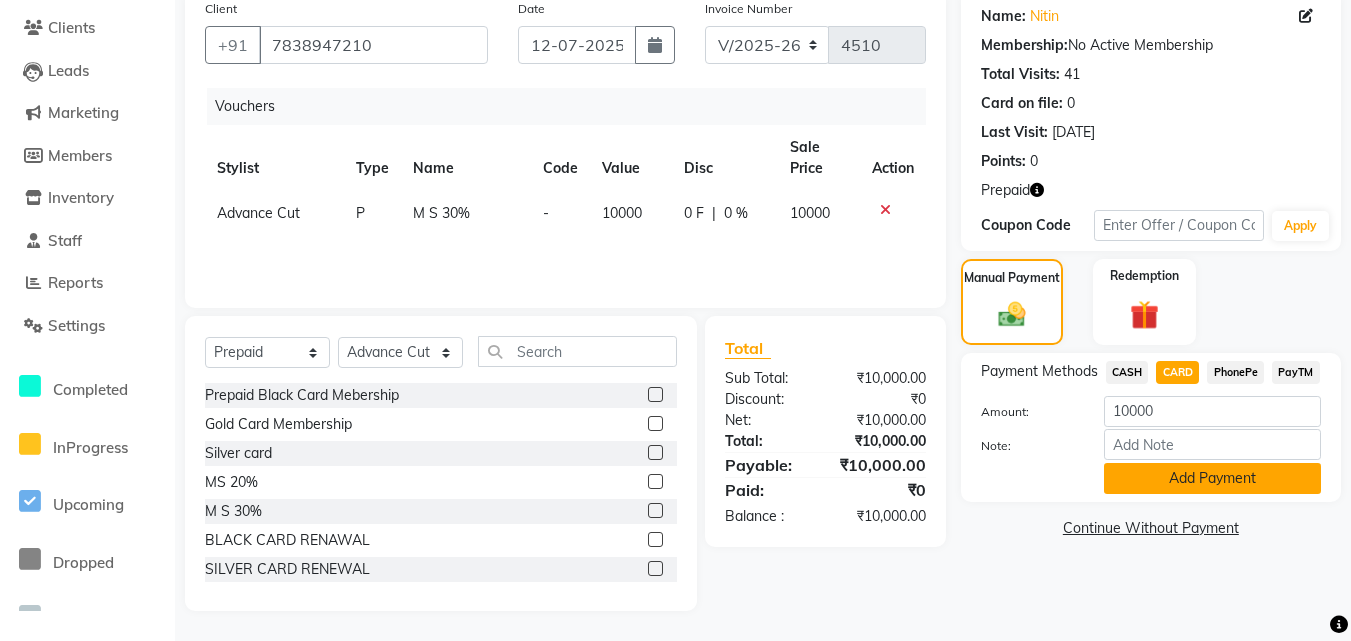 click on "Add Payment" 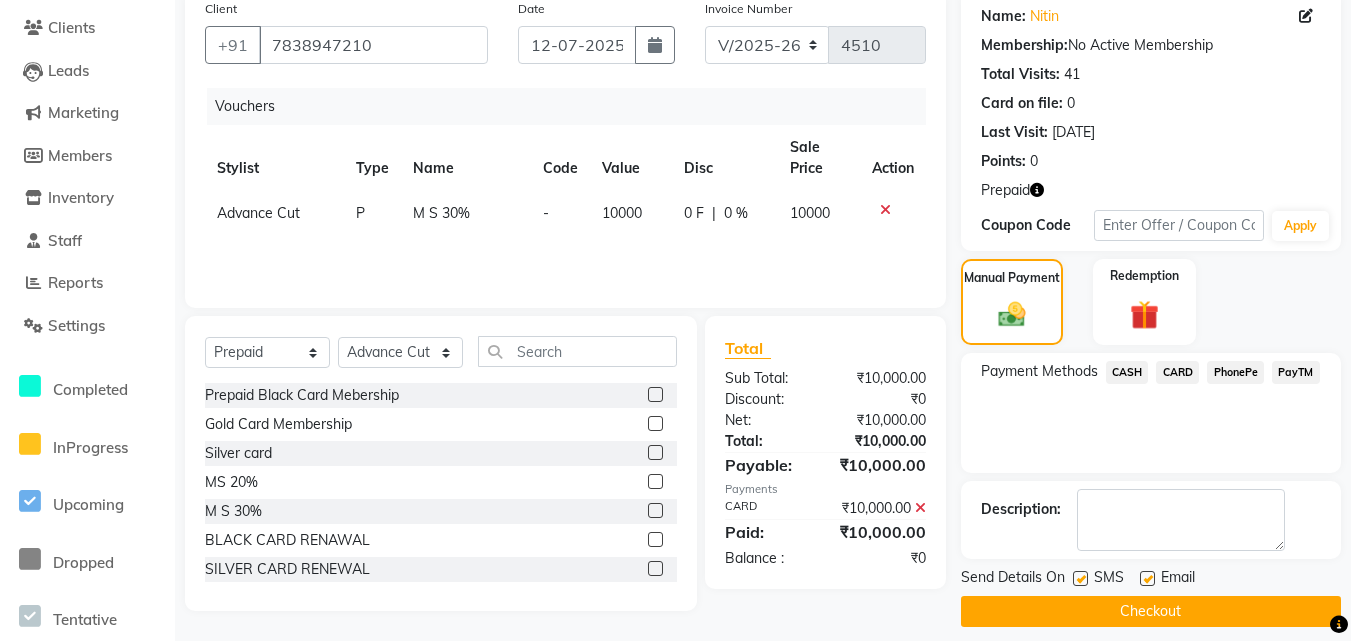 drag, startPoint x: 1257, startPoint y: 479, endPoint x: 1269, endPoint y: 474, distance: 13 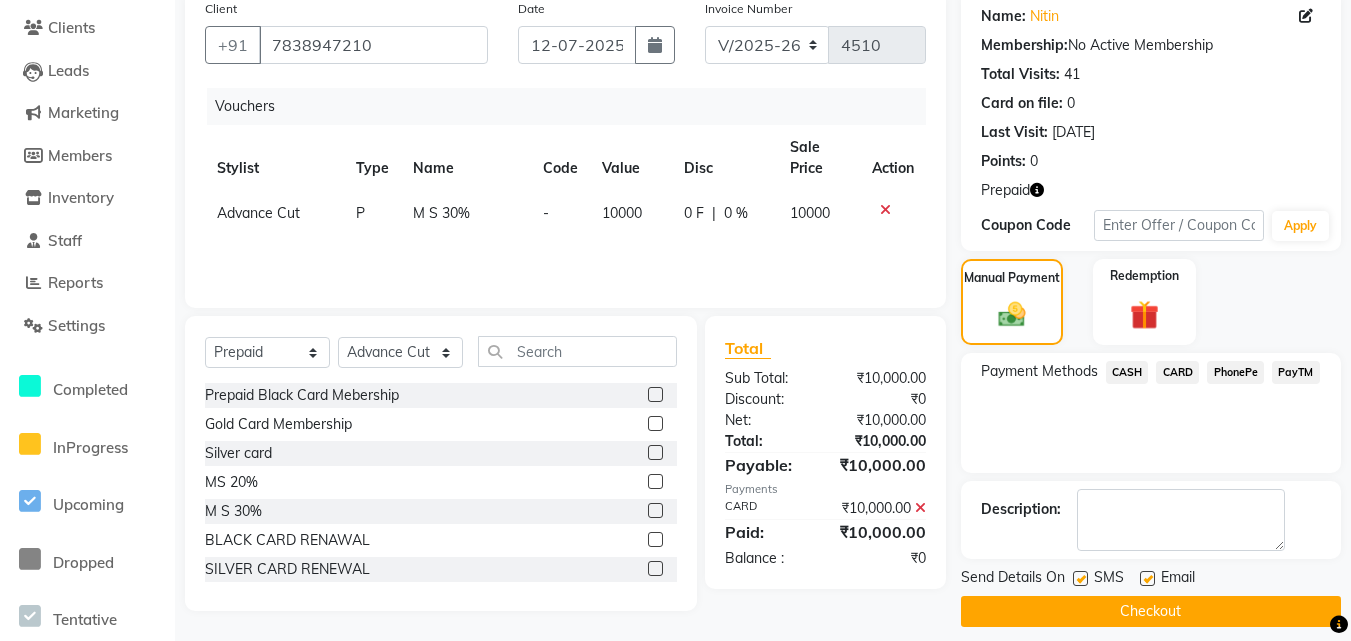 scroll, scrollTop: 176, scrollLeft: 0, axis: vertical 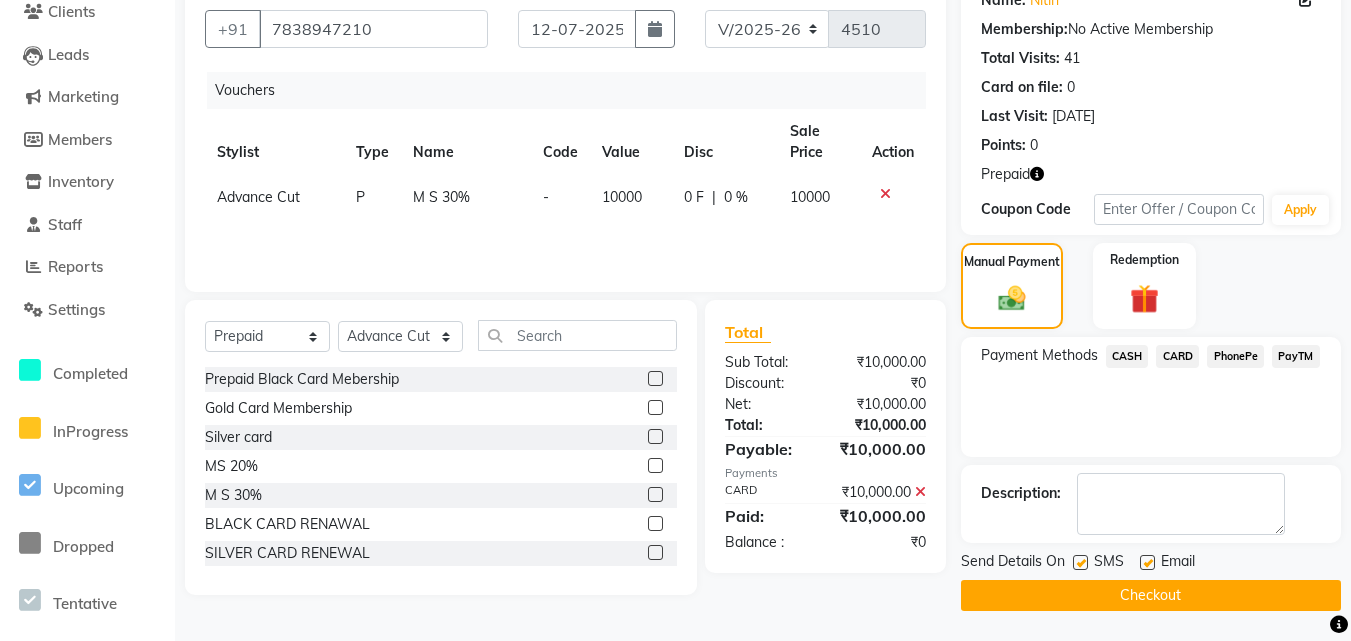 click on "Checkout" 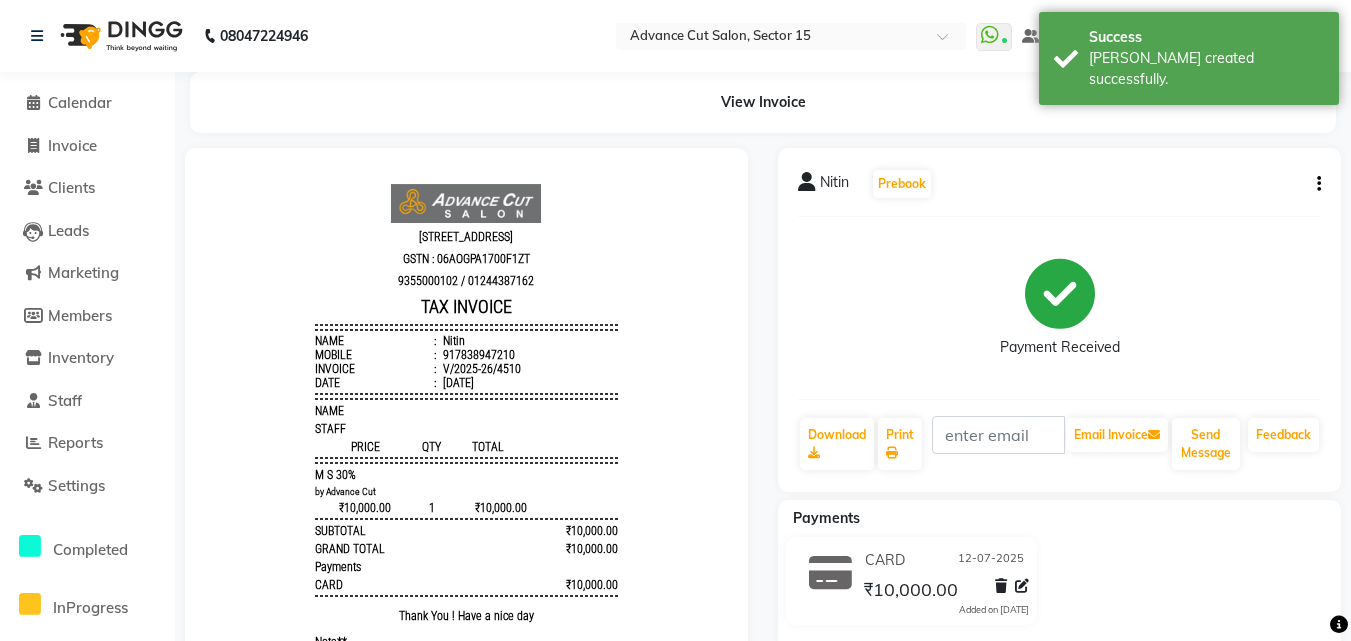 scroll, scrollTop: 0, scrollLeft: 0, axis: both 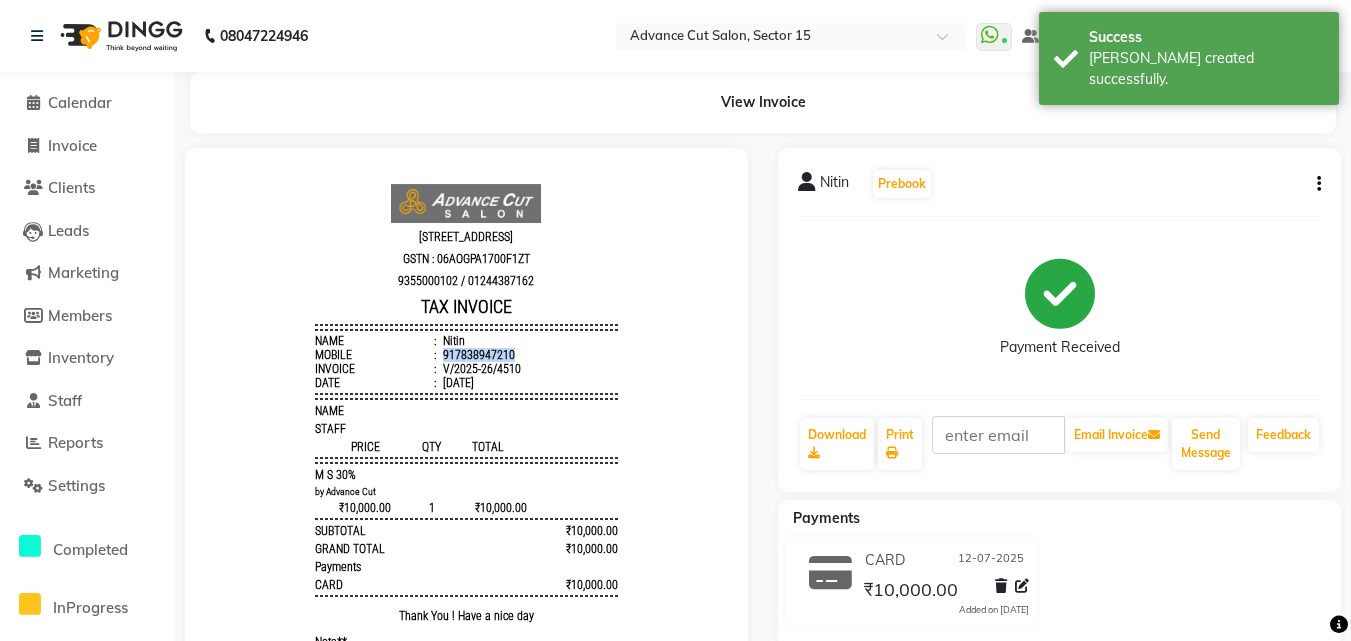 click on "917838947210" at bounding box center (477, 355) 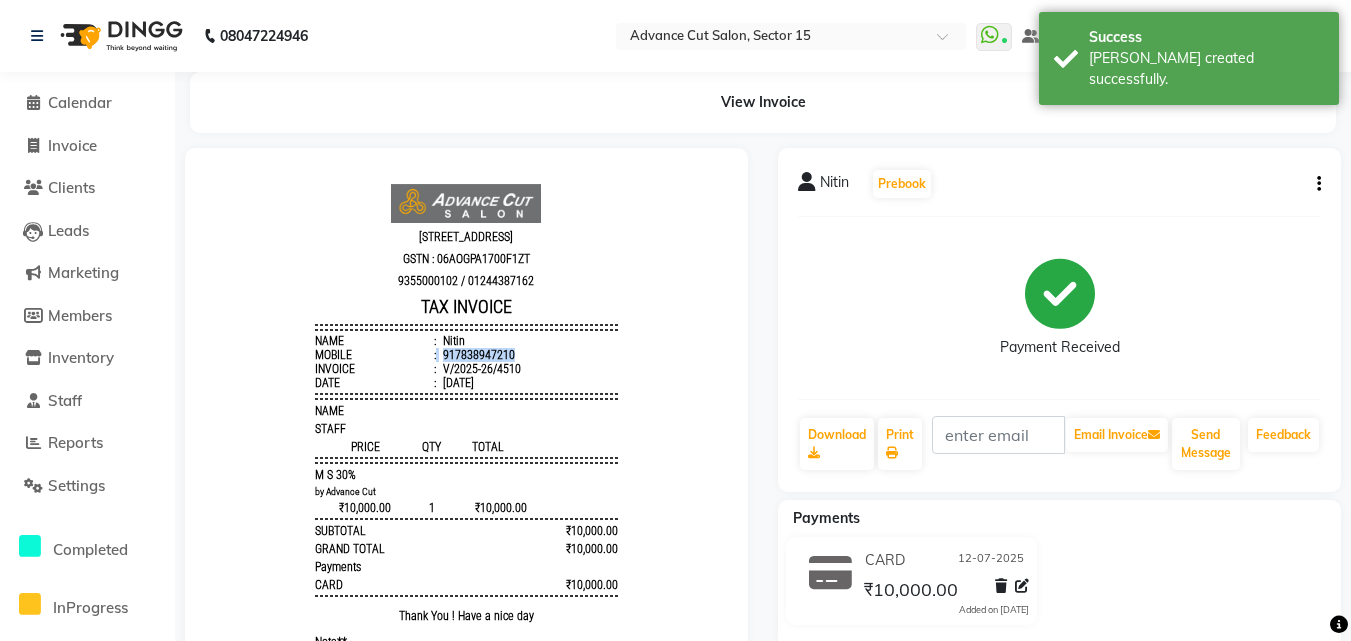 click on "917838947210" at bounding box center [477, 355] 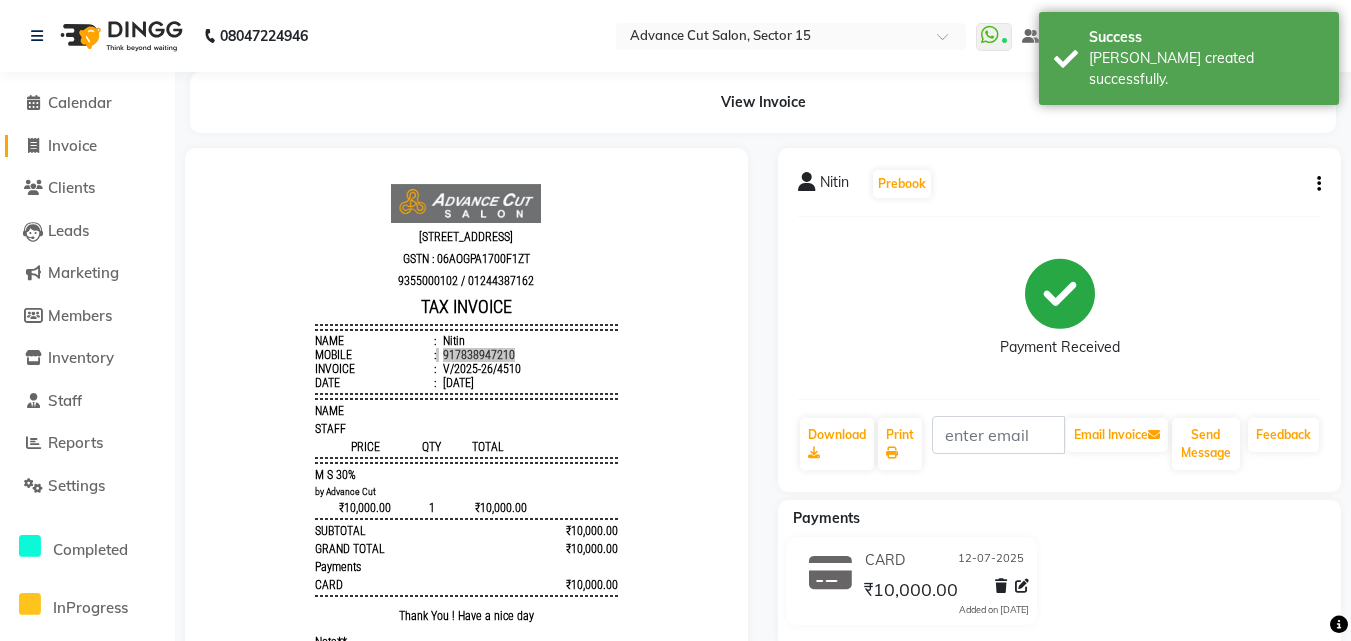 click 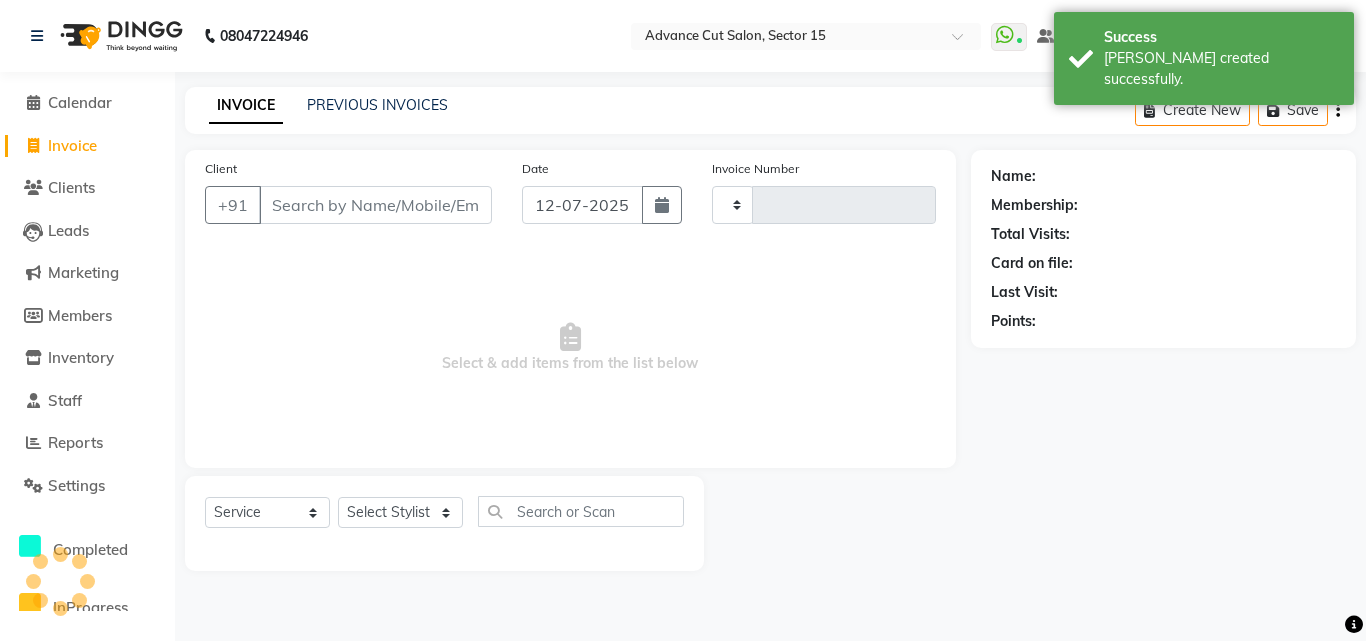 type on "4511" 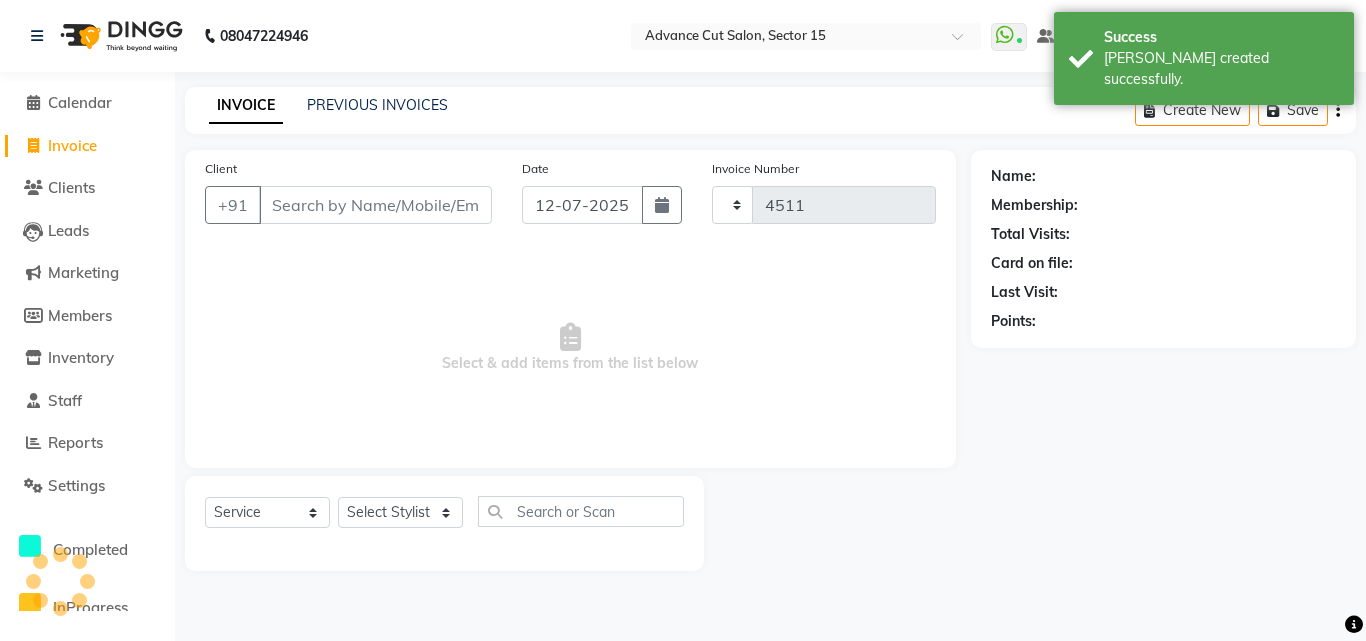select on "6255" 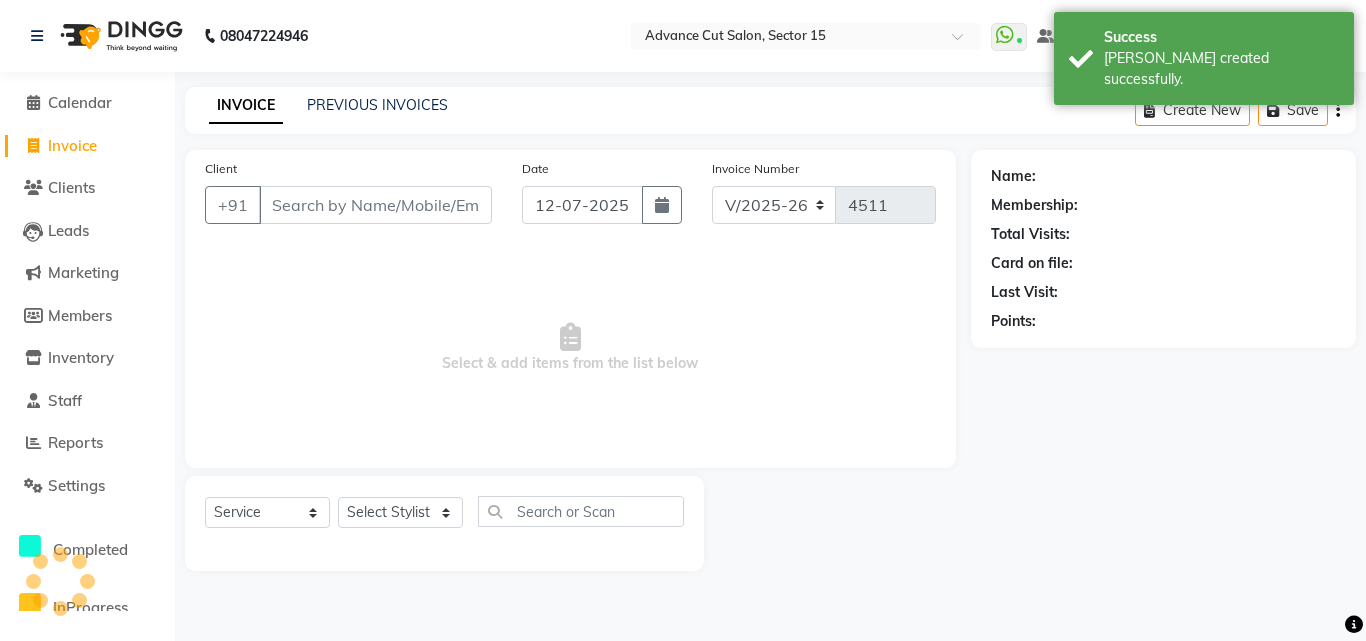 drag, startPoint x: 470, startPoint y: 229, endPoint x: 446, endPoint y: 212, distance: 29.410883 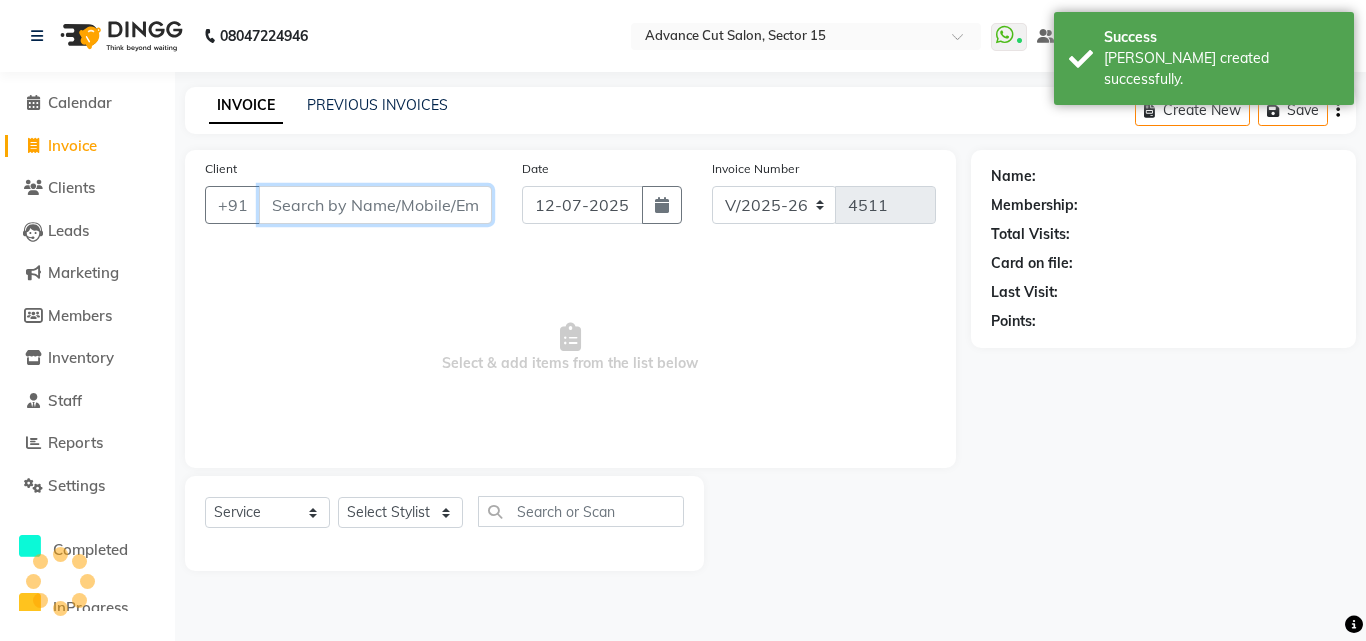 click on "Client" at bounding box center [375, 205] 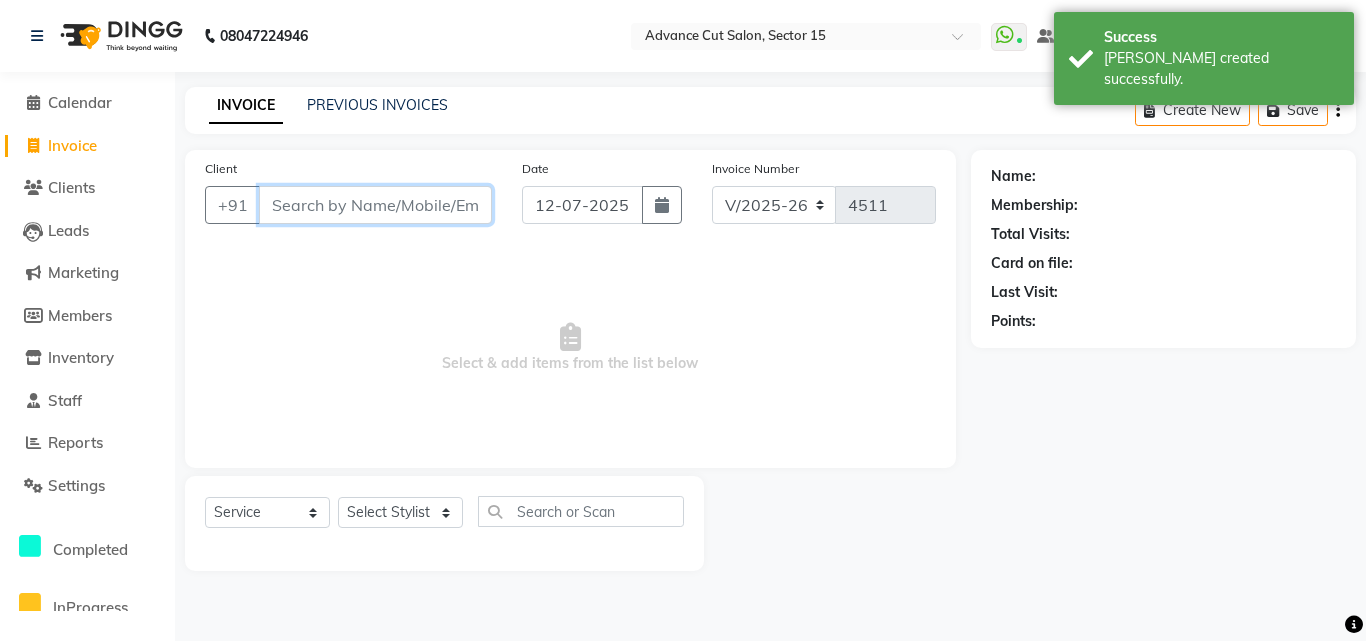 paste on "917838947210" 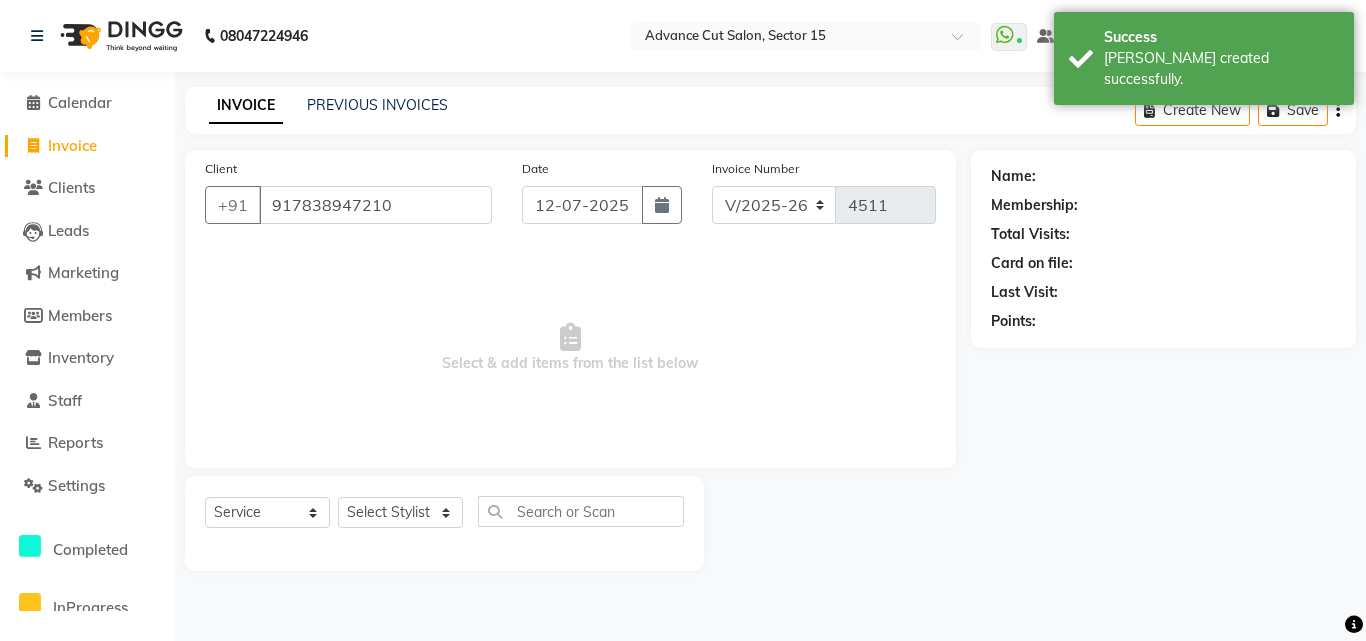 drag, startPoint x: 445, startPoint y: 212, endPoint x: 492, endPoint y: 402, distance: 195.72685 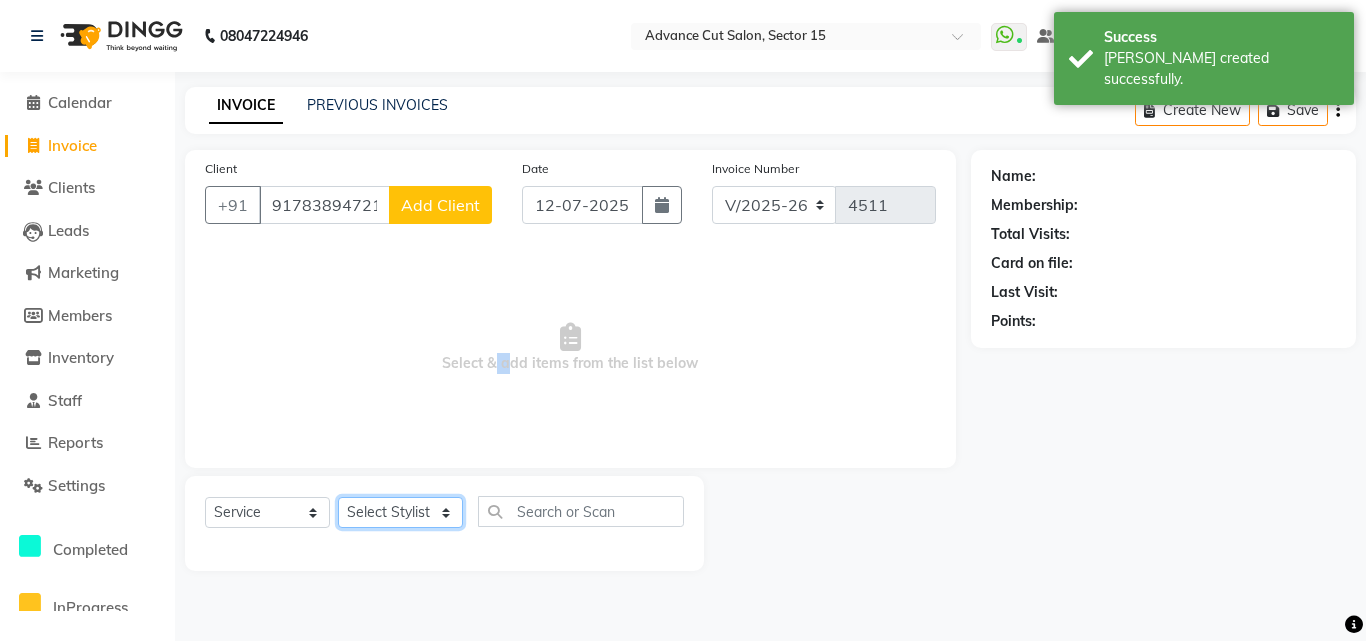 click on "Select Stylist Advance Cut  [PERSON_NAME] [PERSON_NAME] [PERSON_NAME] LUCKY Manager [PERSON_NAME] [PERSON_NAME] Pooja  [PERSON_NAME] RANI [PERSON_NAME] [PERSON_NAME] [PERSON_NAME] [PERSON_NAME] [PERSON_NAME]" 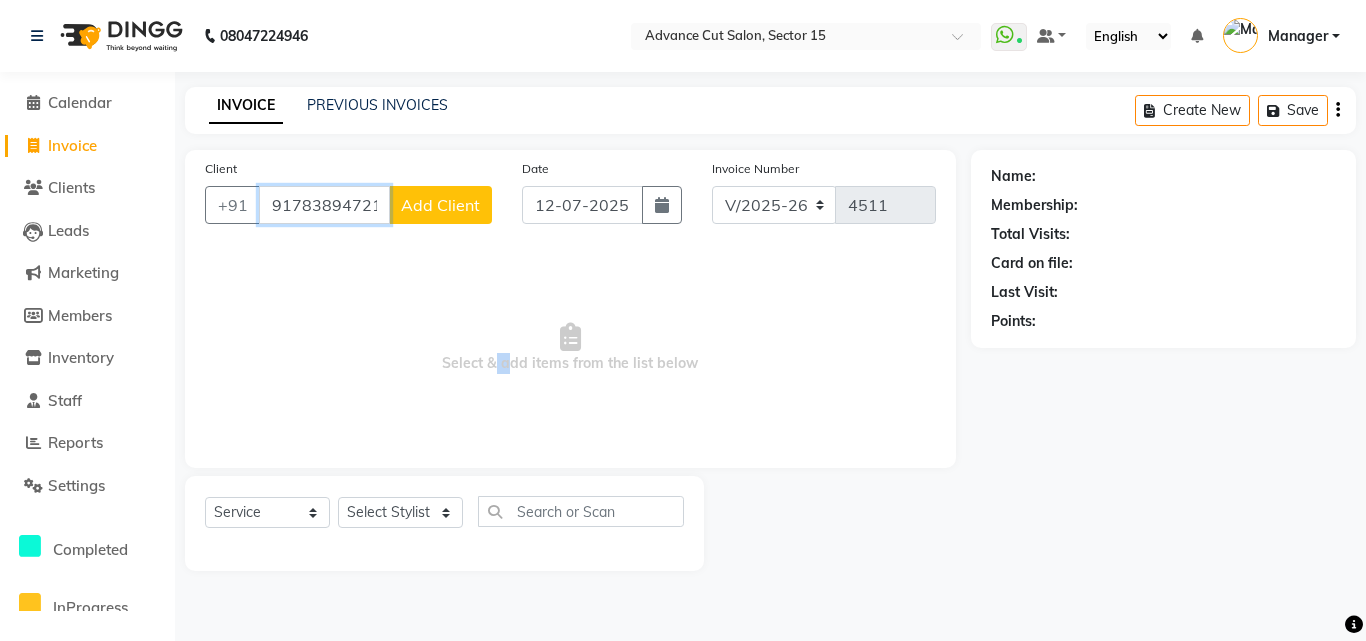 click on "917838947210" at bounding box center [324, 205] 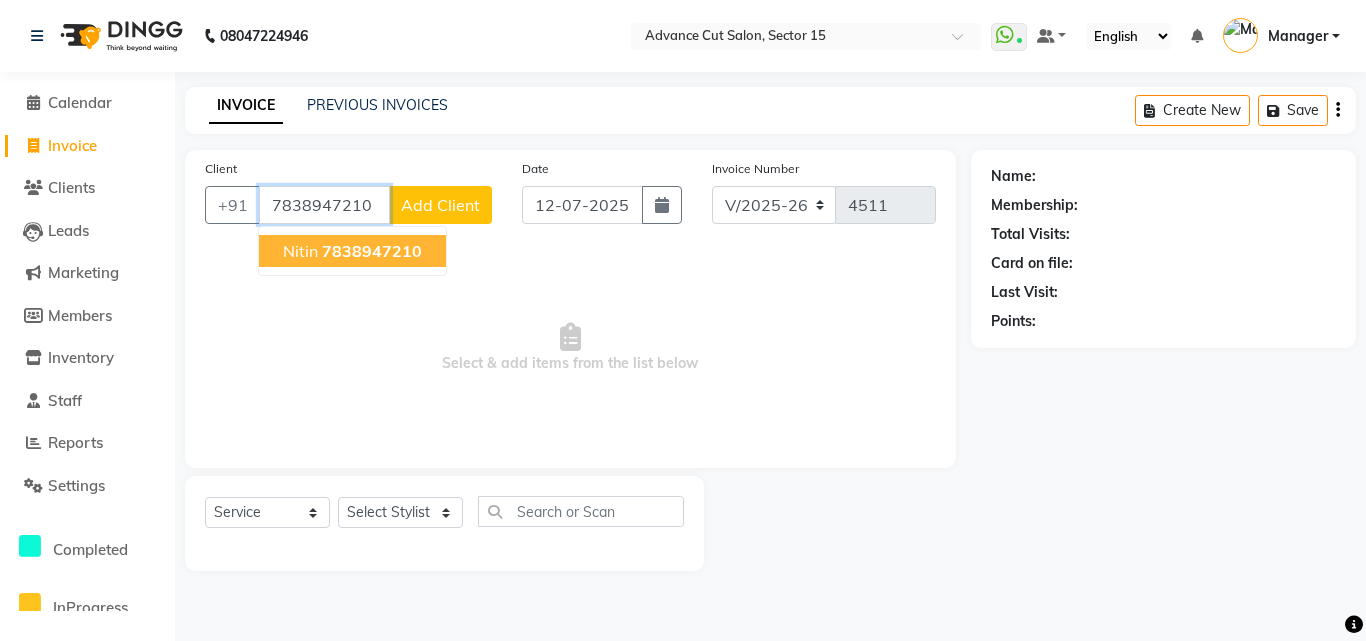 click on "7838947210" 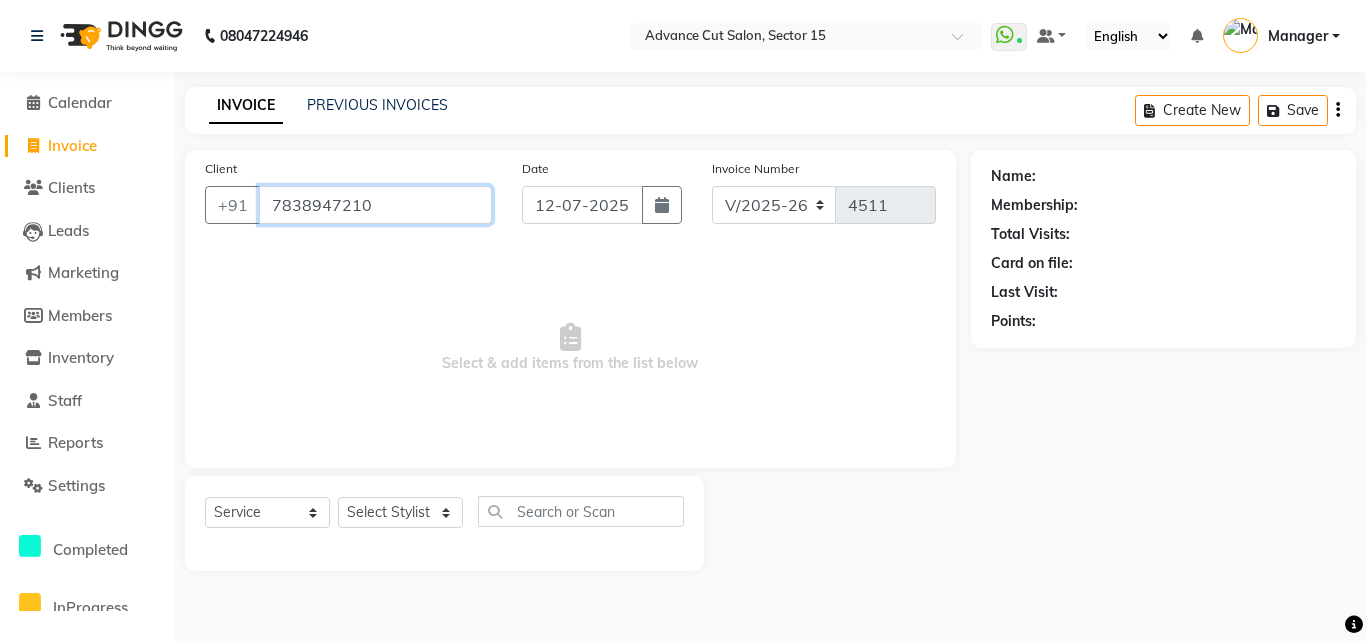 type on "7838947210" 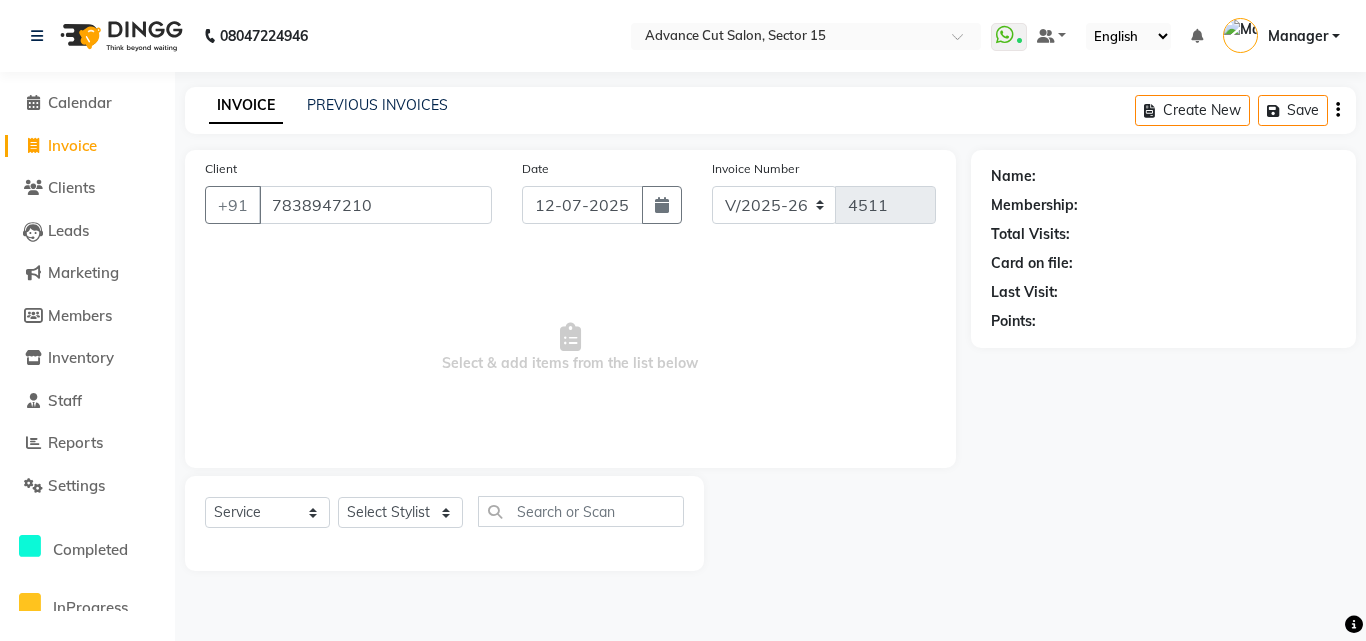 click on "Client [PHONE_NUMBER] Date [DATE] Invoice Number V/2025 V/[PHONE_NUMBER]  Select & add items from the list below" 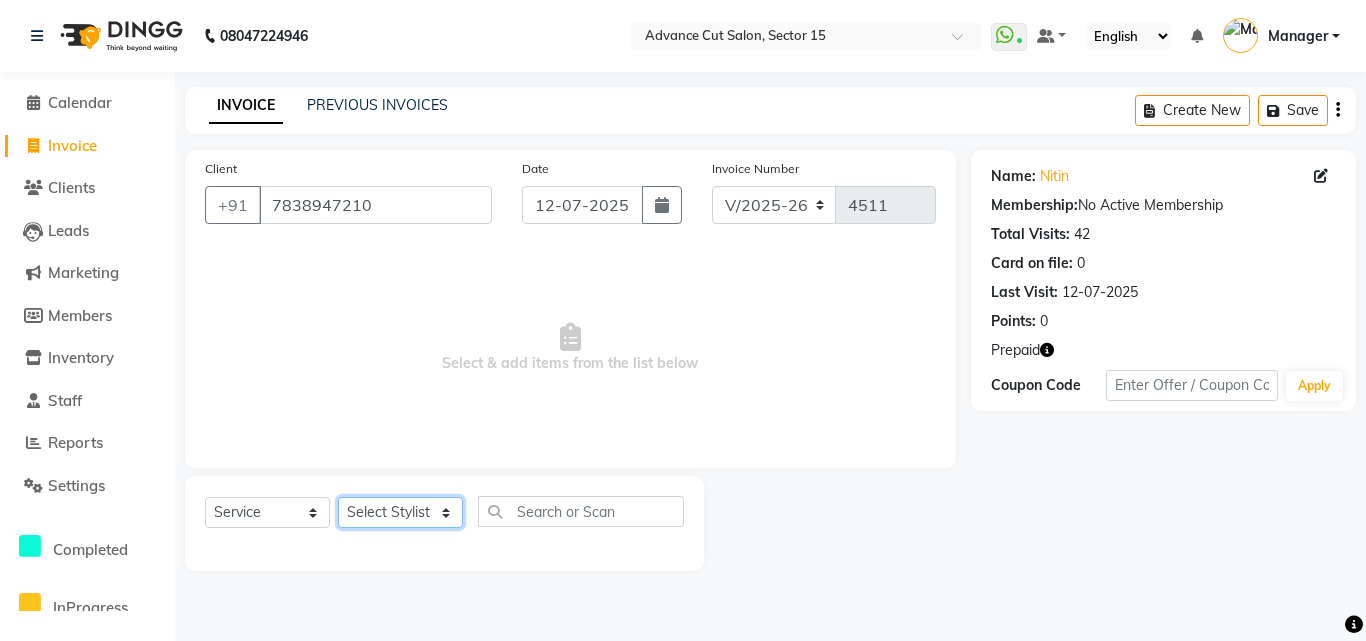 click on "Select Stylist Advance Cut  [PERSON_NAME] [PERSON_NAME] [PERSON_NAME] LUCKY Manager [PERSON_NAME] [PERSON_NAME] Pooja  [PERSON_NAME] RANI [PERSON_NAME] [PERSON_NAME] [PERSON_NAME] [PERSON_NAME] [PERSON_NAME]" 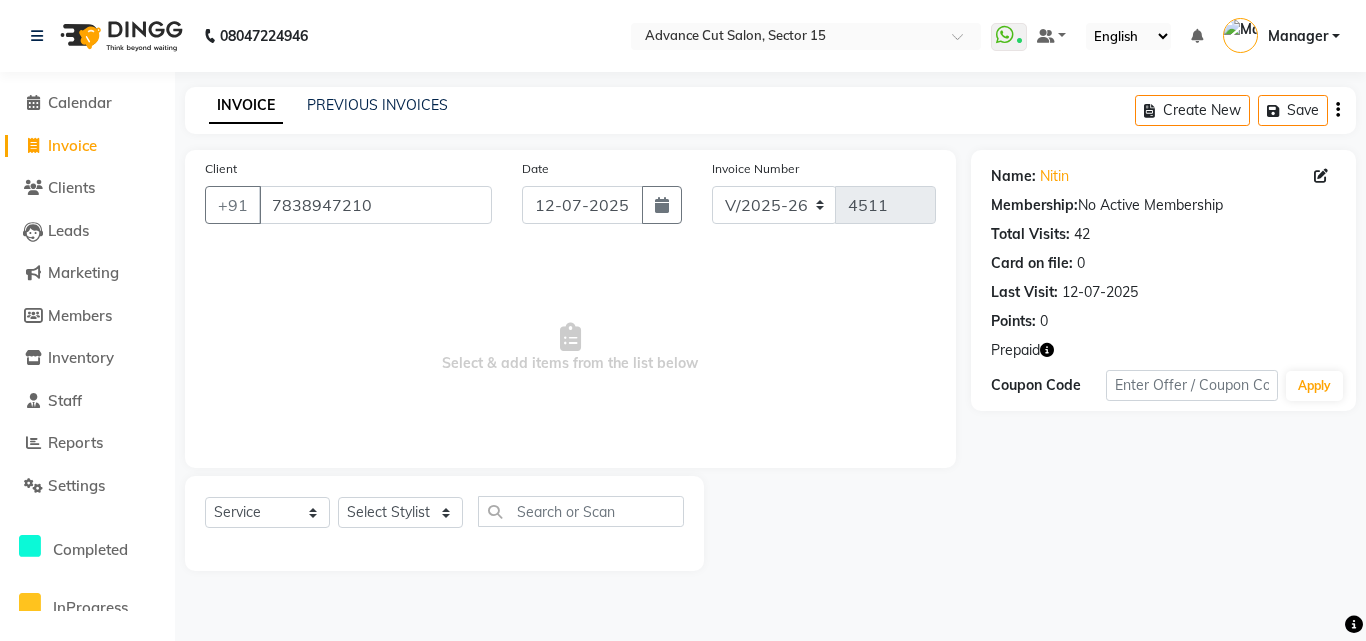 click on "Select & add items from the list below" at bounding box center [570, 348] 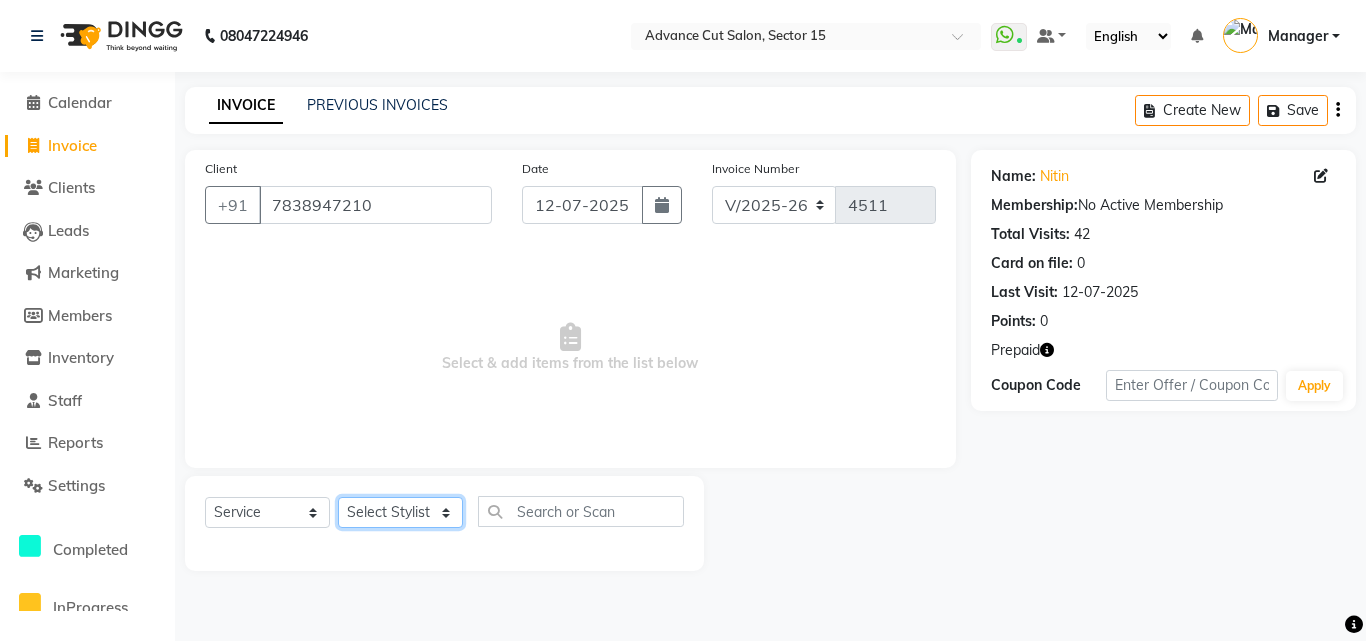 click on "Select Stylist Advance Cut  [PERSON_NAME] [PERSON_NAME] [PERSON_NAME] LUCKY Manager [PERSON_NAME] [PERSON_NAME] Pooja  [PERSON_NAME] RANI [PERSON_NAME] [PERSON_NAME] [PERSON_NAME] [PERSON_NAME] [PERSON_NAME]" 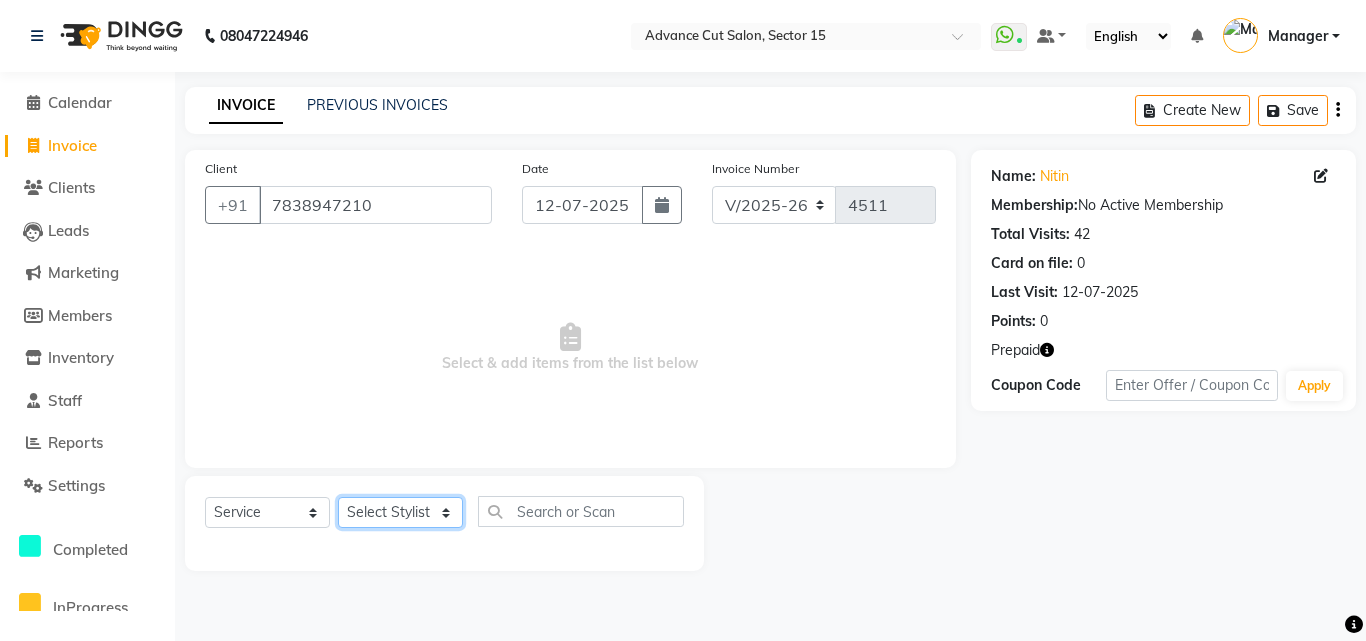 click on "Select Stylist Advance Cut  [PERSON_NAME] [PERSON_NAME] [PERSON_NAME] LUCKY Manager [PERSON_NAME] [PERSON_NAME] Pooja  [PERSON_NAME] RANI [PERSON_NAME] [PERSON_NAME] [PERSON_NAME] [PERSON_NAME] [PERSON_NAME]" 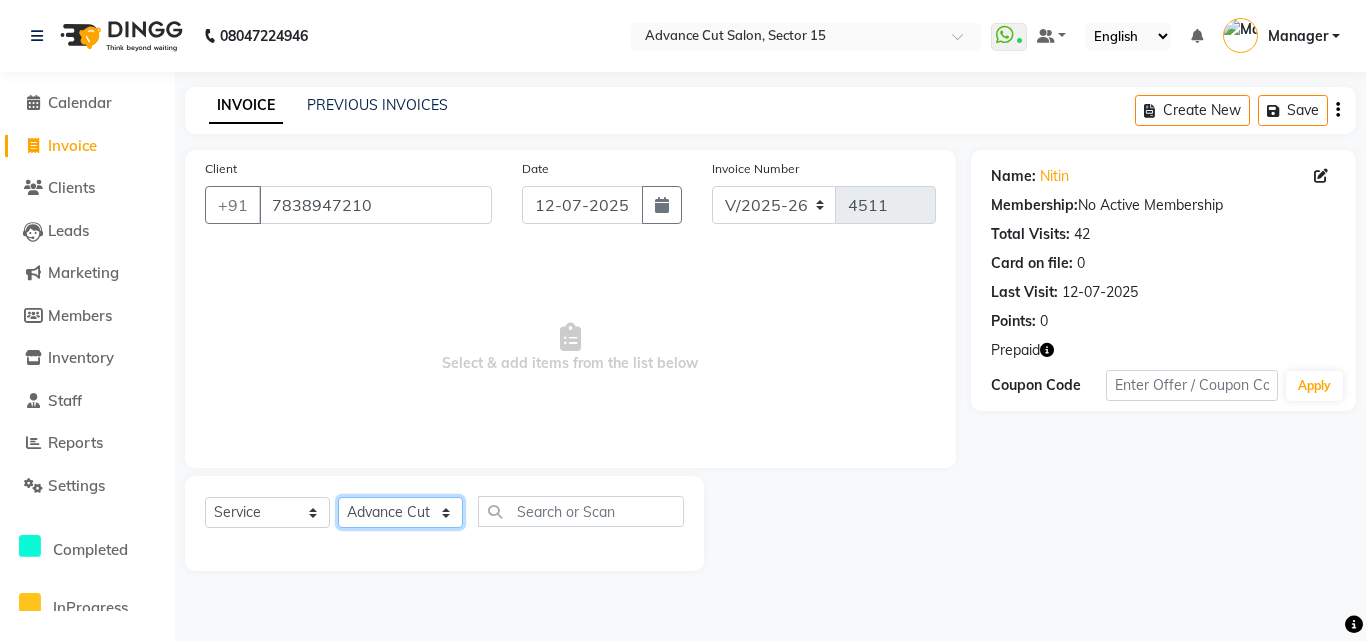 drag, startPoint x: 403, startPoint y: 516, endPoint x: 529, endPoint y: 542, distance: 128.65457 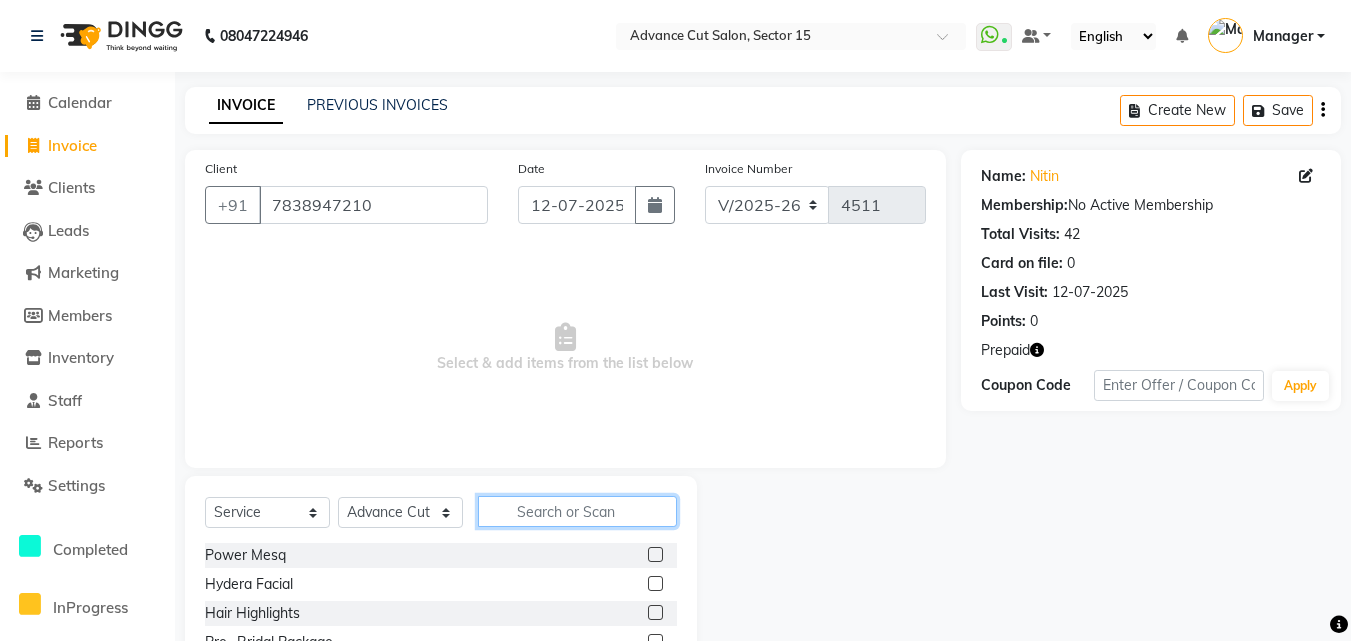 click 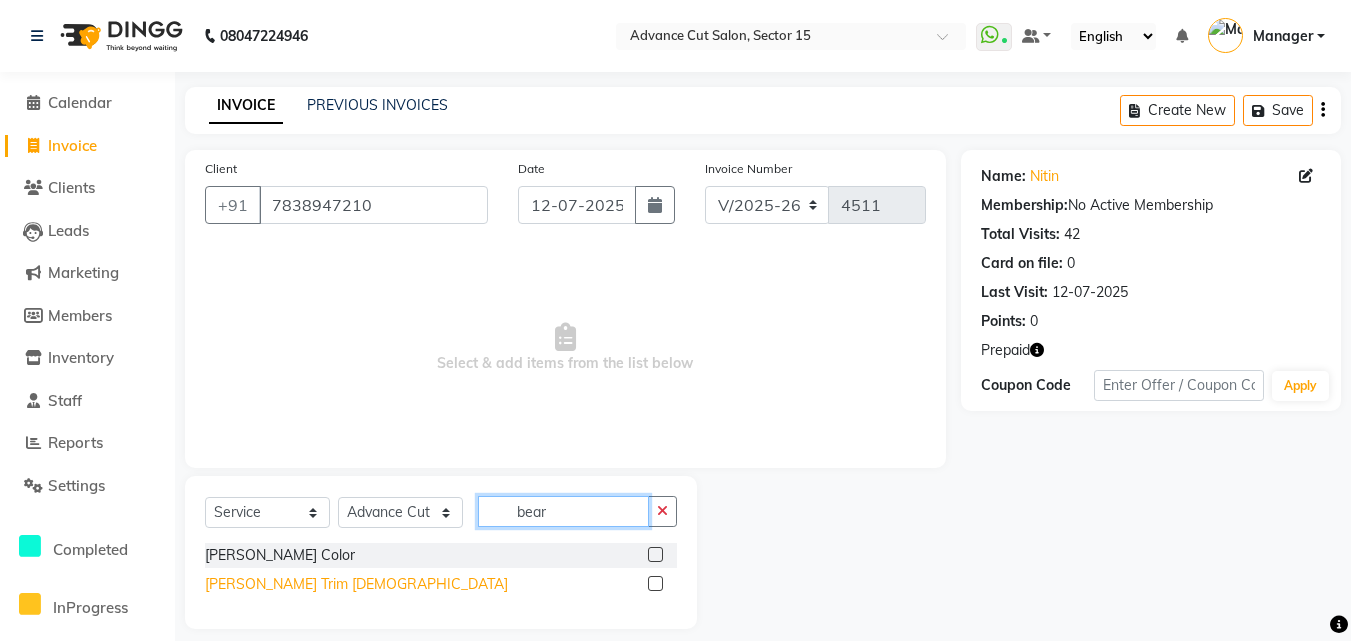 type on "bear" 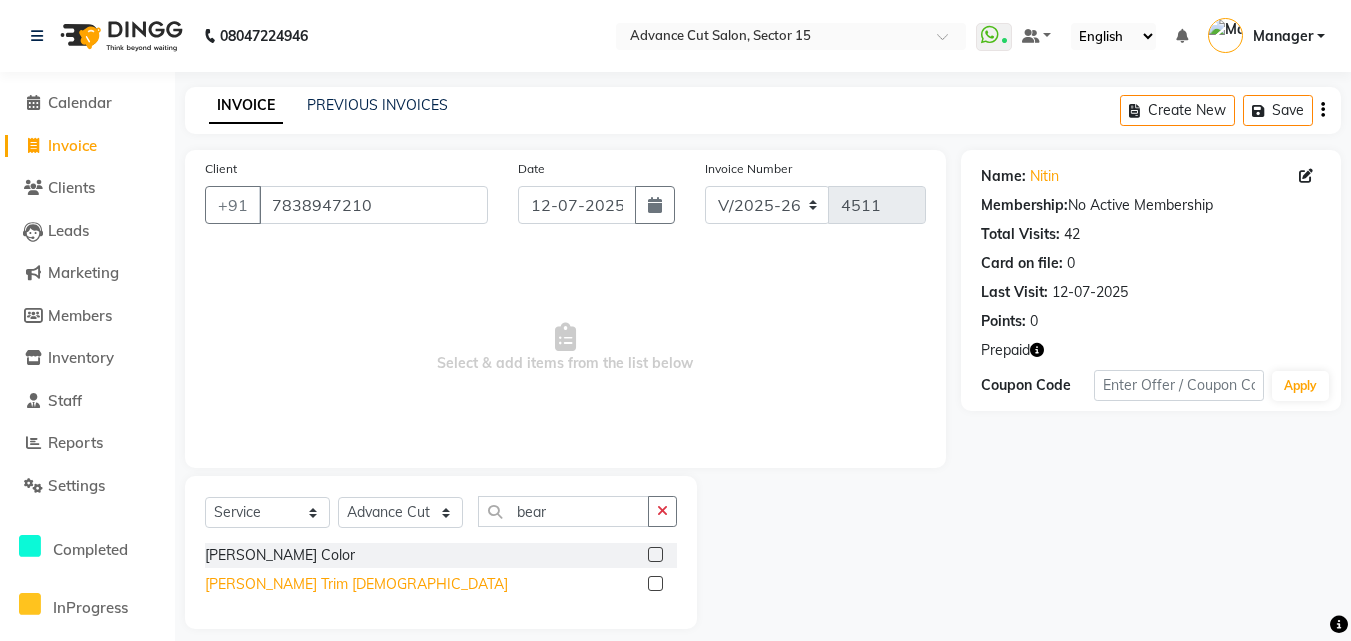 click on "[PERSON_NAME] Trim [DEMOGRAPHIC_DATA]" 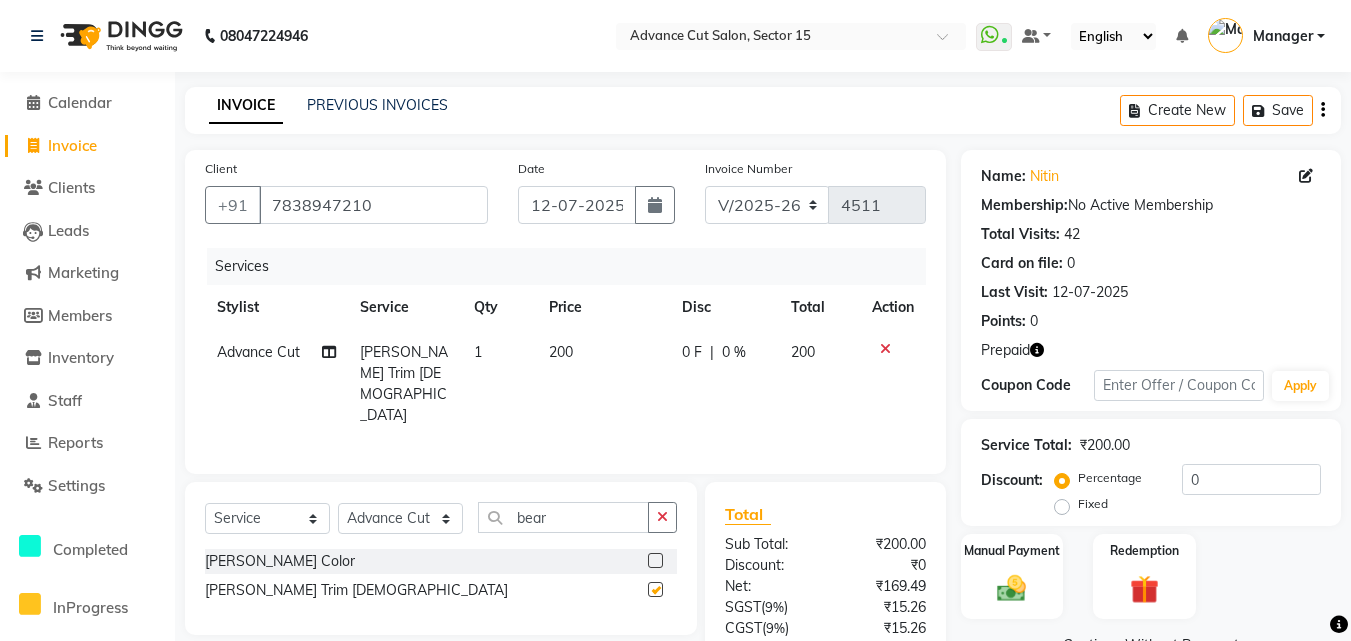 checkbox on "false" 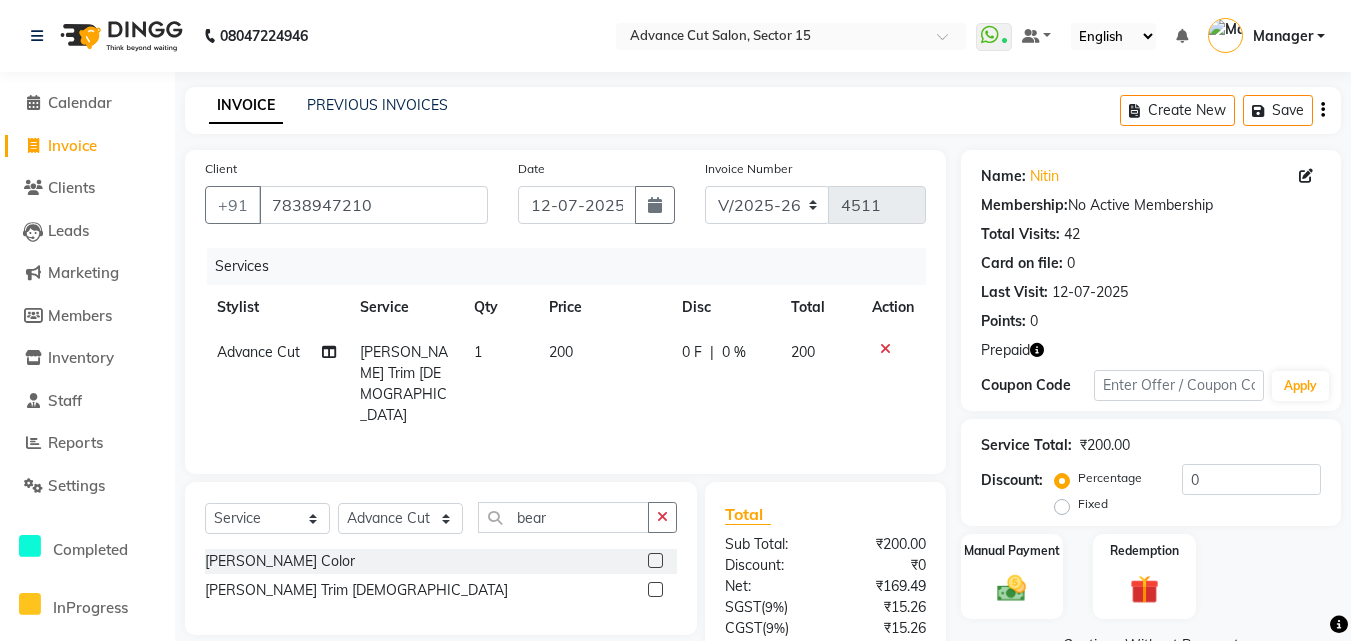scroll, scrollTop: 29, scrollLeft: 0, axis: vertical 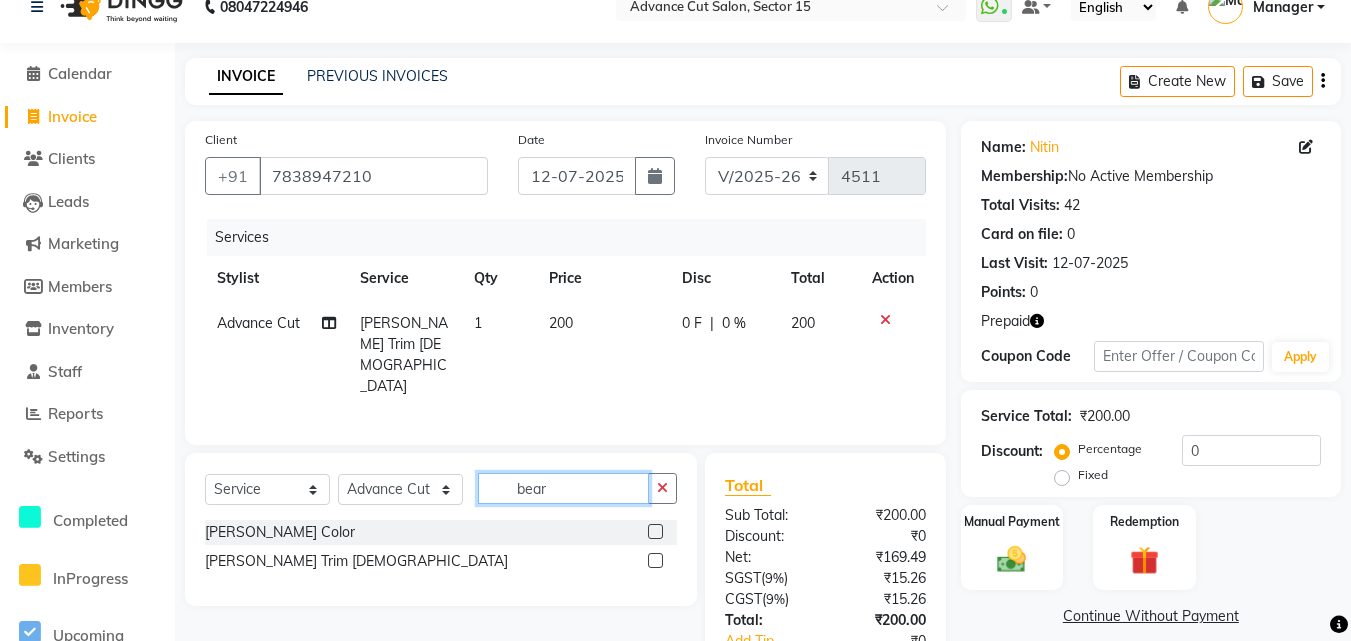 click on "bear" 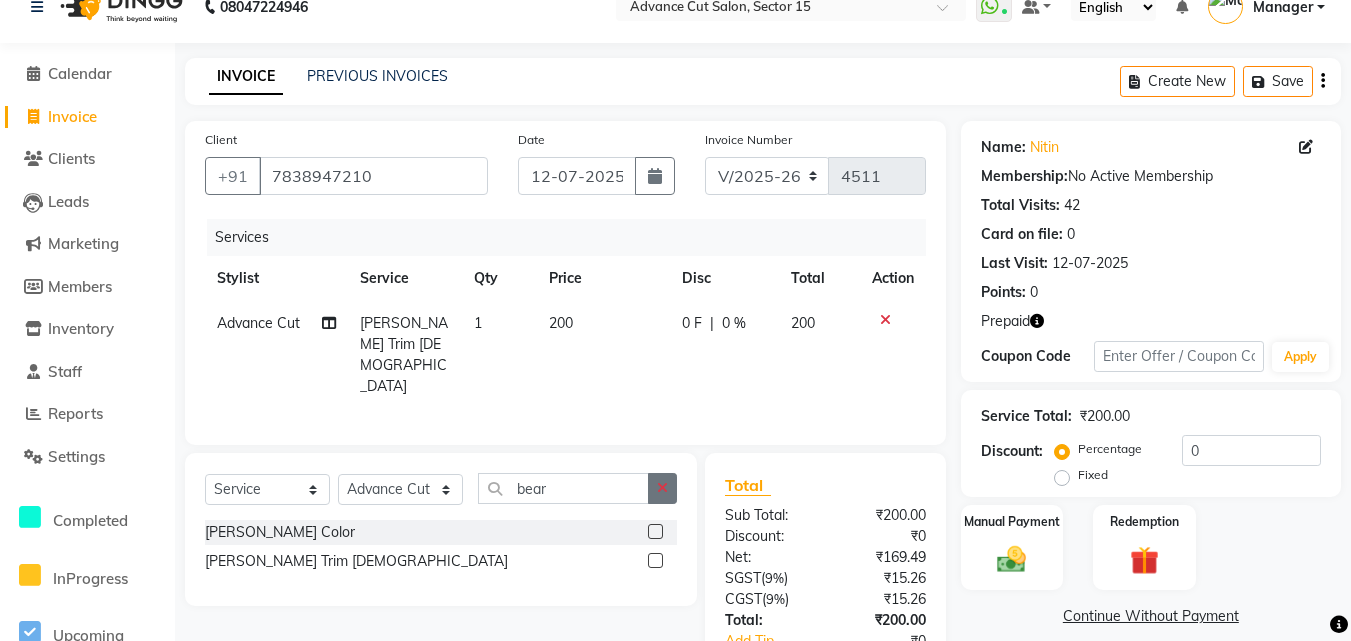 click 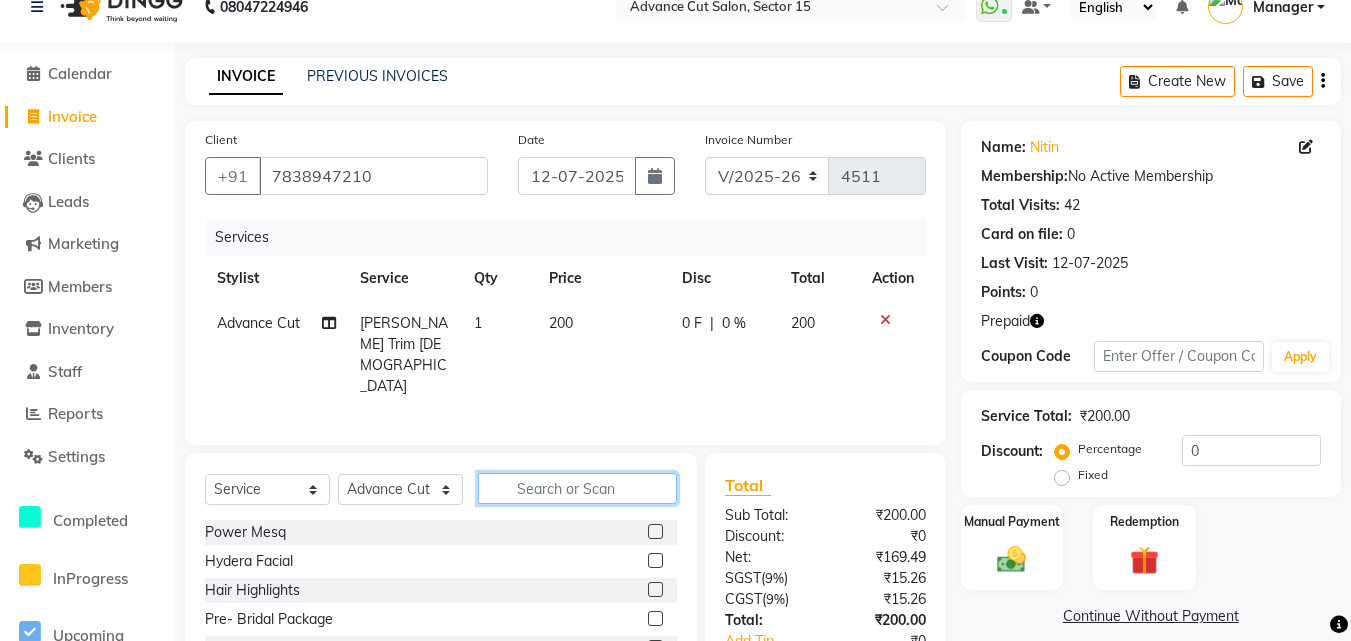 click 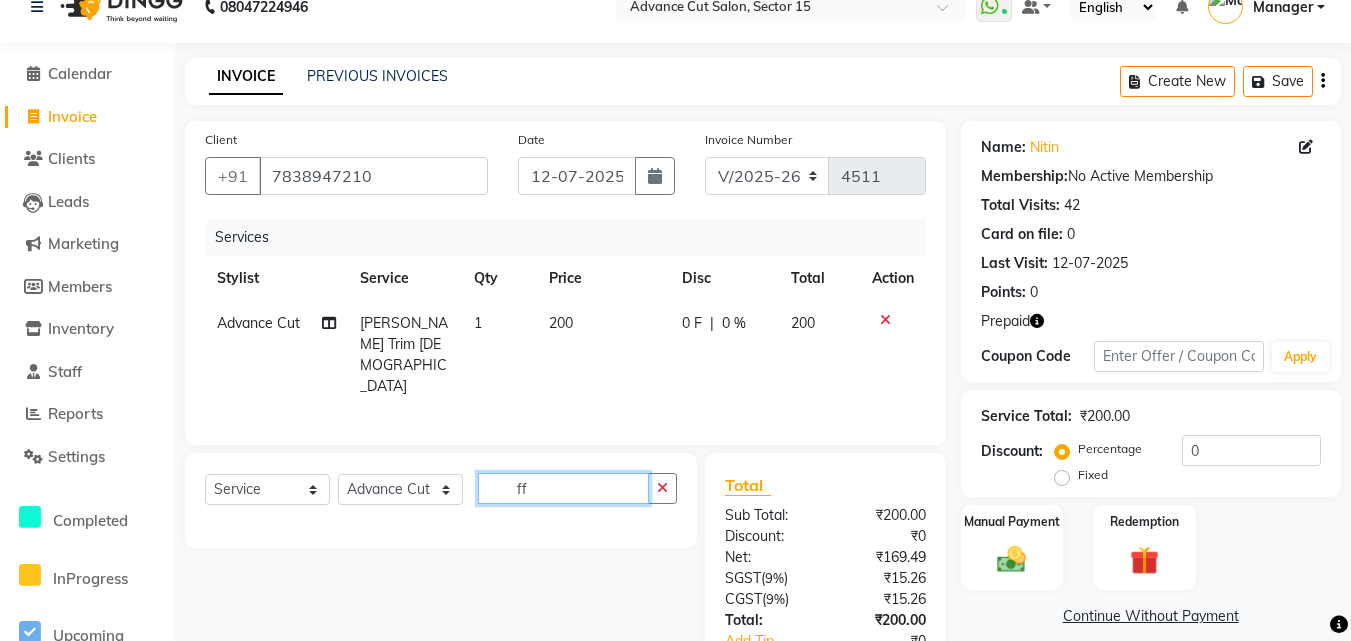 type on "f" 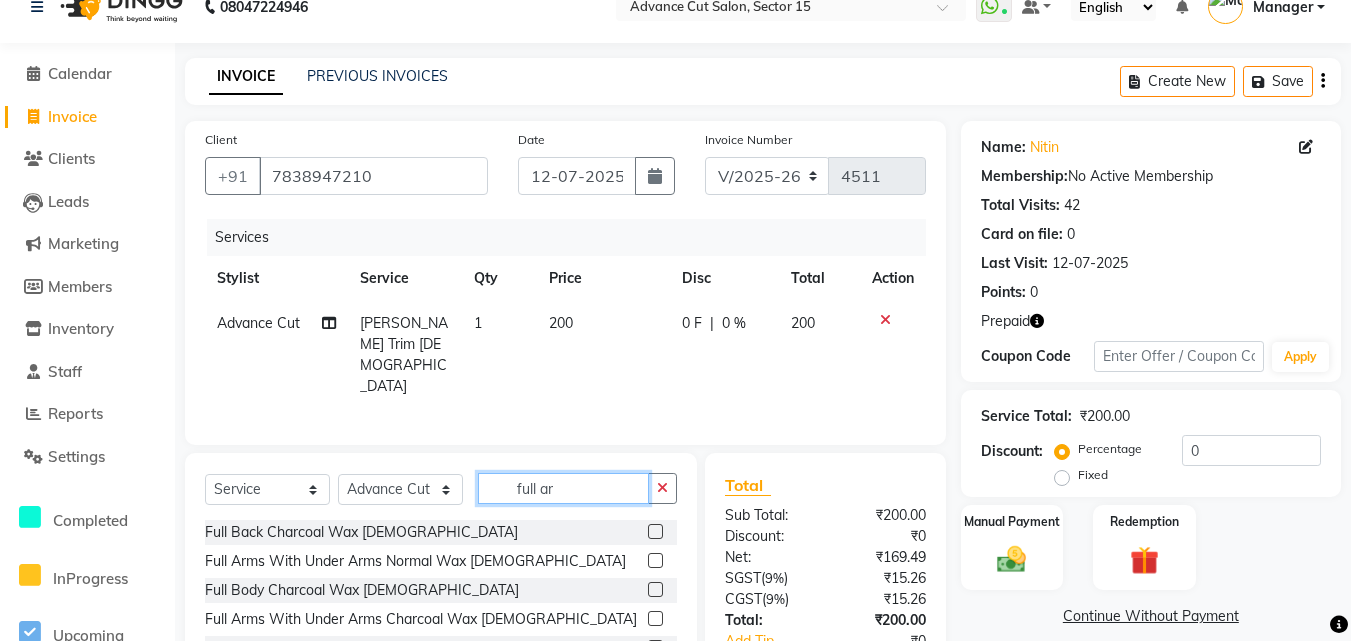 type on "full ar" 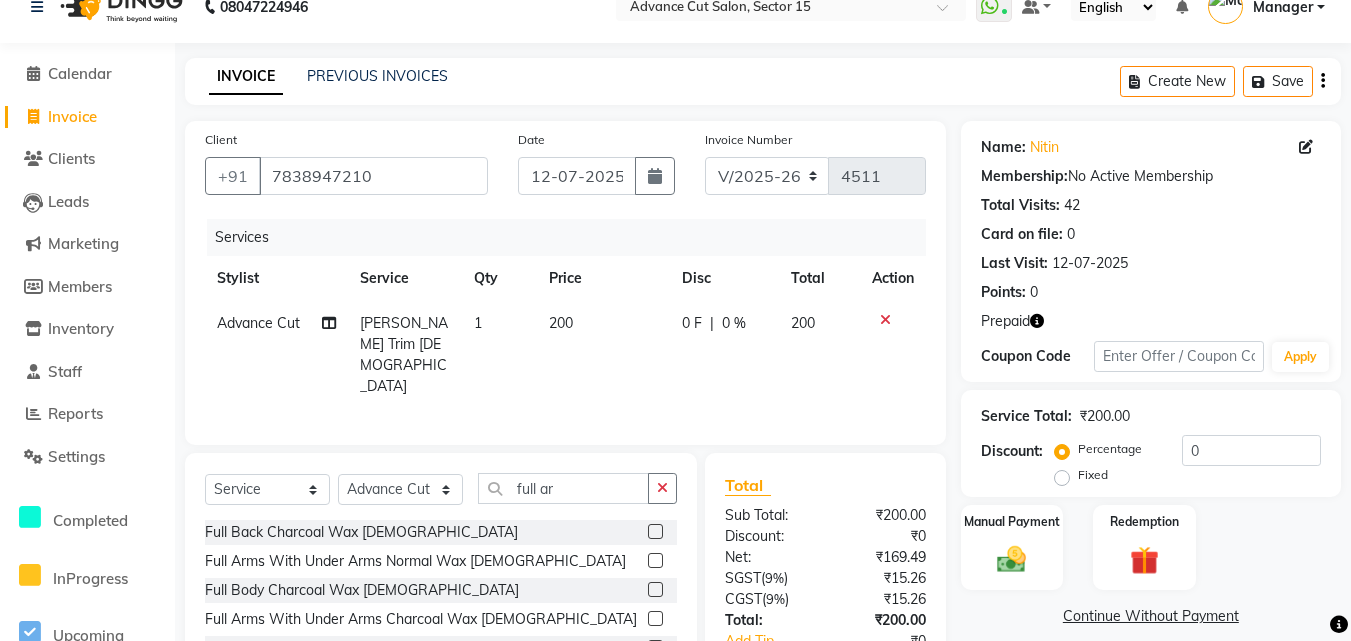 click on "Name: Nitin  Membership:  No Active Membership  Total Visits:  42 Card on file:  0 Last Visit:   [DATE] Points:   0  Prepaid Coupon Code Apply Service Total:  ₹200.00  Discount:  Percentage   Fixed  0 Manual Payment Redemption  Continue Without Payment" 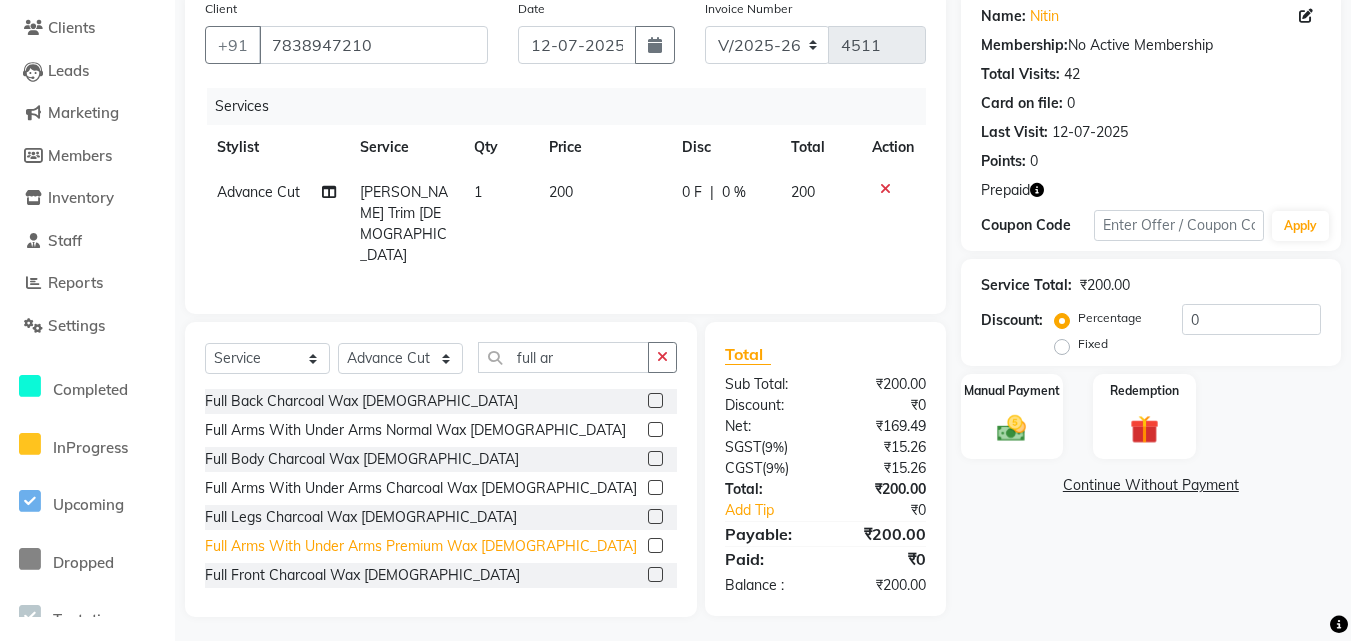 click on "Full Arms With Under Arms Premium Wax [DEMOGRAPHIC_DATA]" 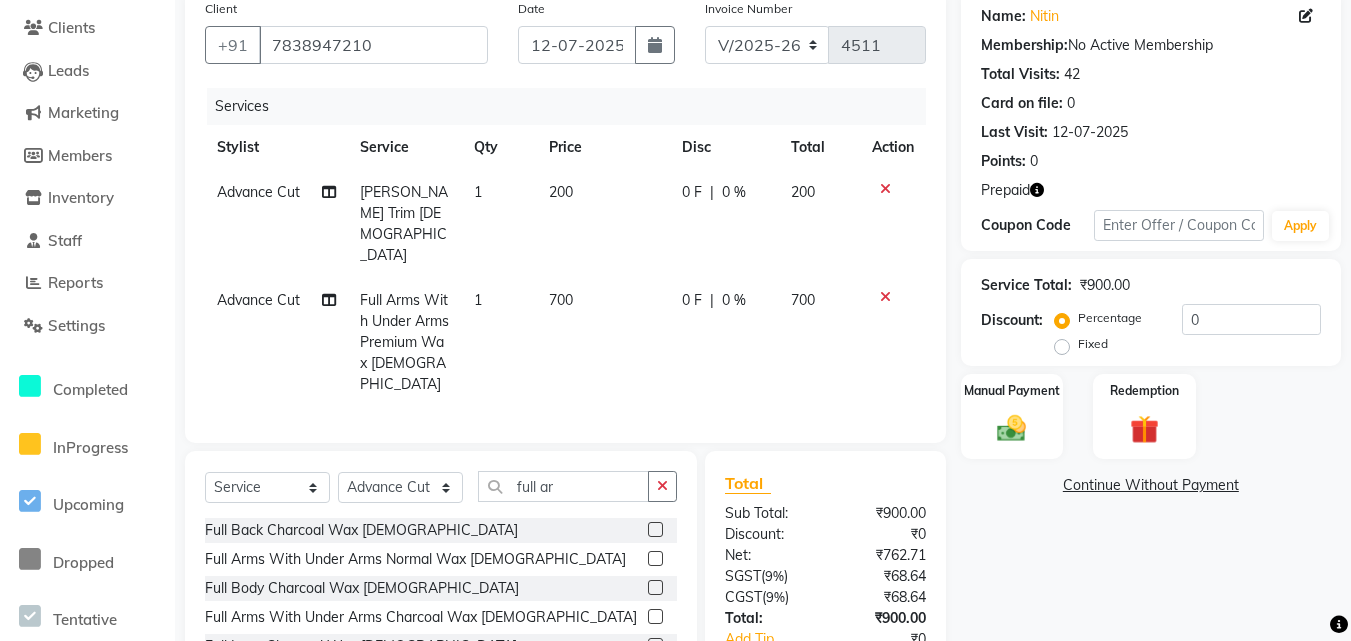 checkbox on "false" 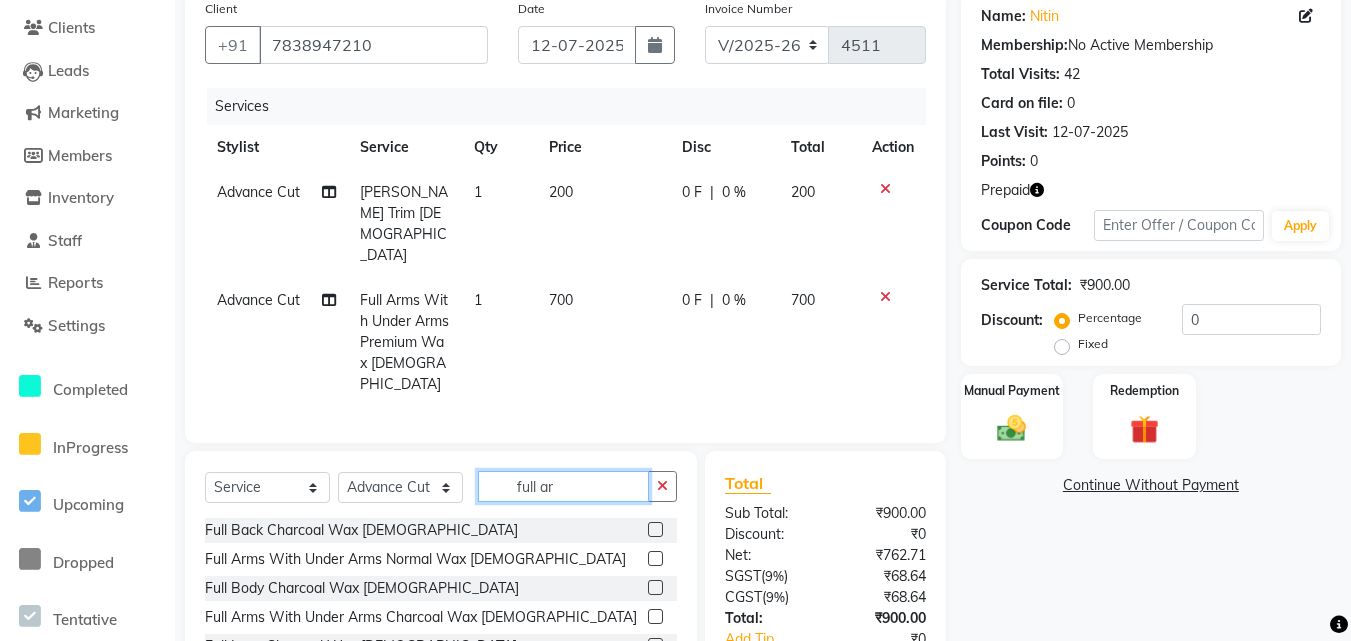 click on "full ar" 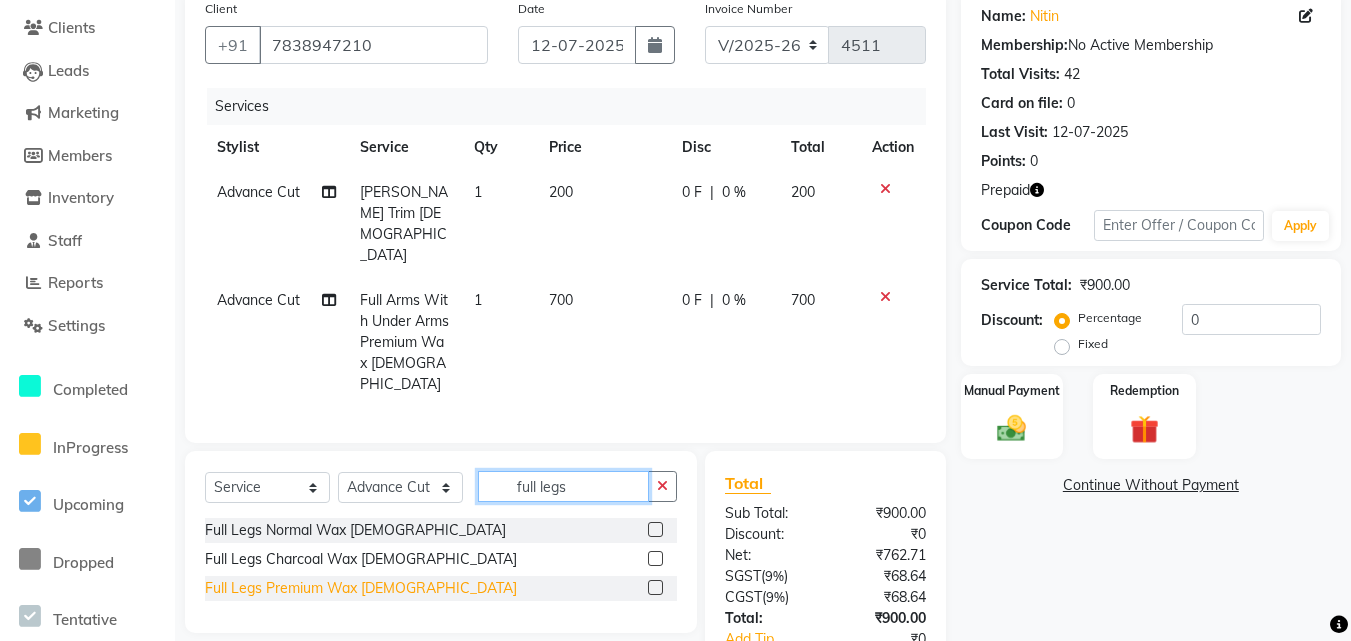 type on "full legs" 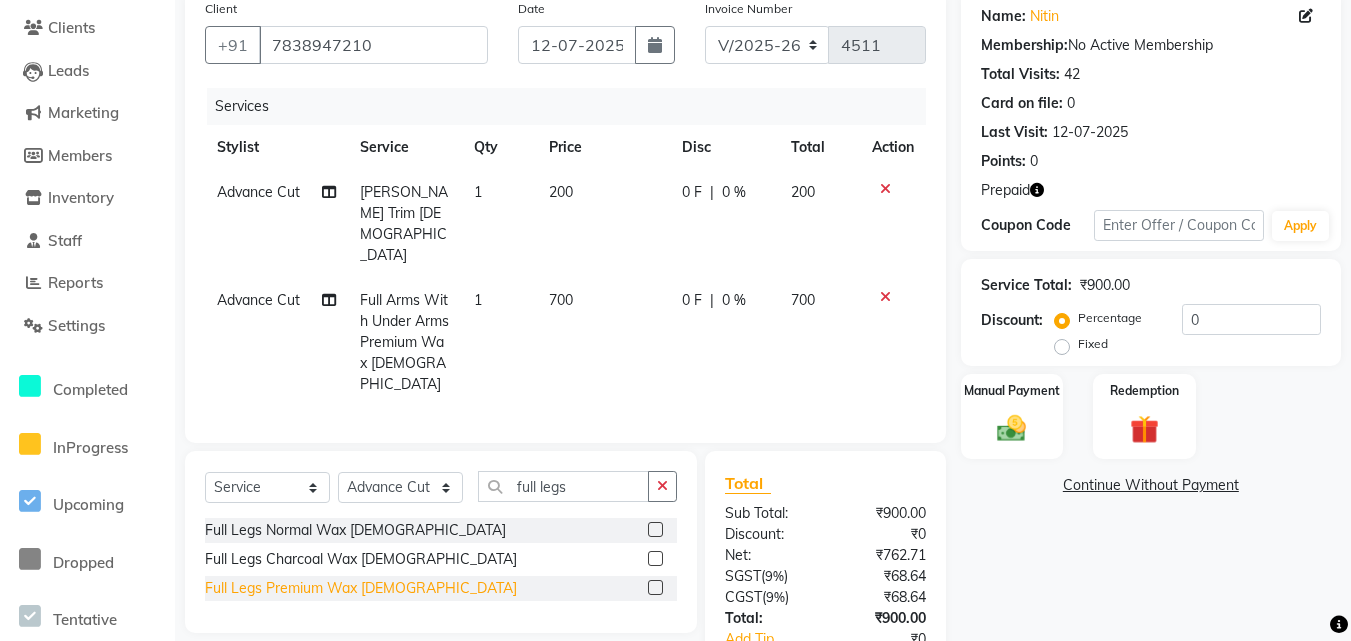 click on "Full Legs Premium Wax [DEMOGRAPHIC_DATA]" 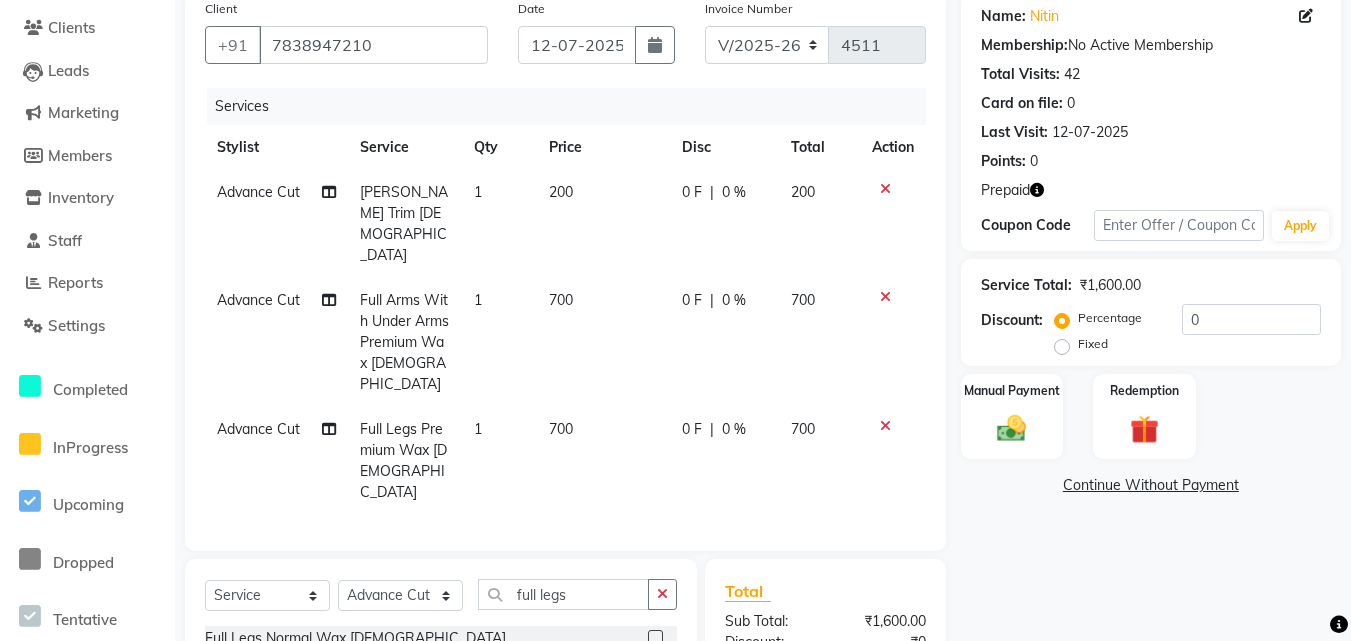 checkbox on "false" 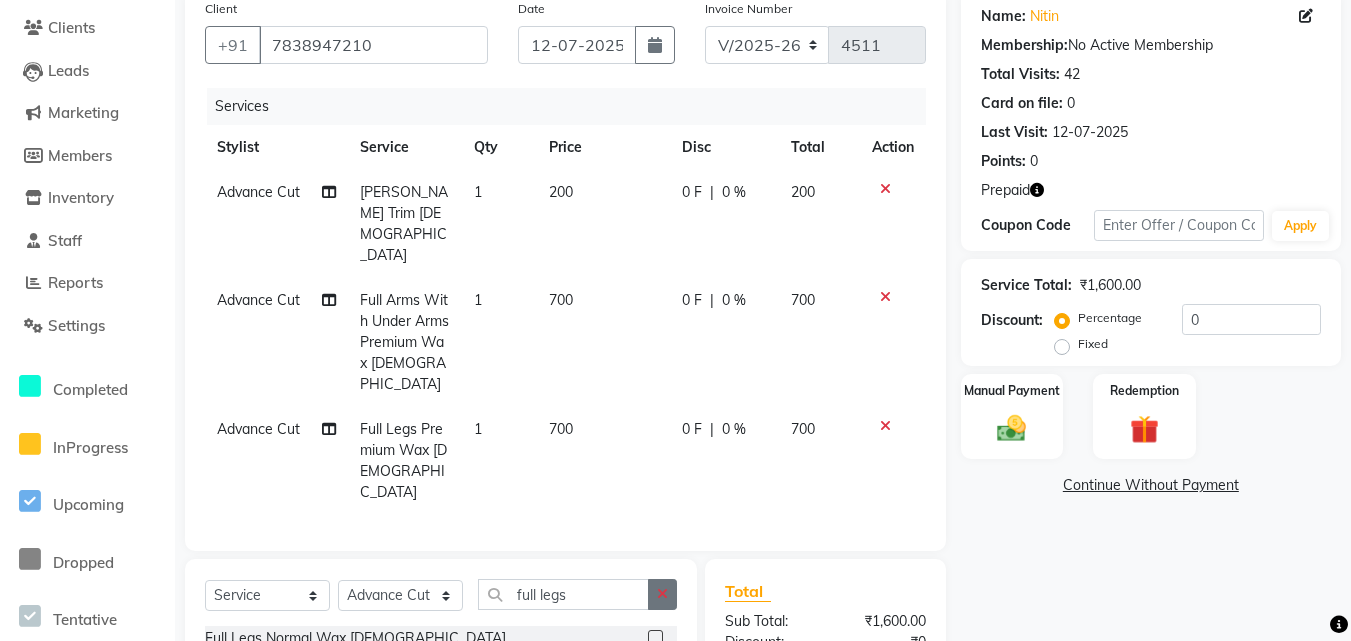 click 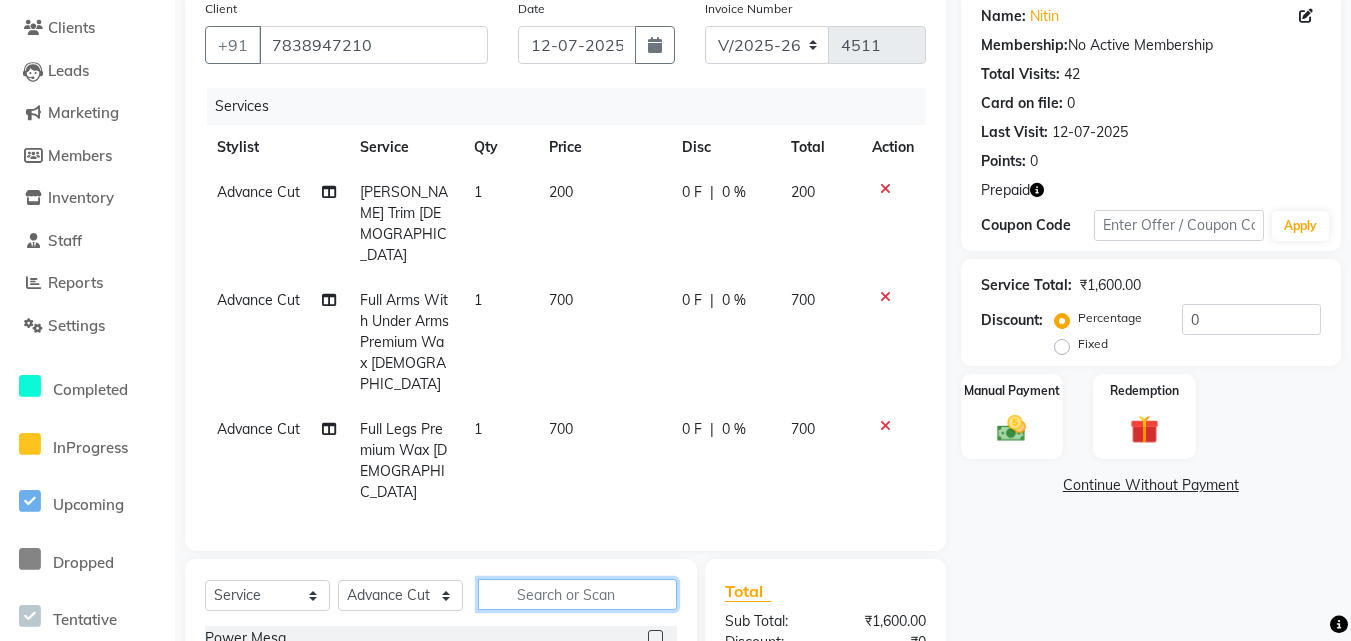 scroll, scrollTop: 237, scrollLeft: 0, axis: vertical 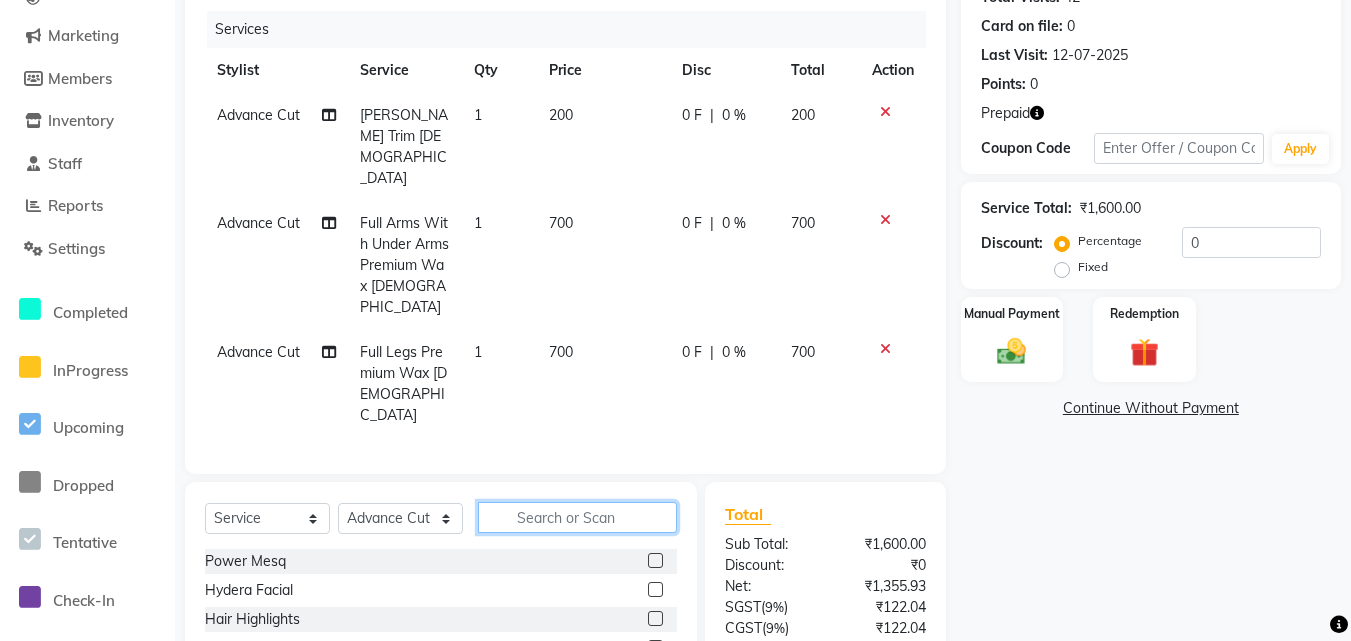click 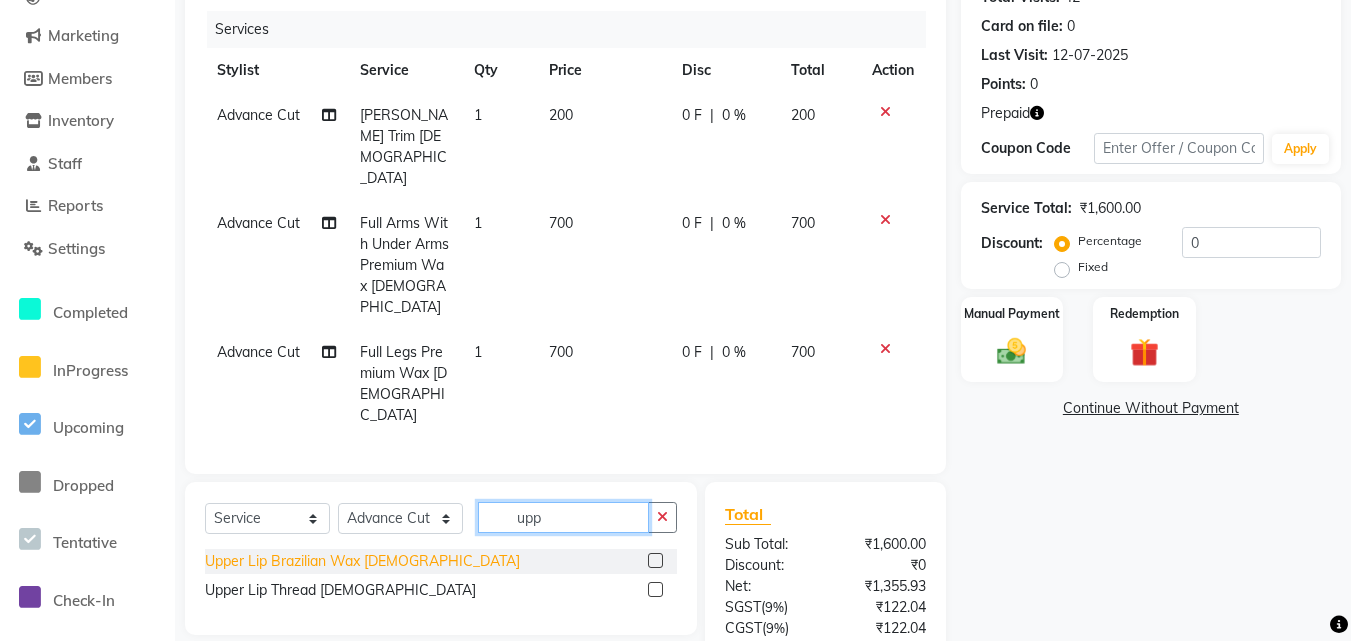 type on "upp" 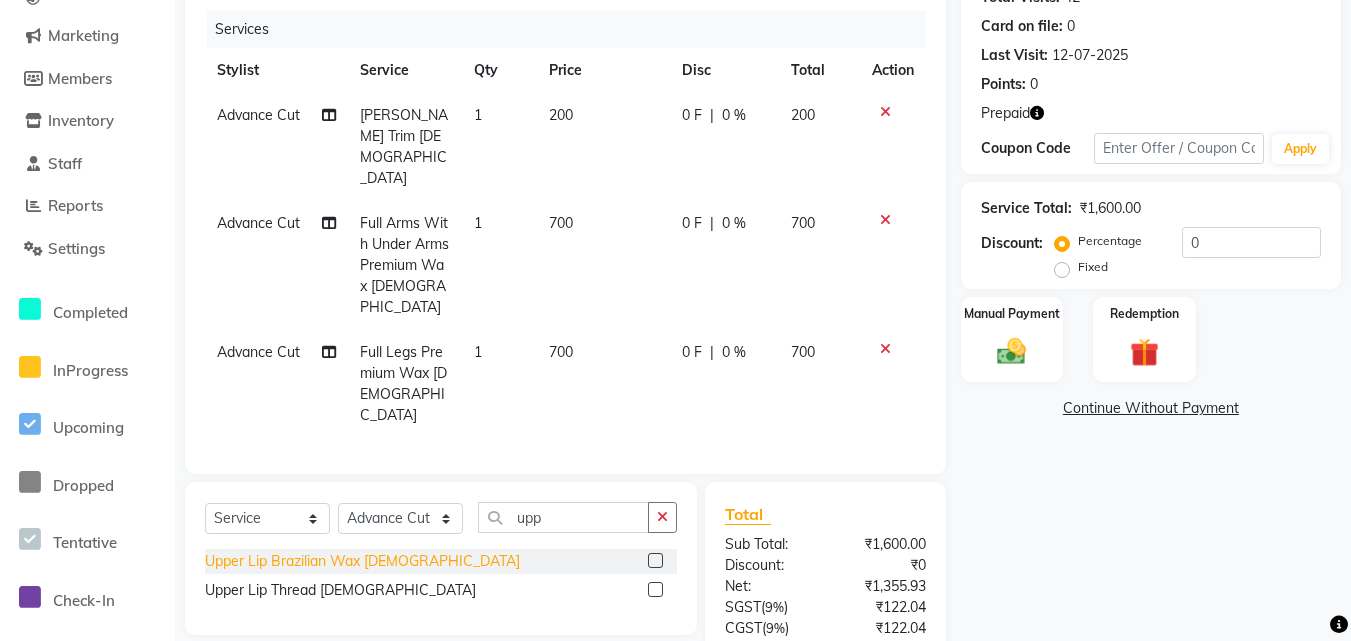 click on "Upper Lip Brazilian Wax [DEMOGRAPHIC_DATA]" 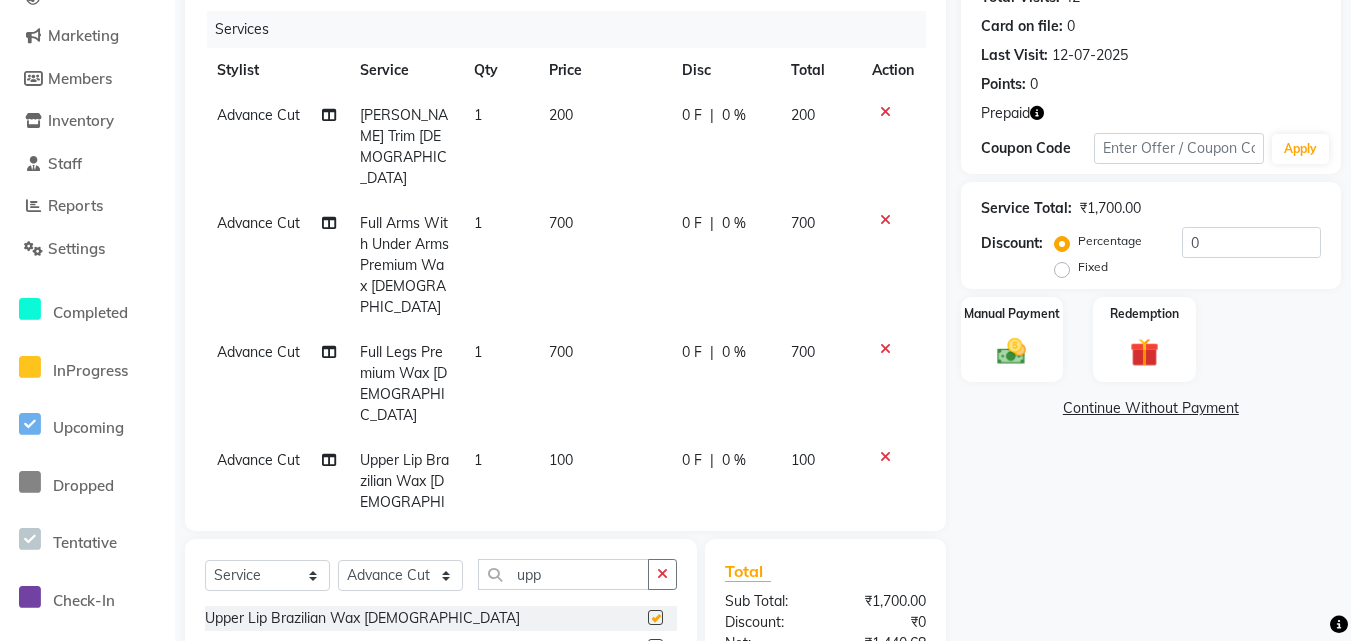checkbox on "false" 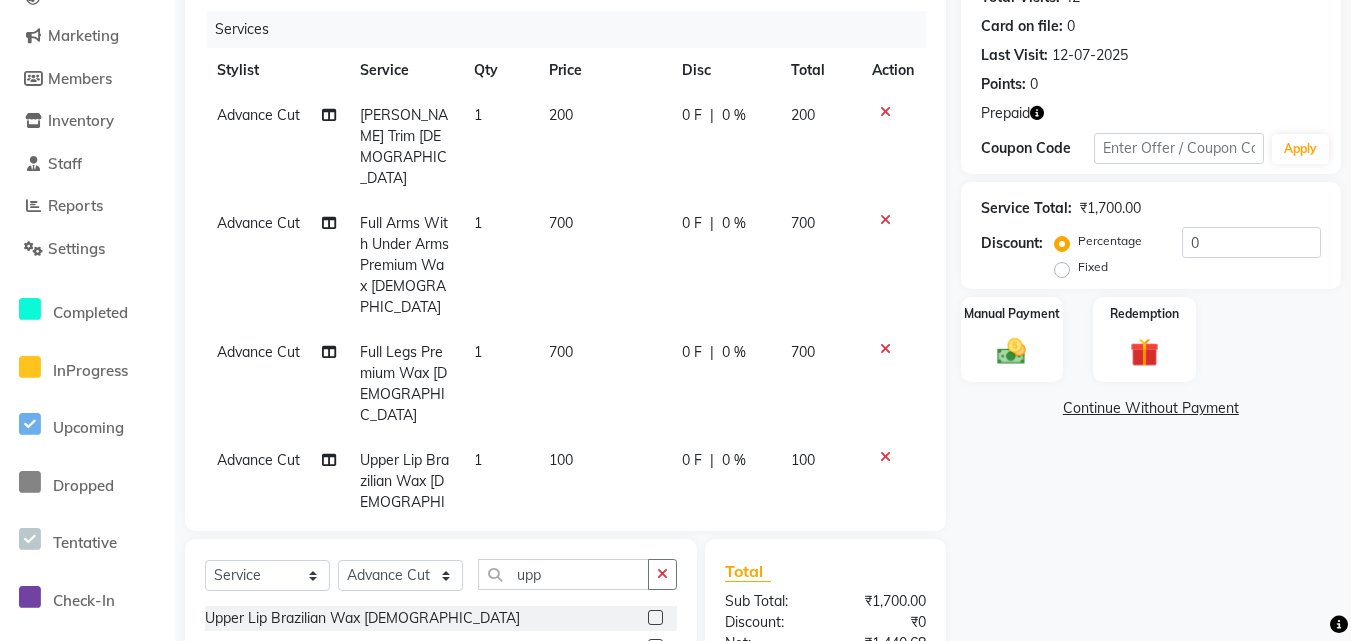 scroll, scrollTop: 271, scrollLeft: 0, axis: vertical 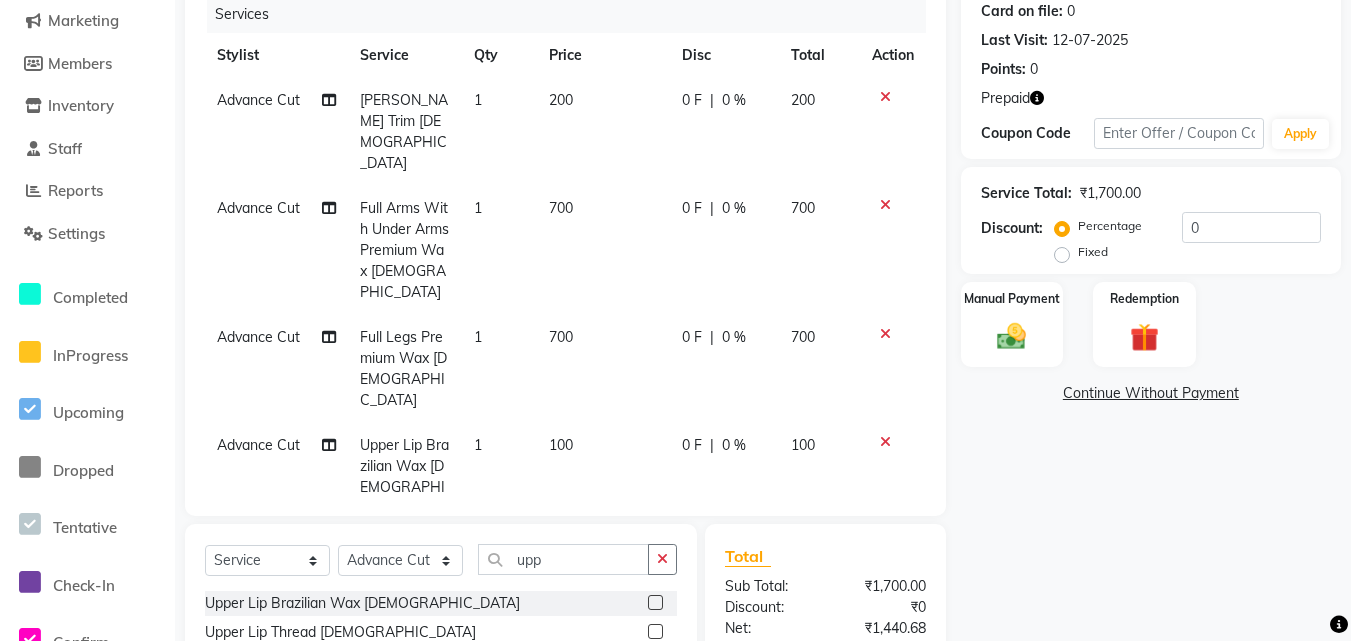 click 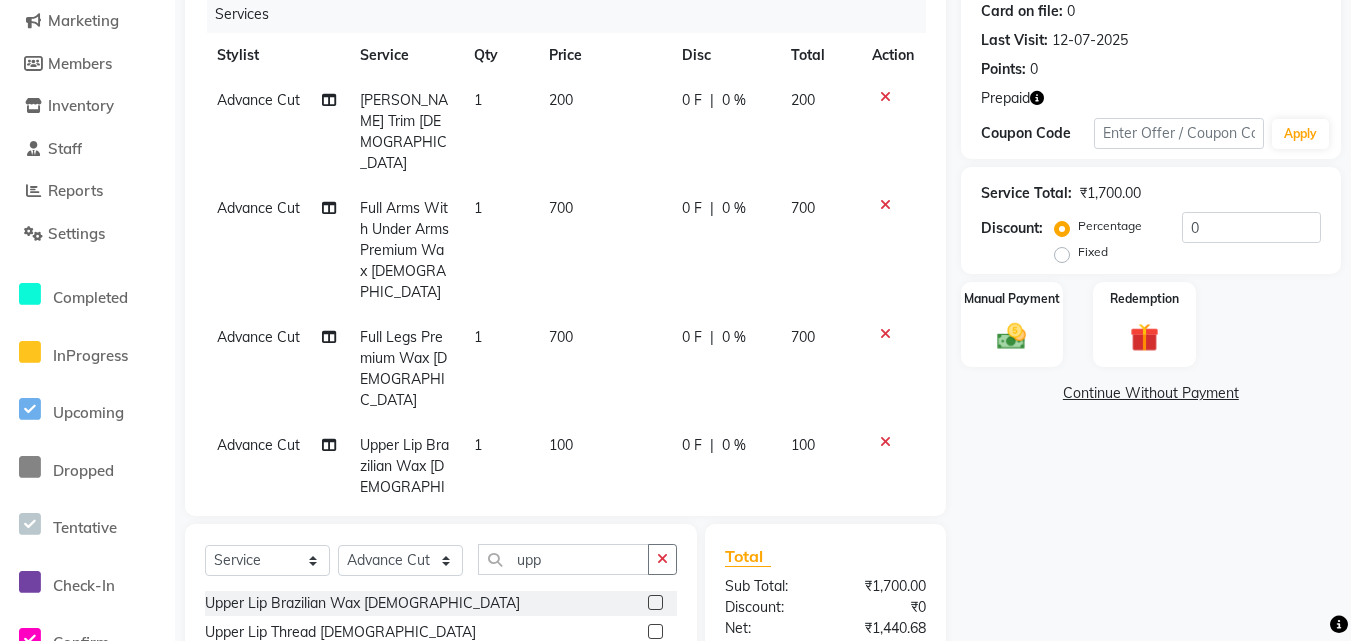 click 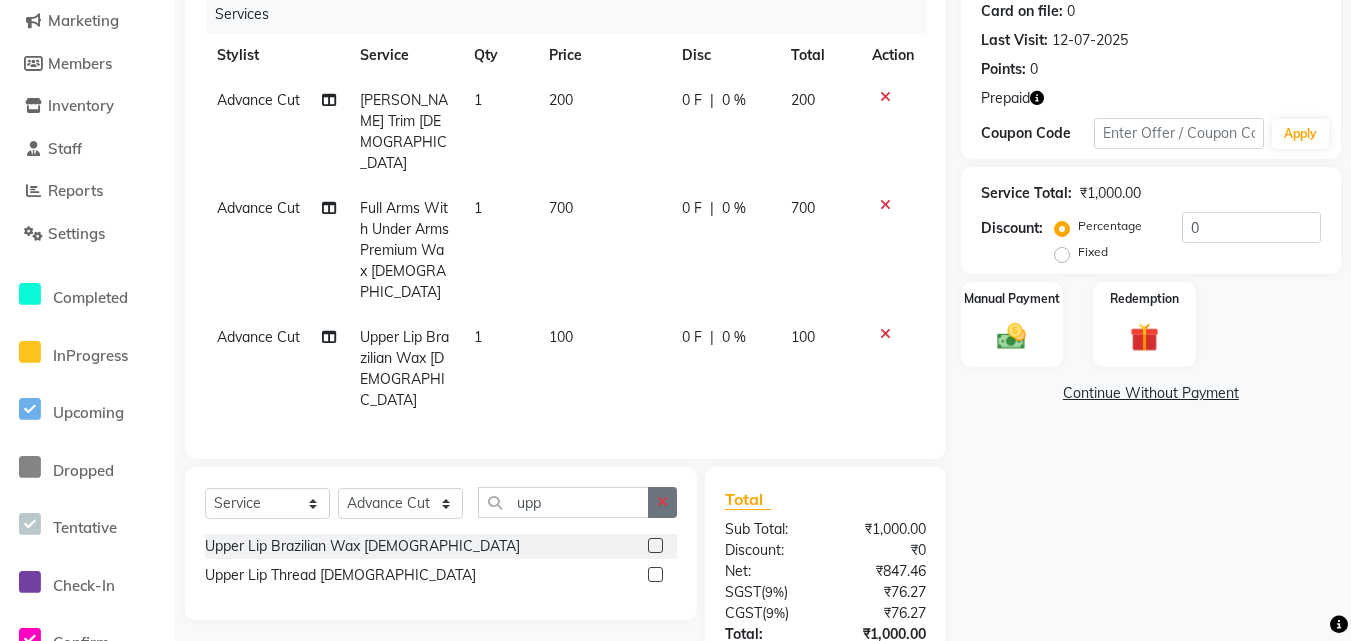 click 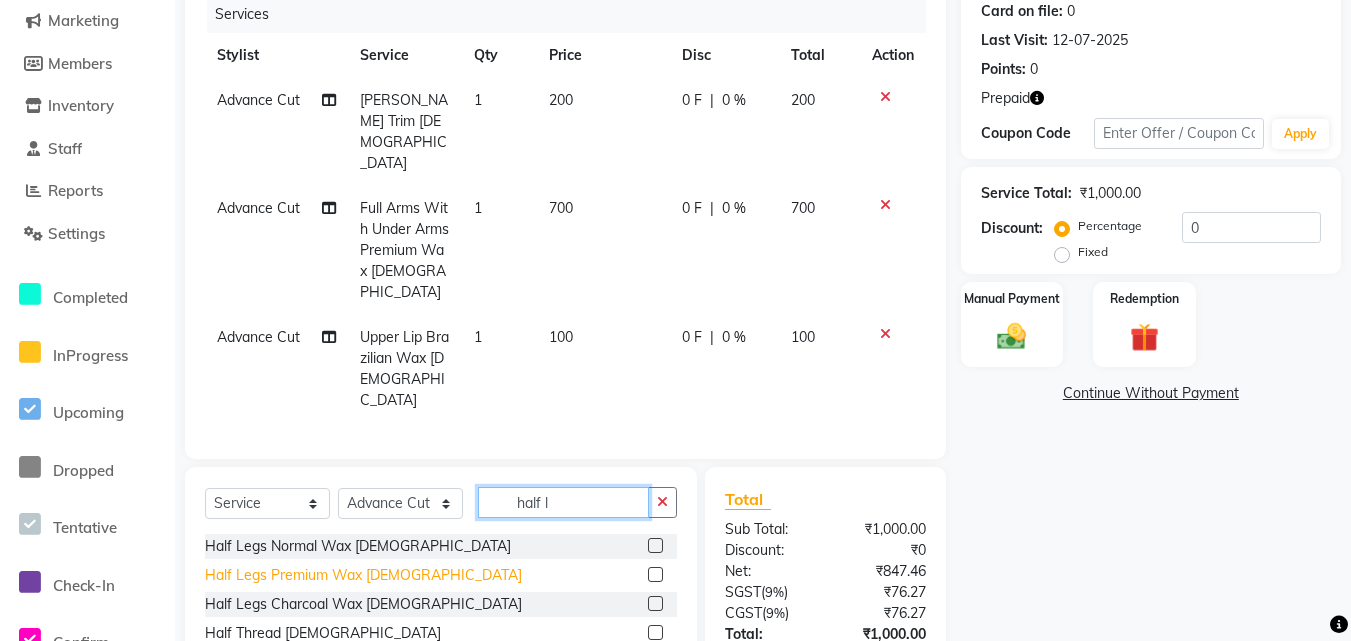 type on "half l" 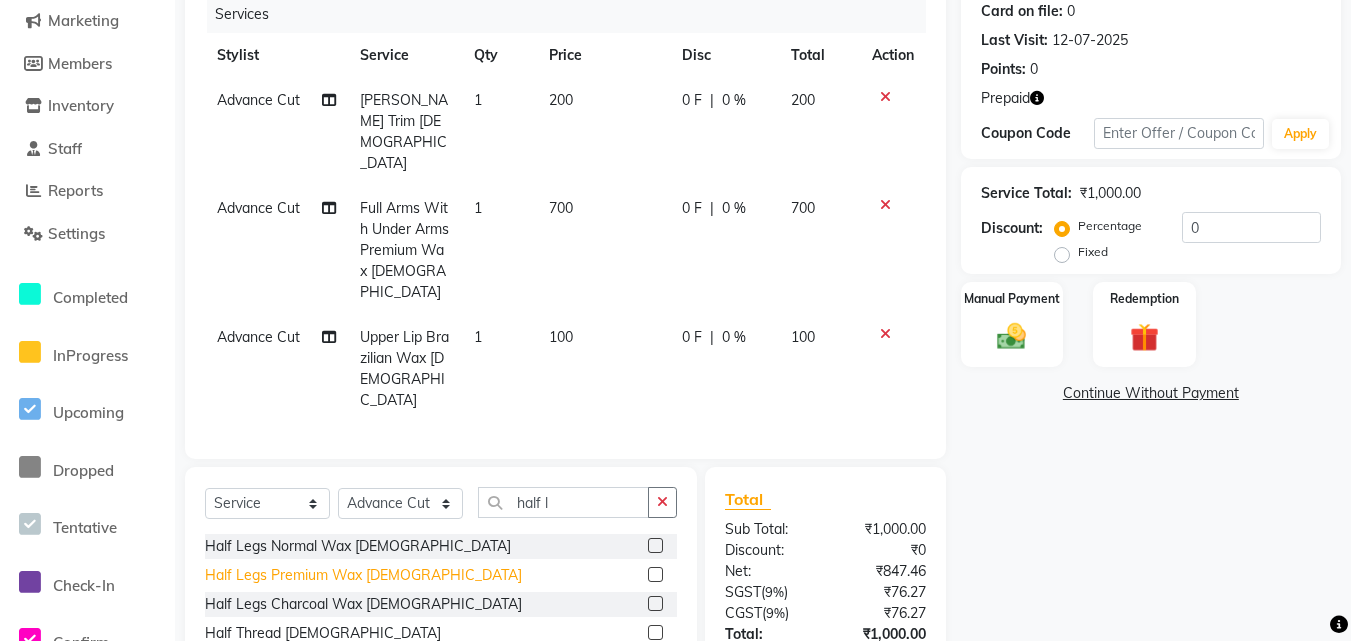 click on "Half Legs Premium Wax [DEMOGRAPHIC_DATA]" 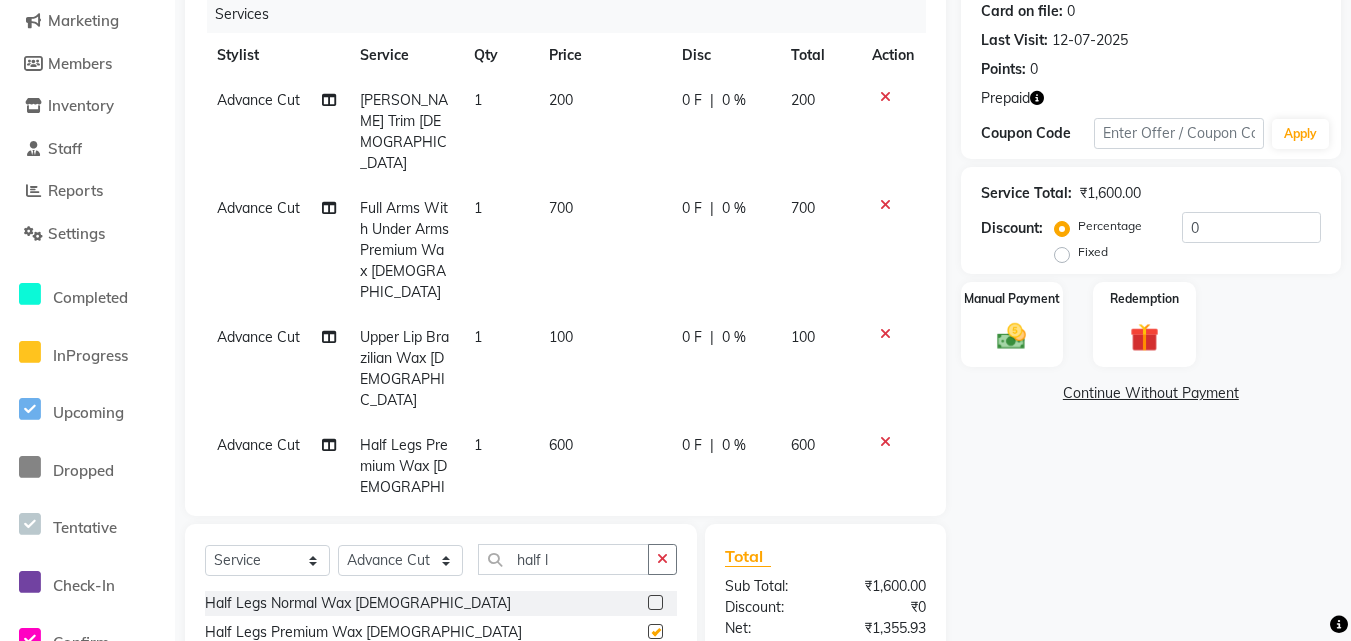 checkbox on "false" 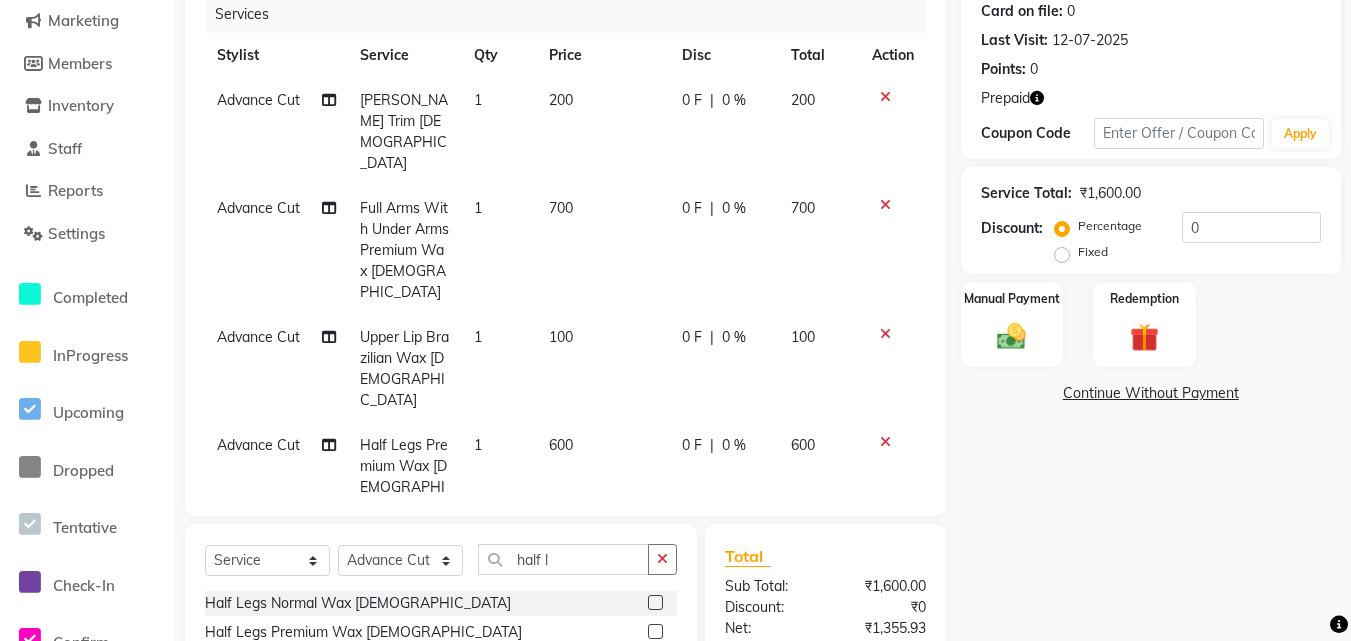 scroll, scrollTop: 325, scrollLeft: 0, axis: vertical 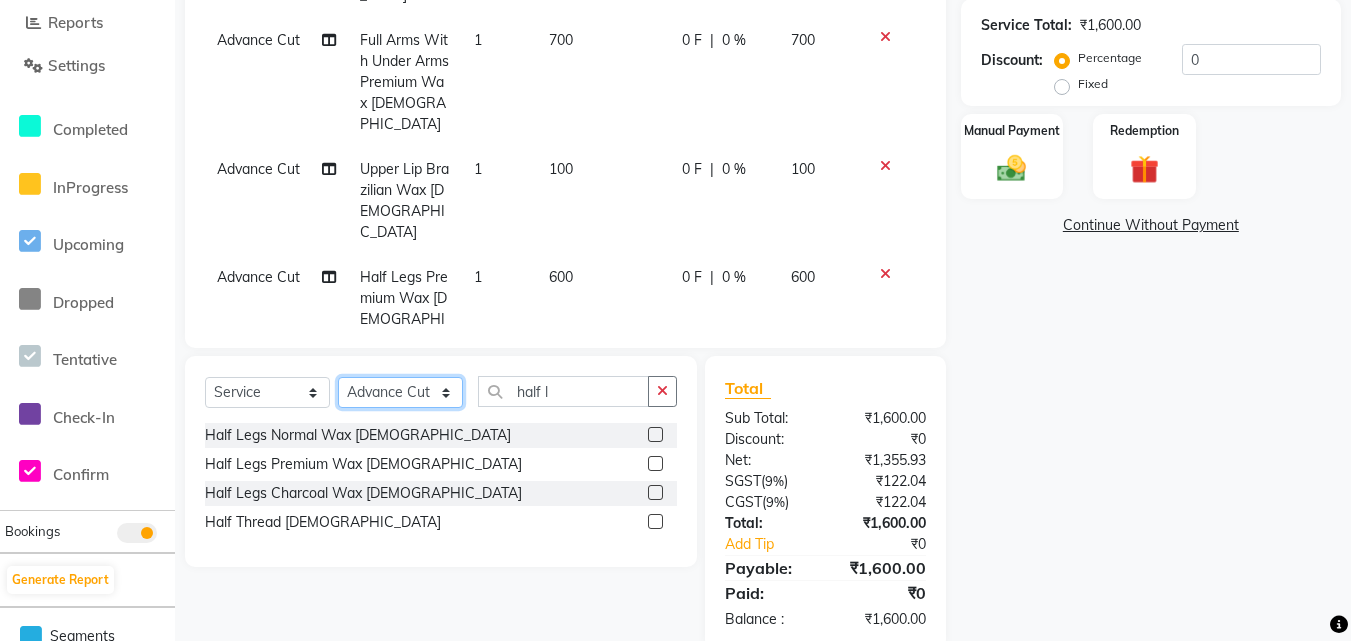 click on "Select Stylist Advance Cut  [PERSON_NAME] [PERSON_NAME] [PERSON_NAME] LUCKY Manager [PERSON_NAME] [PERSON_NAME] Pooja  [PERSON_NAME] RANI [PERSON_NAME] [PERSON_NAME] [PERSON_NAME] [PERSON_NAME] [PERSON_NAME]" 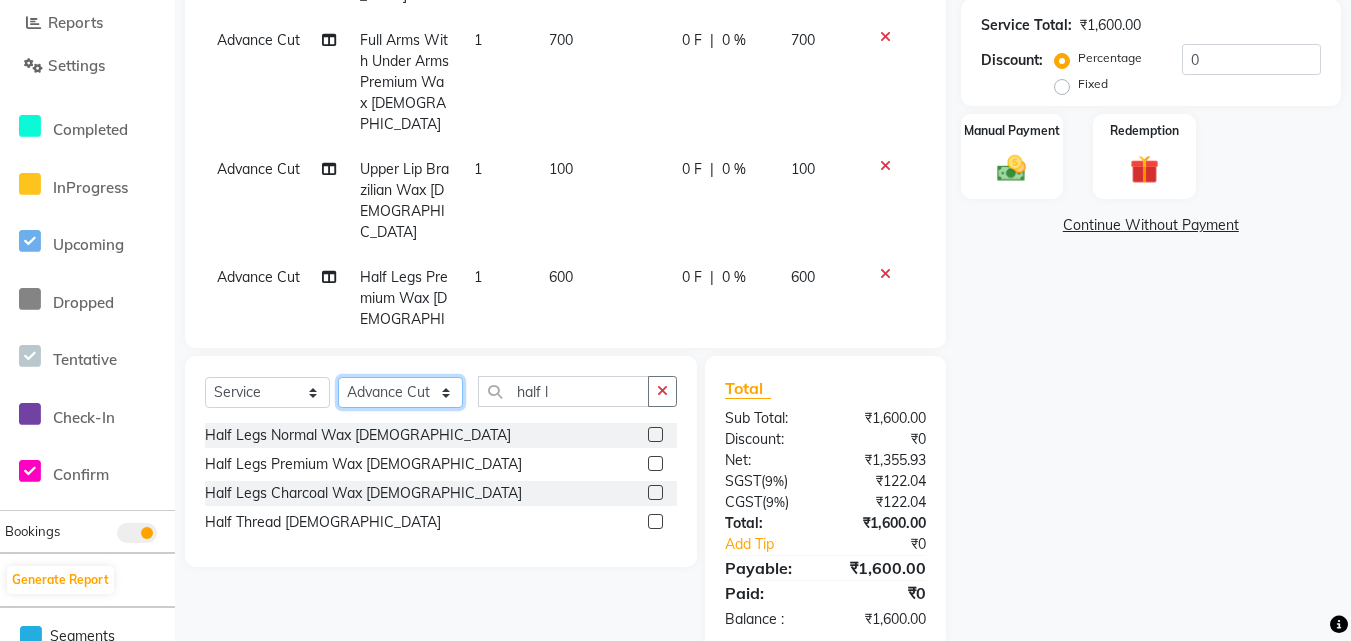 click on "Select Stylist Advance Cut  [PERSON_NAME] [PERSON_NAME] [PERSON_NAME] LUCKY Manager [PERSON_NAME] [PERSON_NAME] Pooja  [PERSON_NAME] RANI [PERSON_NAME] [PERSON_NAME] [PERSON_NAME] [PERSON_NAME] [PERSON_NAME]" 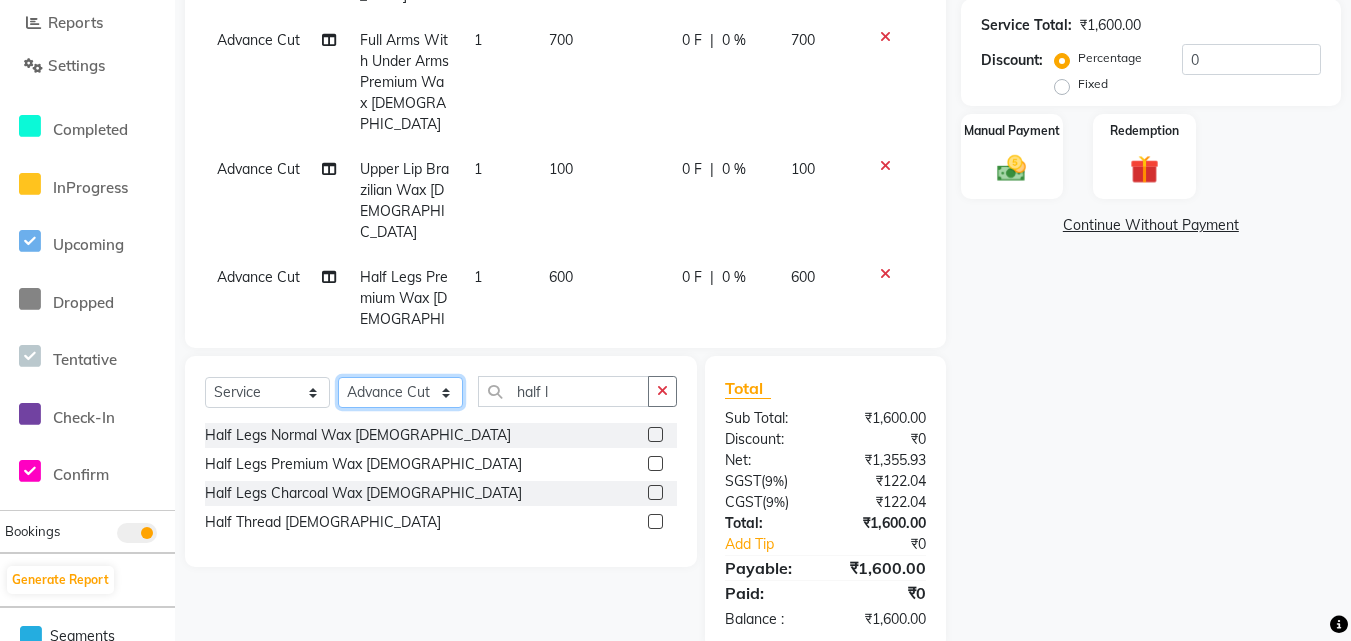 click on "Select Stylist Advance Cut  [PERSON_NAME] [PERSON_NAME] [PERSON_NAME] LUCKY Manager [PERSON_NAME] [PERSON_NAME] Pooja  [PERSON_NAME] RANI [PERSON_NAME] [PERSON_NAME] [PERSON_NAME] [PERSON_NAME] [PERSON_NAME]" 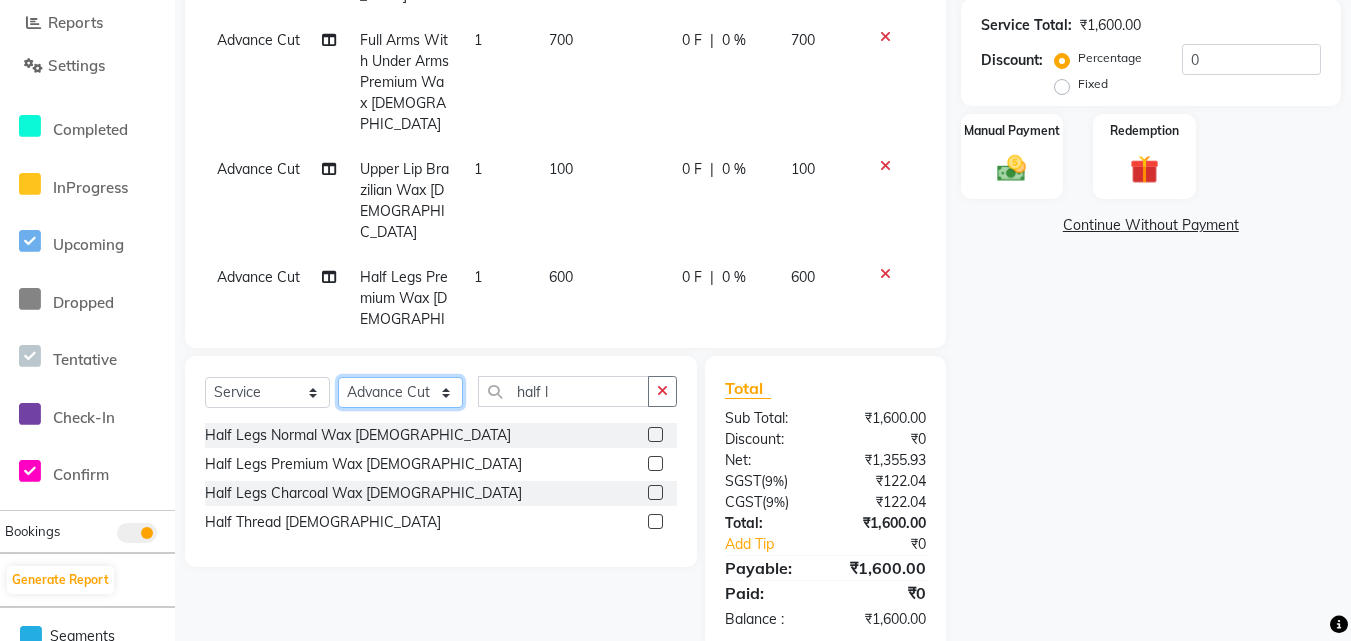 click on "Select Stylist Advance Cut  [PERSON_NAME] [PERSON_NAME] [PERSON_NAME] LUCKY Manager [PERSON_NAME] [PERSON_NAME] Pooja  [PERSON_NAME] RANI [PERSON_NAME] [PERSON_NAME] [PERSON_NAME] [PERSON_NAME] [PERSON_NAME]" 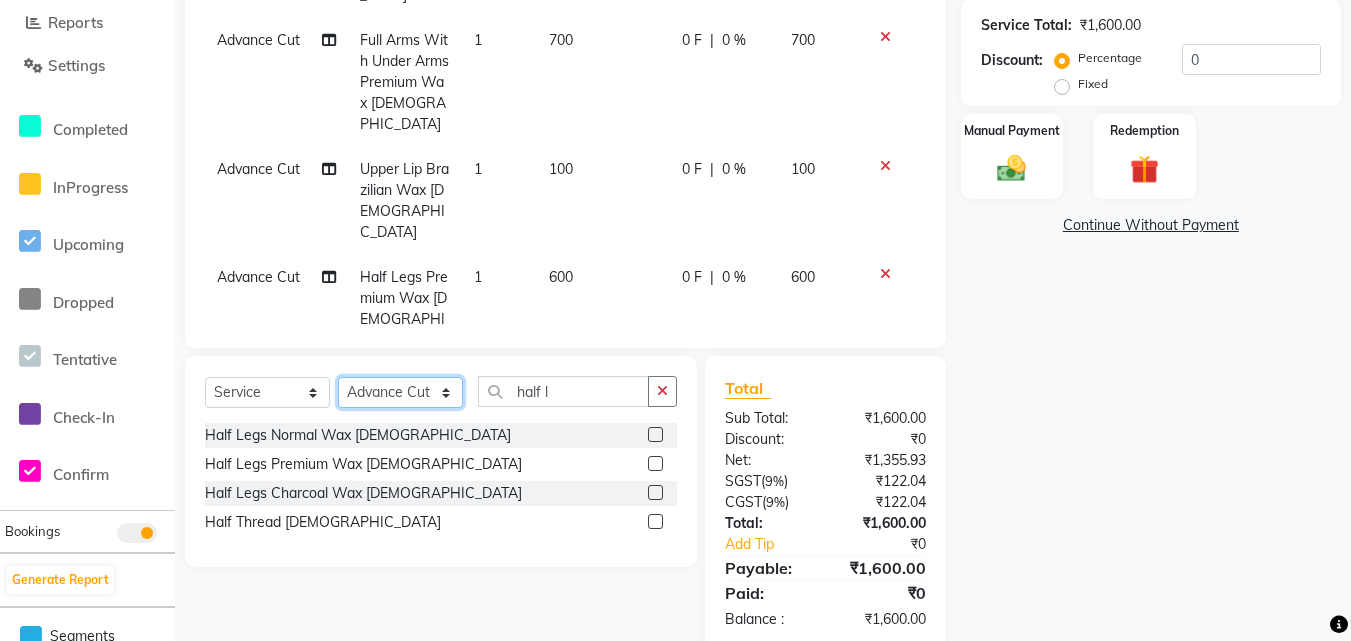 click on "Select Stylist Advance Cut  [PERSON_NAME] [PERSON_NAME] [PERSON_NAME] LUCKY Manager [PERSON_NAME] [PERSON_NAME] Pooja  [PERSON_NAME] RANI [PERSON_NAME] [PERSON_NAME] [PERSON_NAME] [PERSON_NAME] [PERSON_NAME]" 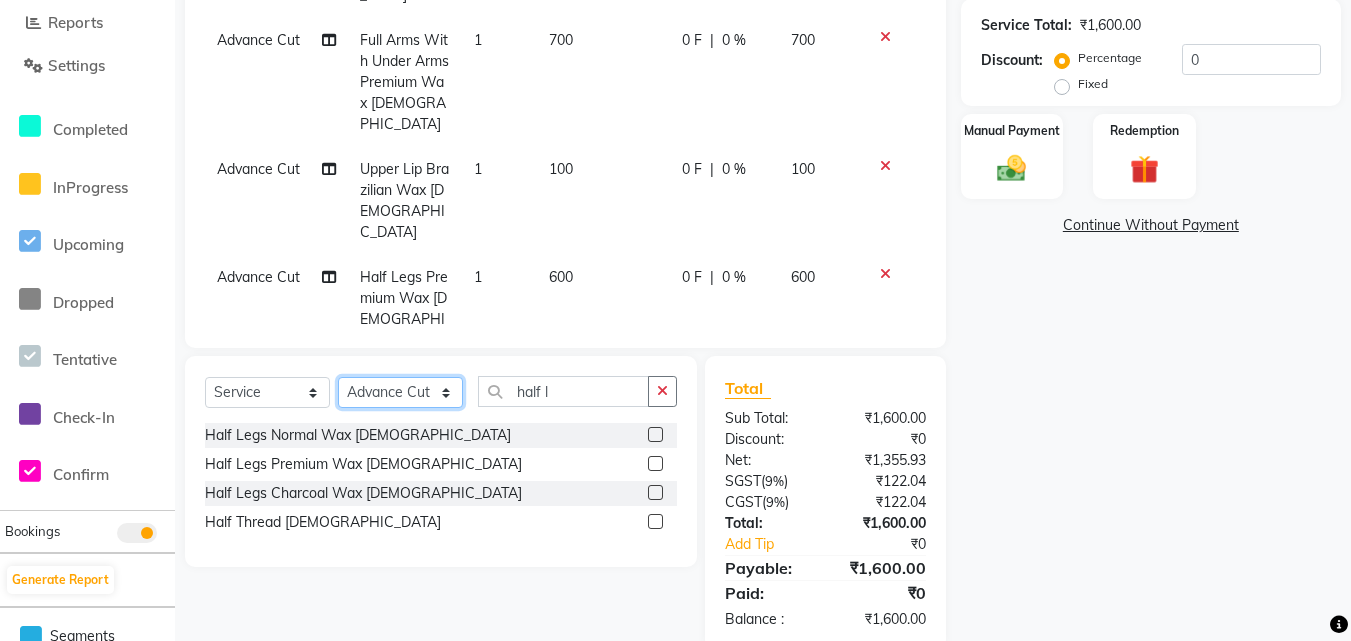 click on "Select Stylist Advance Cut  [PERSON_NAME] [PERSON_NAME] [PERSON_NAME] LUCKY Manager [PERSON_NAME] [PERSON_NAME] Pooja  [PERSON_NAME] RANI [PERSON_NAME] [PERSON_NAME] [PERSON_NAME] [PERSON_NAME] [PERSON_NAME]" 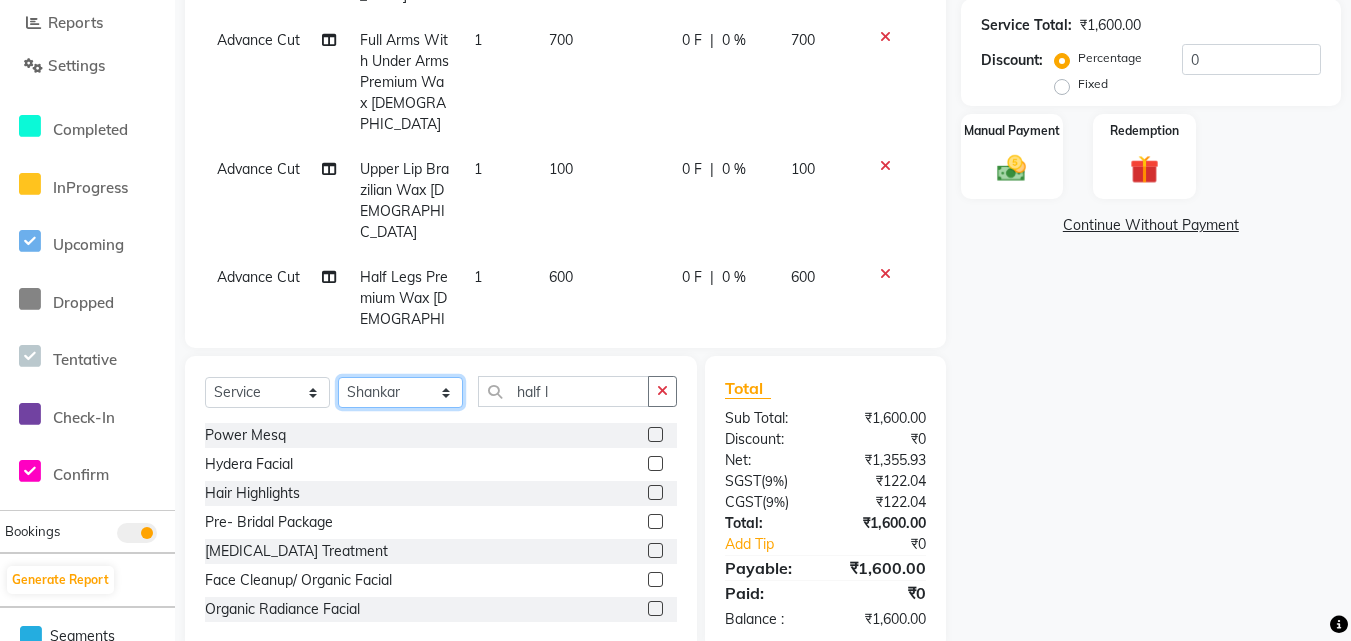 select on "80318" 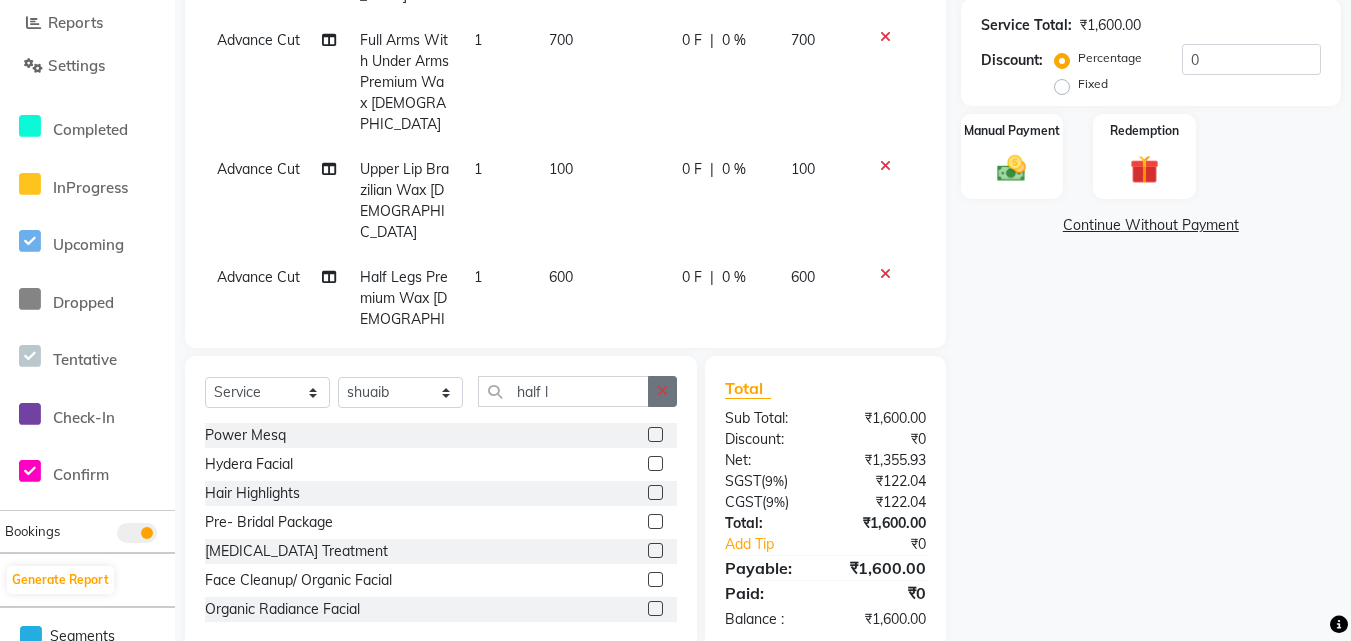 click 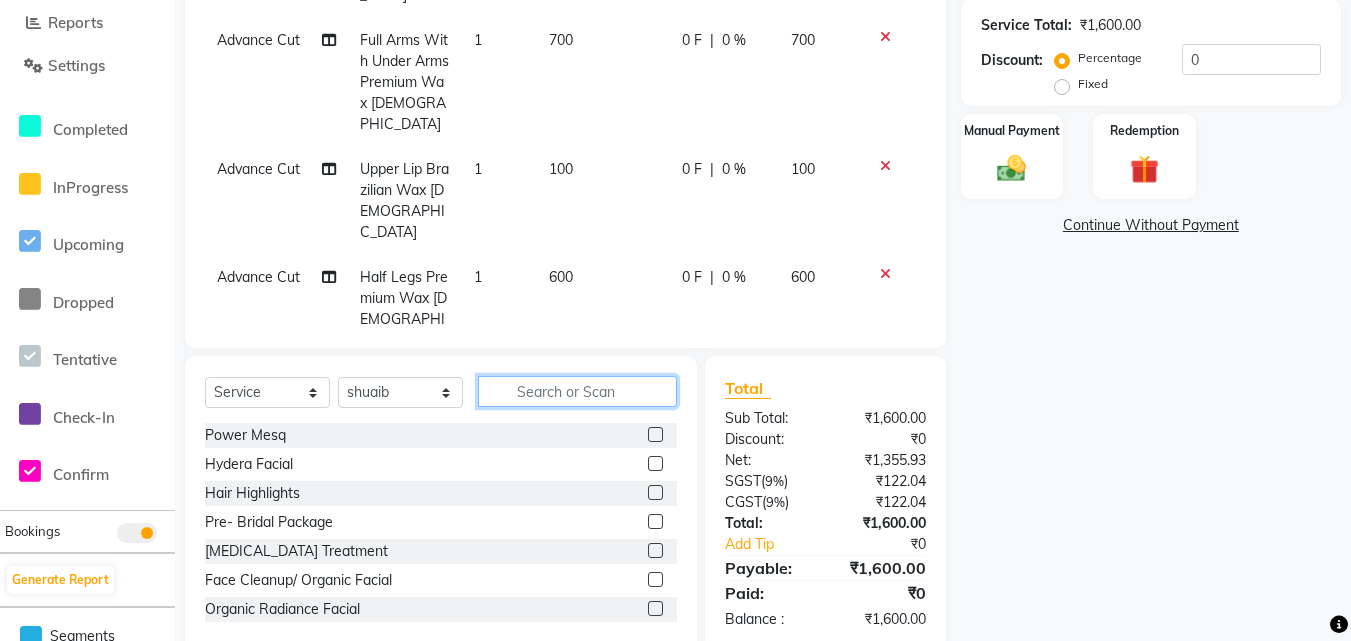 click 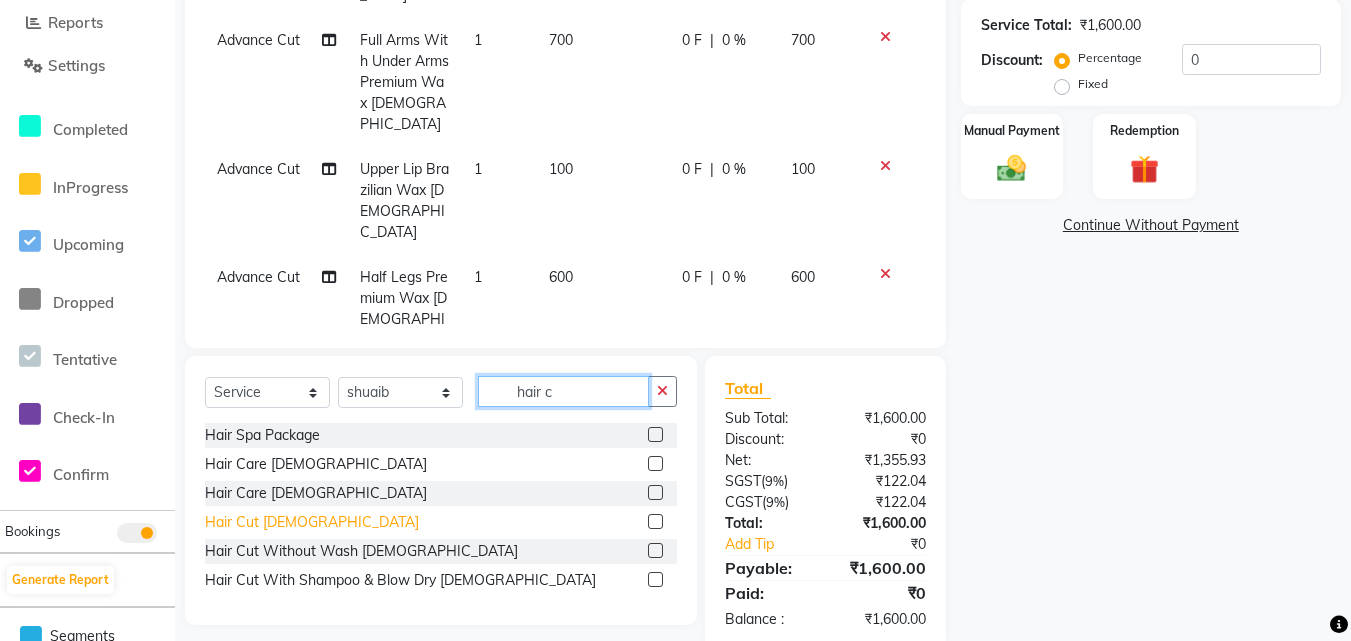 type on "hair c" 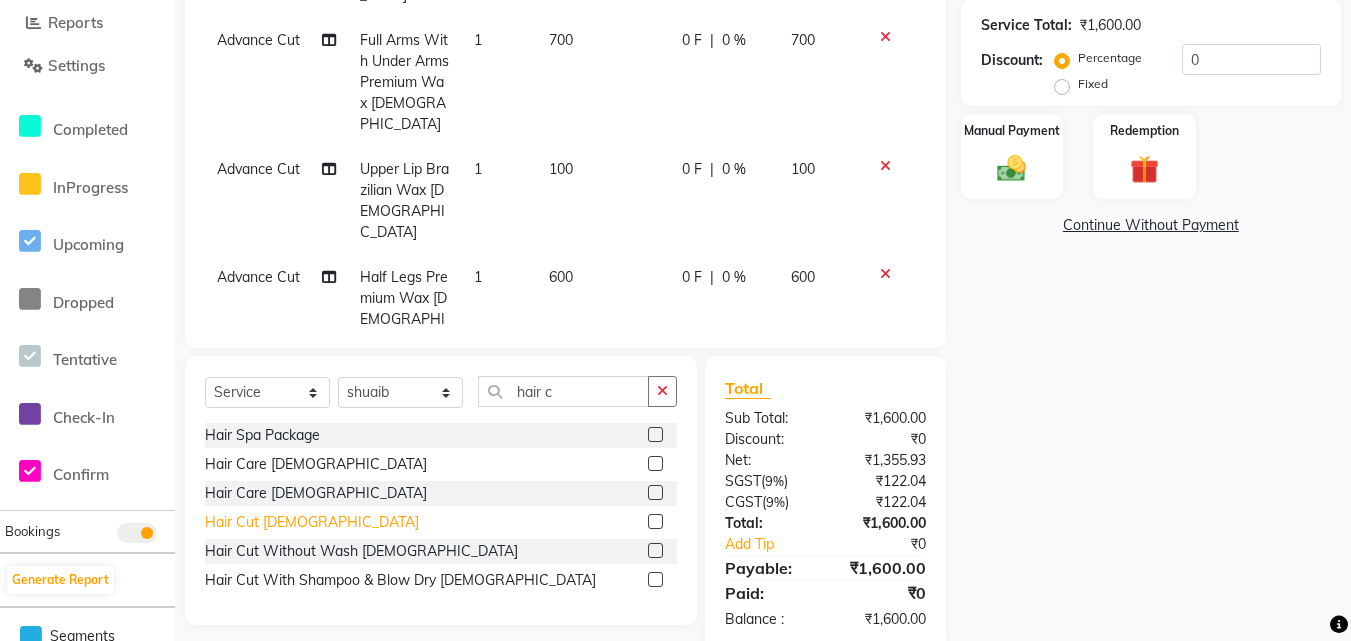 click on "Hair Cut  [DEMOGRAPHIC_DATA]" 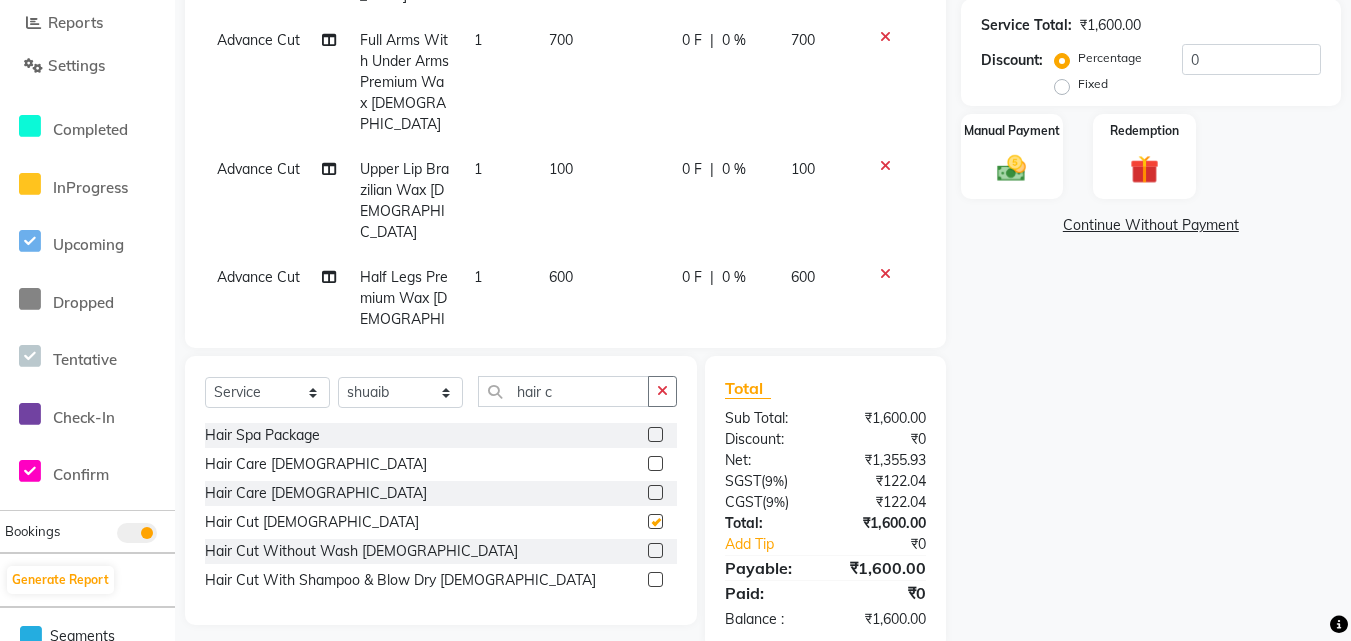 checkbox on "false" 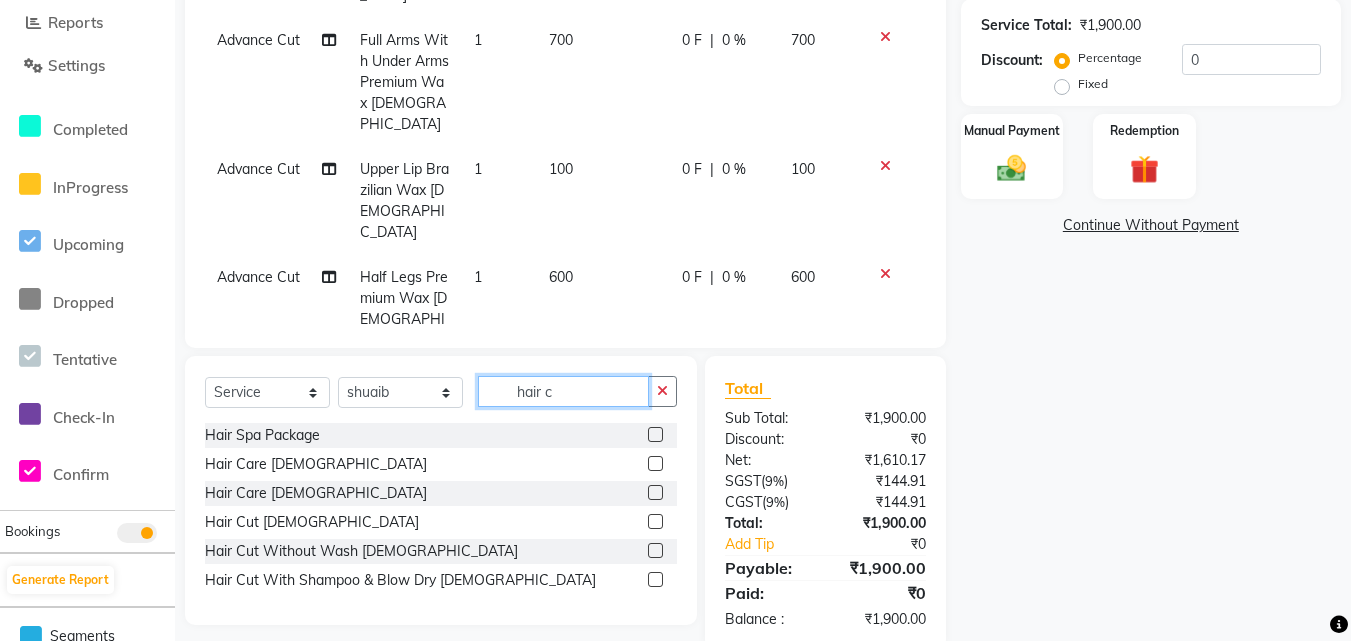 click on "hair c" 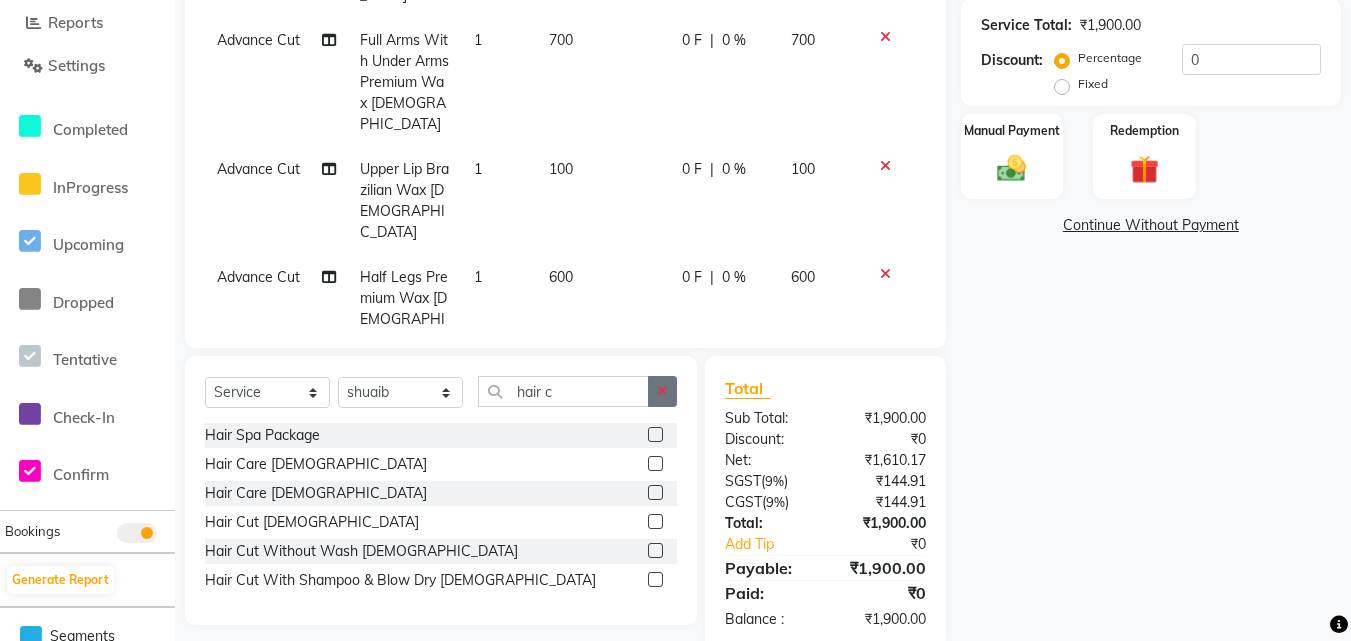 click 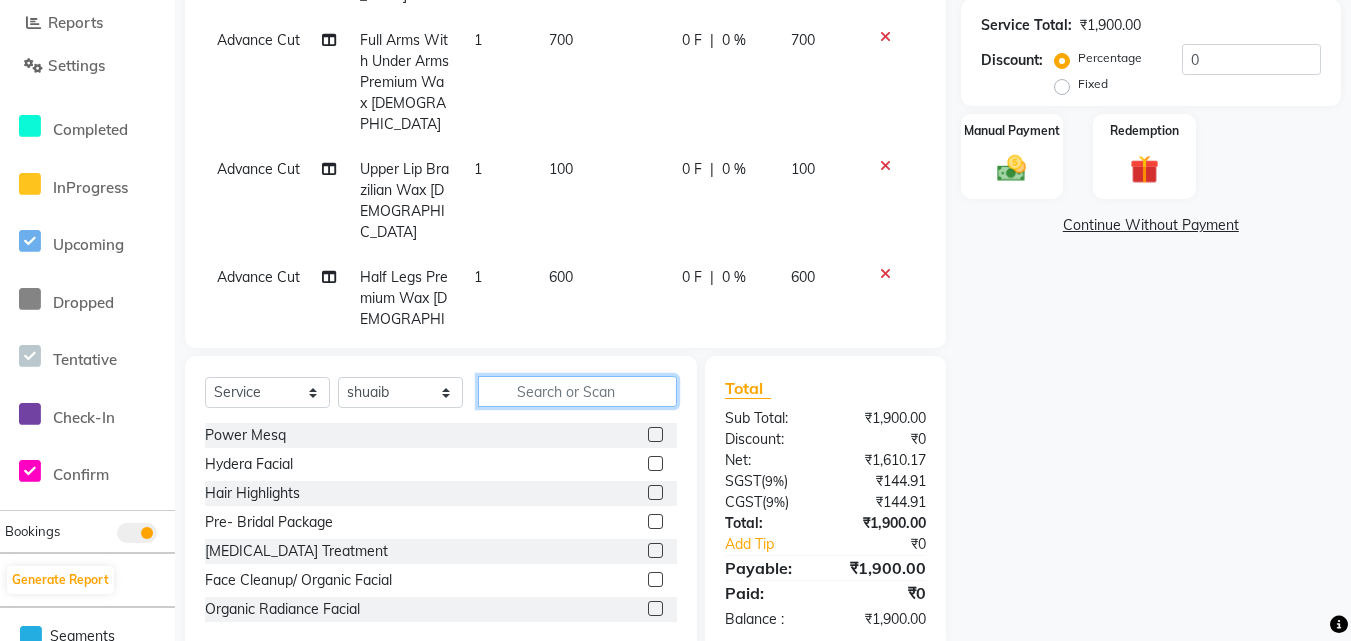 click 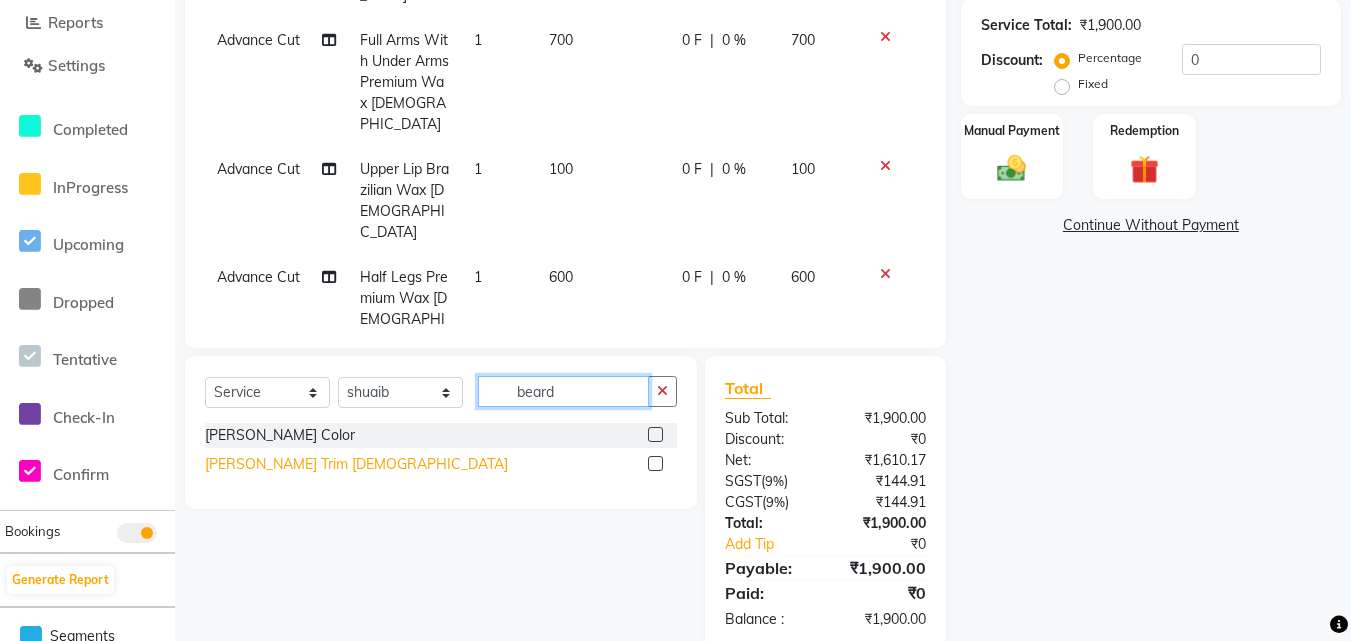 type on "beard" 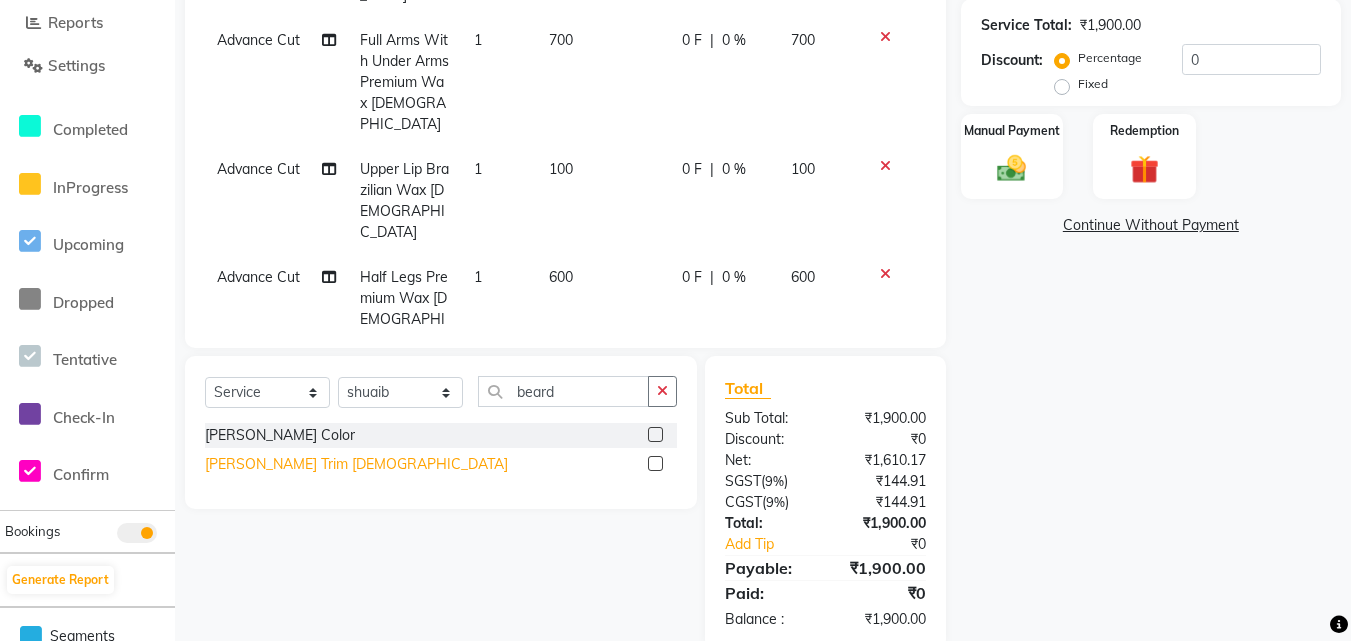 click on "[PERSON_NAME] Trim [DEMOGRAPHIC_DATA]" 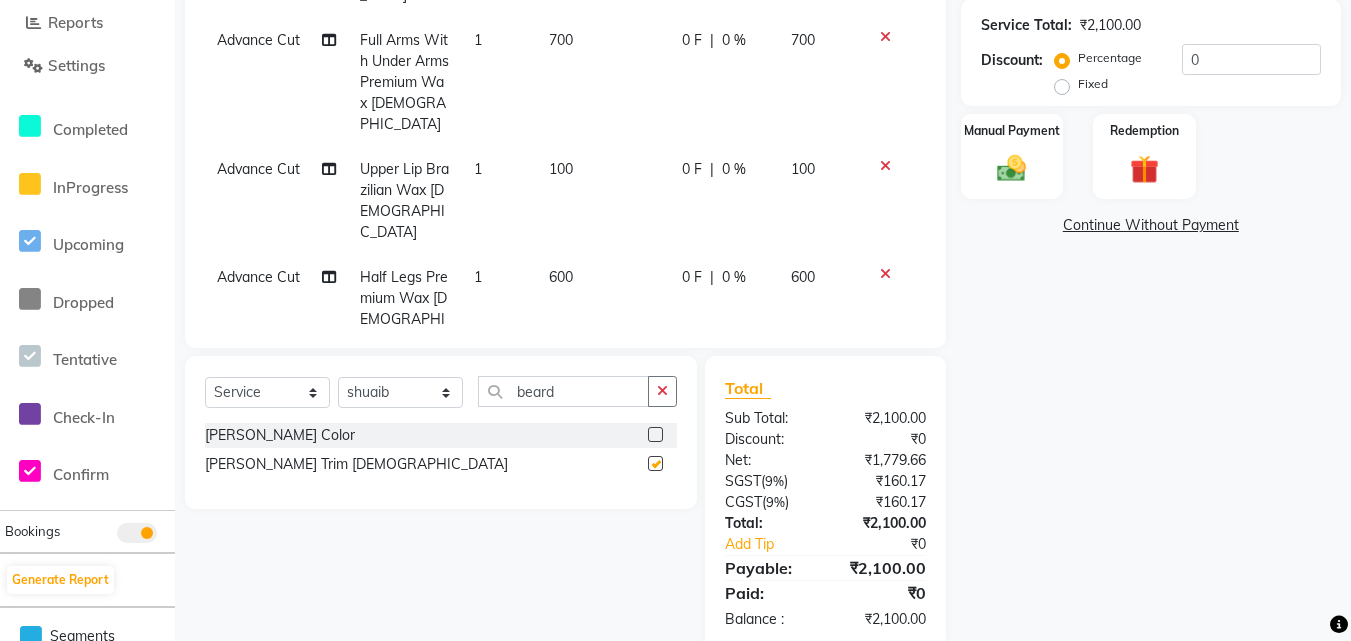 checkbox on "false" 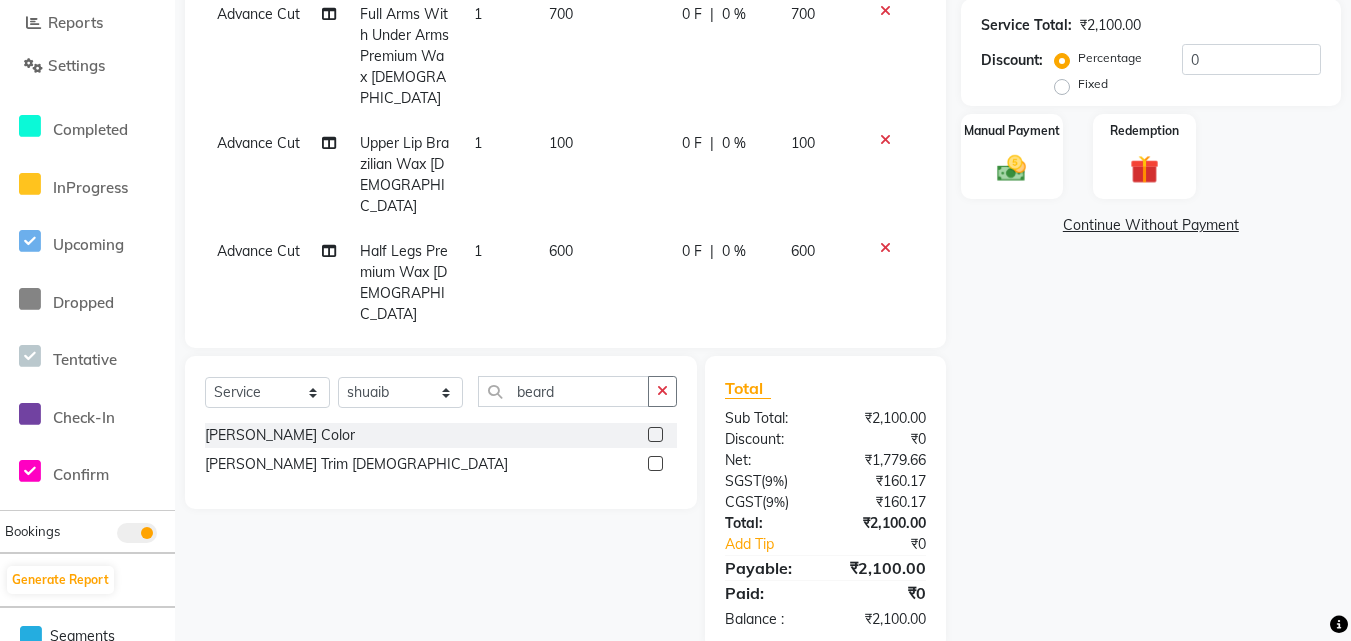 scroll, scrollTop: 40, scrollLeft: 0, axis: vertical 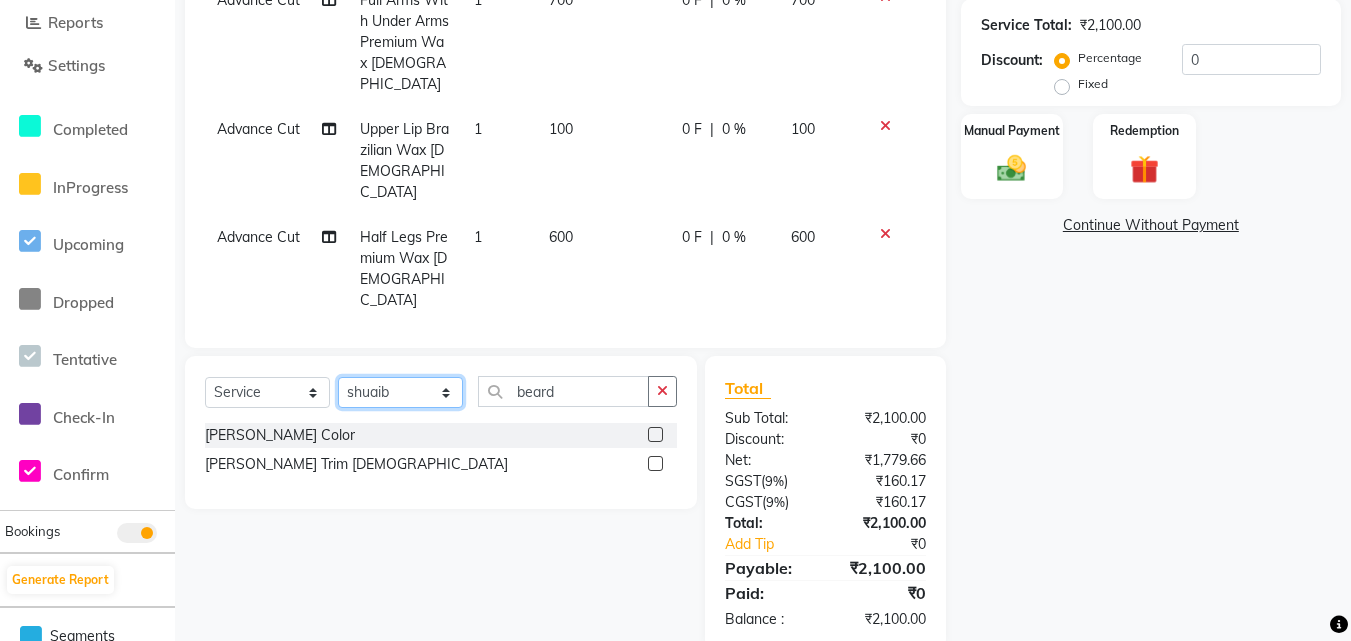 click on "Select Stylist Advance Cut  [PERSON_NAME] [PERSON_NAME] [PERSON_NAME] LUCKY Manager [PERSON_NAME] [PERSON_NAME] Pooja  [PERSON_NAME] RANI [PERSON_NAME] [PERSON_NAME] [PERSON_NAME] [PERSON_NAME] [PERSON_NAME]" 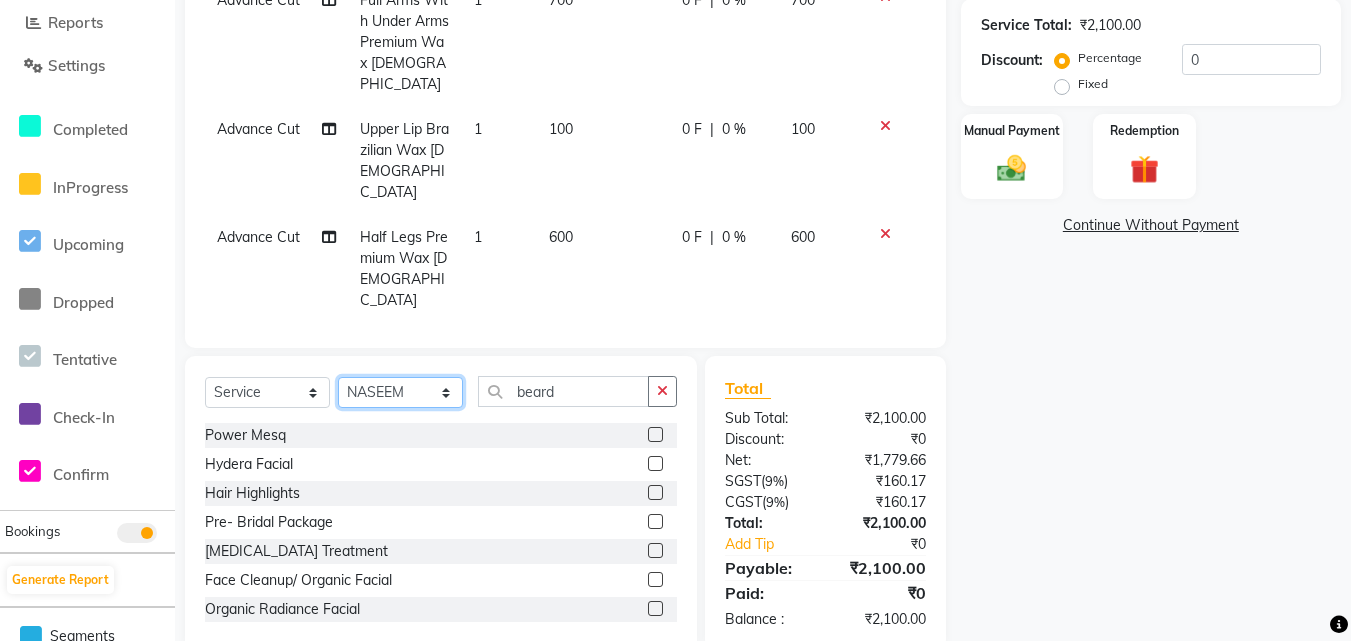 select on "46509" 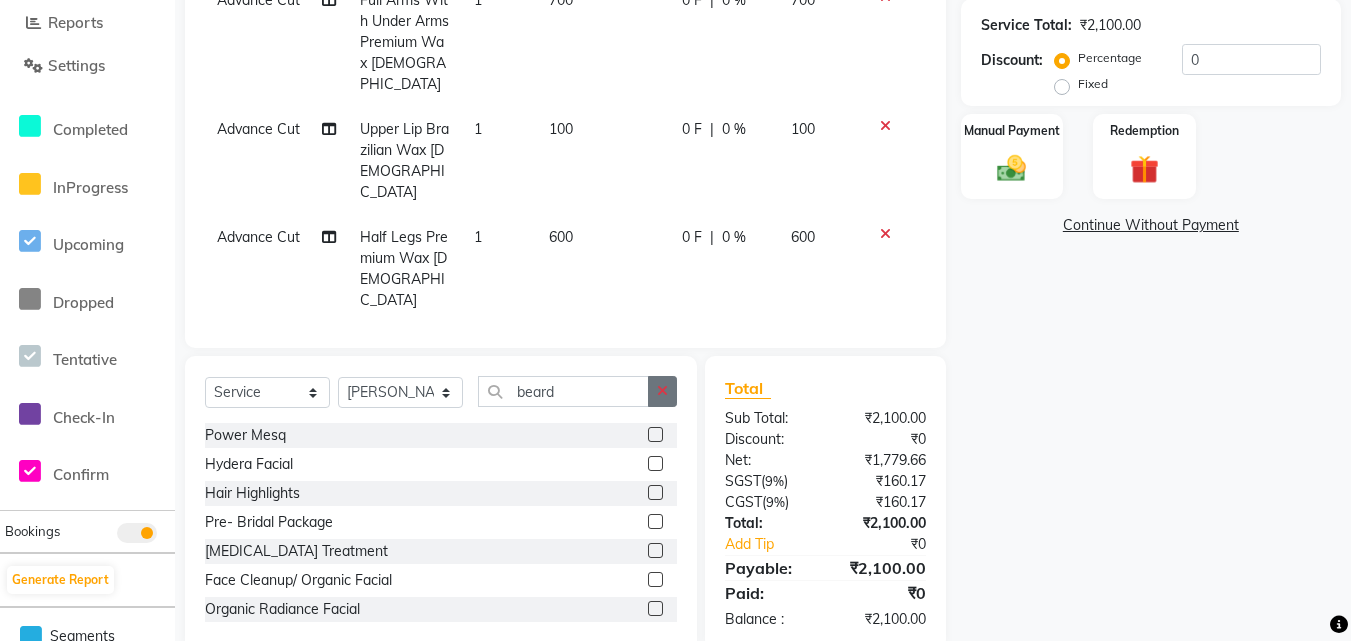 click 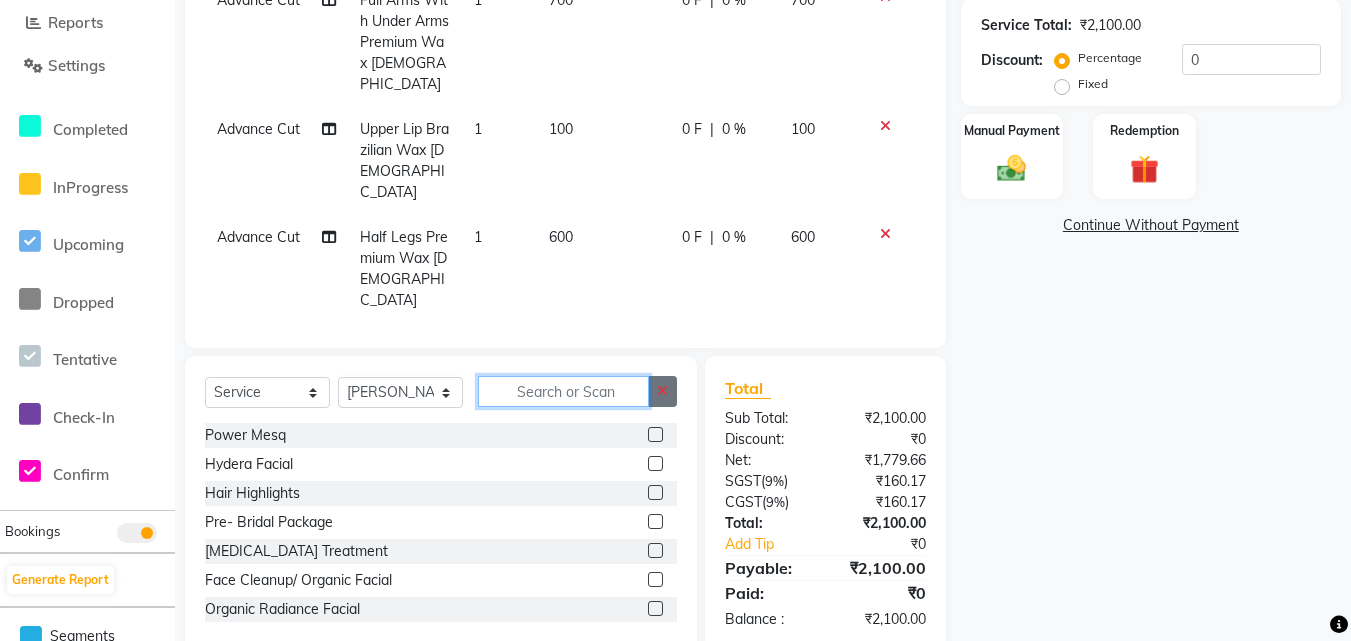 click 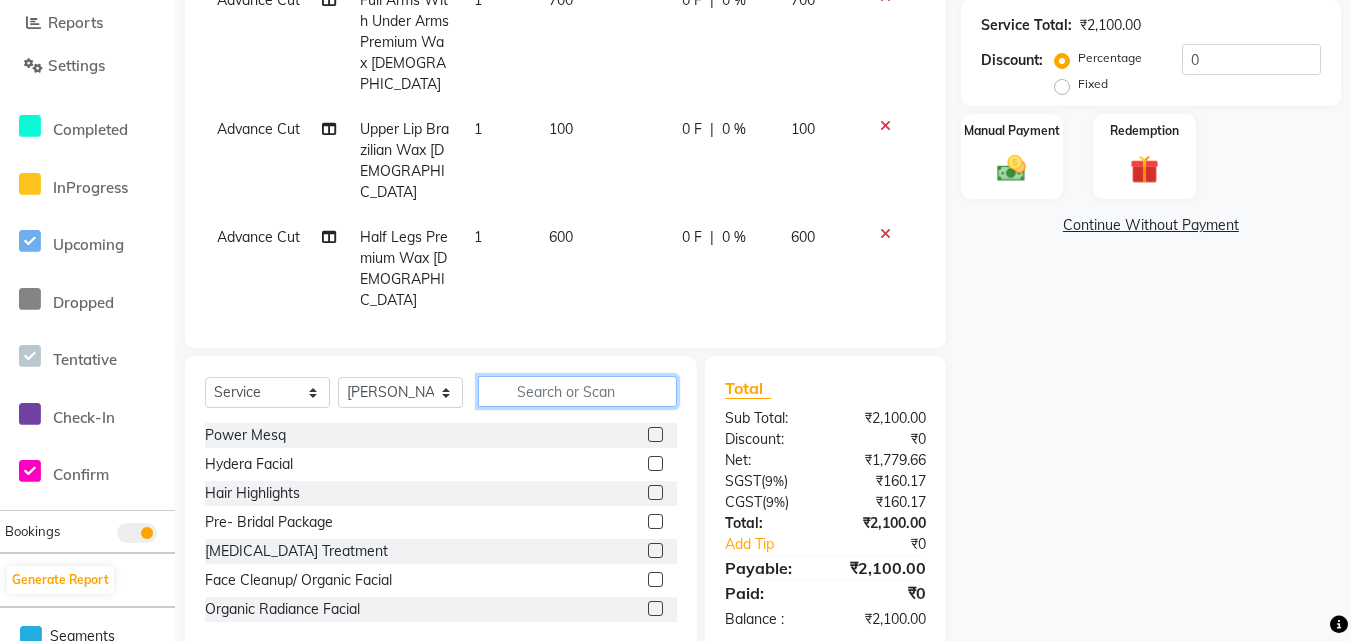 click 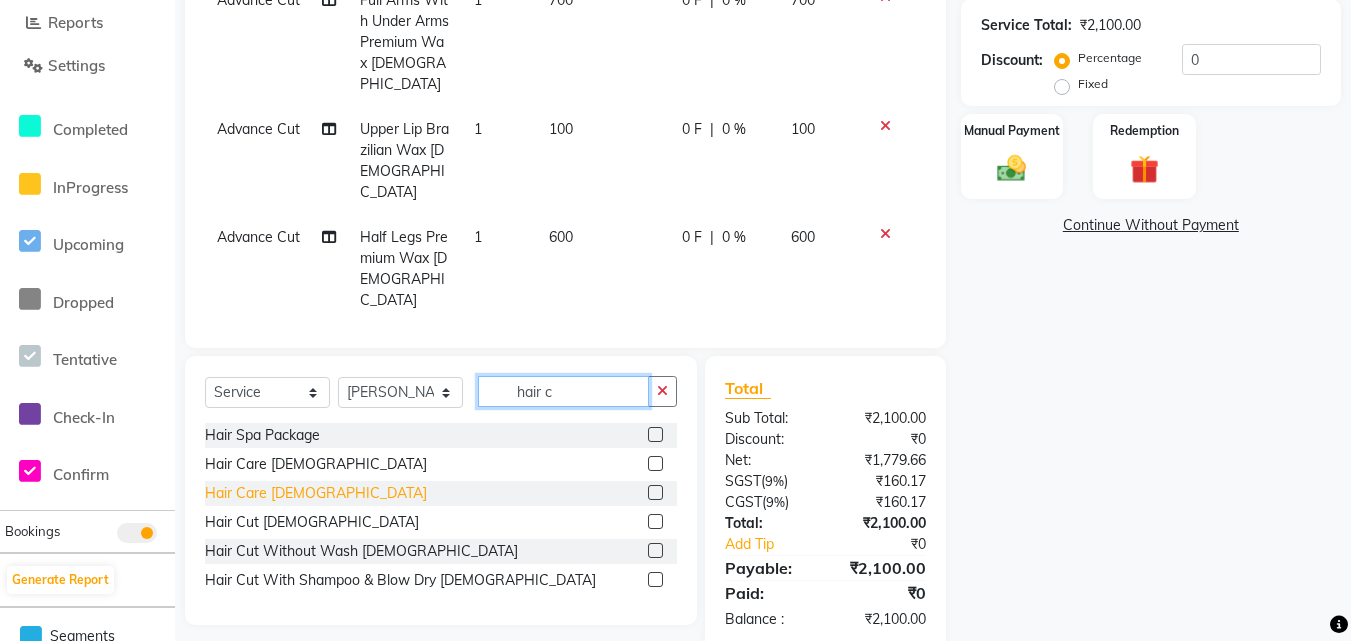 scroll, scrollTop: 459, scrollLeft: 0, axis: vertical 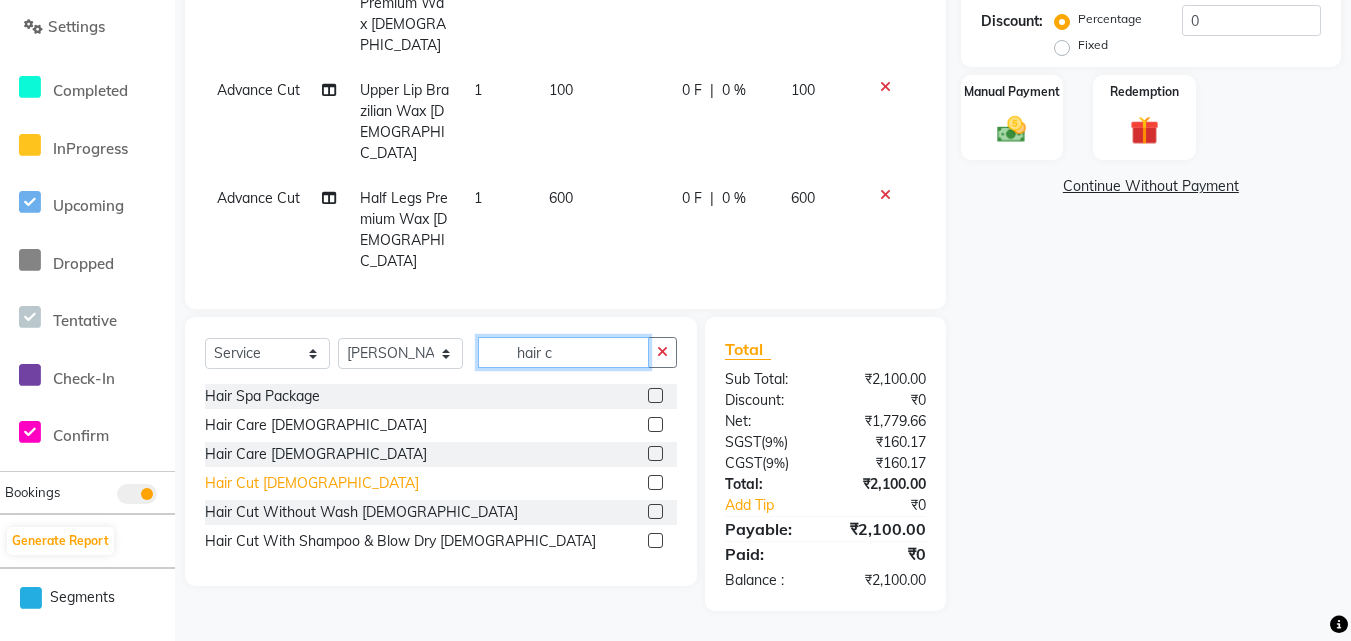 type on "hair c" 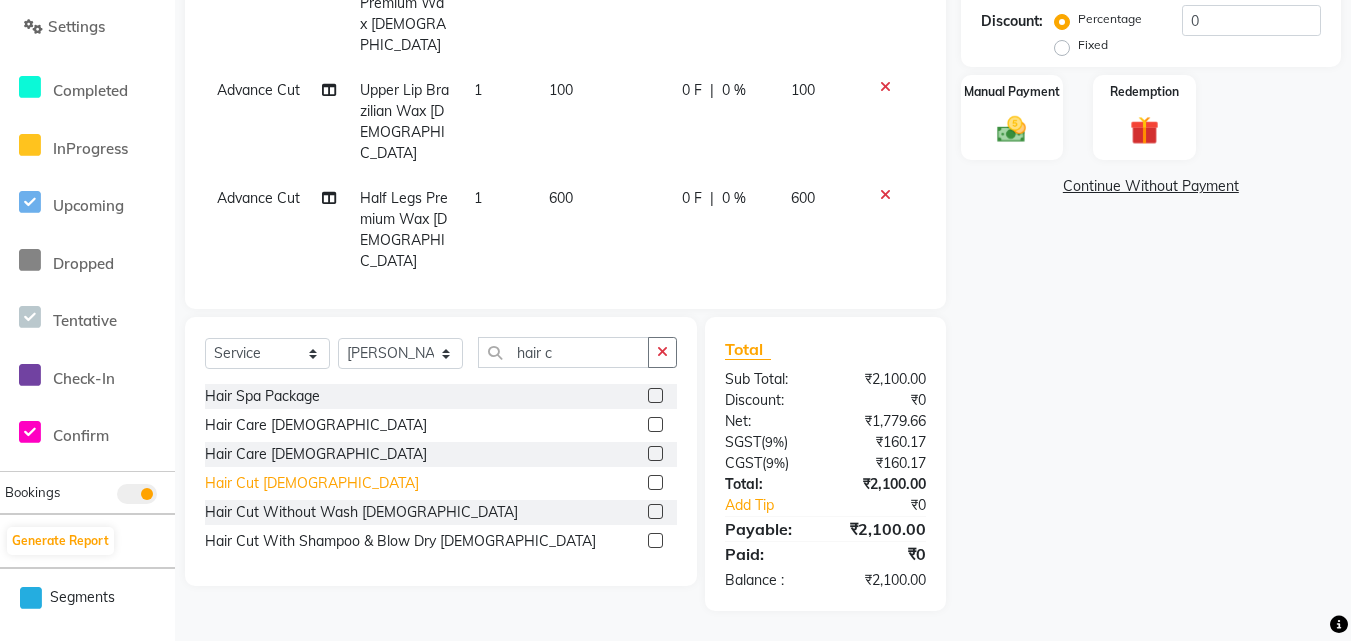 click on "Hair Cut  [DEMOGRAPHIC_DATA]" 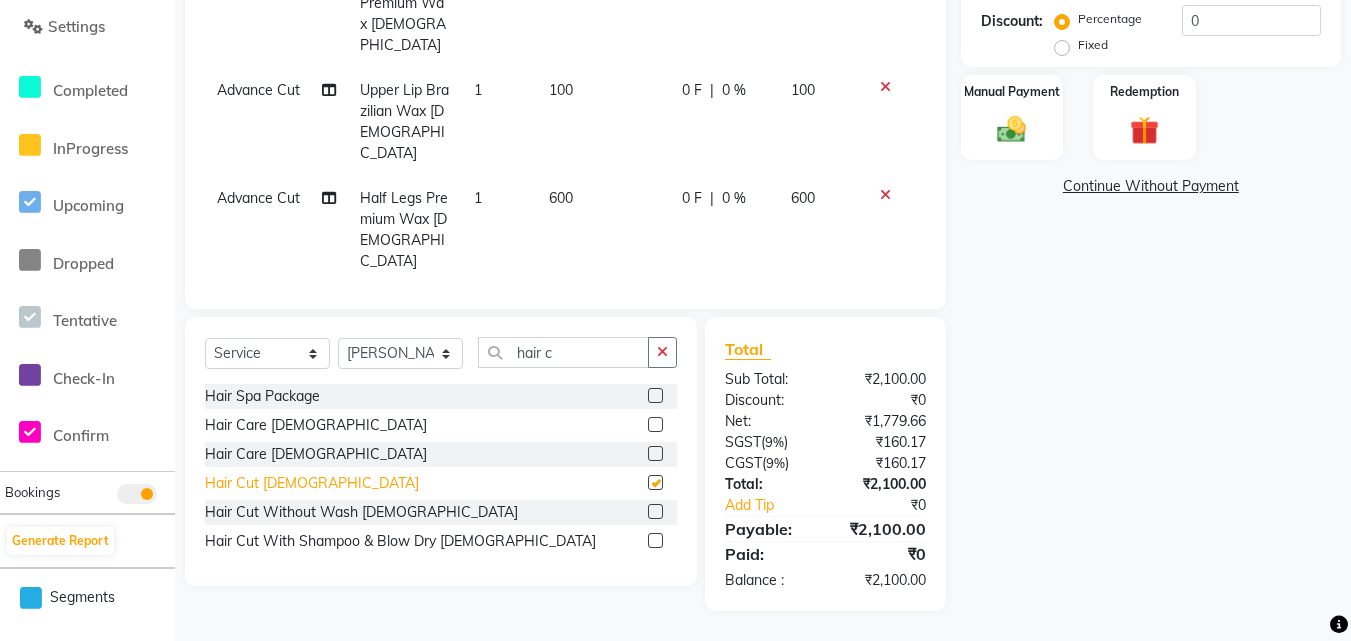 checkbox on "false" 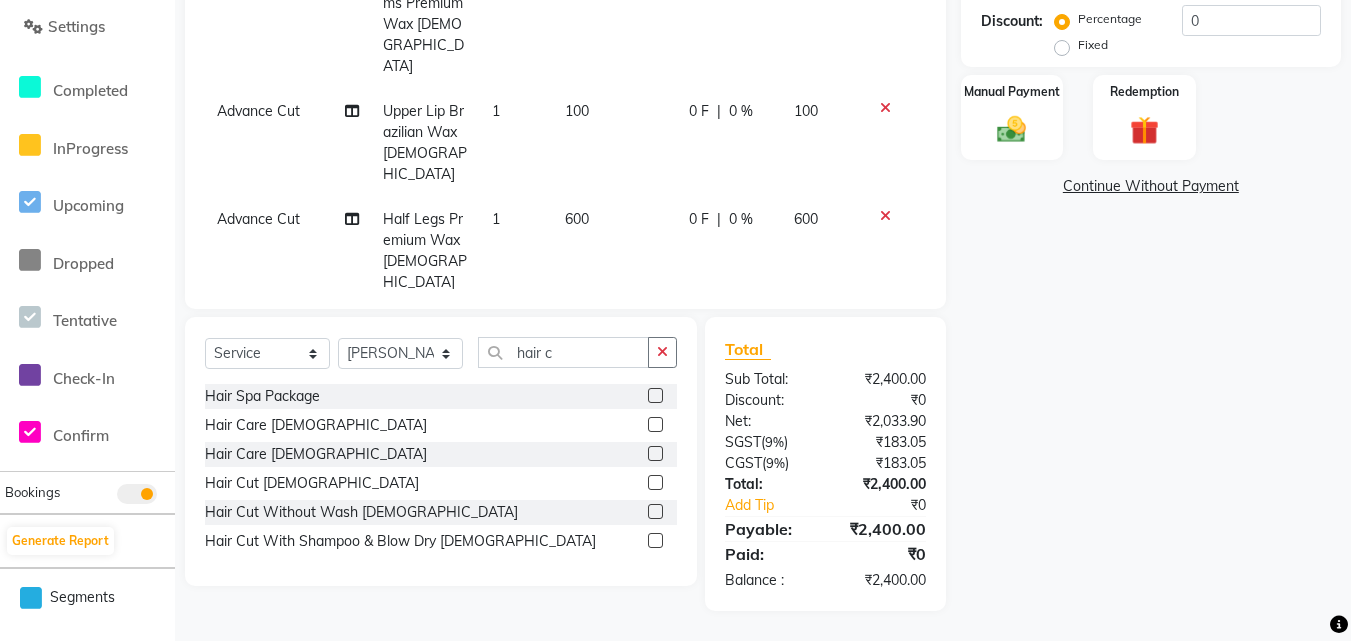 scroll, scrollTop: 293, scrollLeft: 0, axis: vertical 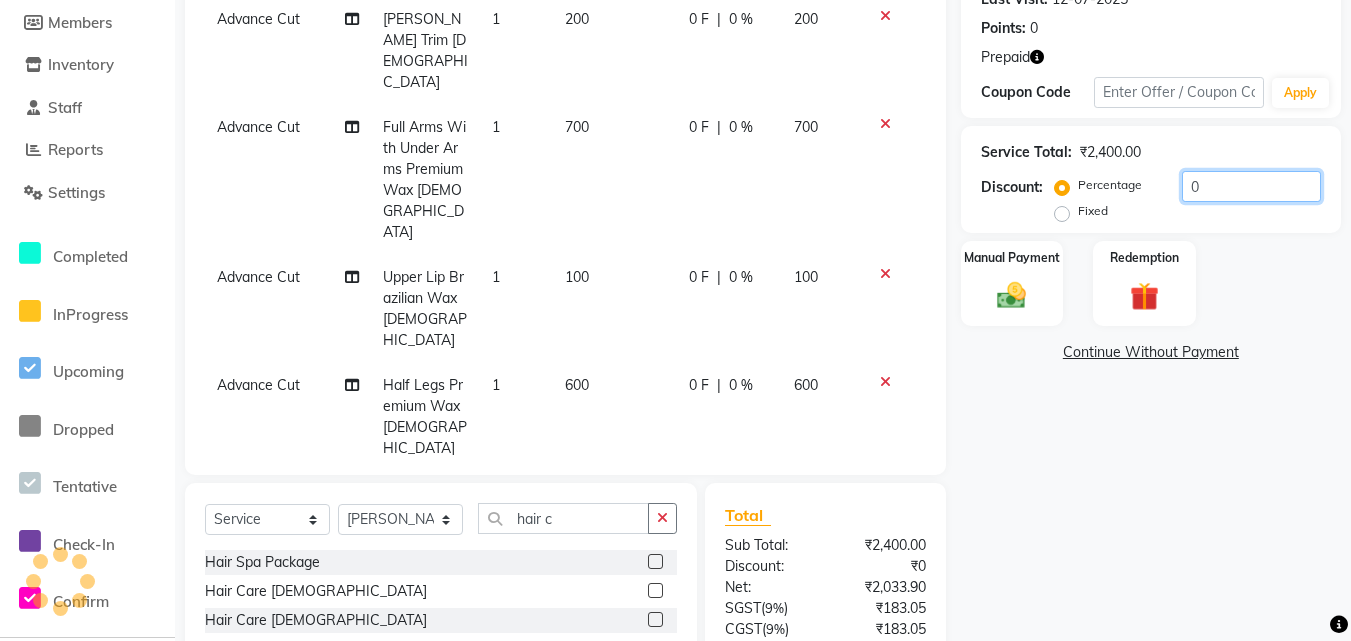 click on "0" 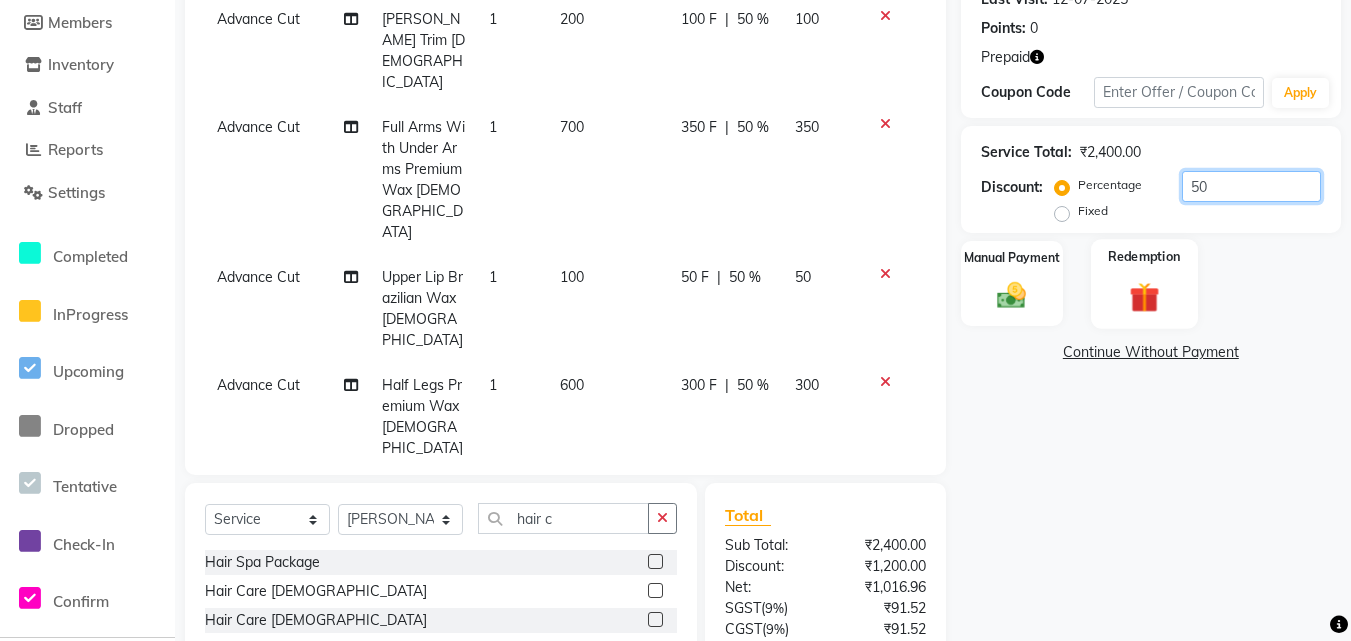 type on "50" 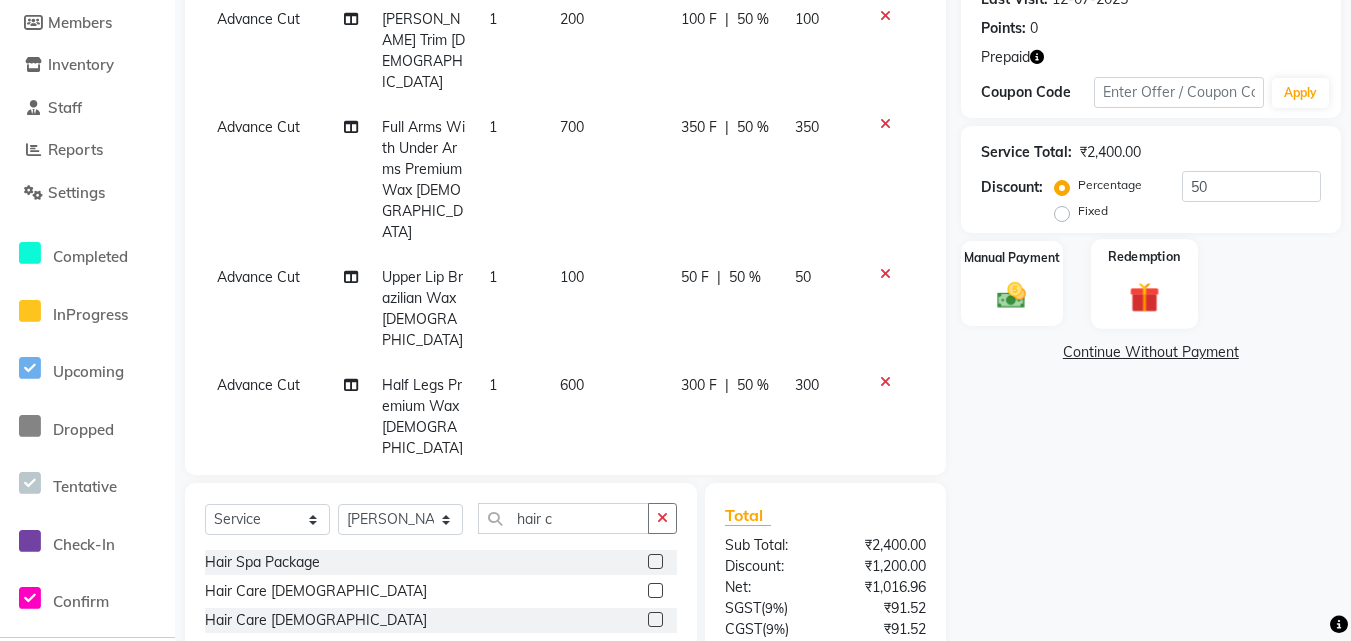 click 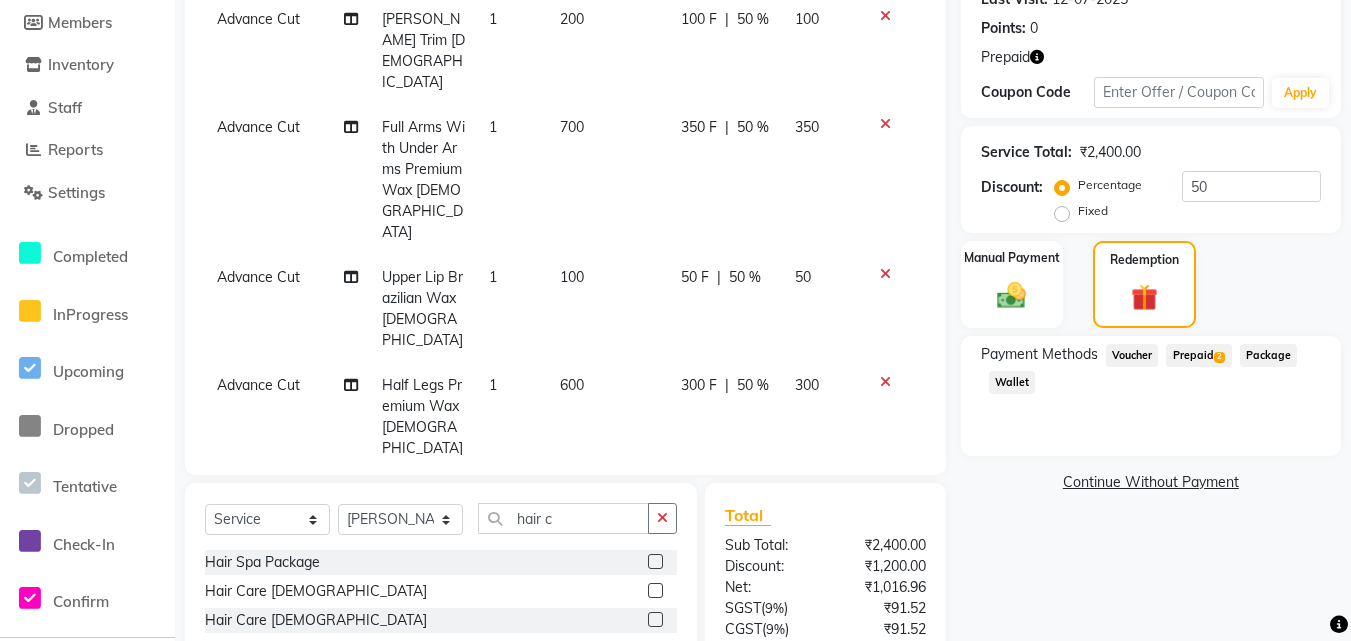 click on "Prepaid  2" 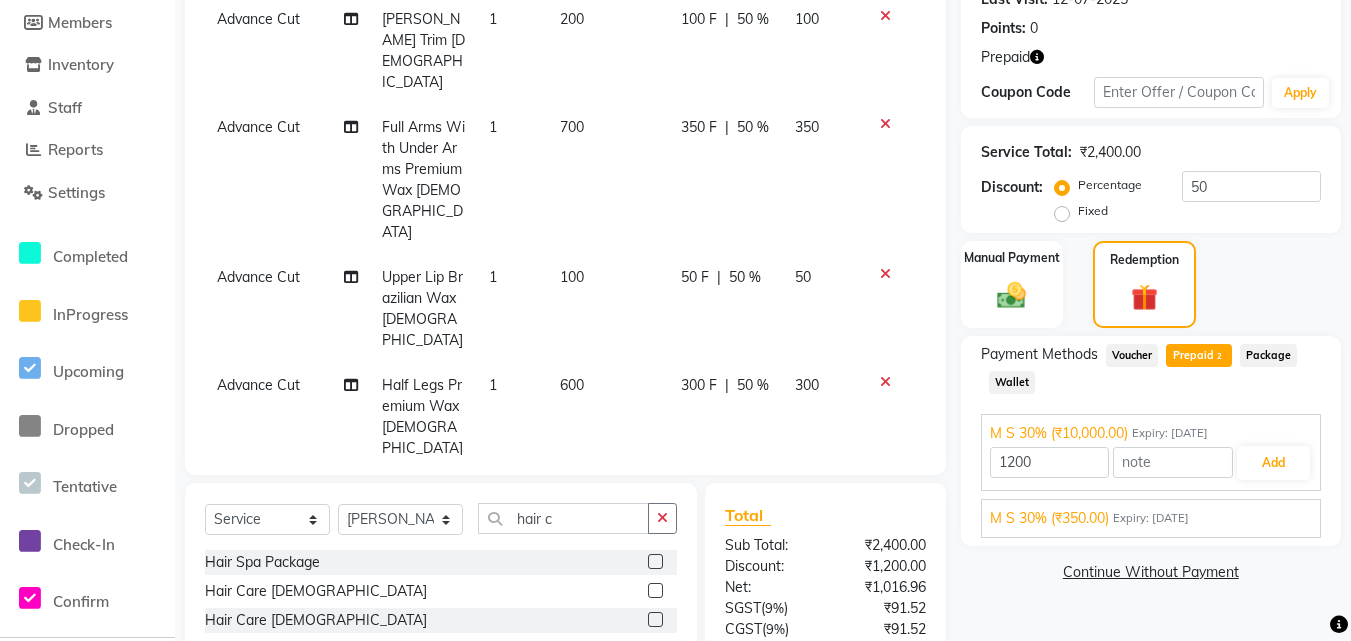 click on "Expiry: [DATE]" at bounding box center [1151, 518] 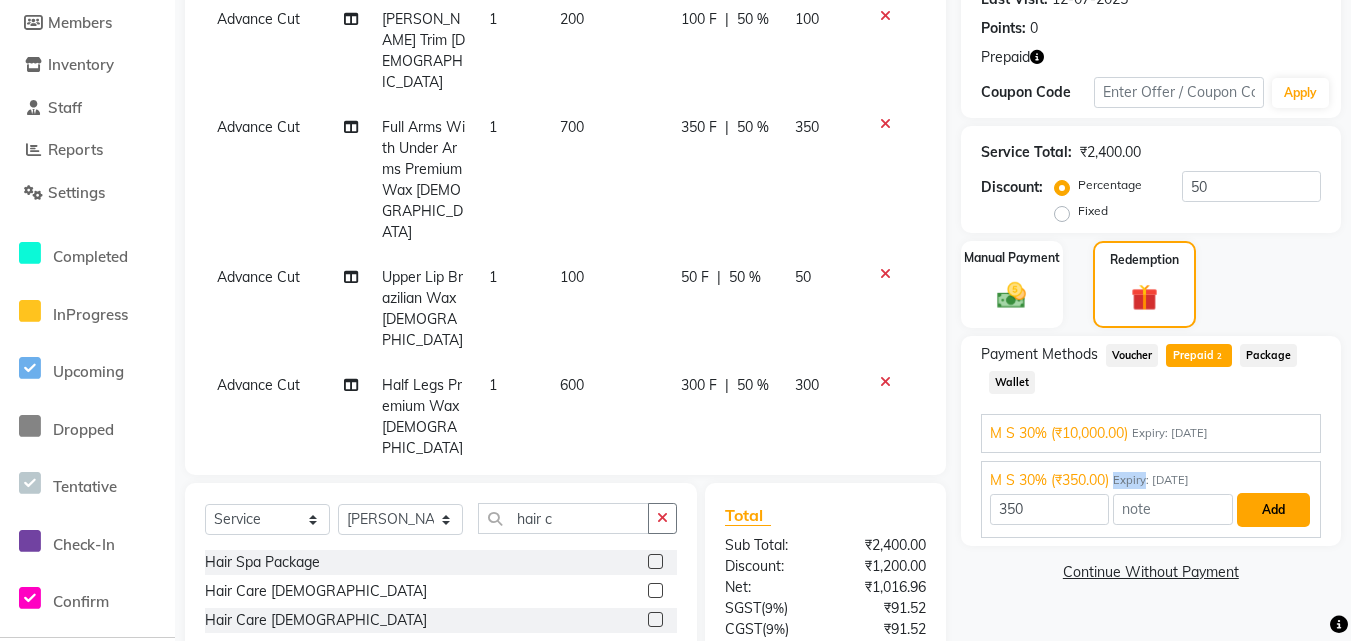 click on "Add" at bounding box center [1273, 510] 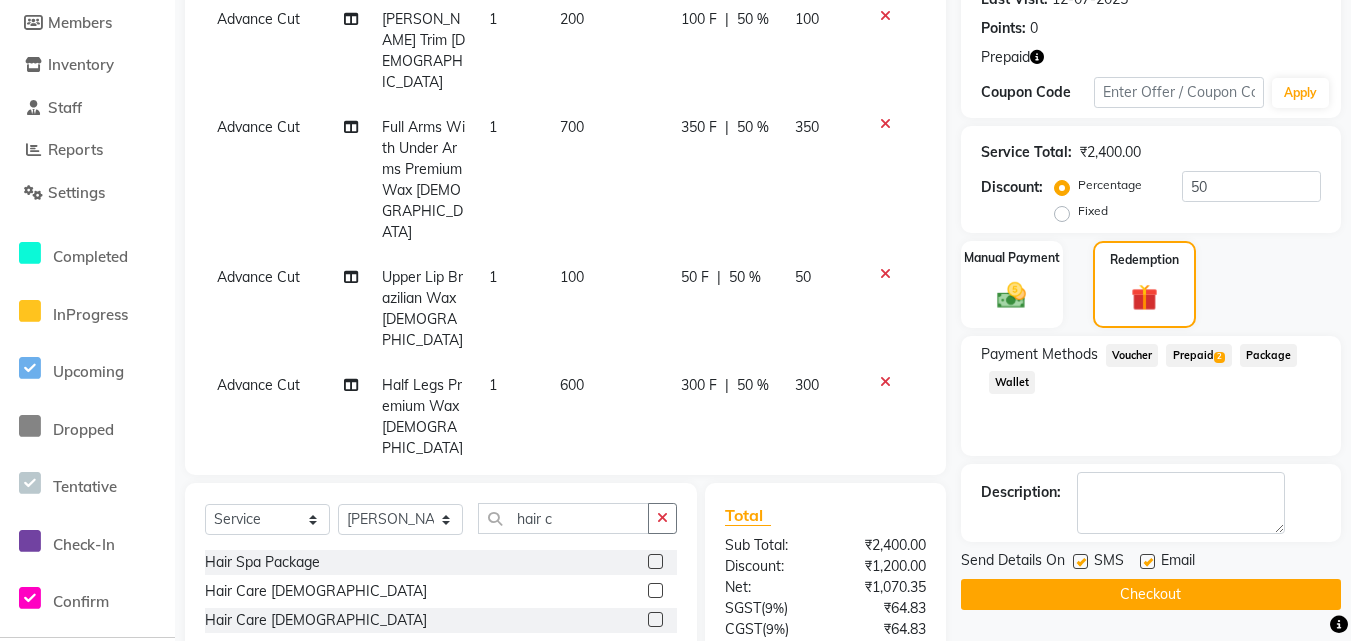 click on "Prepaid  2" 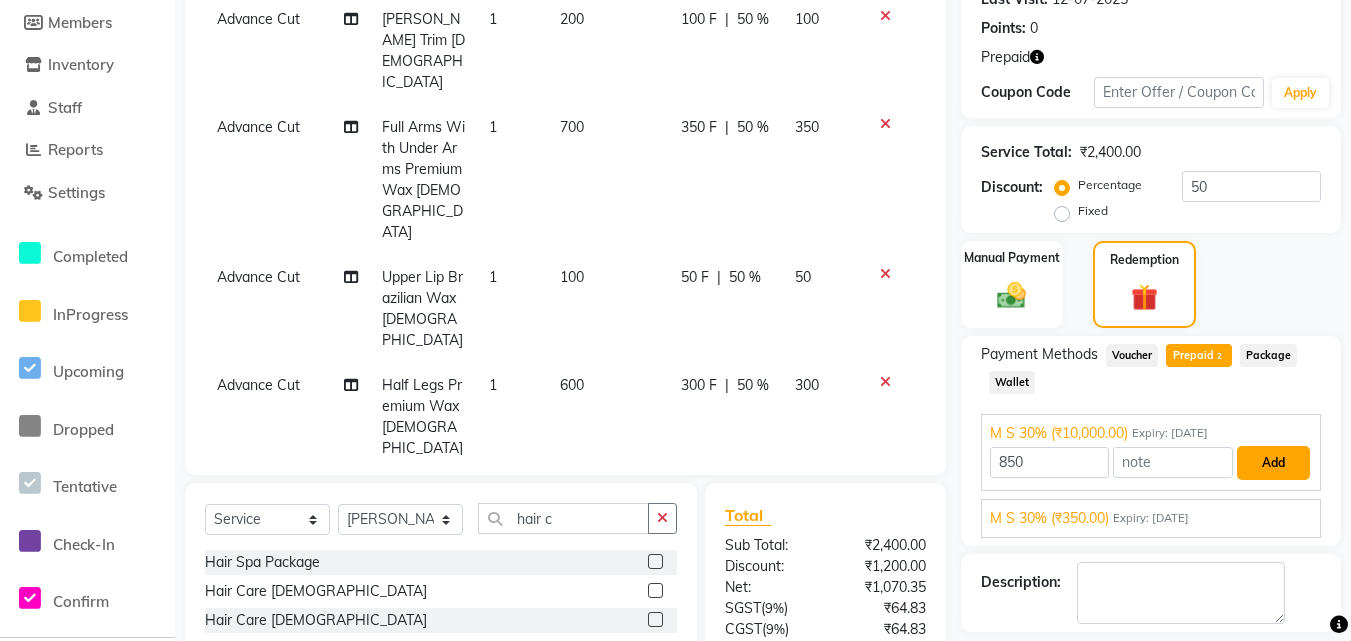 click on "Add" at bounding box center (1273, 463) 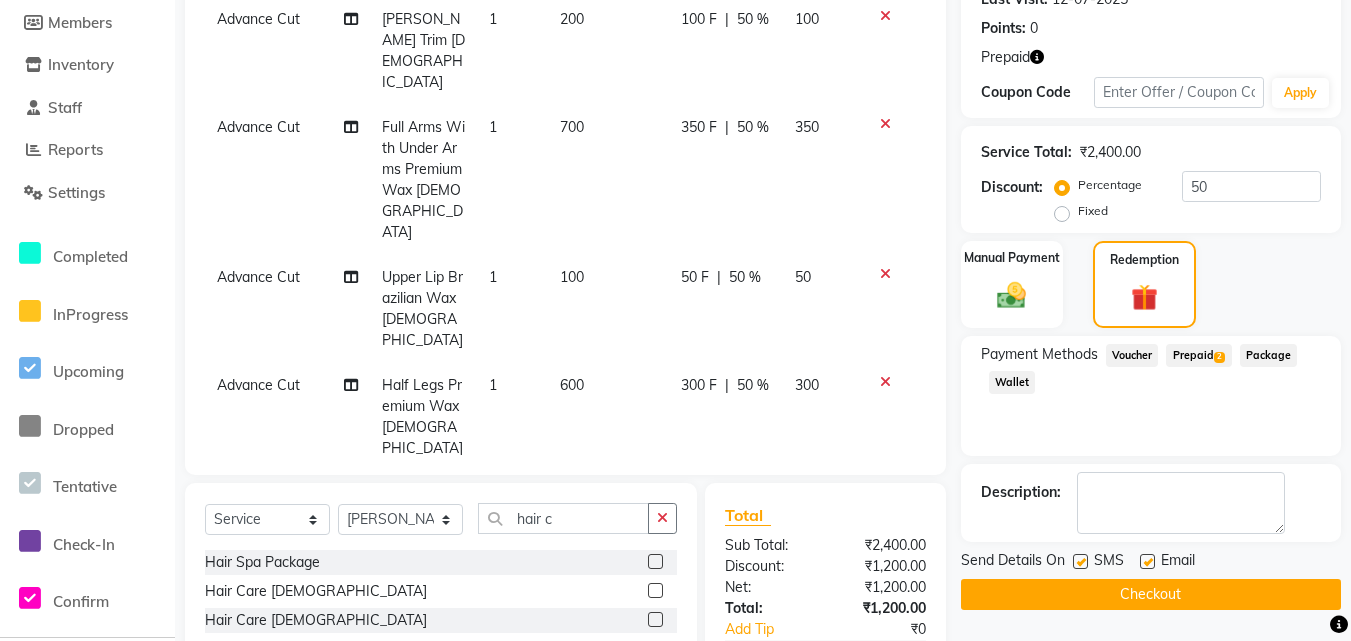 scroll, scrollTop: 421, scrollLeft: 0, axis: vertical 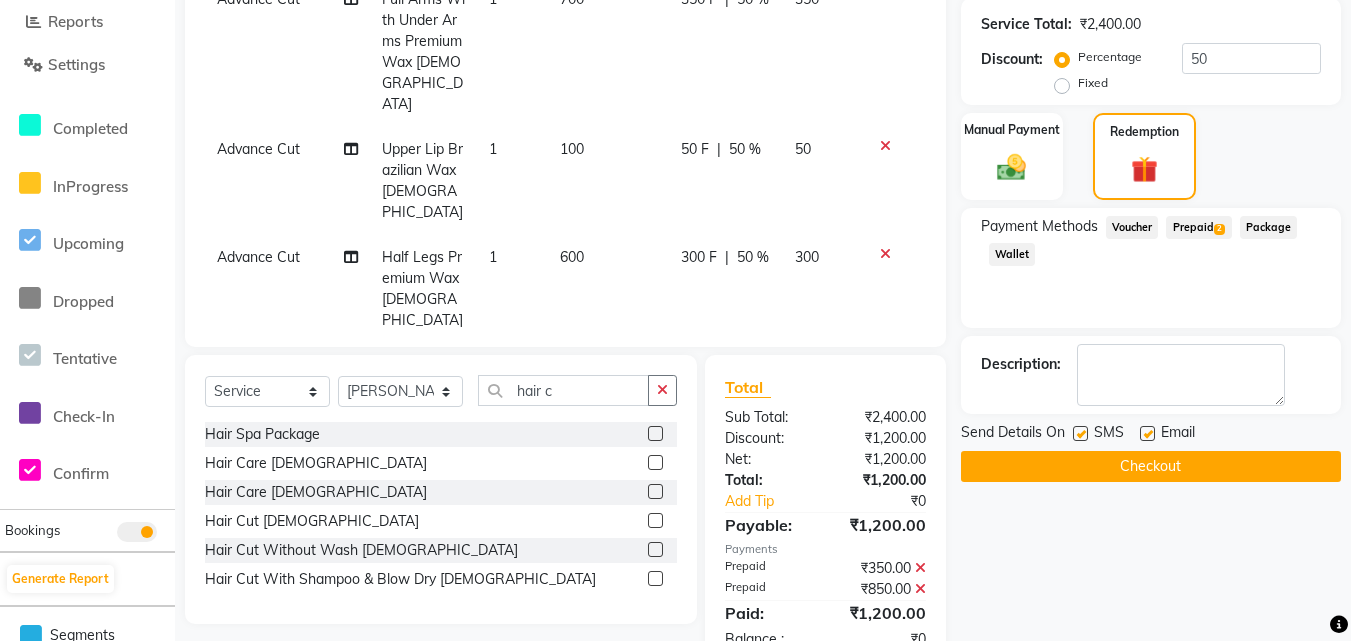 click on "Checkout" 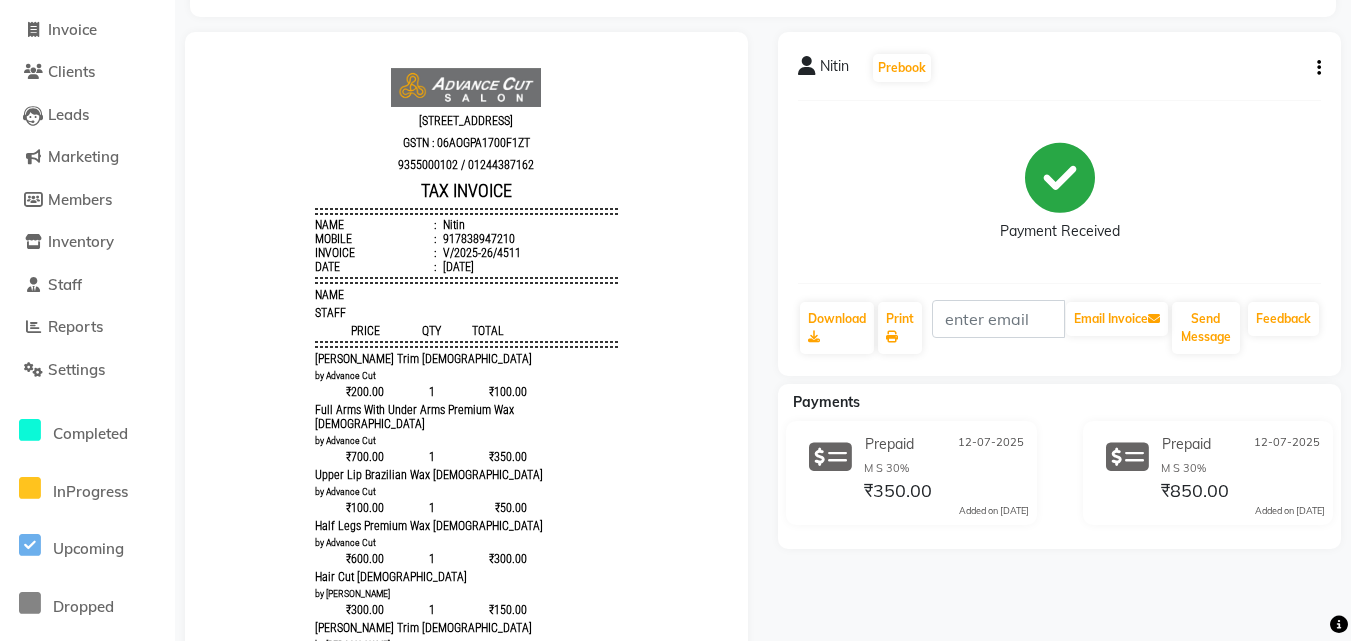 scroll, scrollTop: 0, scrollLeft: 0, axis: both 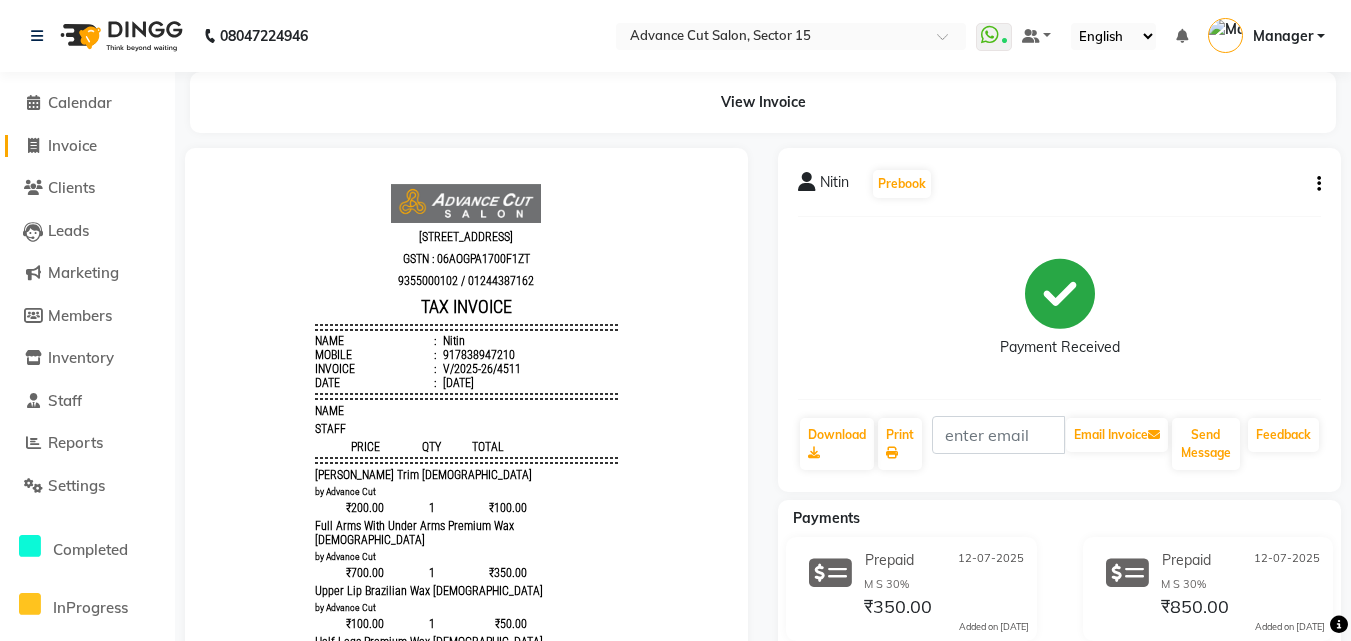 click on "Invoice" 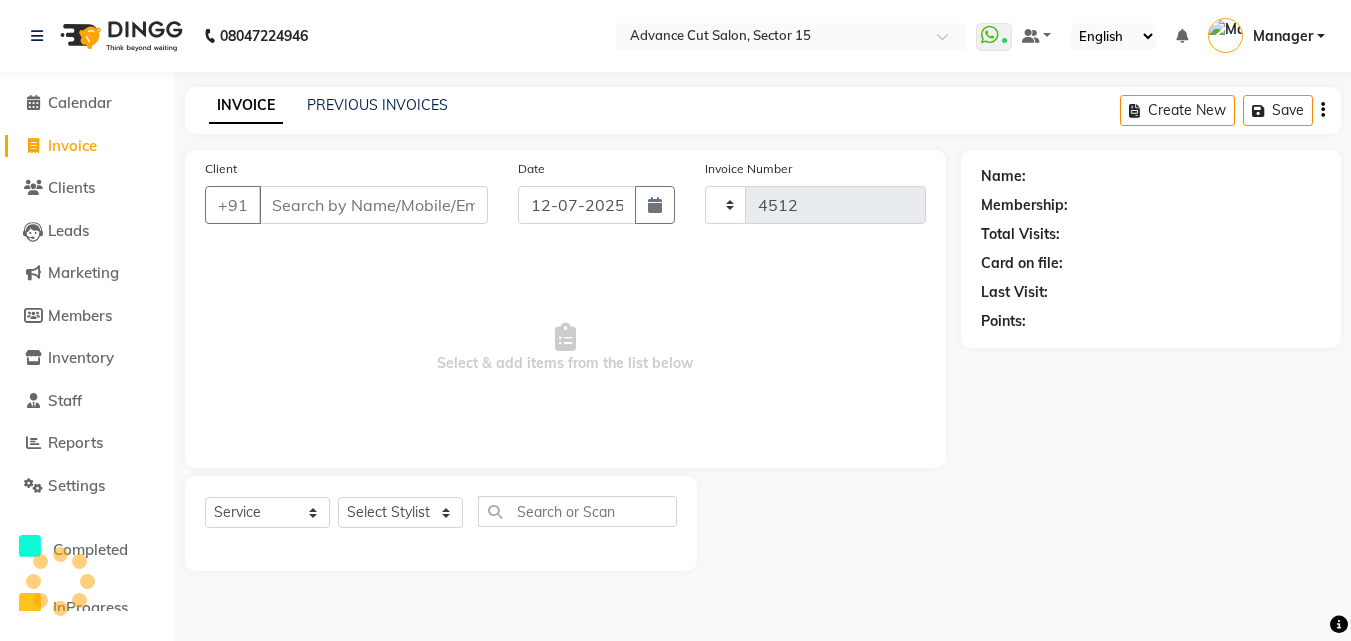 click on "Invoice" 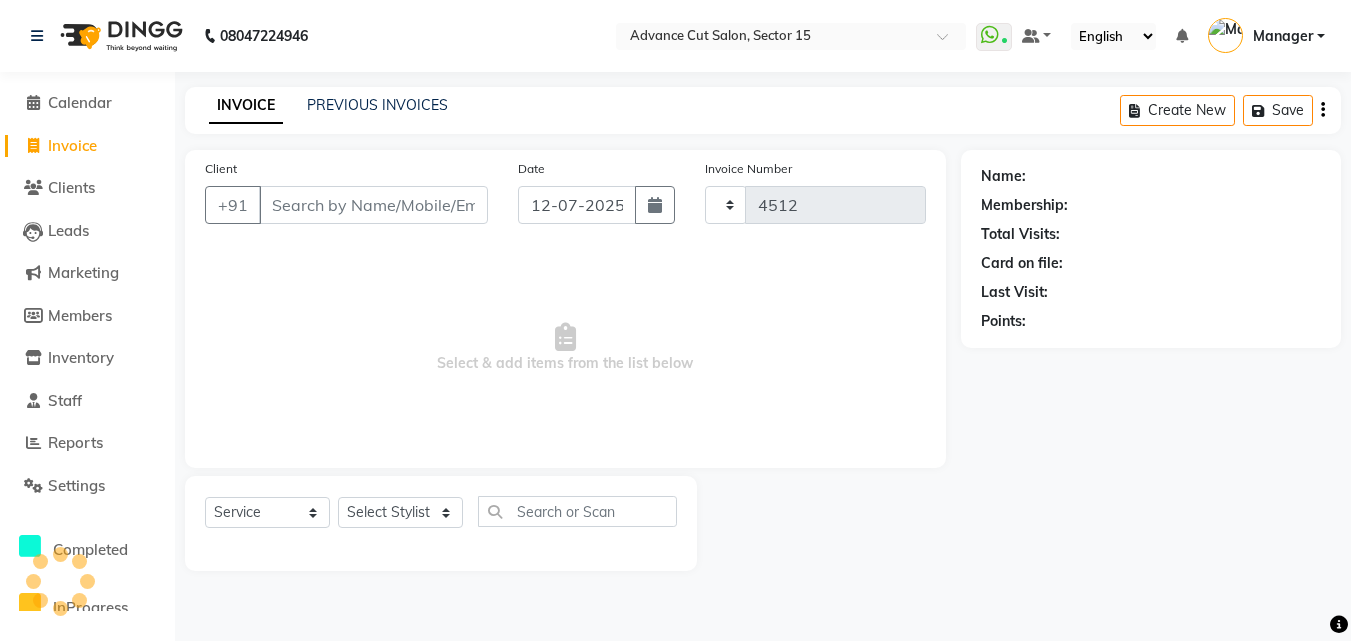 select on "service" 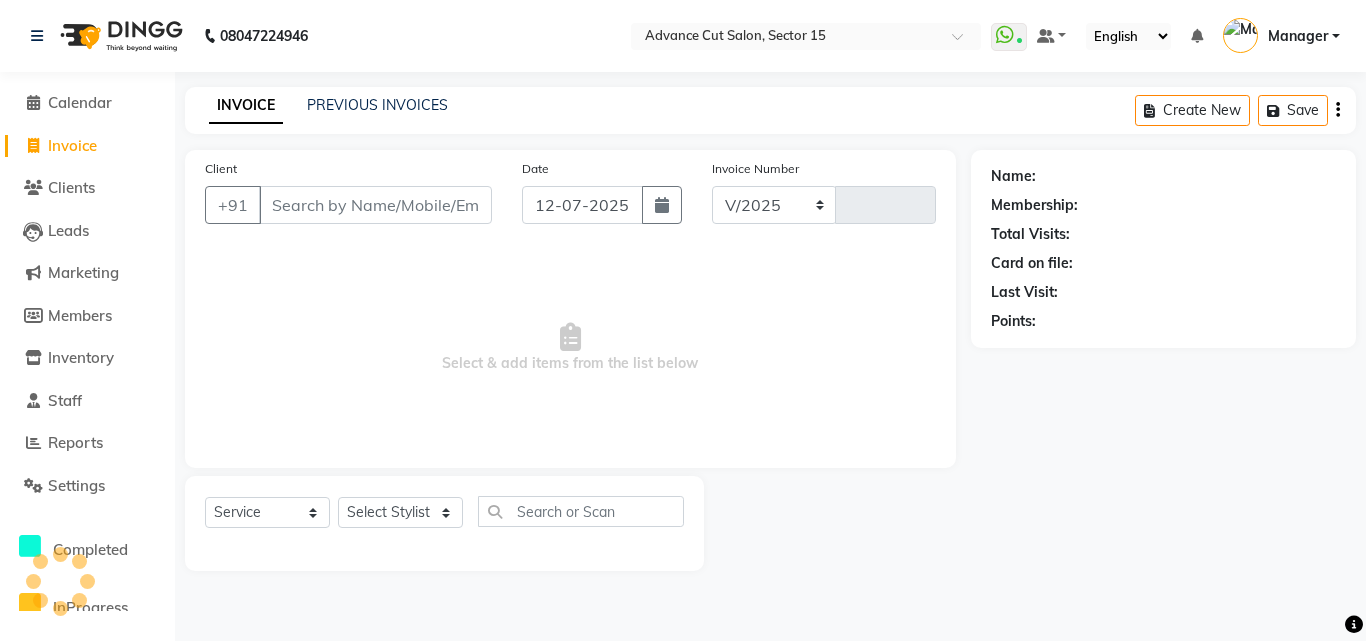 select on "6255" 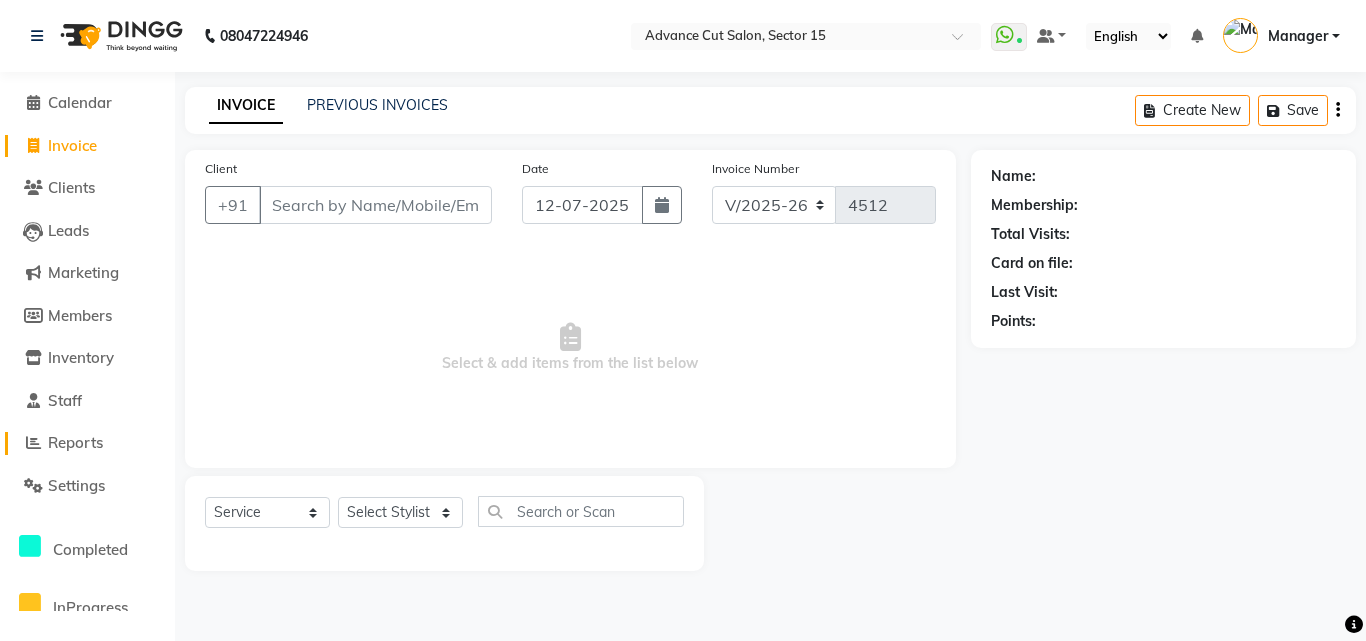 click 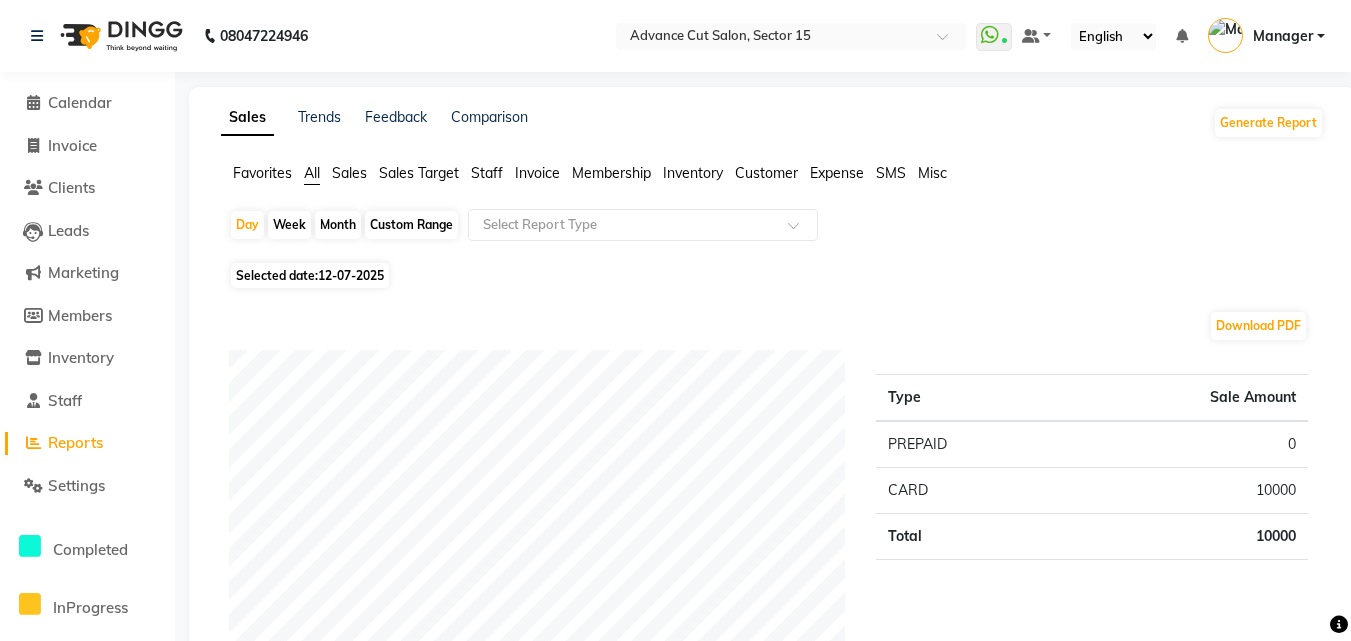 click on "12-07-2025" 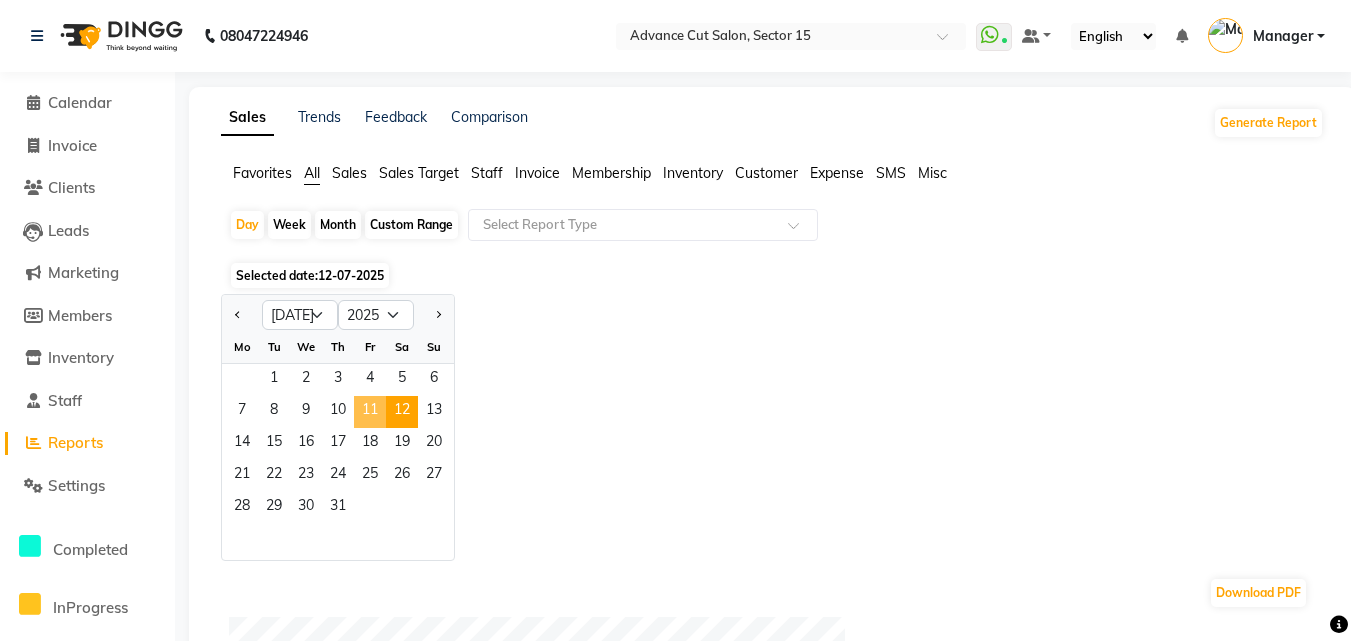 click on "11" 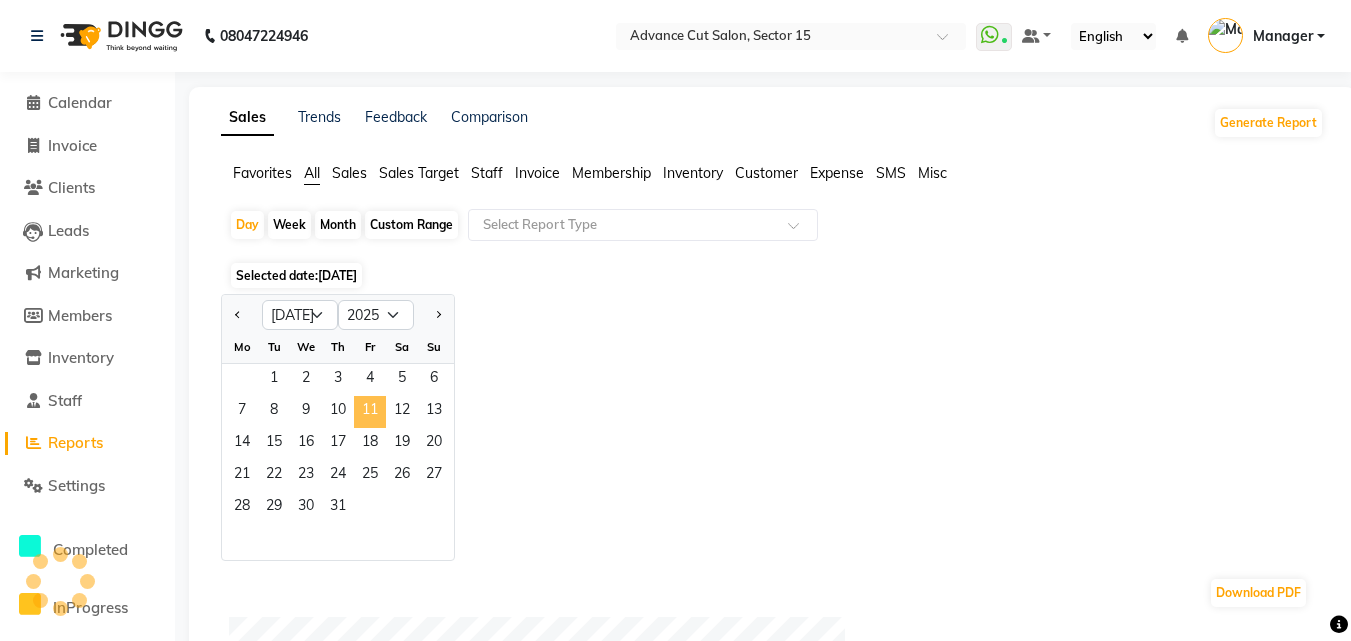 click on "11" 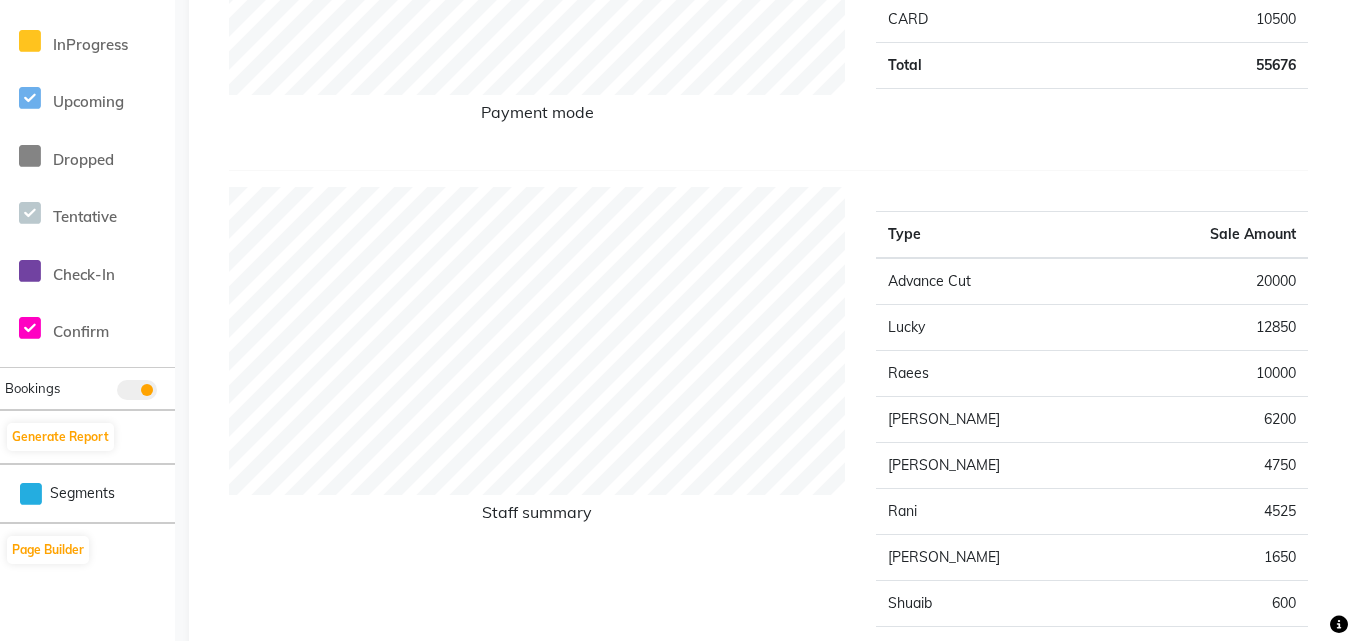 scroll, scrollTop: 402, scrollLeft: 0, axis: vertical 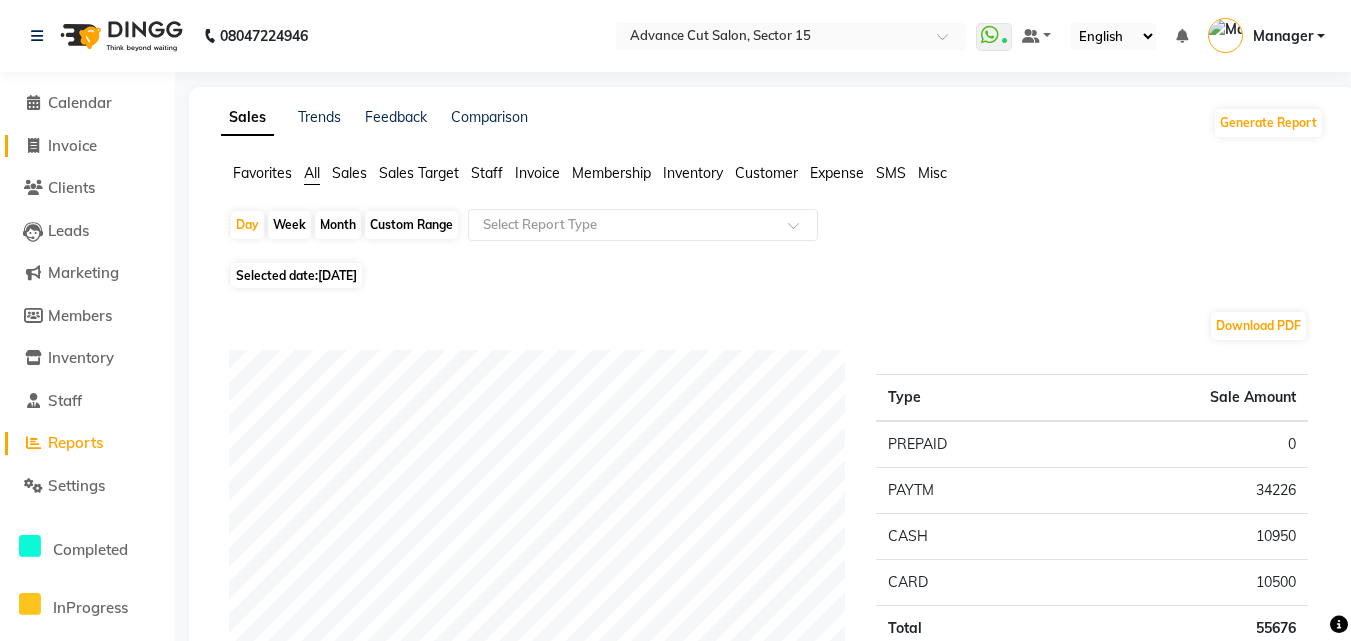 click on "Invoice" 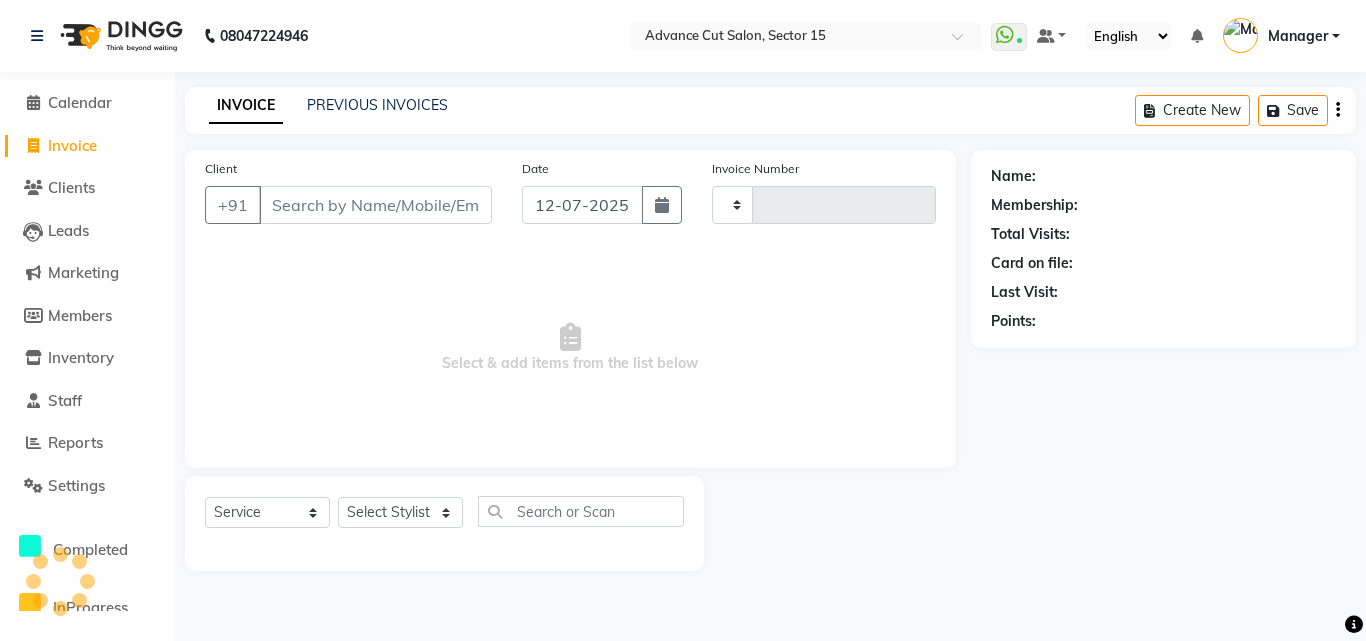 click on "Invoice" 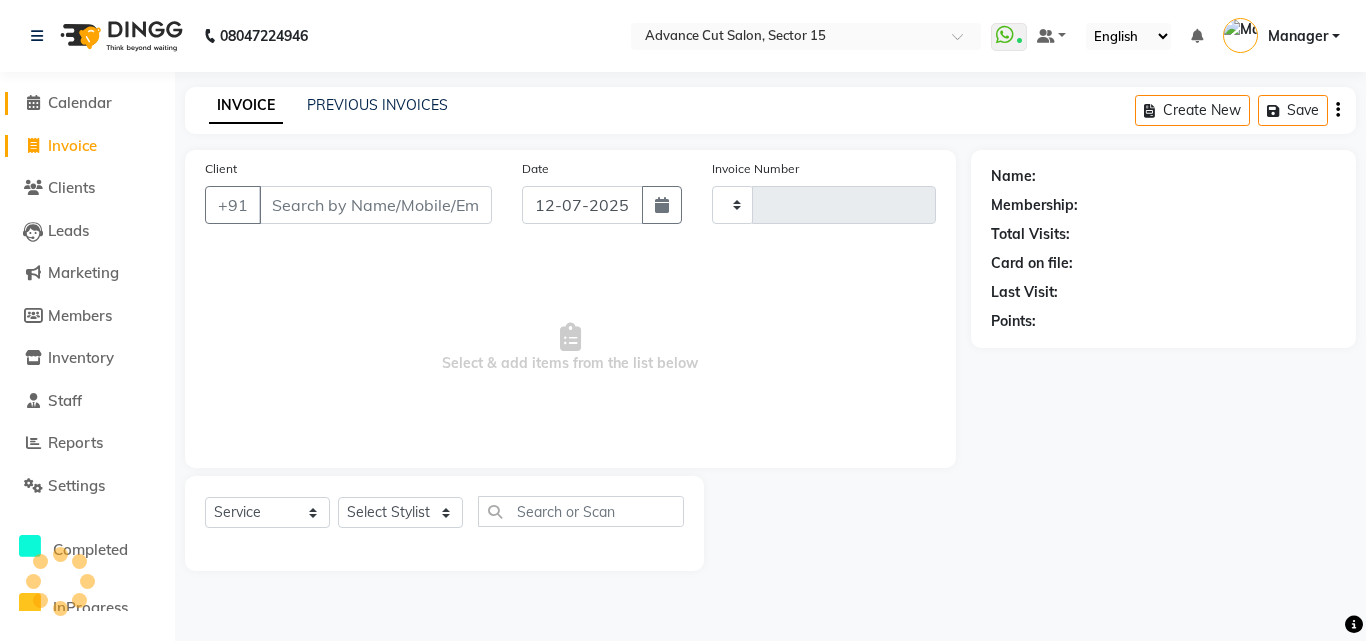 select on "service" 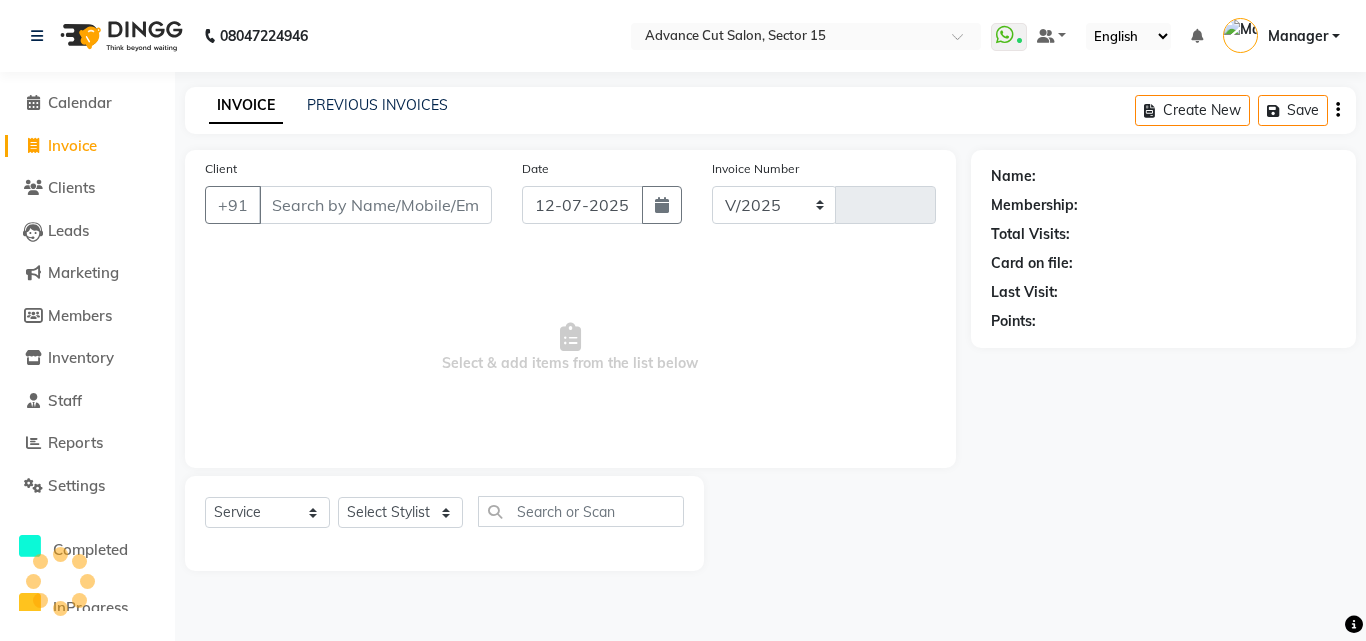 select on "6255" 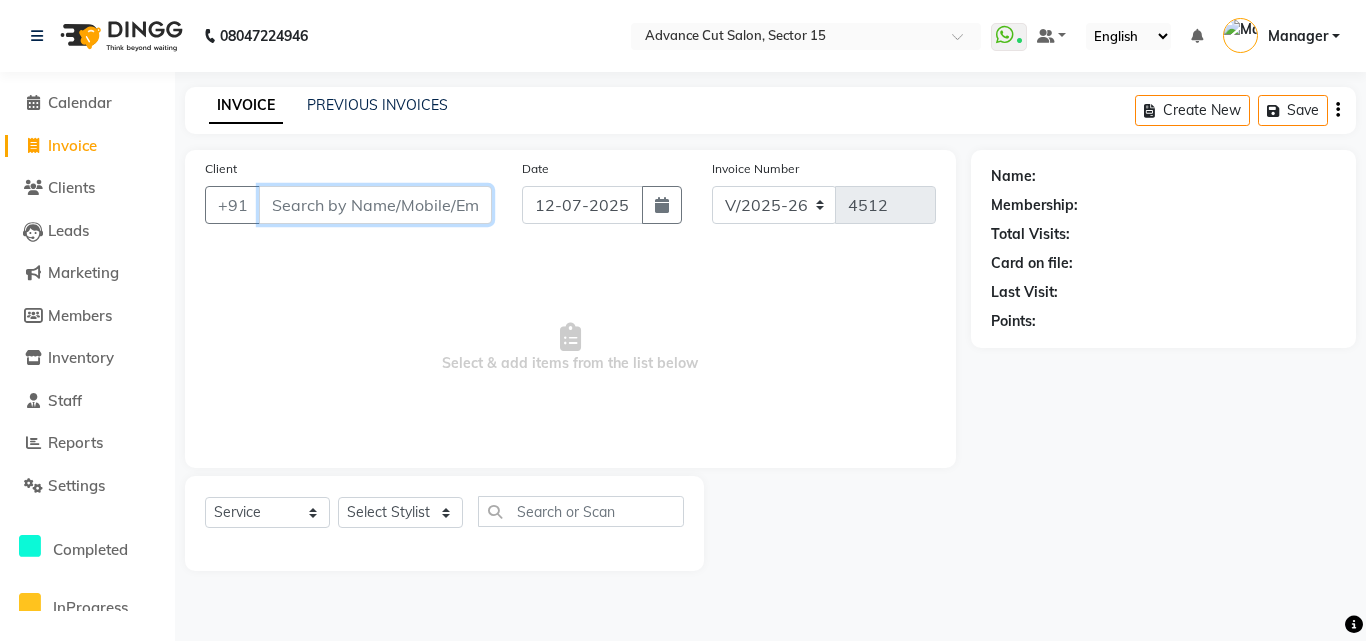 click on "Client" at bounding box center (375, 205) 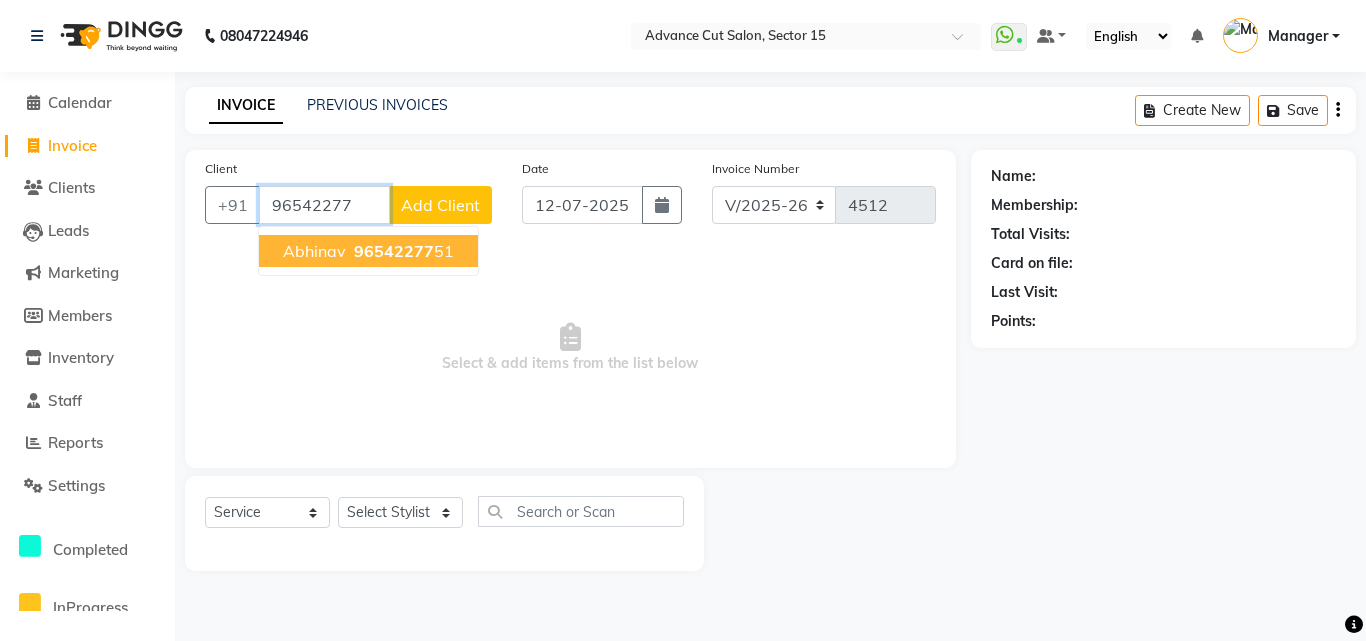 click on "96542277 51" at bounding box center (402, 251) 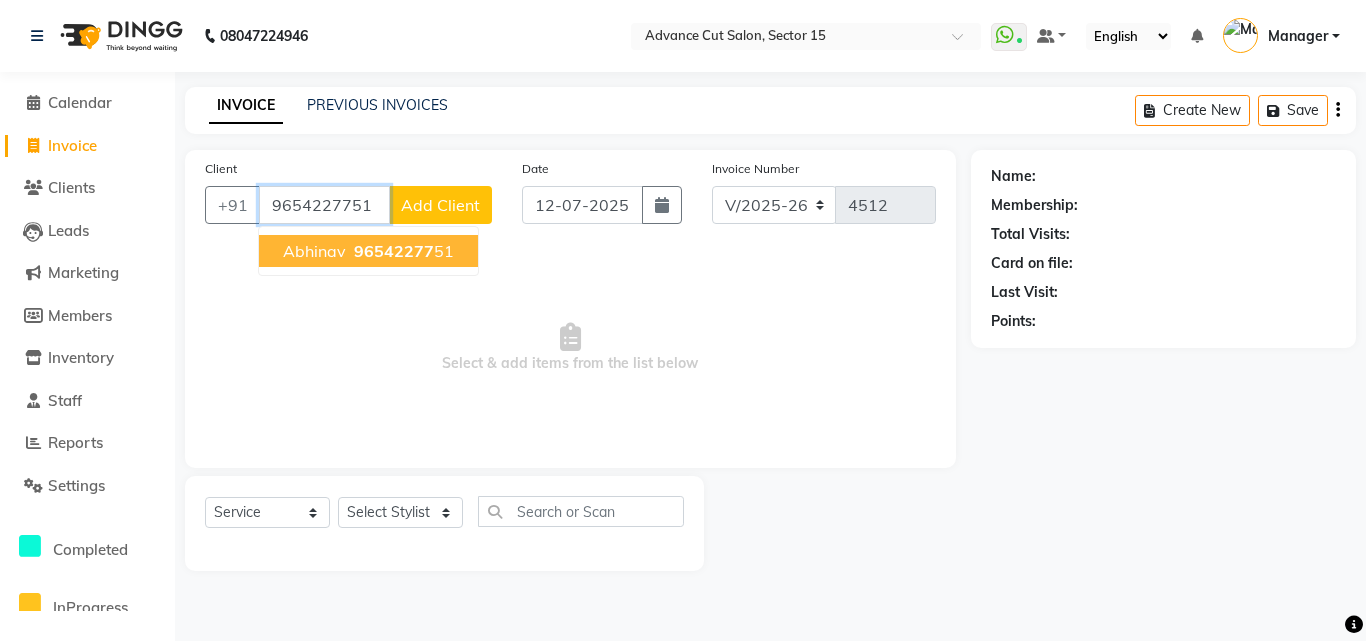 type on "9654227751" 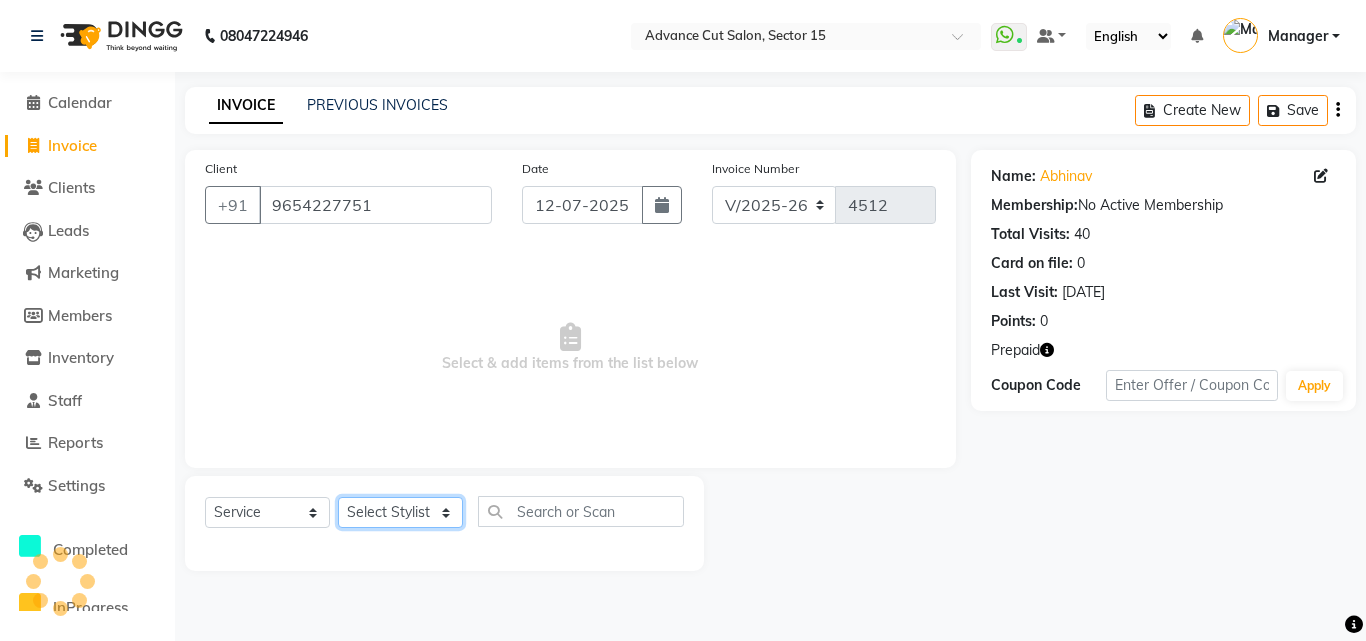click on "Select Stylist Advance Cut  [PERSON_NAME] [PERSON_NAME] [PERSON_NAME] LUCKY Manager [PERSON_NAME] [PERSON_NAME] Pooja  [PERSON_NAME] RANI [PERSON_NAME] [PERSON_NAME] [PERSON_NAME] [PERSON_NAME] [PERSON_NAME]" 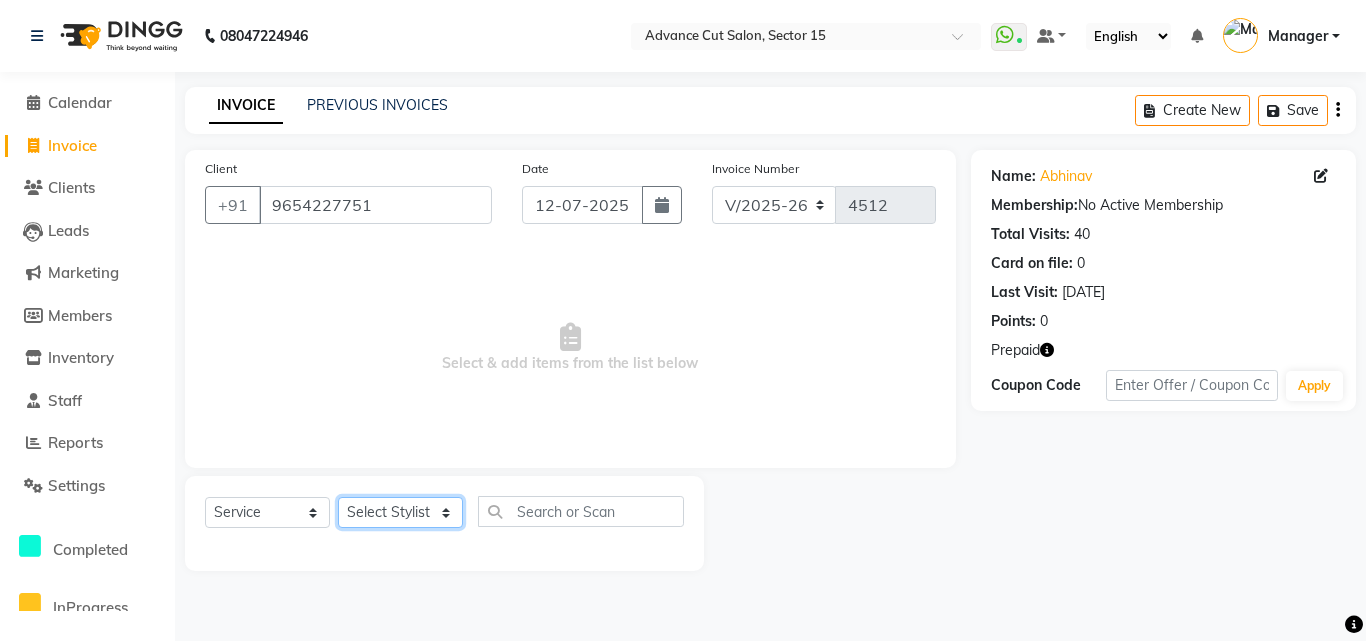select on "46503" 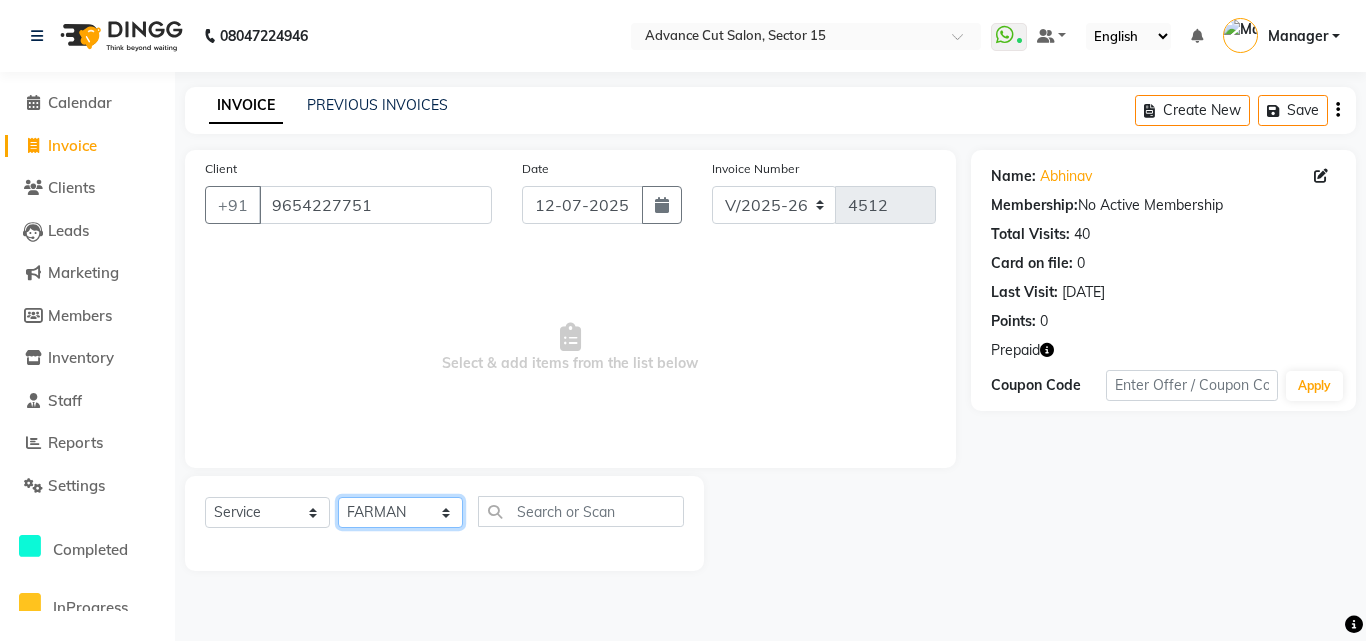 drag, startPoint x: 426, startPoint y: 504, endPoint x: 504, endPoint y: 510, distance: 78.23043 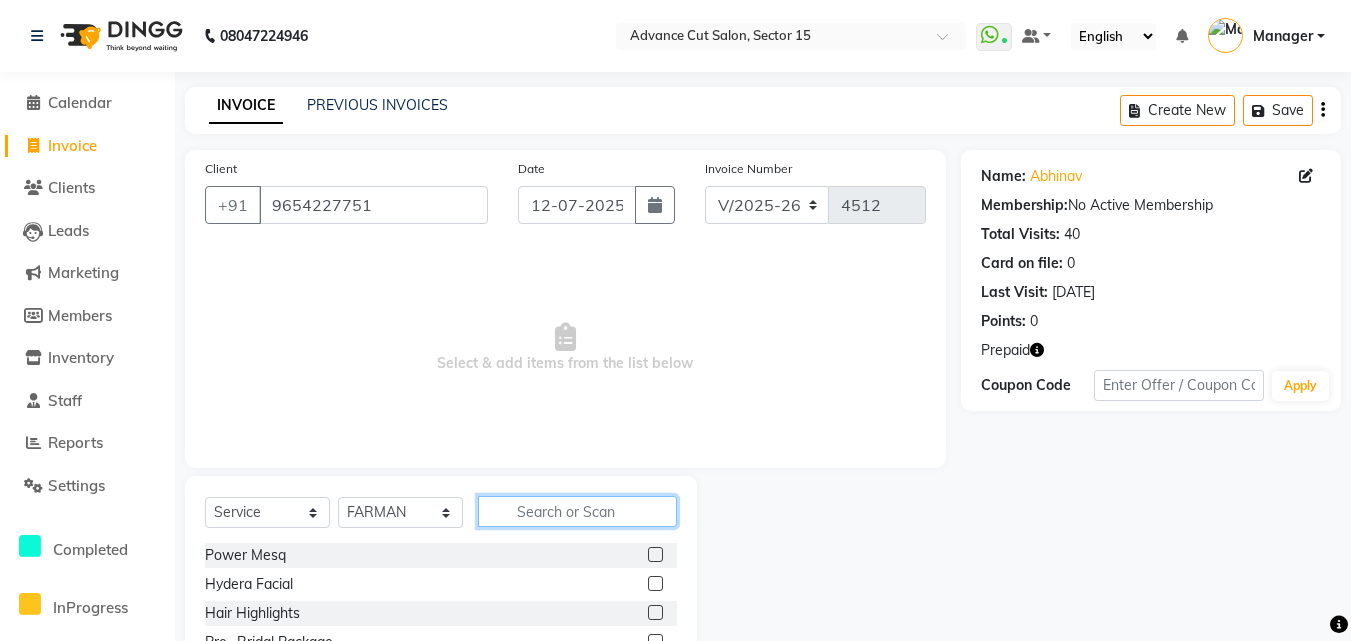 click 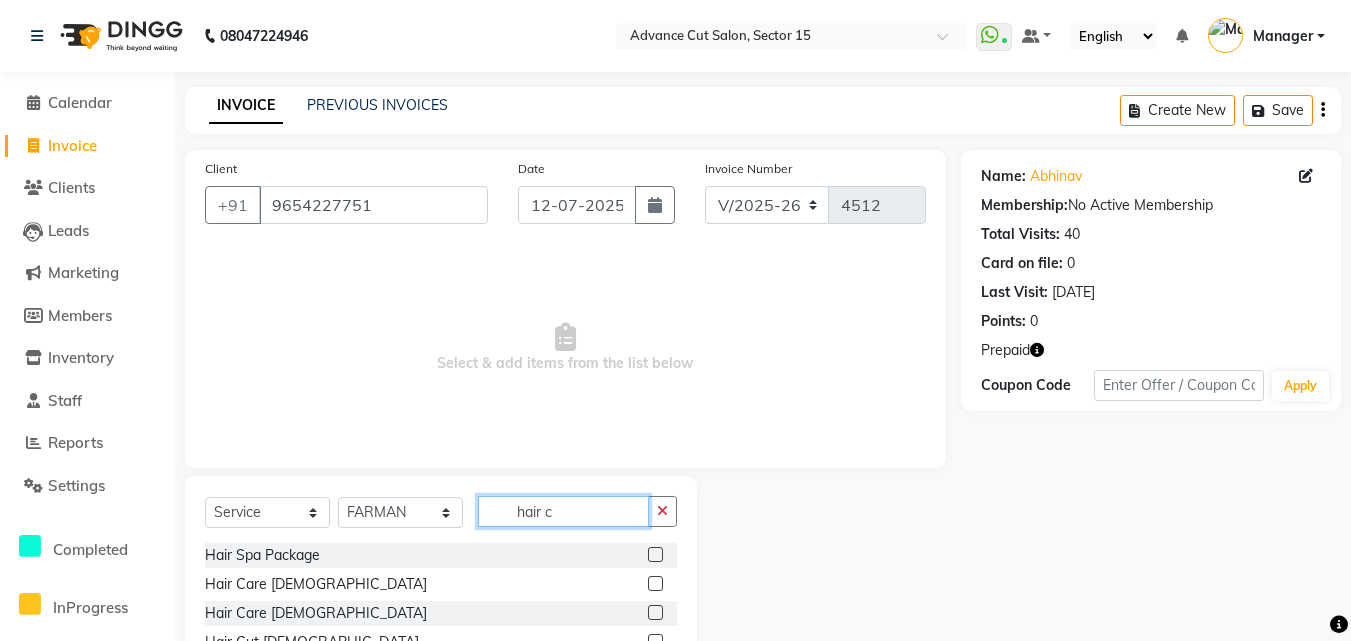 type on "hair c" 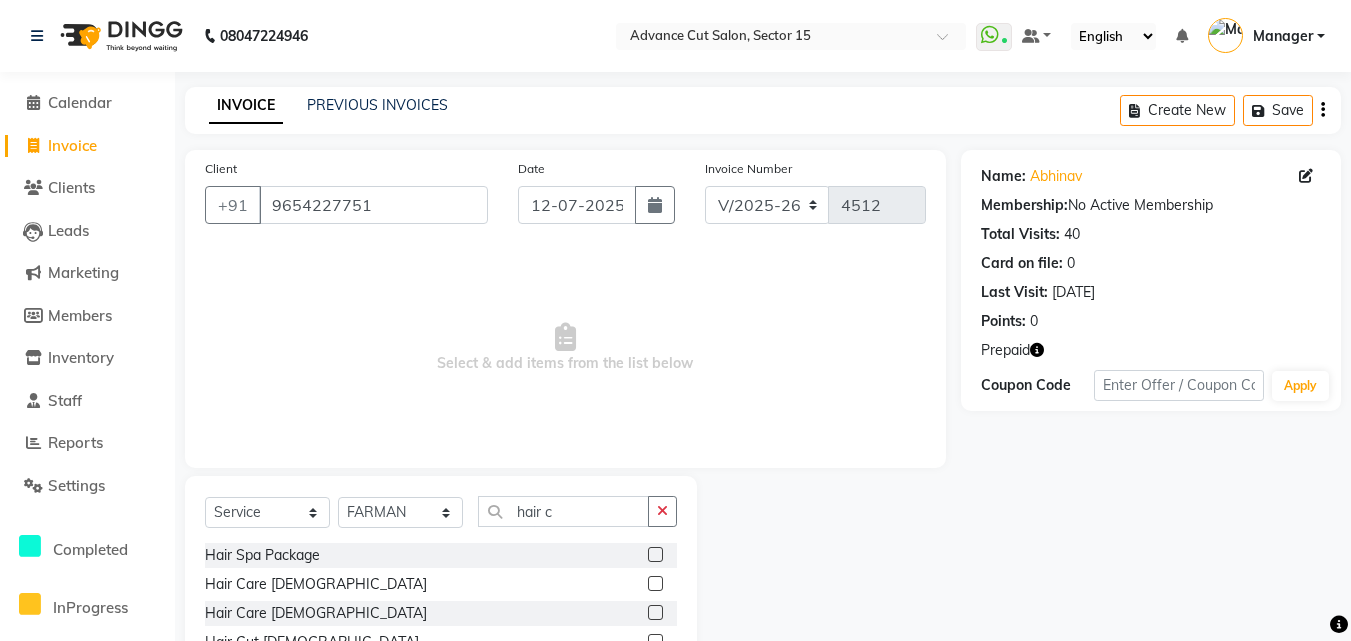 click on "Name: [PERSON_NAME]  Membership:  No Active Membership  Total Visits:  40 Card on file:  0 Last Visit:   [DATE] Points:   0  Prepaid Coupon Code Apply" 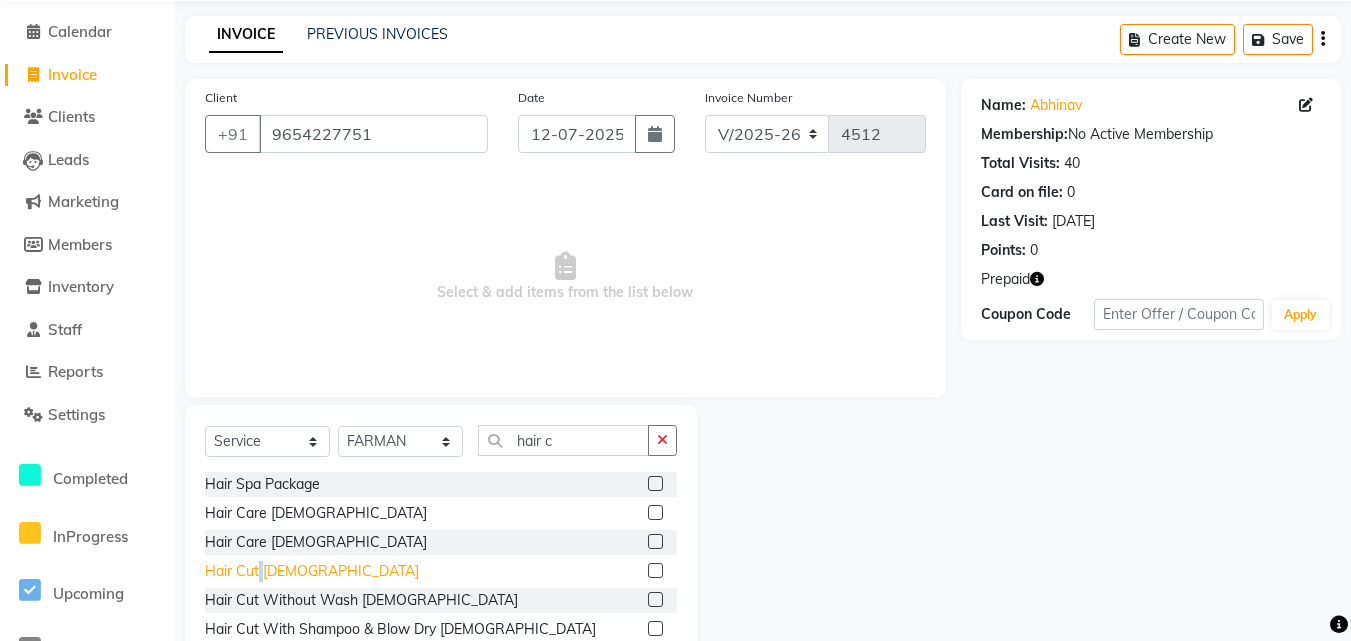 click on "Hair Cut  [DEMOGRAPHIC_DATA]" 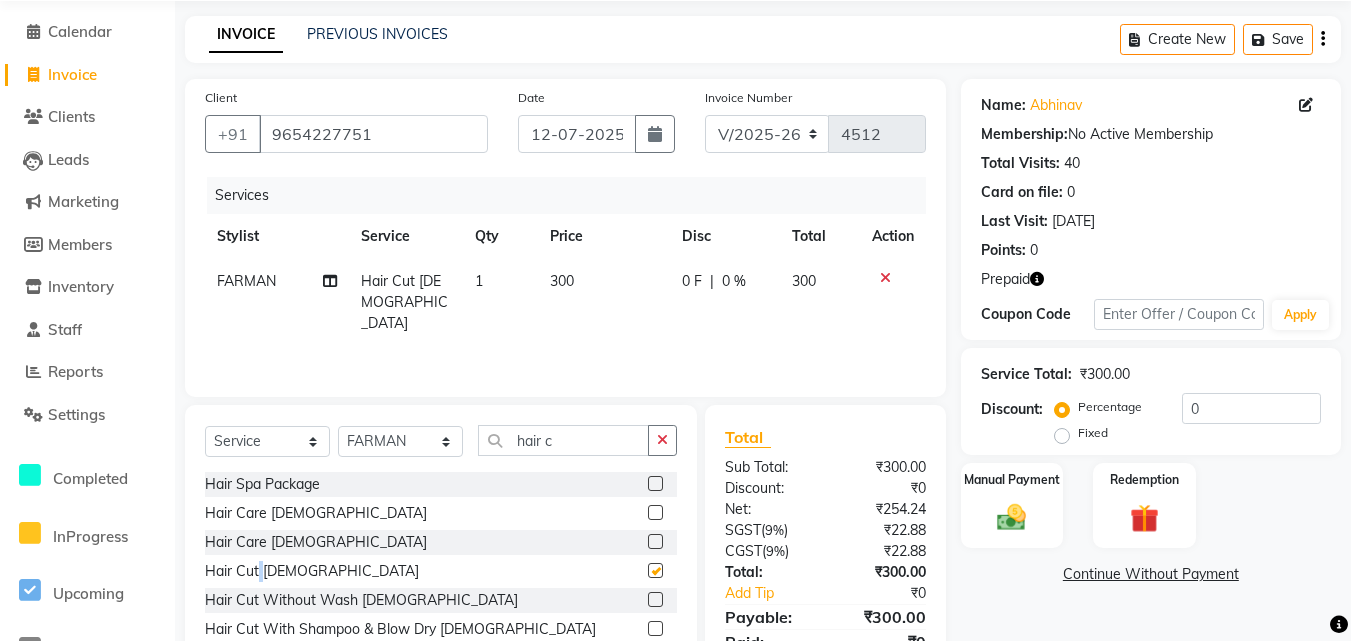 checkbox on "false" 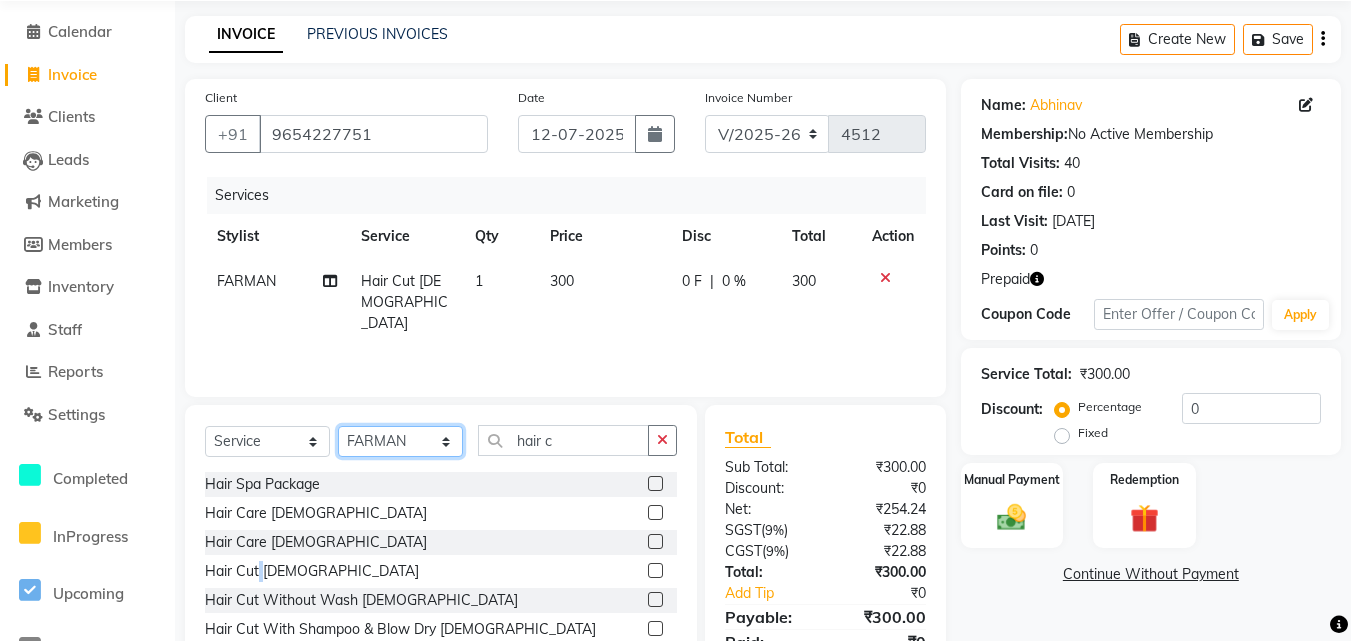 click on "Select Stylist Advance Cut  [PERSON_NAME] [PERSON_NAME] [PERSON_NAME] LUCKY Manager [PERSON_NAME] [PERSON_NAME] Pooja  [PERSON_NAME] RANI [PERSON_NAME] [PERSON_NAME] [PERSON_NAME] [PERSON_NAME] [PERSON_NAME]" 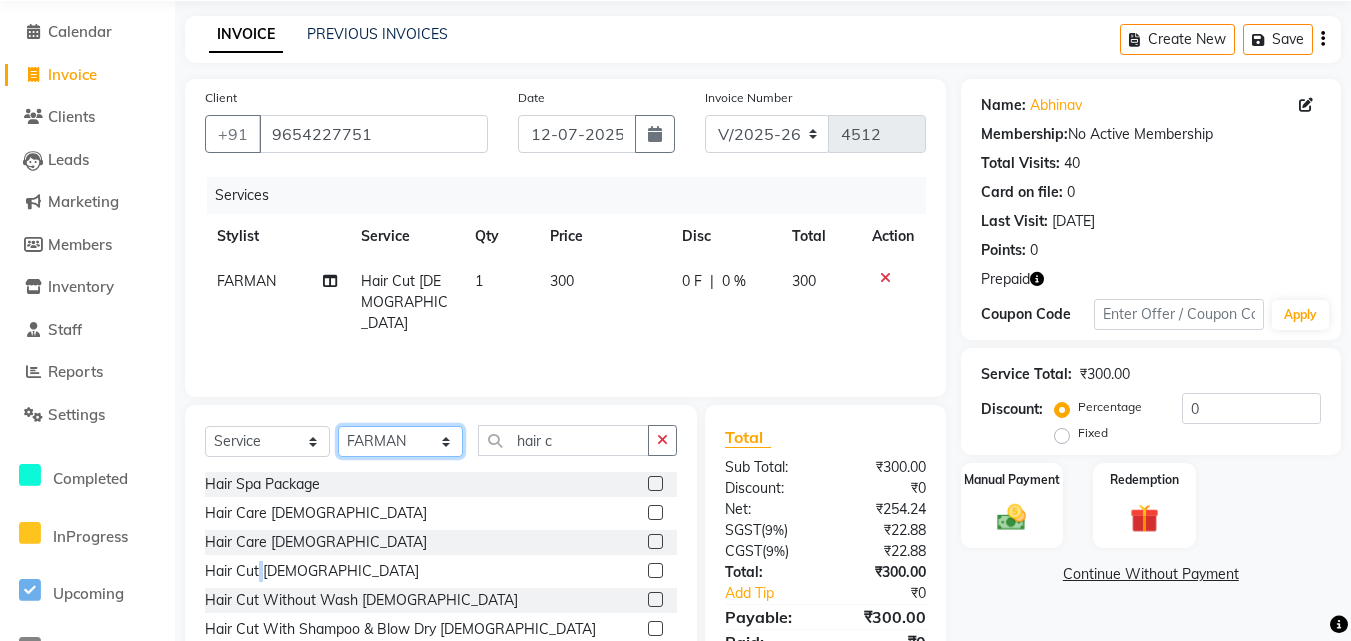 select on "46510" 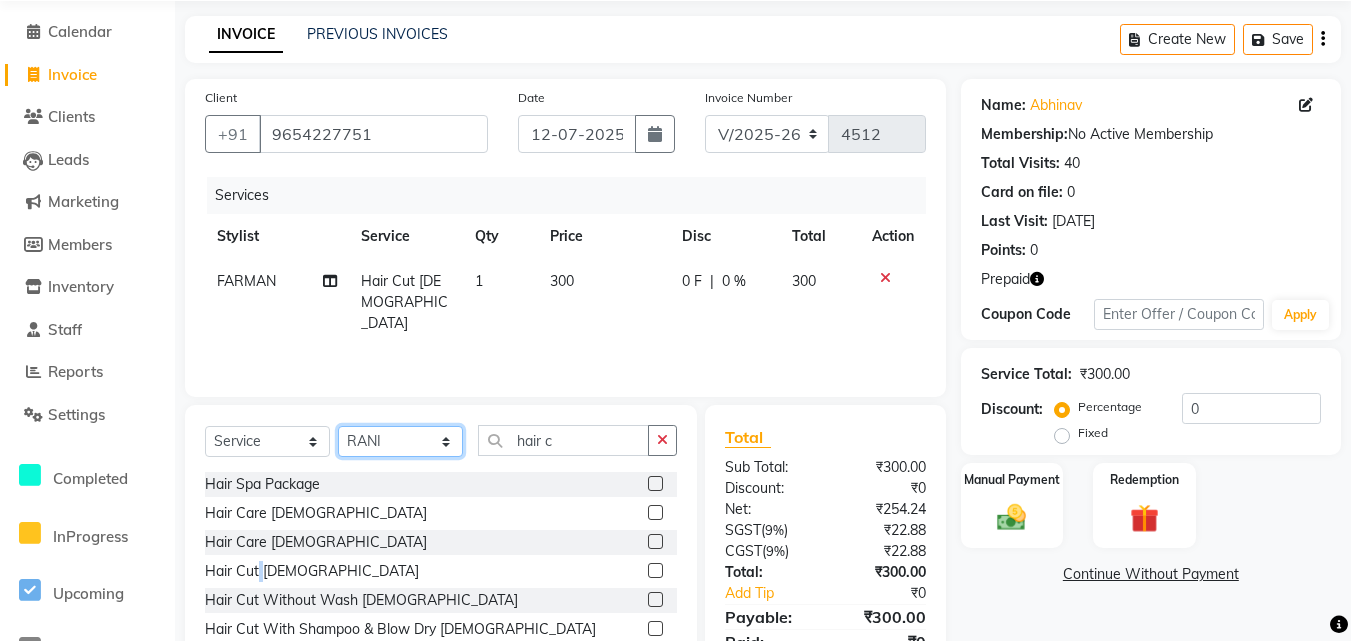 click on "Select Stylist Advance Cut  [PERSON_NAME] [PERSON_NAME] [PERSON_NAME] LUCKY Manager [PERSON_NAME] [PERSON_NAME] Pooja  [PERSON_NAME] RANI [PERSON_NAME] [PERSON_NAME] [PERSON_NAME] [PERSON_NAME] [PERSON_NAME]" 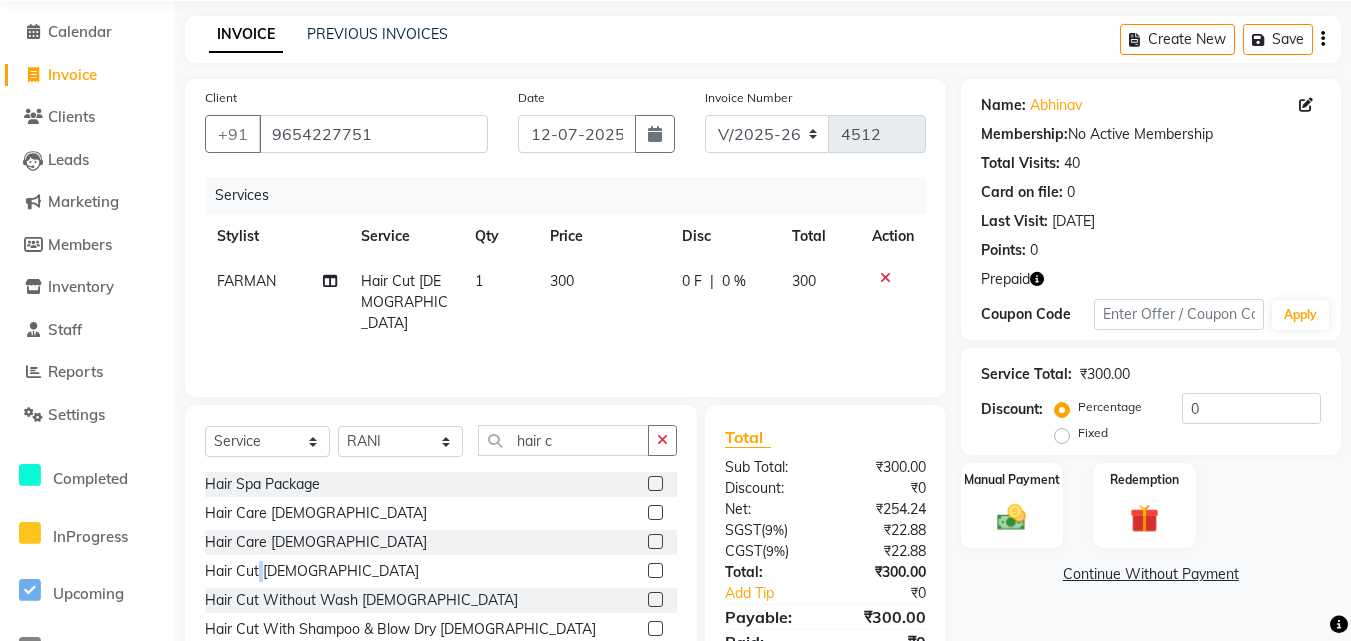 click on "Services Stylist Service Qty Price Disc Total Action FARMAN Hair Cut  [DEMOGRAPHIC_DATA] 1 300 0 F | 0 % 300" 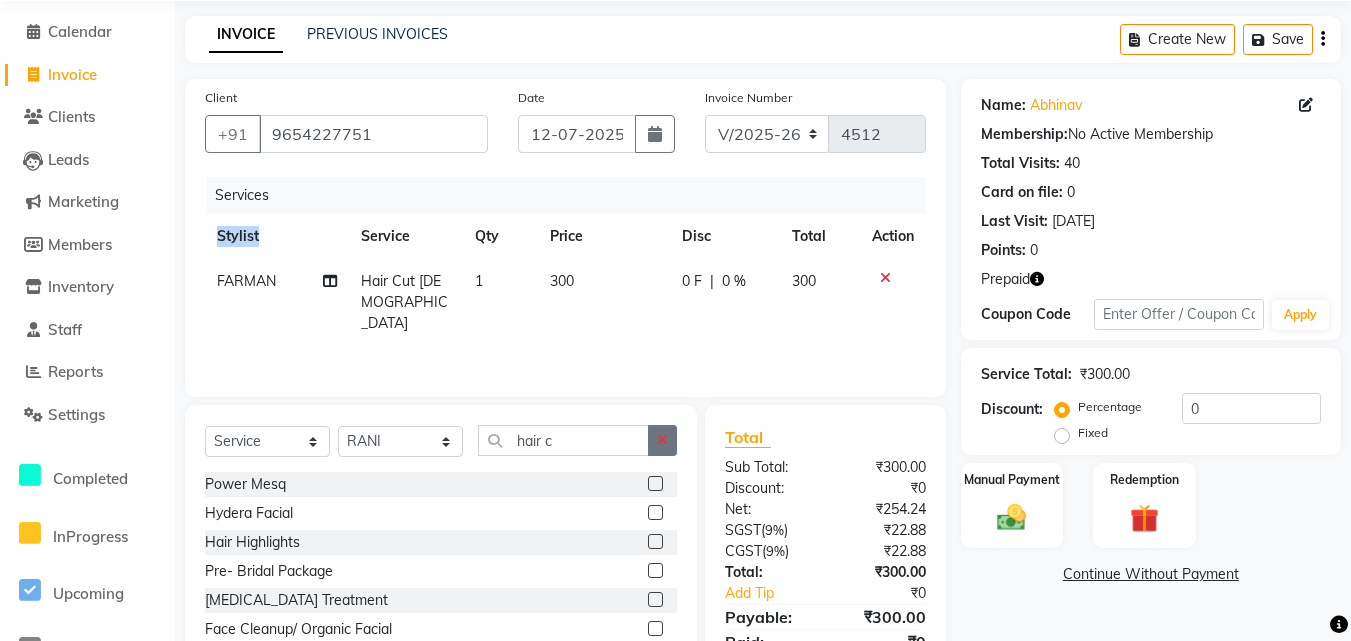 click 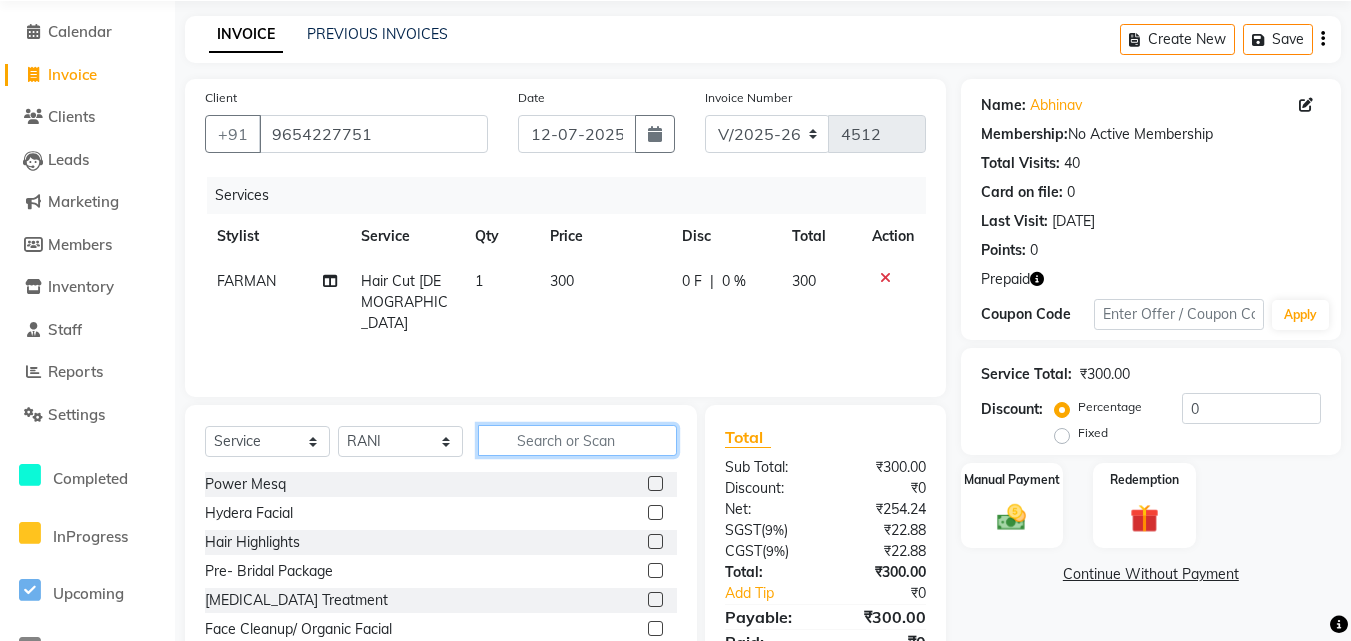 click 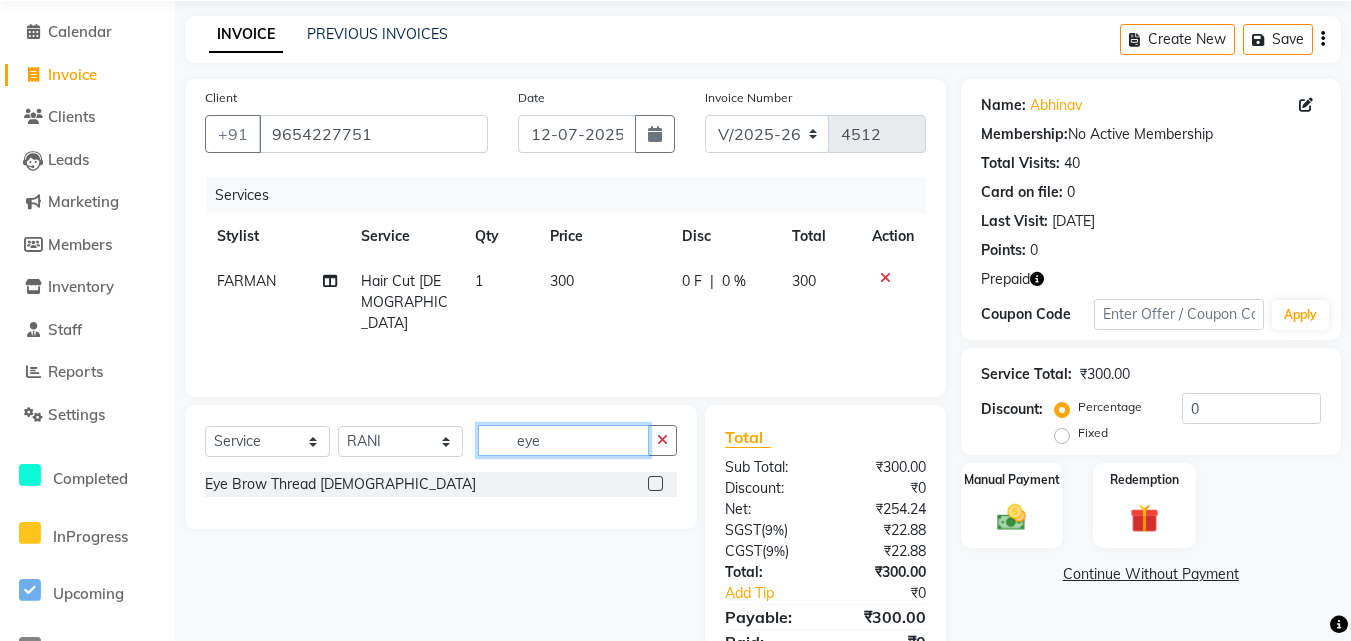 type on "eye" 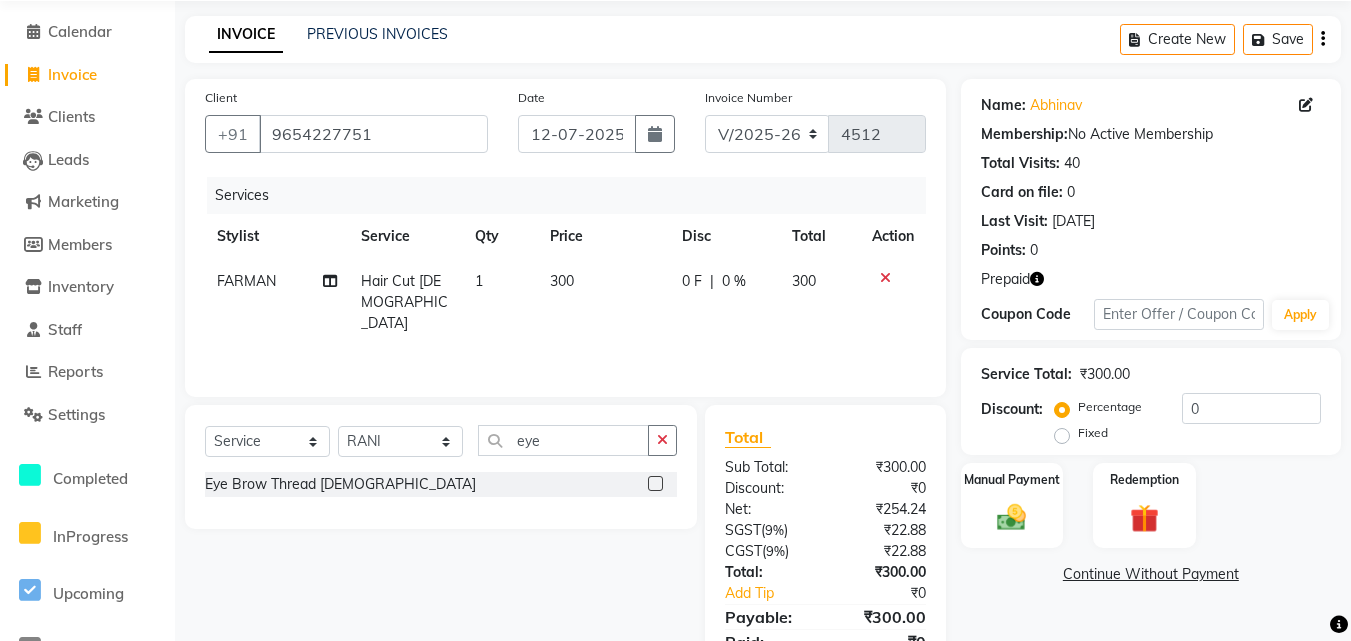 click on "Eye Brow Thread [DEMOGRAPHIC_DATA]" 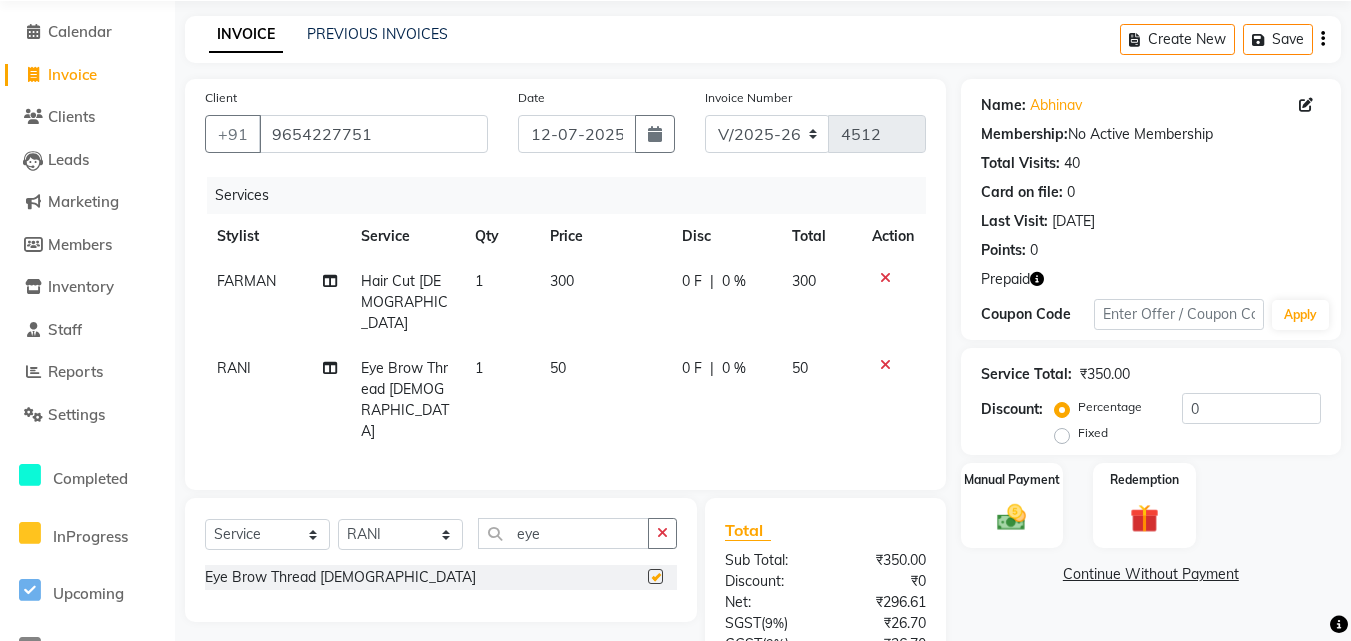 checkbox on "false" 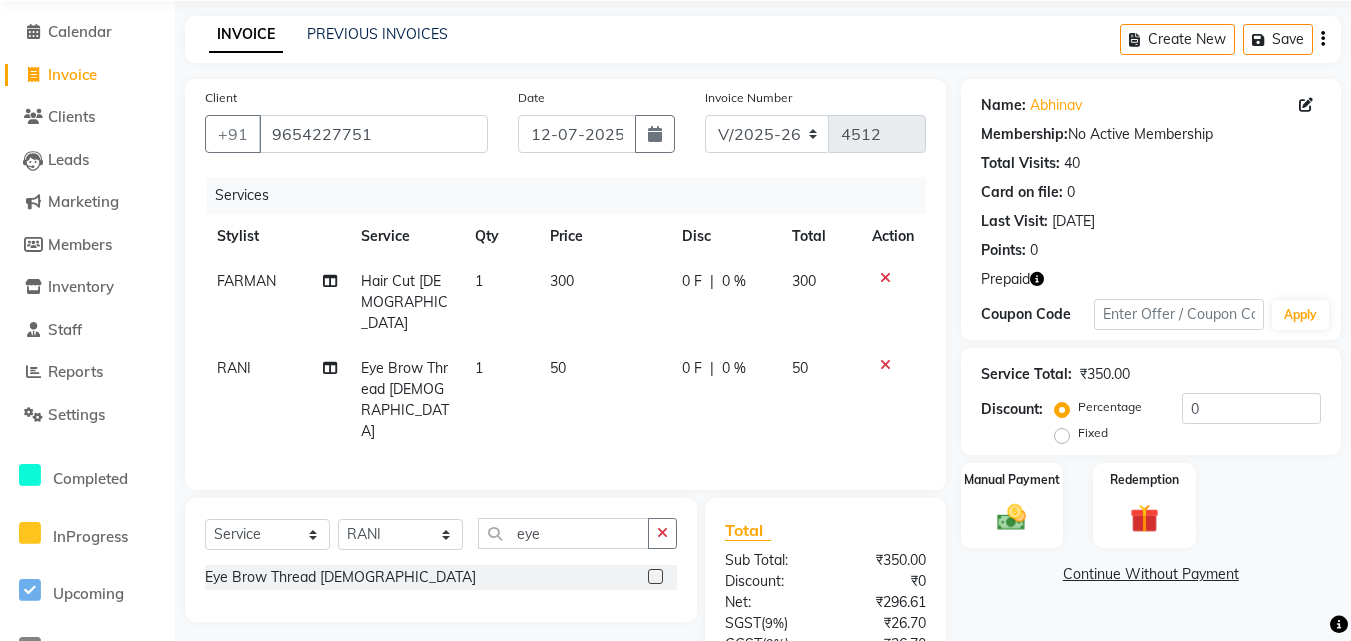 click 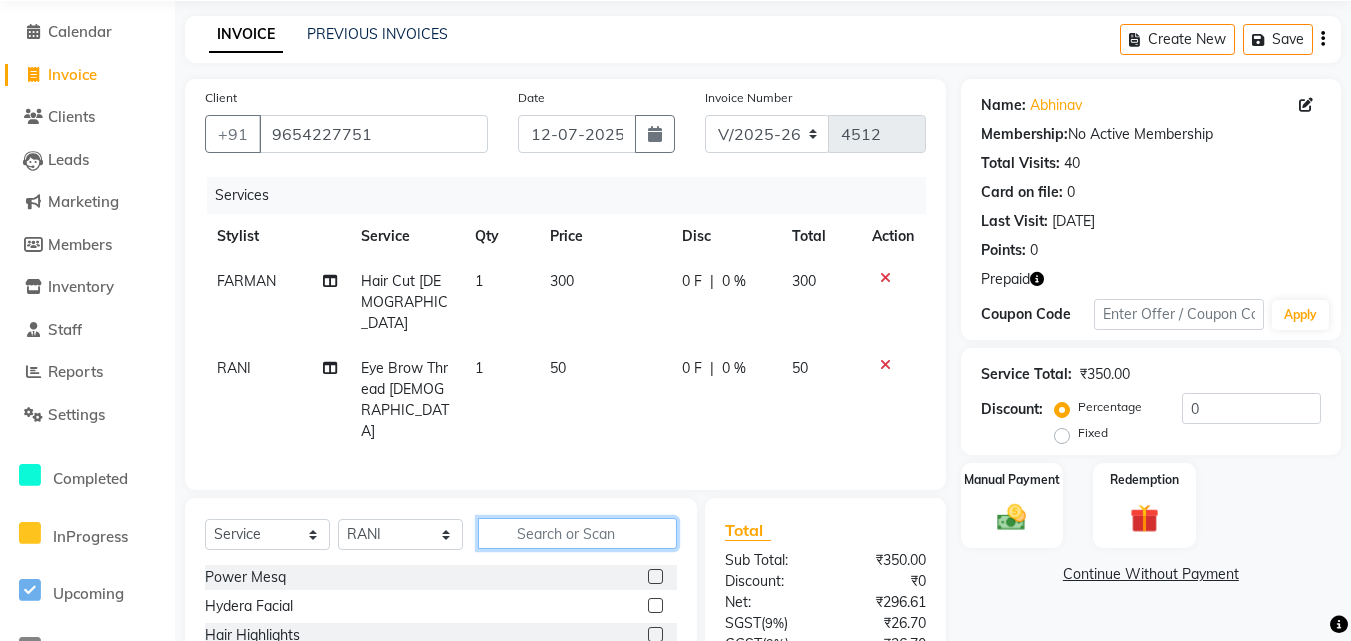 click 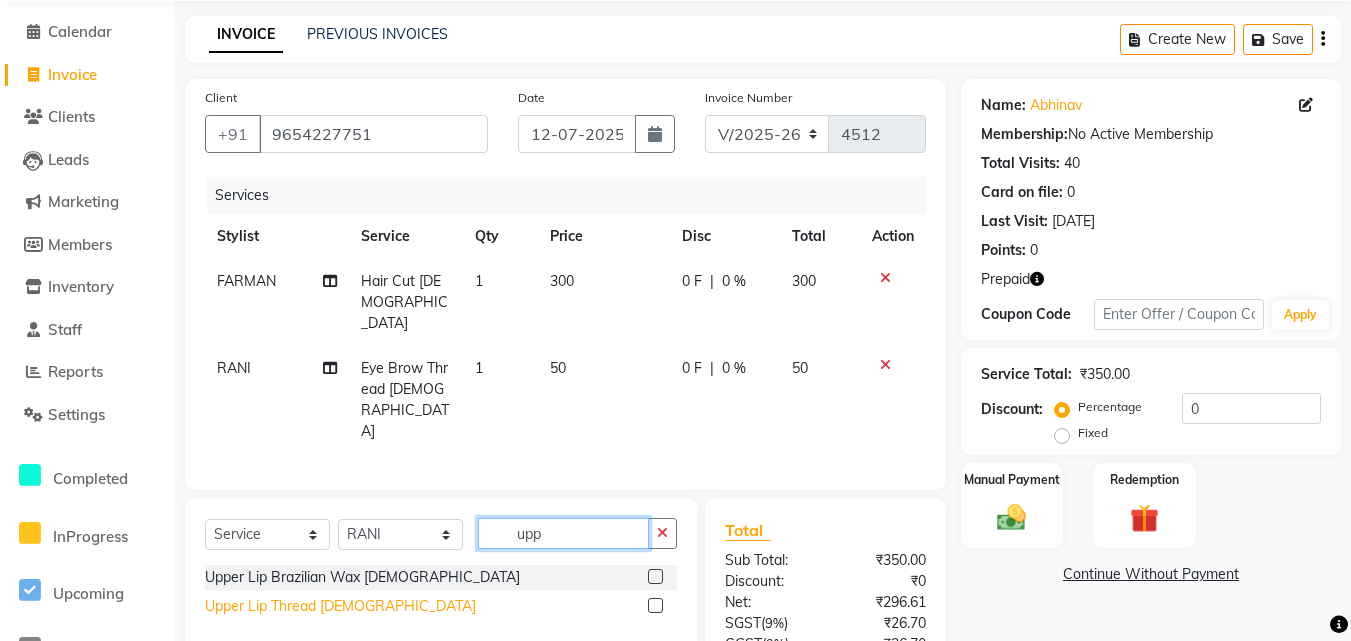 type on "upp" 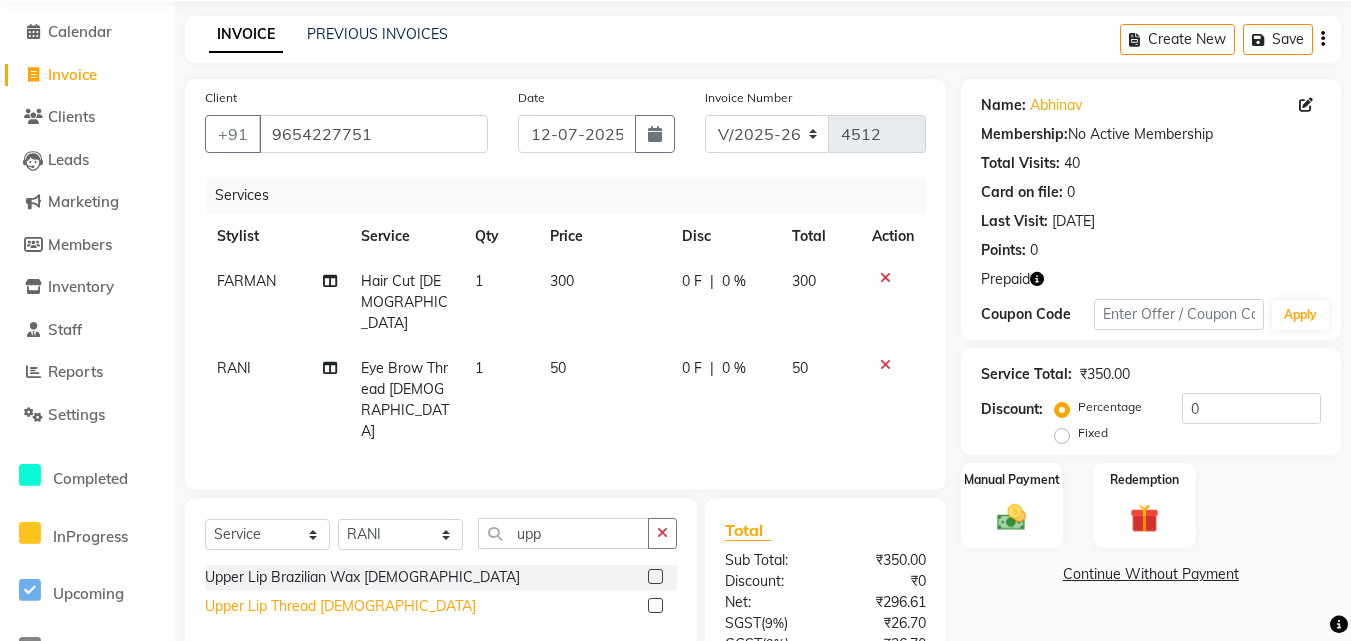 click on "Upper Lip Thread [DEMOGRAPHIC_DATA]" 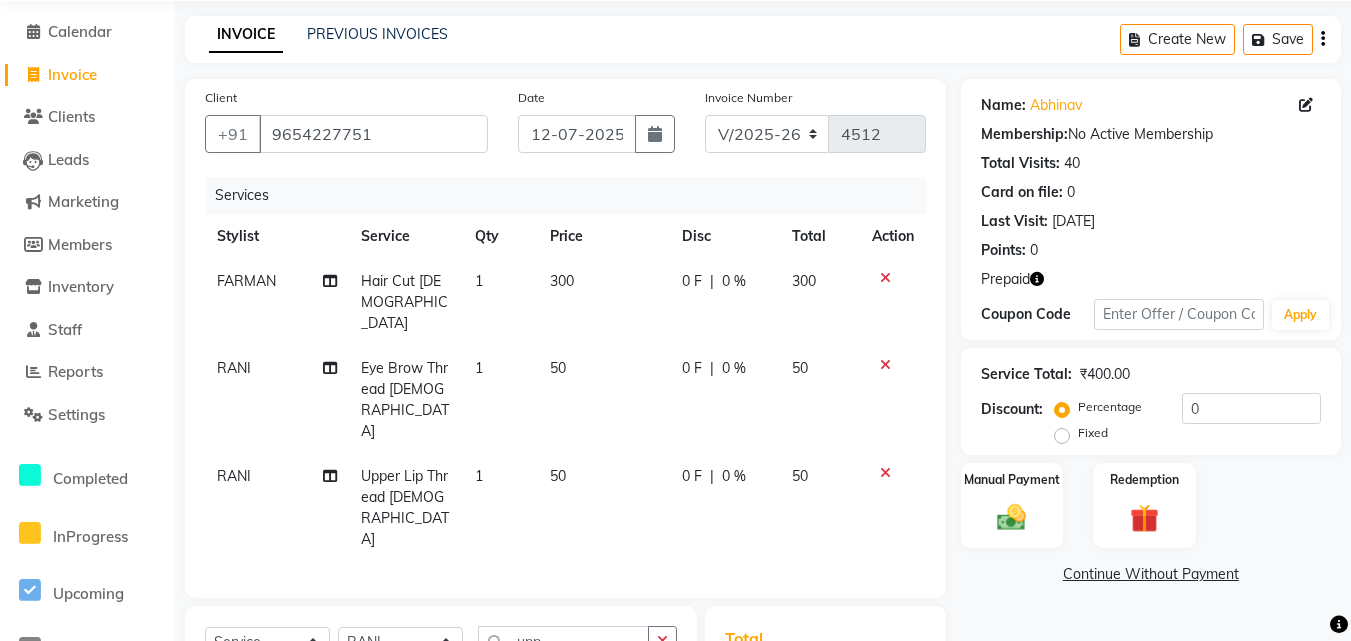 checkbox on "false" 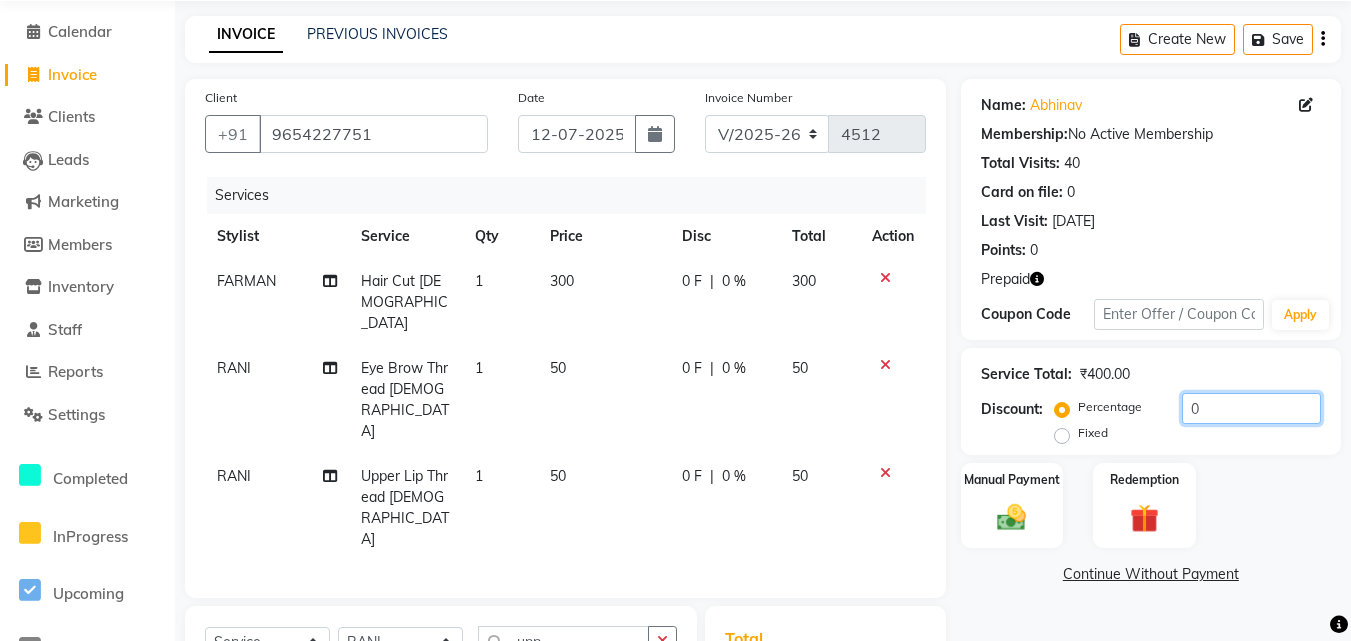 click on "0" 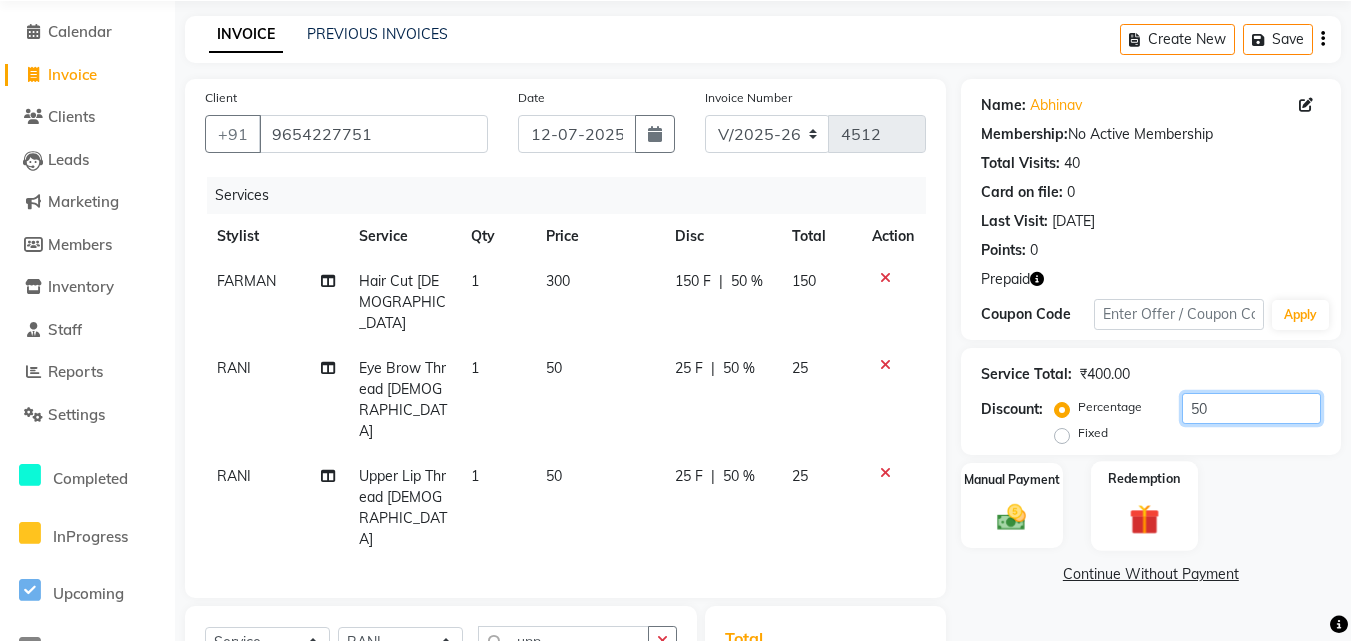 type on "50" 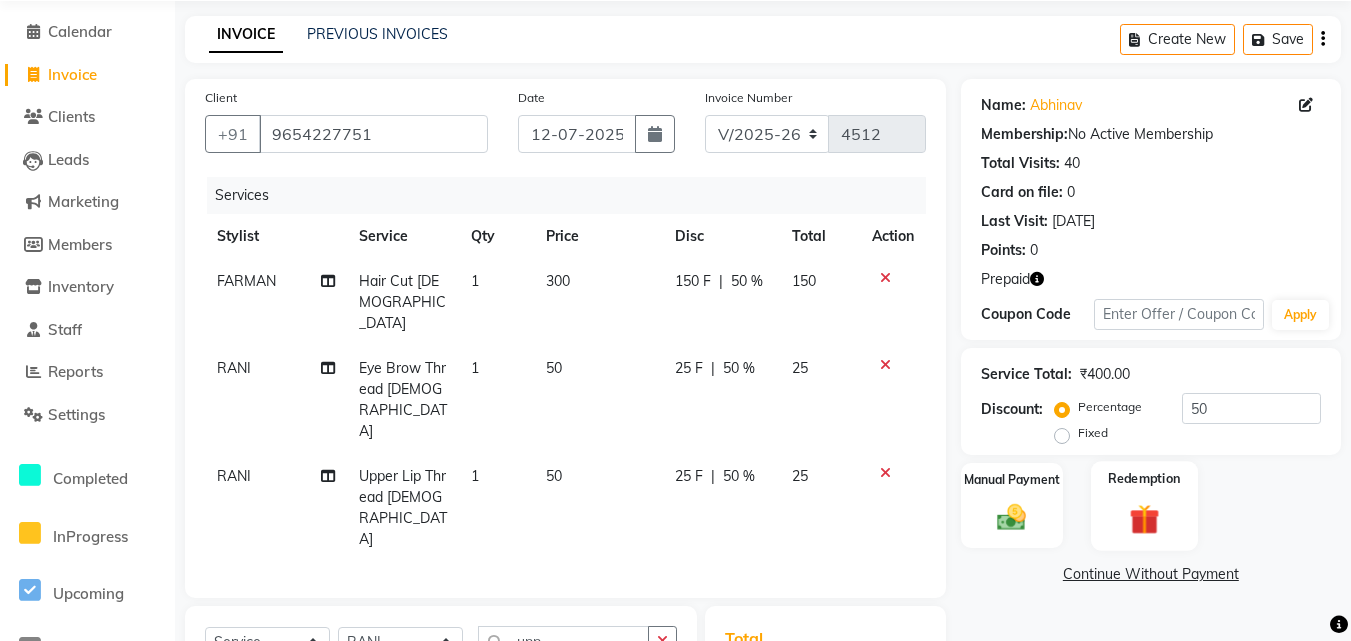click 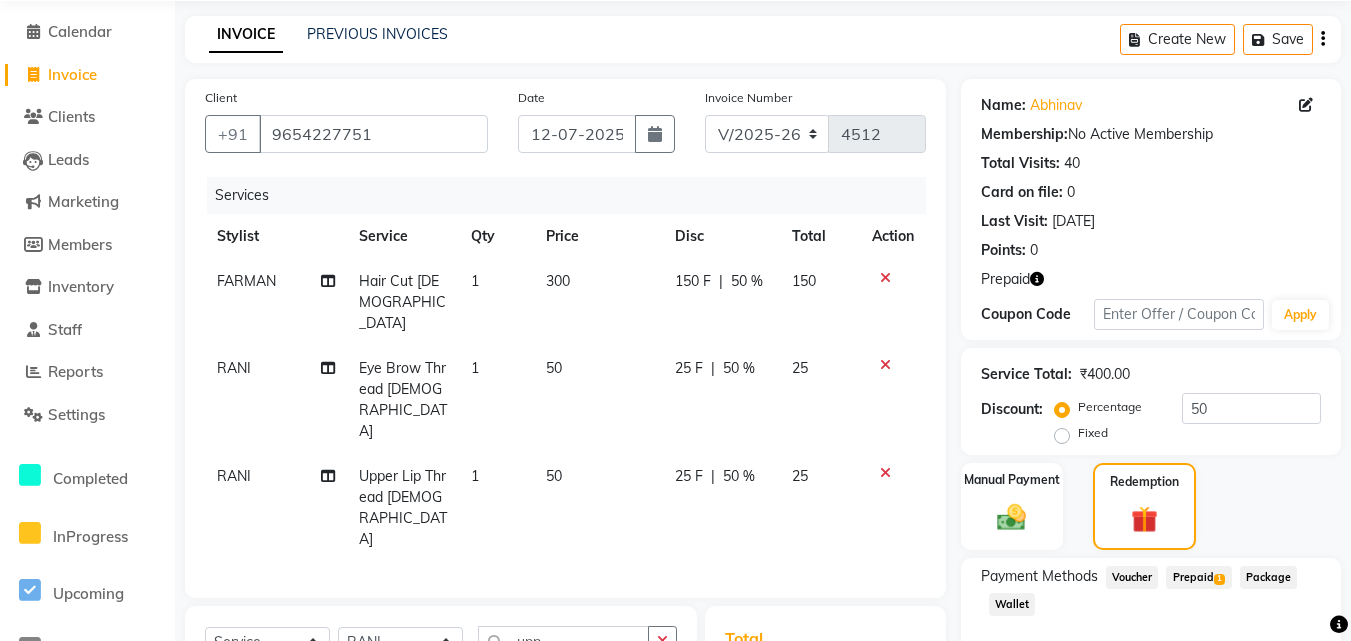 scroll, scrollTop: 154, scrollLeft: 0, axis: vertical 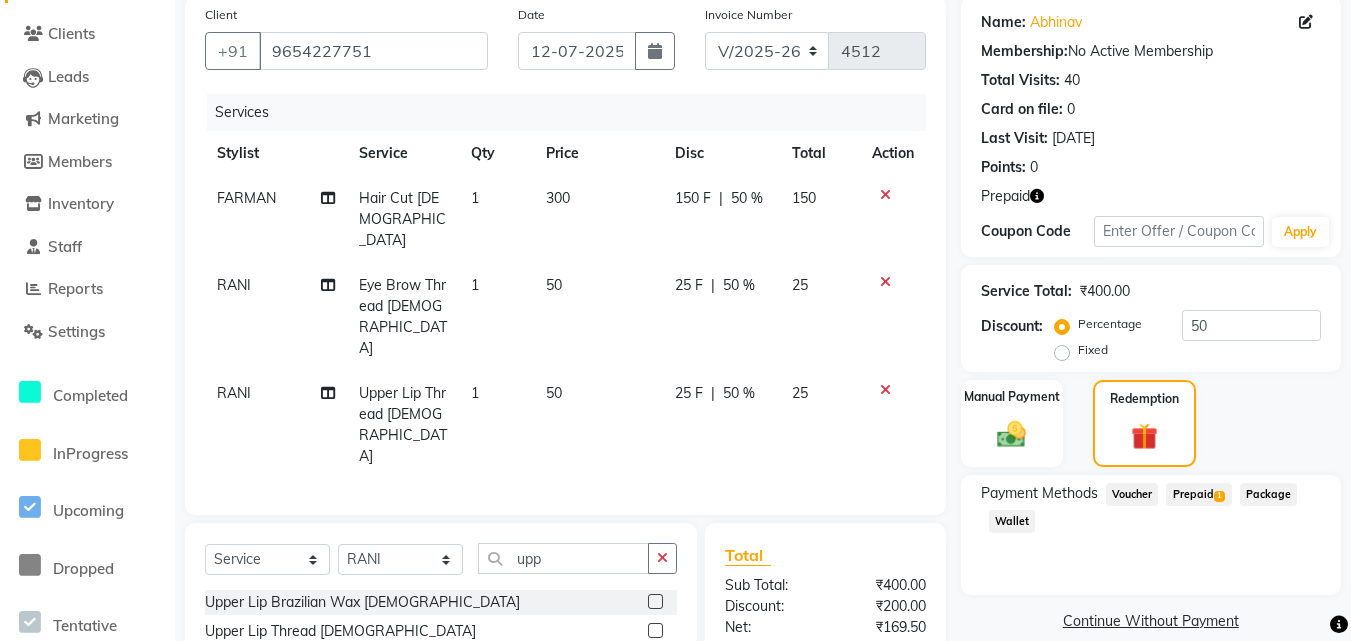 click on "Prepaid  1" 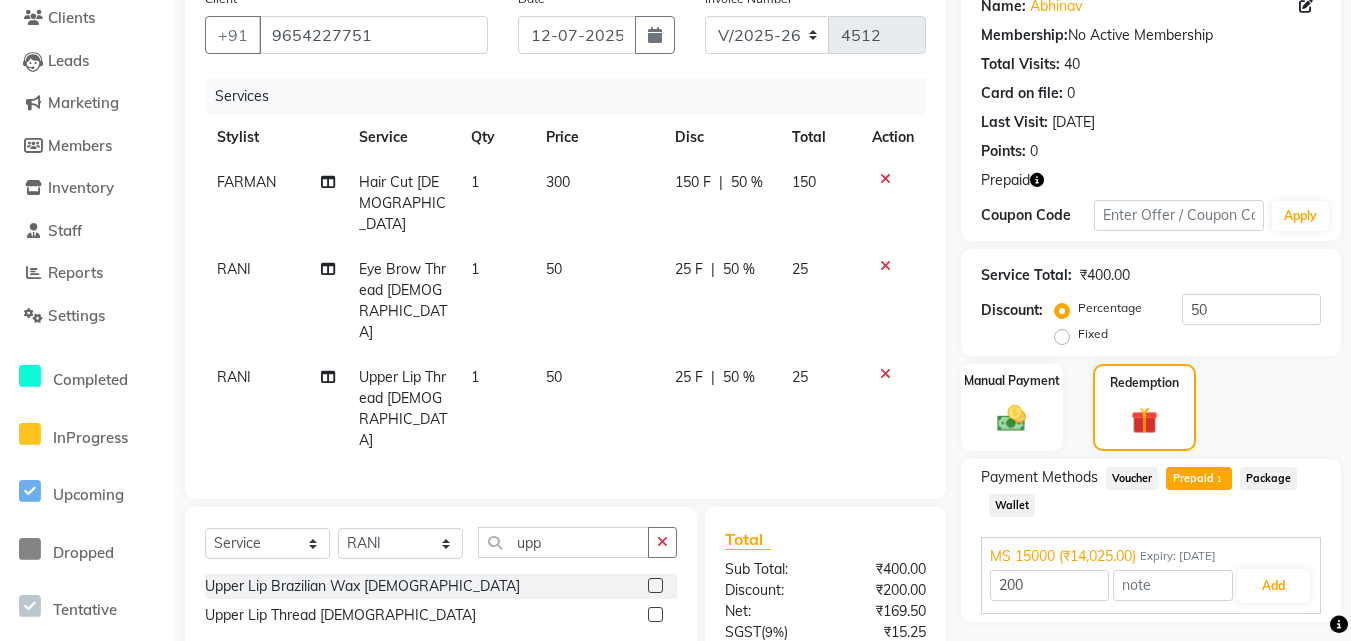 scroll, scrollTop: 228, scrollLeft: 0, axis: vertical 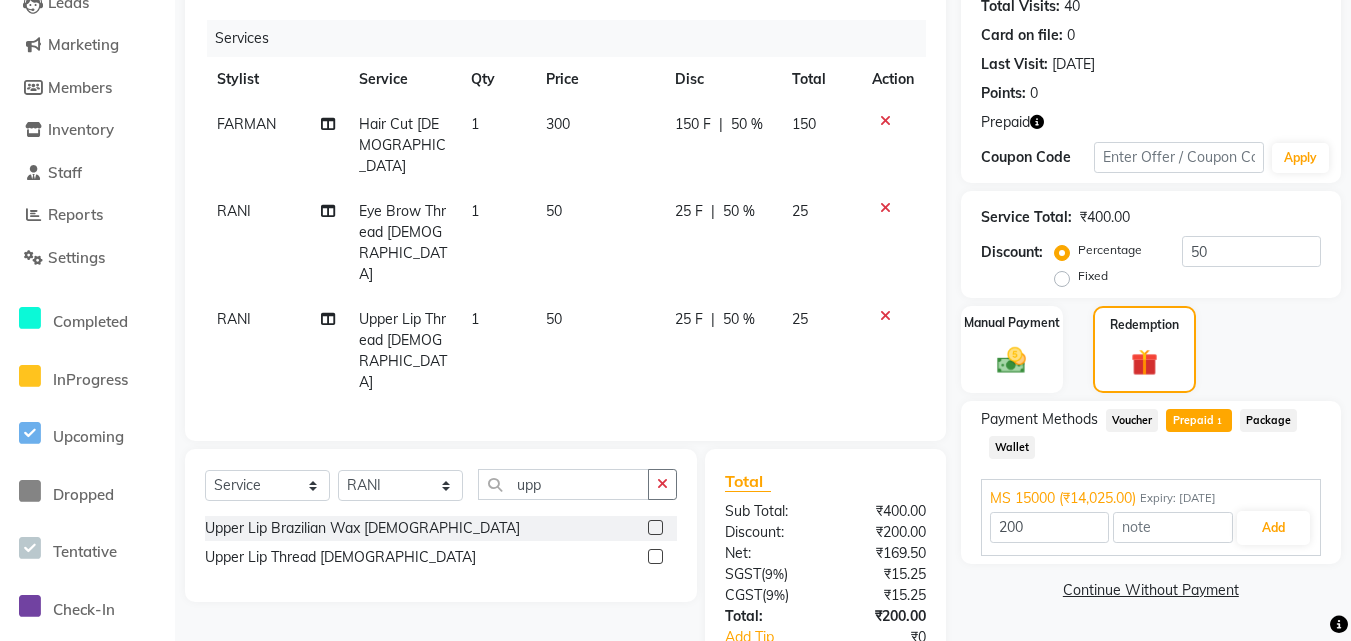 click on "Name: [PERSON_NAME]  Membership:  No Active Membership  Total Visits:  40 Card on file:  0 Last Visit:   [DATE] Points:   0  Prepaid Coupon Code Apply Service Total:  ₹400.00  Discount:  Percentage   Fixed  50 Manual Payment Redemption Payment Methods  Voucher   Prepaid  1  Package   Wallet  MS 15000 (₹14,025.00) Expiry: [DATE] 200 Add  Continue Without Payment" 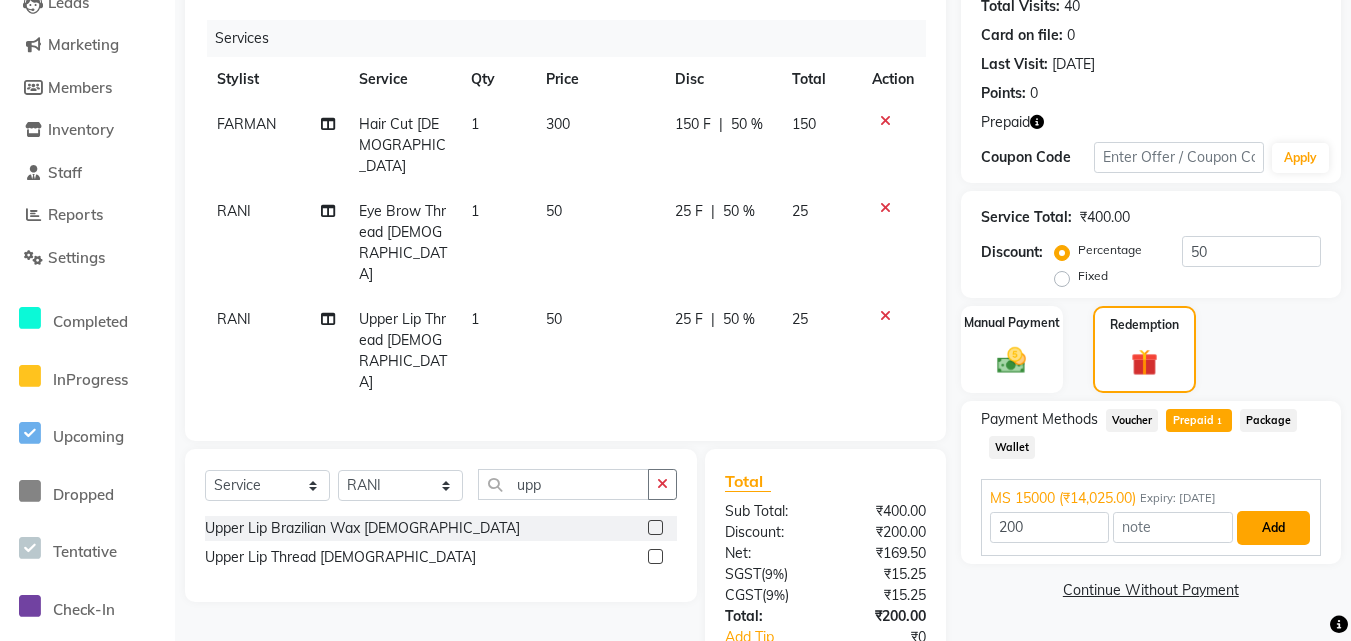 click on "Add" at bounding box center (1273, 528) 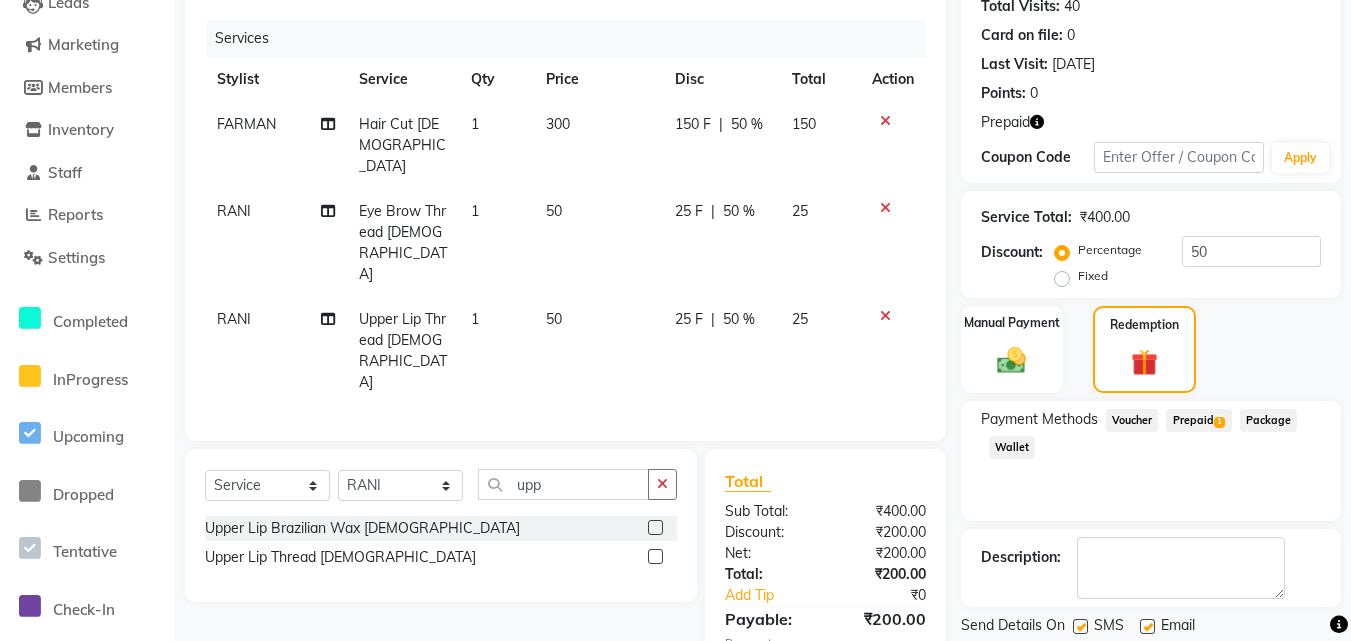 click on "Description:" 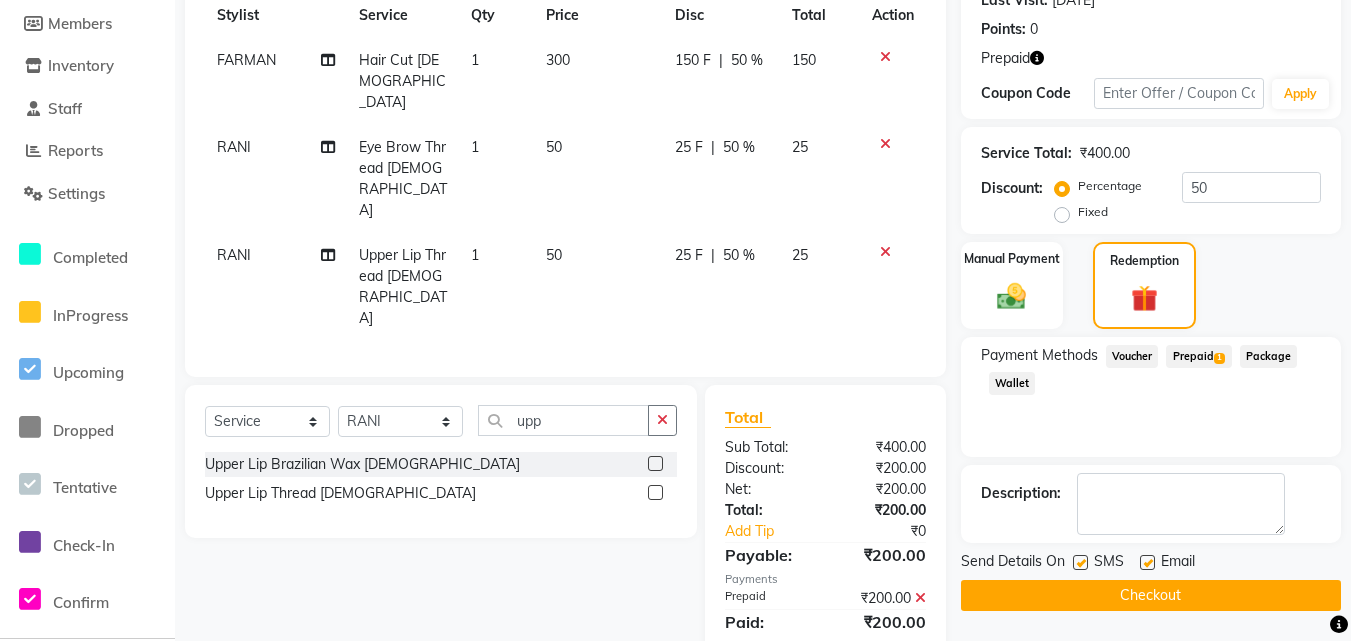 click on "INVOICE PREVIOUS INVOICES Create New   Save  Client [PHONE_NUMBER] Date [DATE] Invoice Number V/2025 V/[PHONE_NUMBER] Services Stylist Service Qty Price Disc Total Action FARMAN Hair Cut  [DEMOGRAPHIC_DATA] 1 300 150 F | 50 % 150 RANI Eye Brow Thread [DEMOGRAPHIC_DATA] 1 50 25 F | 50 % 25 RANI Upper Lip Thread [DEMOGRAPHIC_DATA] 1 50 25 F | 50 % 25 Select  Service  Product  Membership  Package Voucher Prepaid Gift Card  Select Stylist Advance Cut  [PERSON_NAME] [PERSON_NAME] [PERSON_NAME] LUCKY Manager [PERSON_NAME] [PERSON_NAME] Pooja  [PERSON_NAME] [PERSON_NAME] [PERSON_NAME] [PERSON_NAME] [PERSON_NAME] [PERSON_NAME] upp Upper Lip Brazilian Wax [DEMOGRAPHIC_DATA]  Upper Lip Thread [DEMOGRAPHIC_DATA]  Total Sub Total: ₹400.00 Discount: ₹200.00 Net: ₹200.00 Total: ₹200.00 Add Tip ₹0 Payable: ₹200.00 Payments Prepaid ₹200.00  Paid: ₹200.00 Balance   : ₹0 Name: [PERSON_NAME]  Membership:  No Active Membership  Total Visits:  40 Card on file:  0 Last Visit:   [DATE] Points:   0  Prepaid Coupon Code Apply Service Total:  ₹400.00  Discount:  Percentage   Fixed  50 1 SMS" 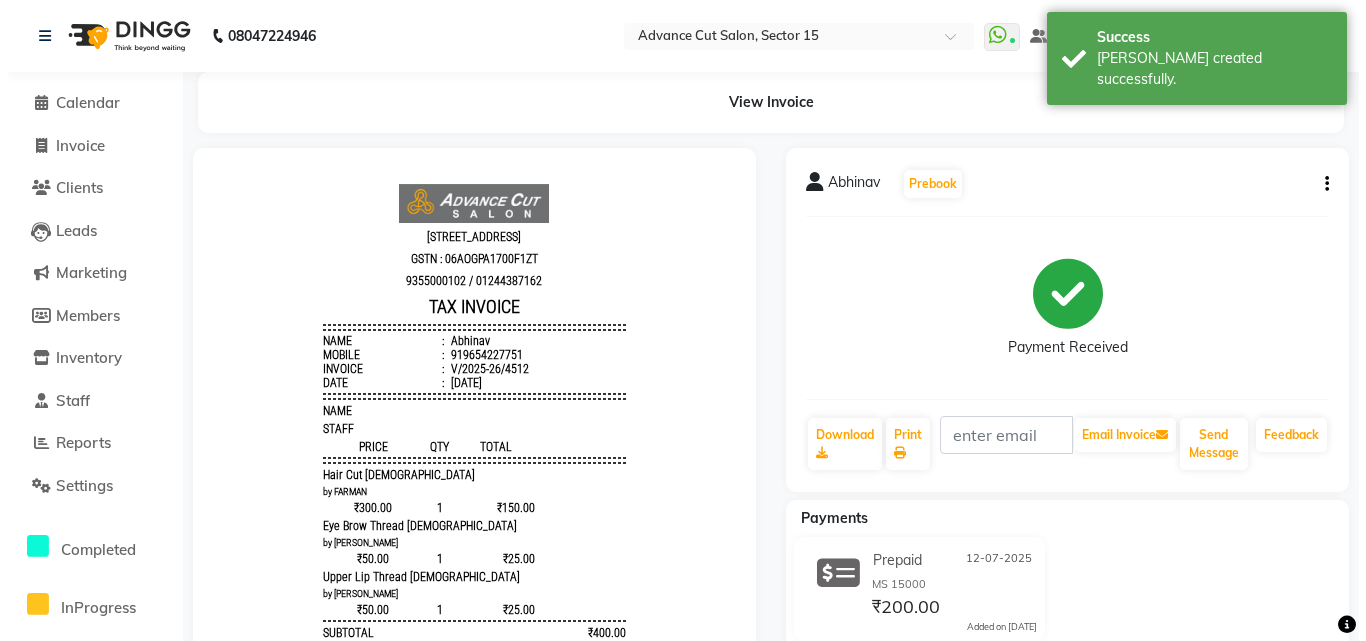 scroll, scrollTop: 0, scrollLeft: 0, axis: both 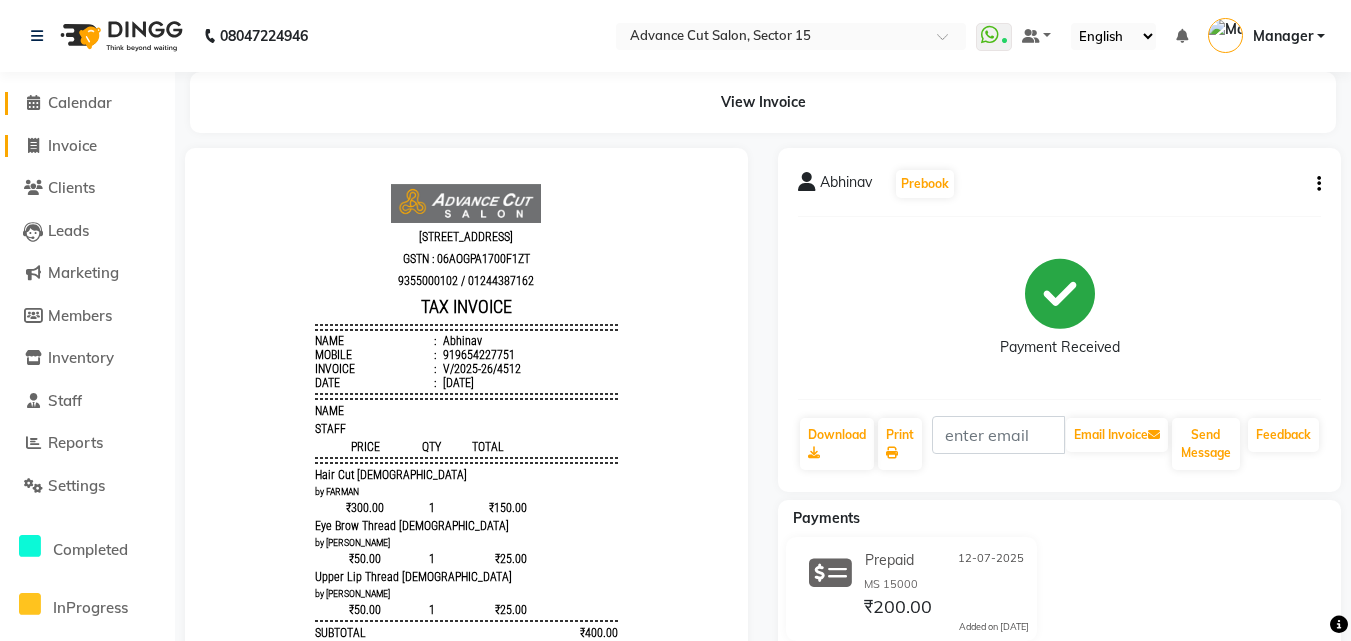 click on "Invoice" 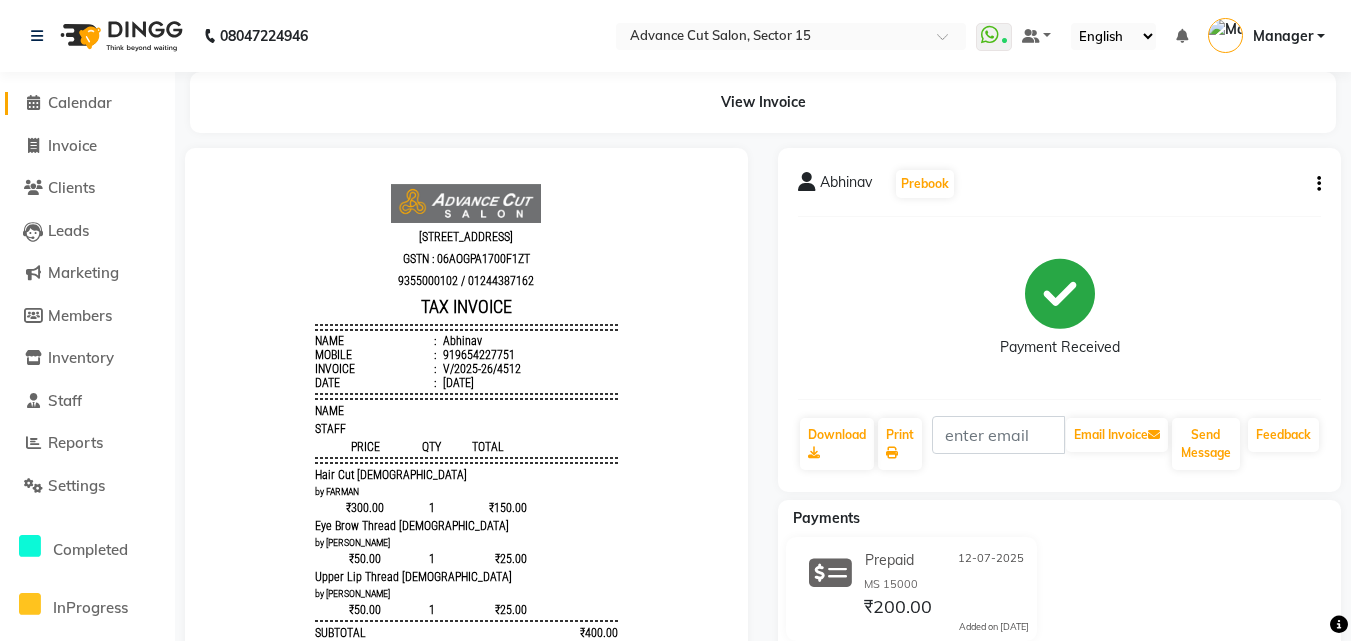 select on "service" 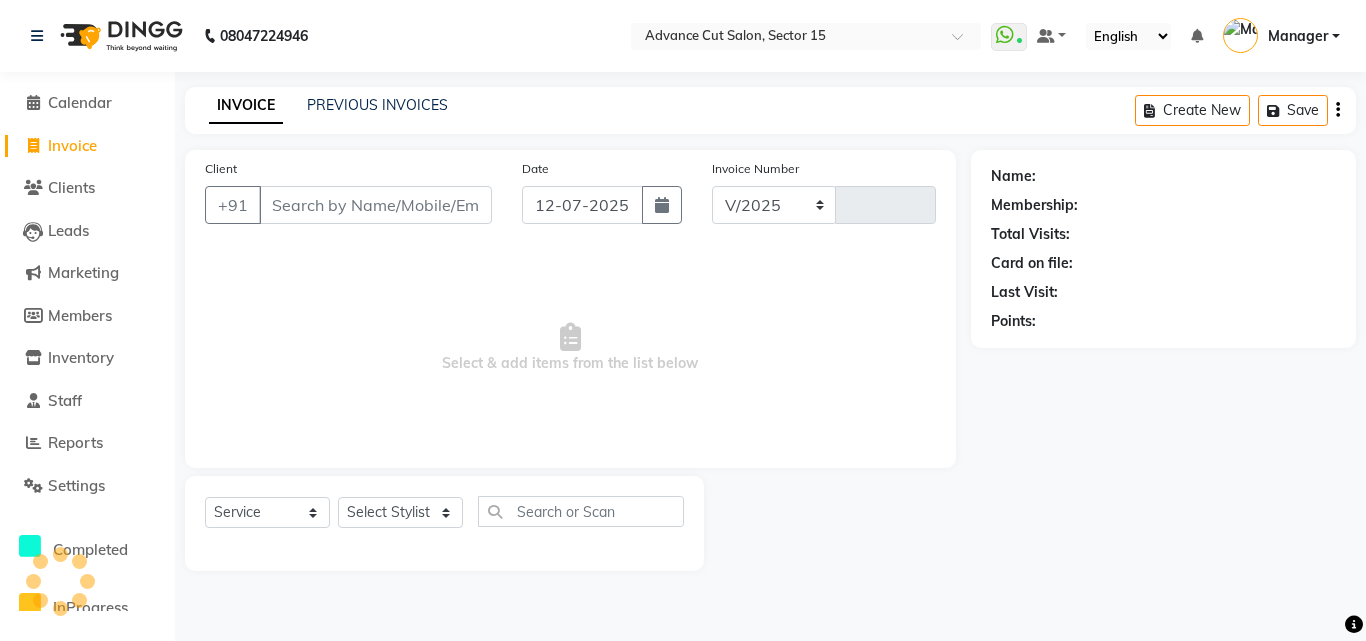select on "6255" 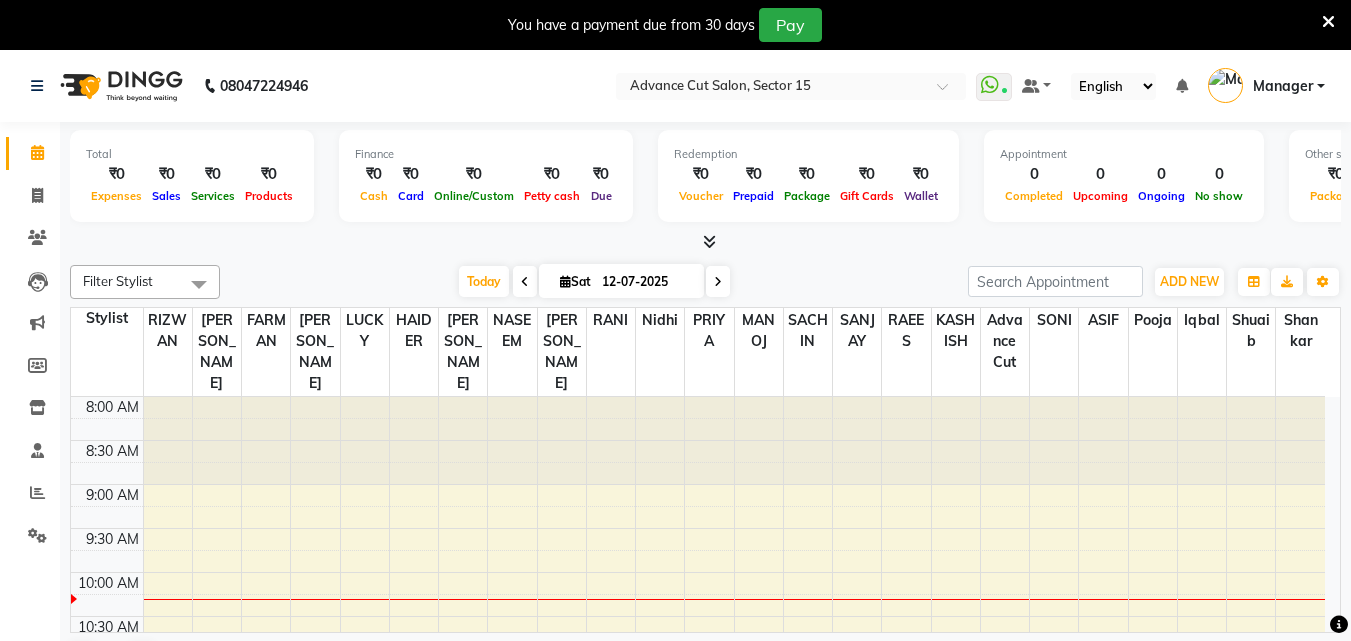 scroll, scrollTop: 0, scrollLeft: 0, axis: both 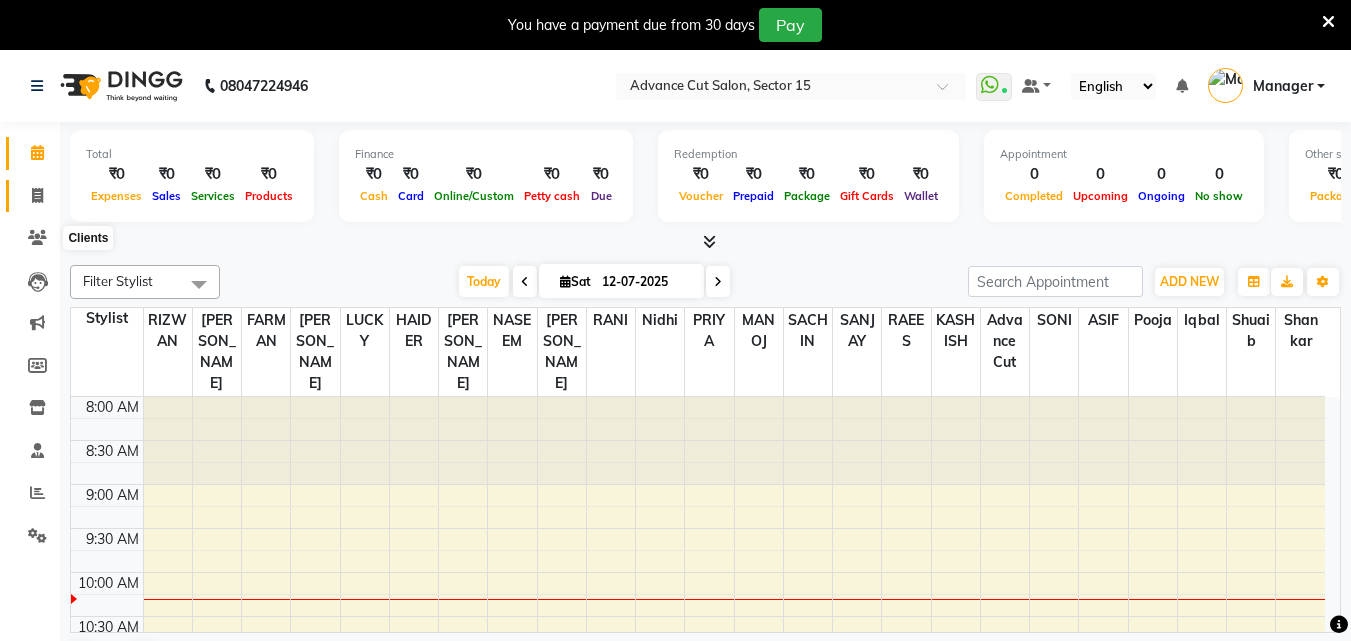 click 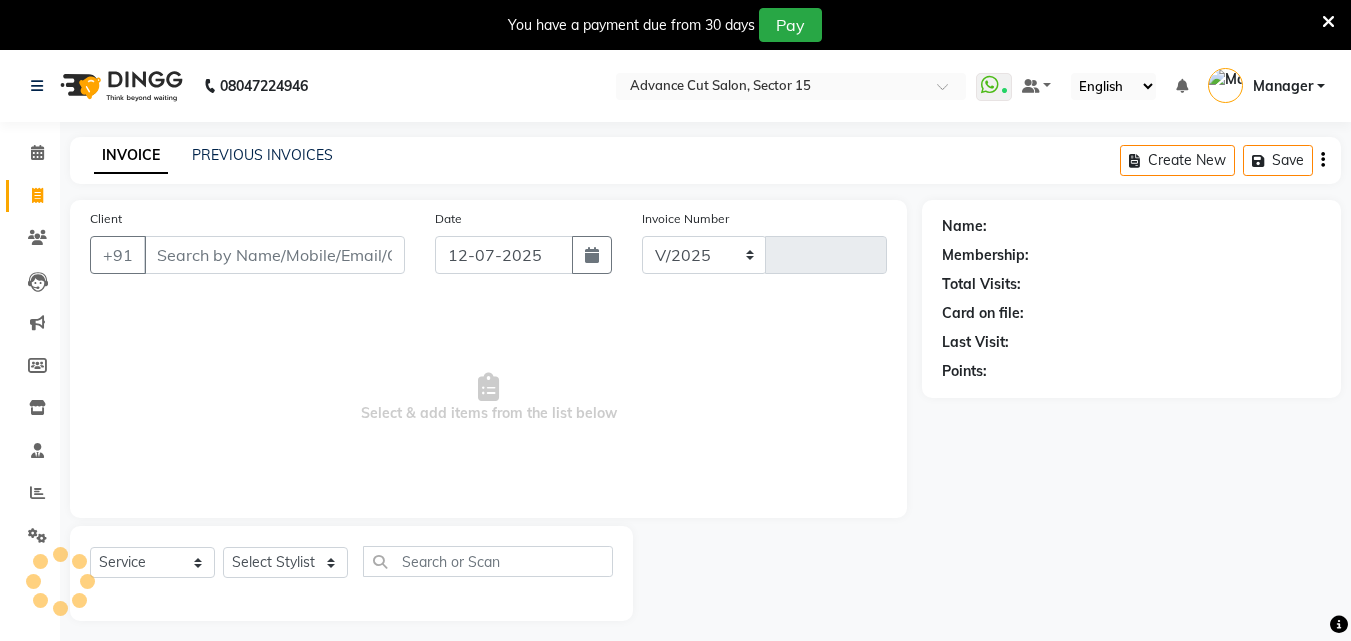 select on "6255" 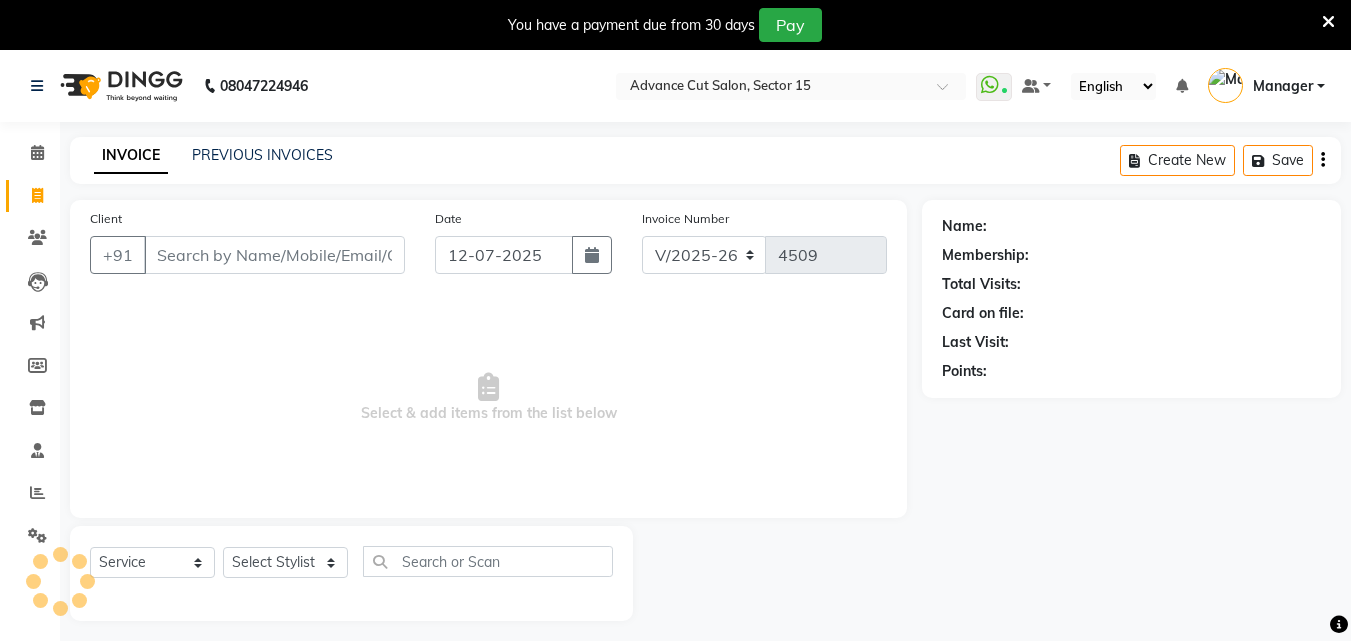 scroll, scrollTop: 50, scrollLeft: 0, axis: vertical 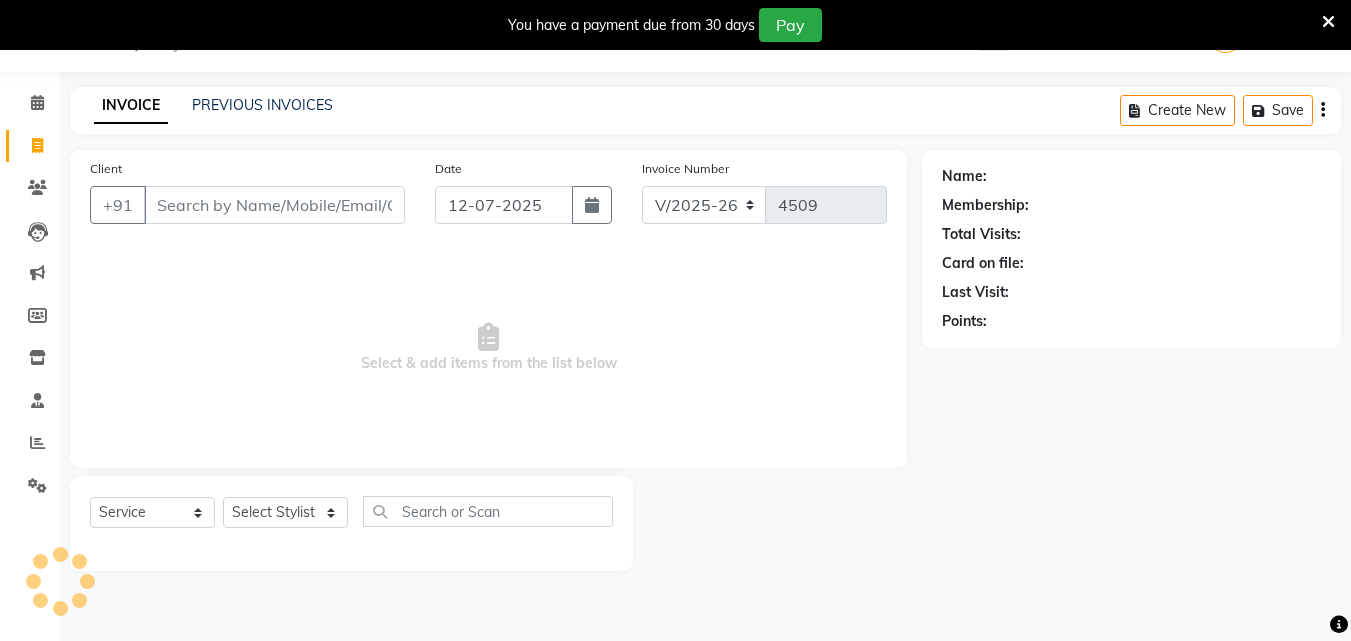 click on "You have a payment due from 30 days   Pay" at bounding box center (675, 25) 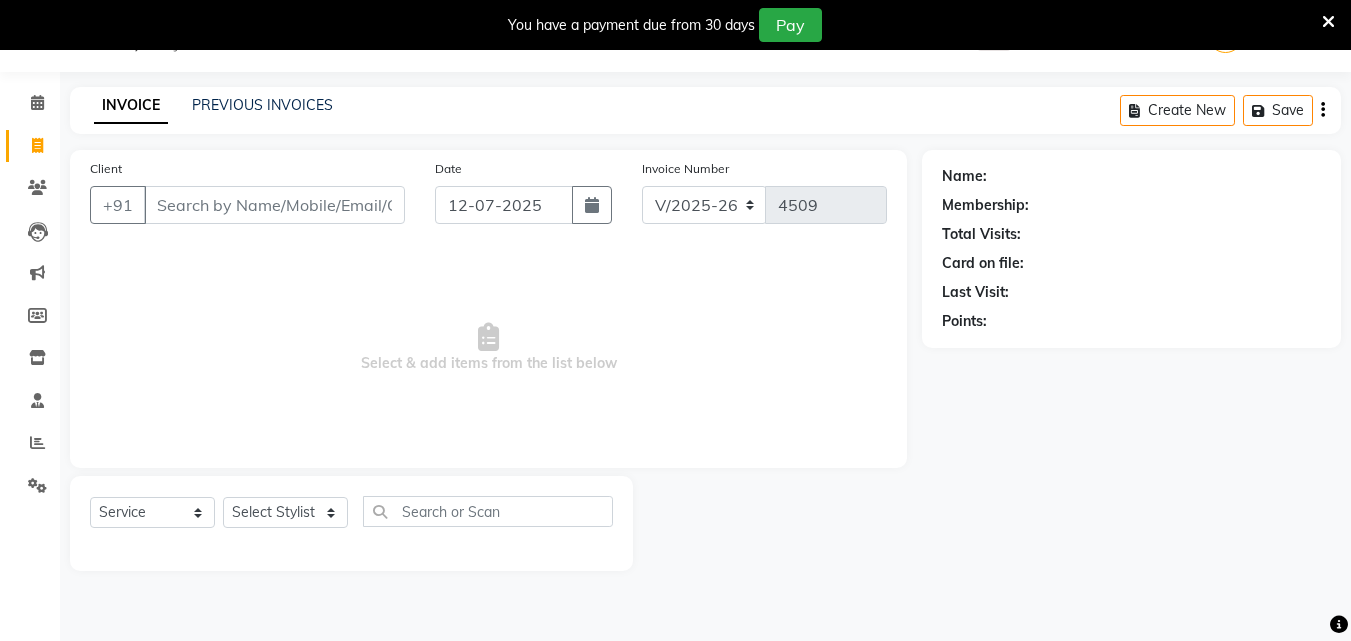 click at bounding box center [1328, 22] 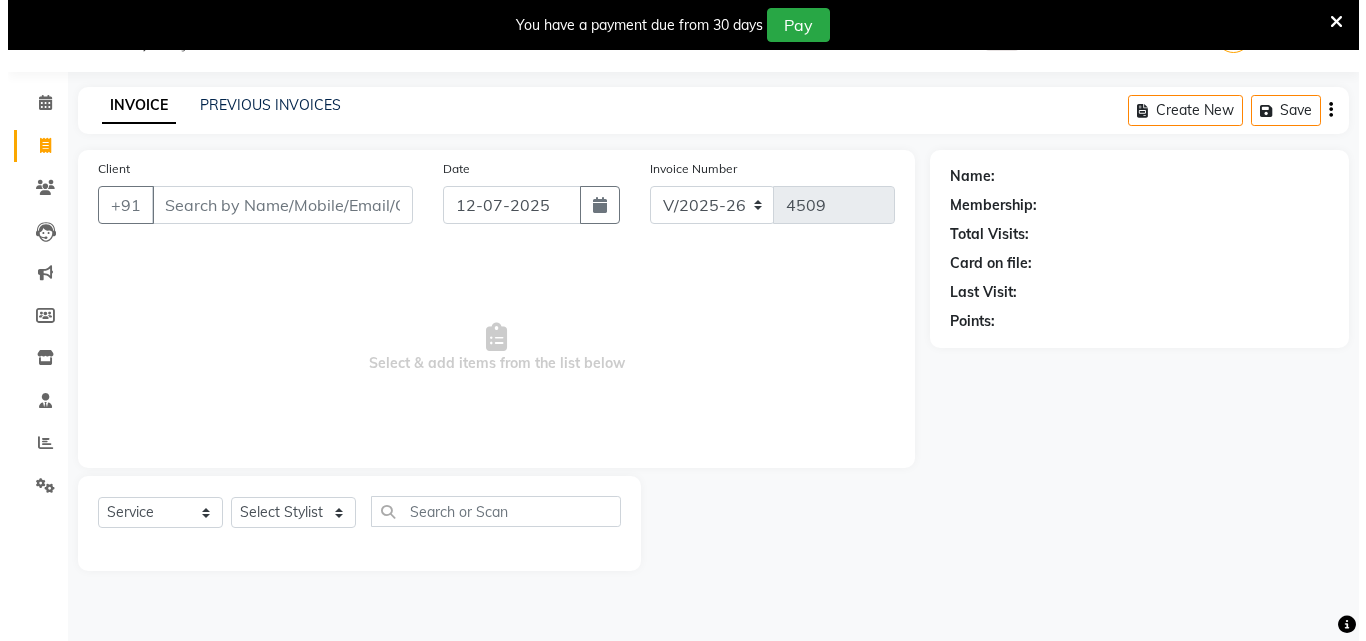 scroll, scrollTop: 0, scrollLeft: 0, axis: both 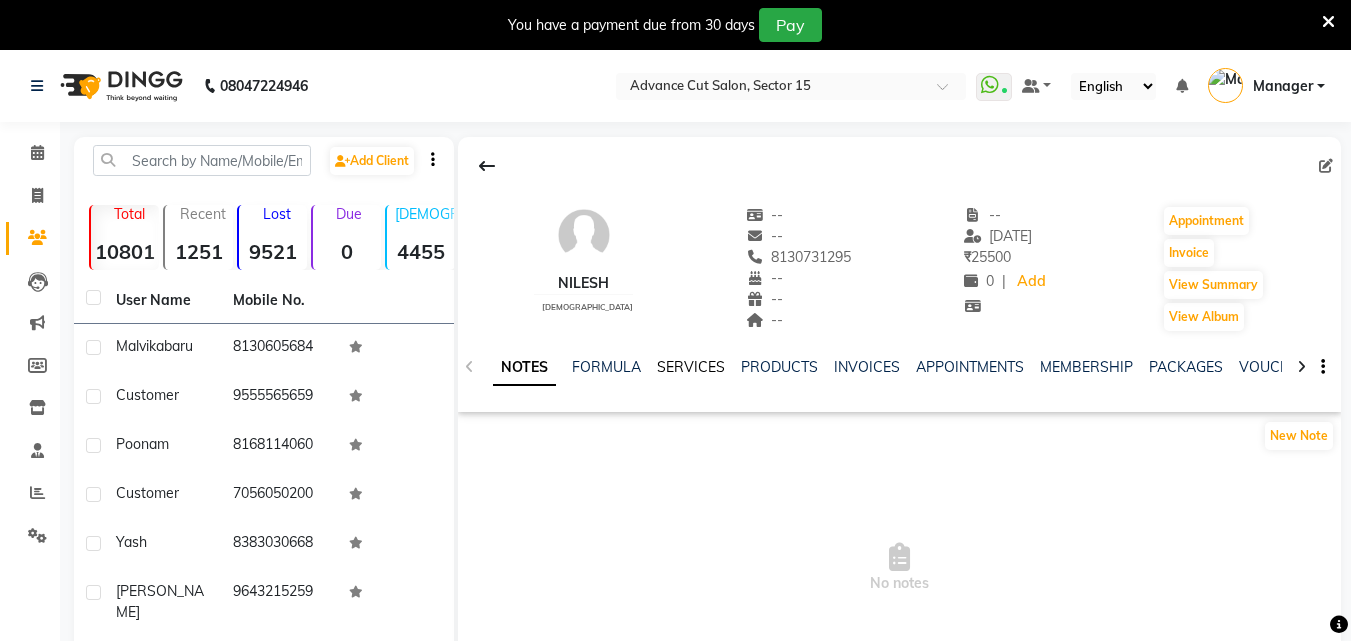 click on "SERVICES" 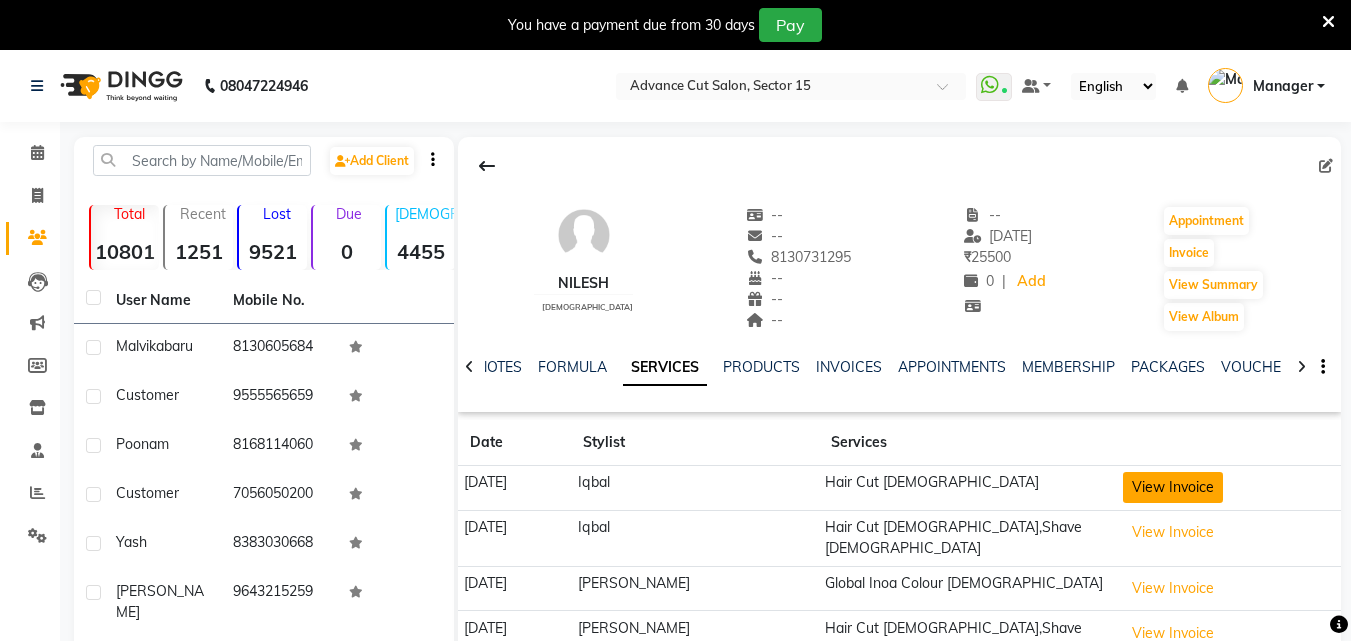 click on "View Invoice" 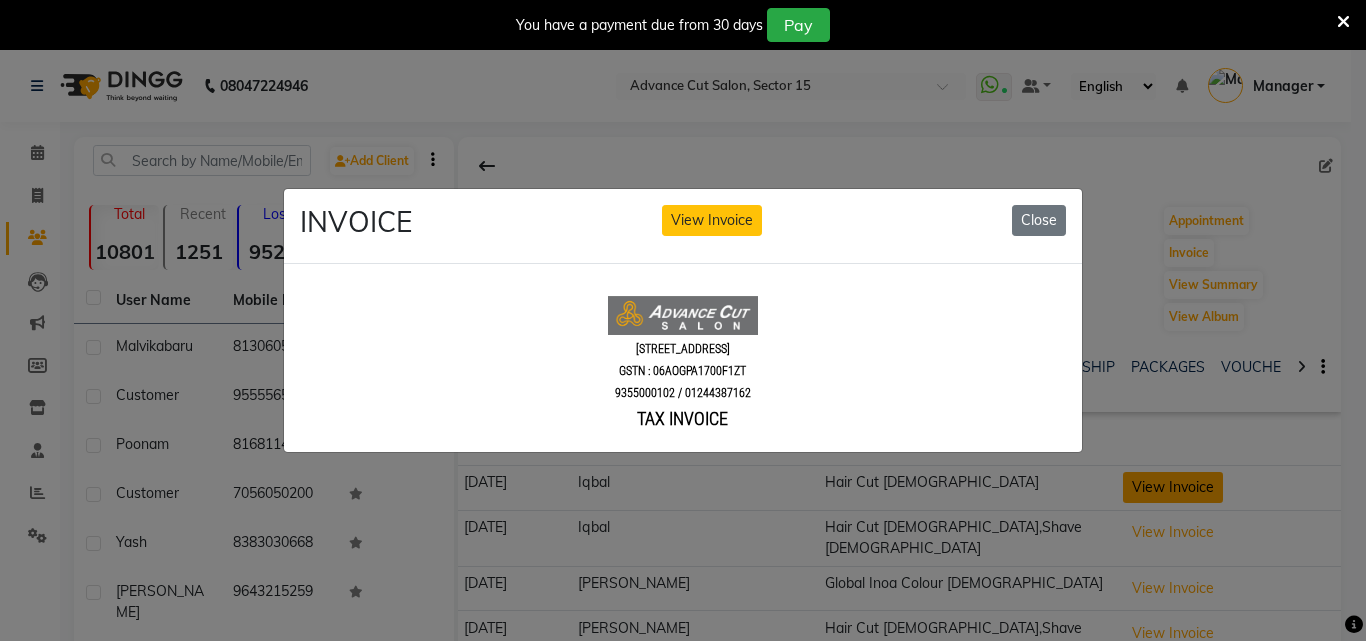 scroll, scrollTop: 0, scrollLeft: 0, axis: both 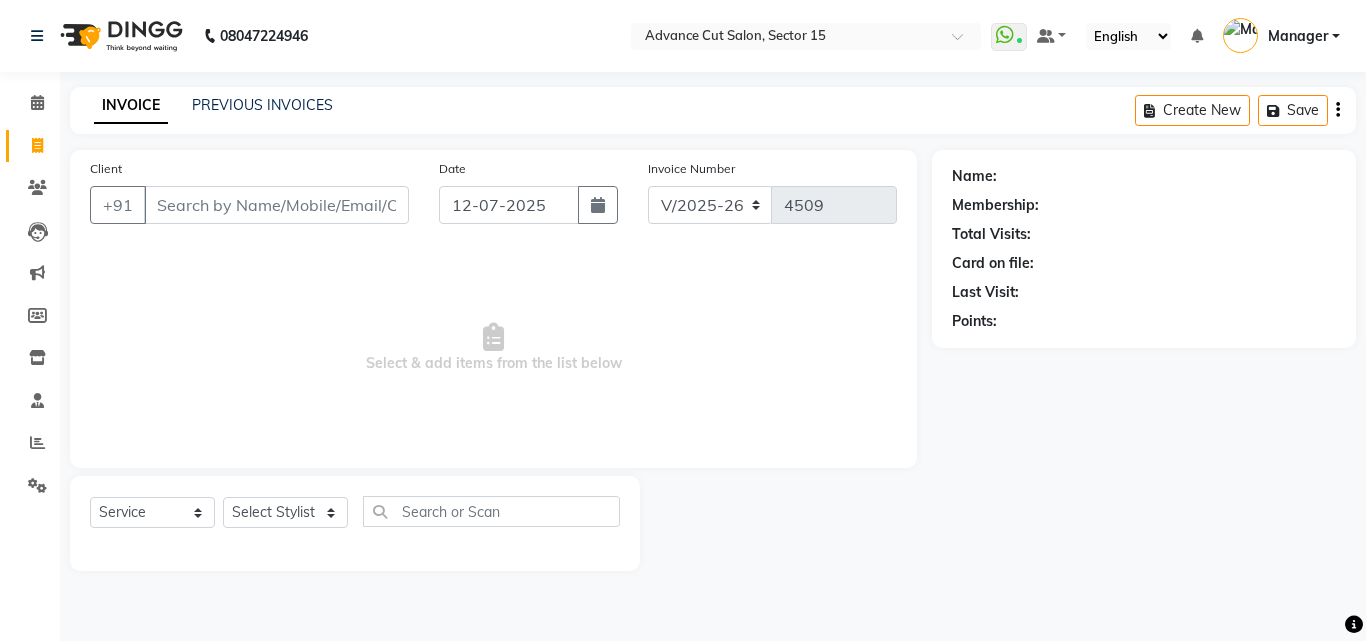 select on "6255" 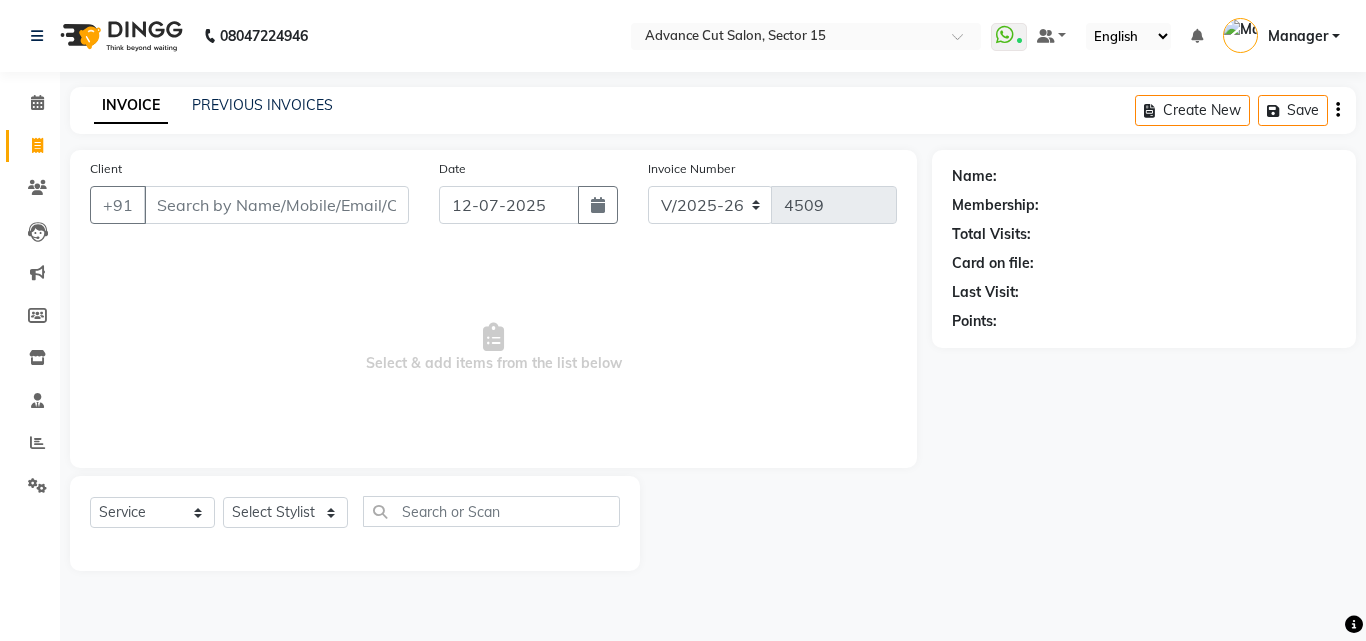 scroll, scrollTop: 0, scrollLeft: 0, axis: both 